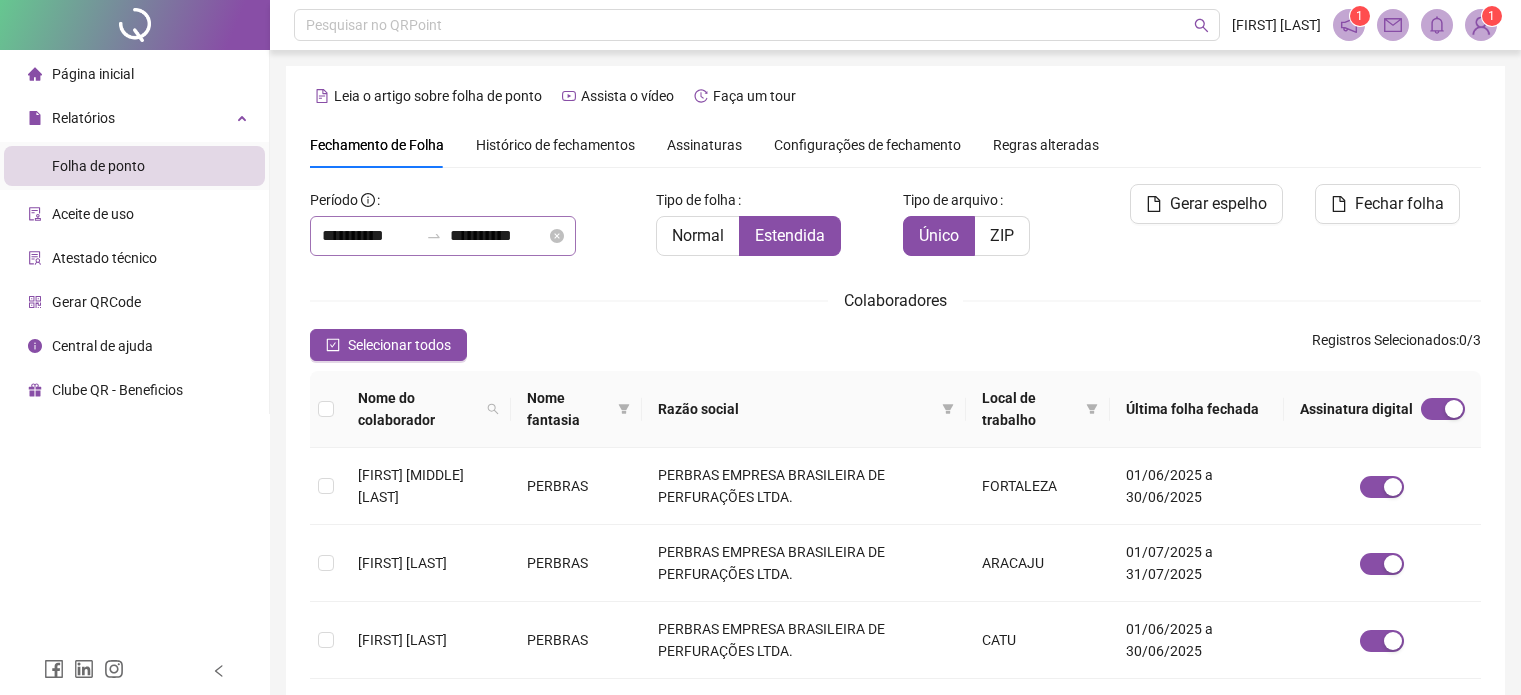 scroll, scrollTop: 61, scrollLeft: 0, axis: vertical 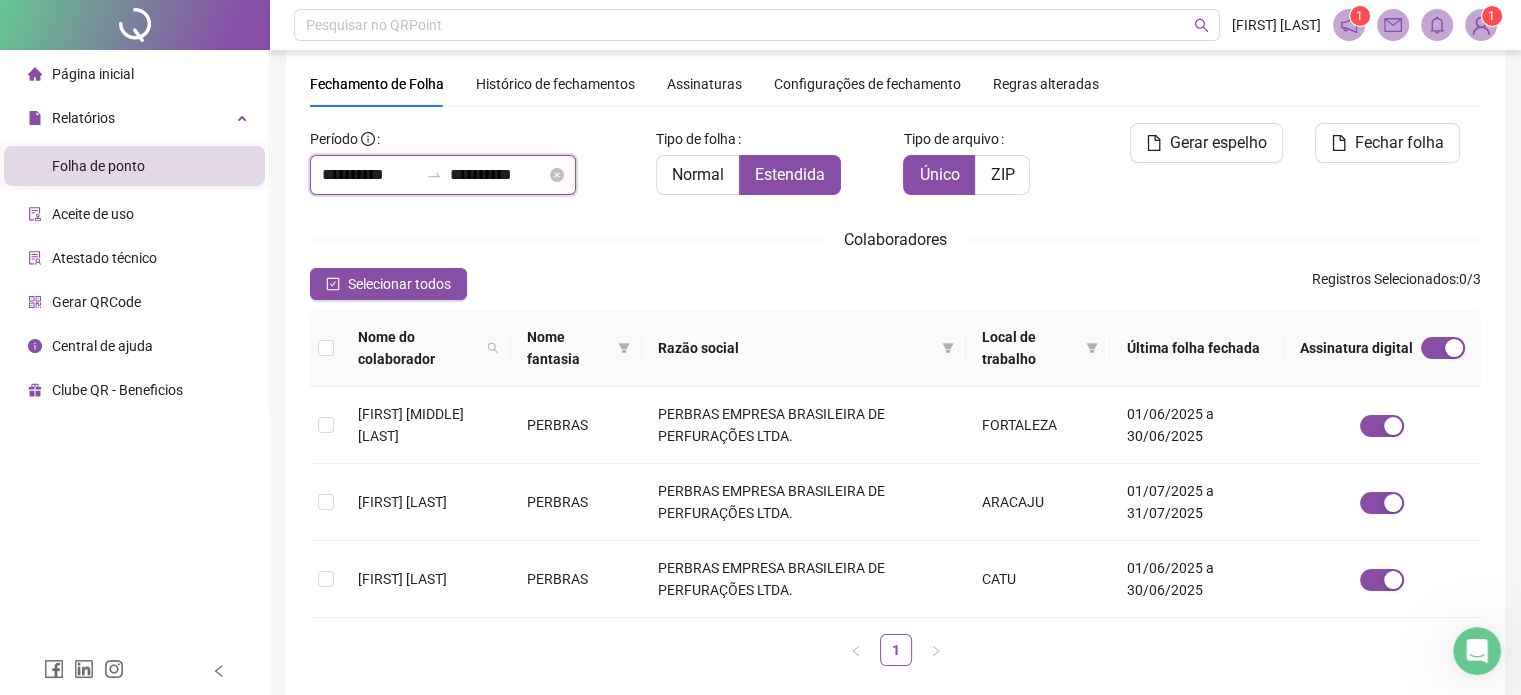 click on "**********" at bounding box center [370, 175] 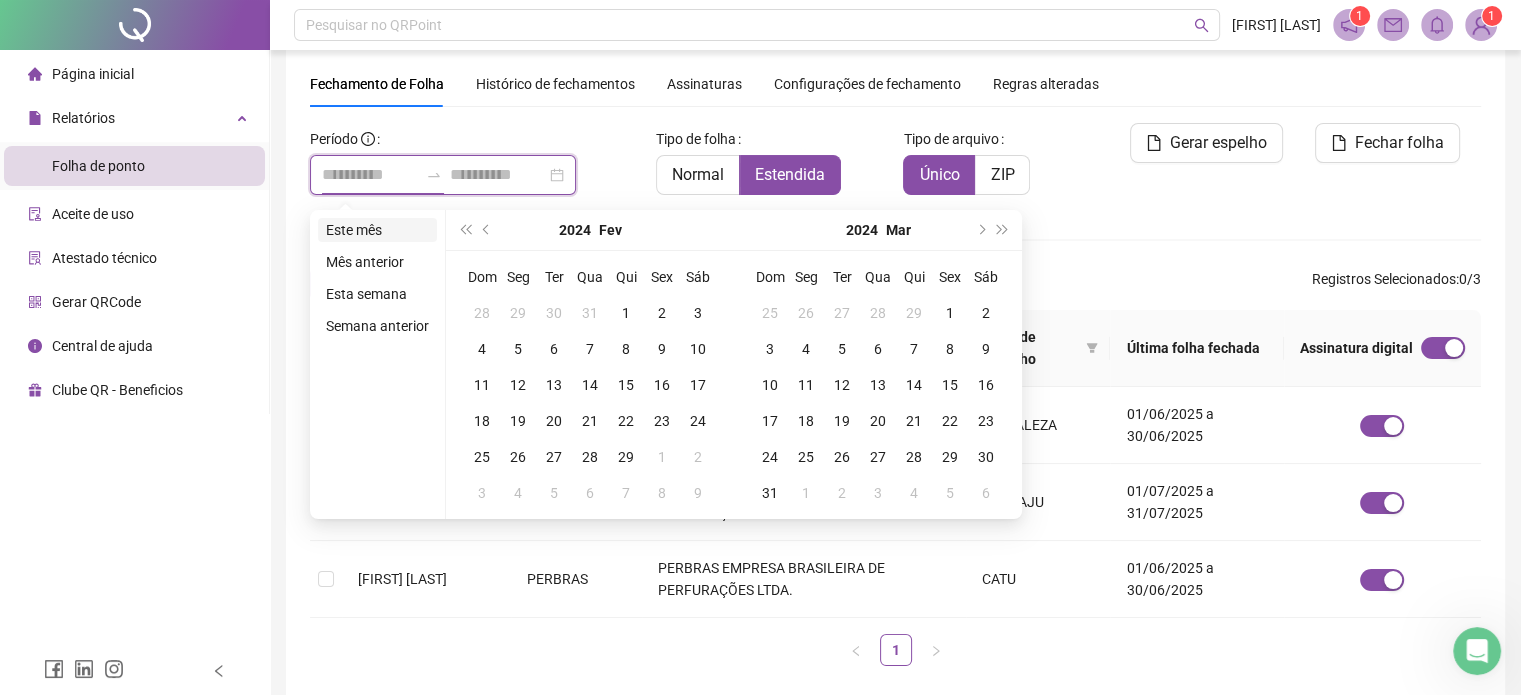 type on "**********" 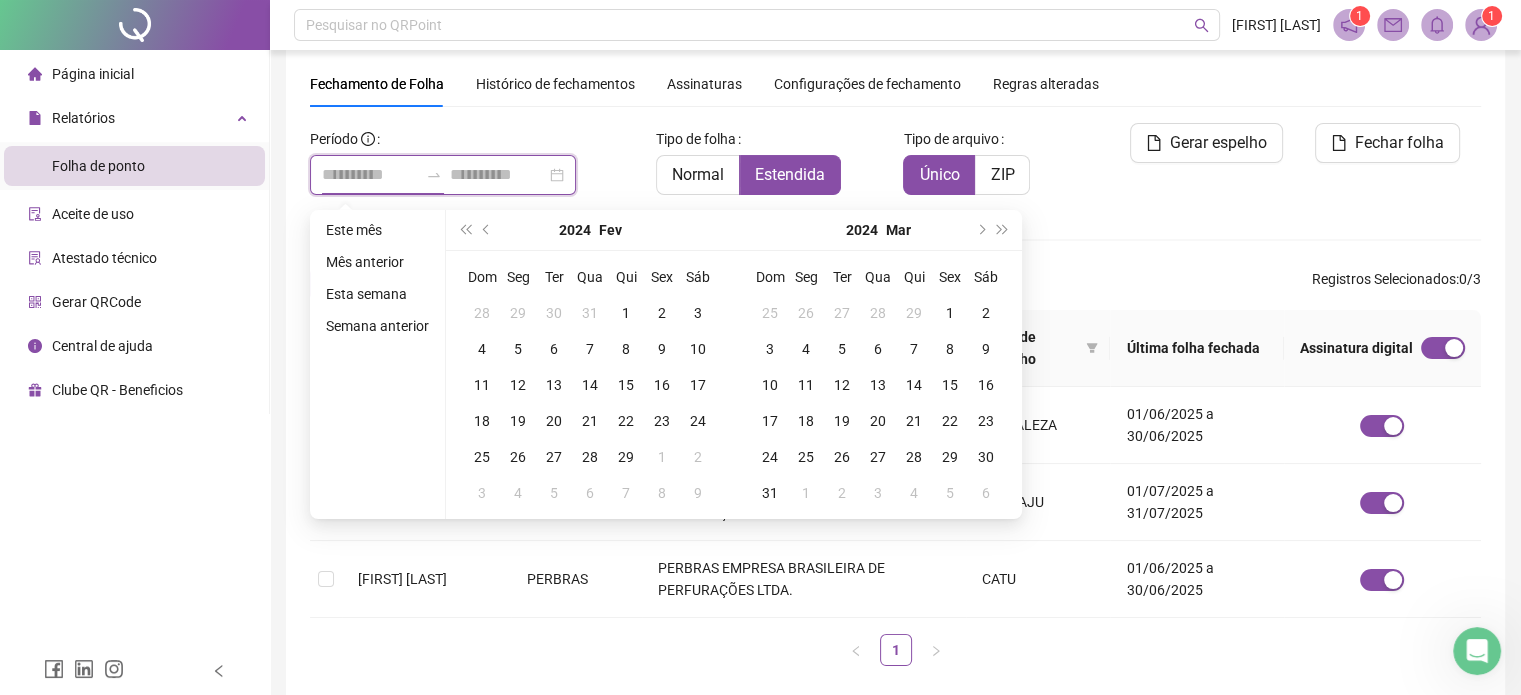 type on "**********" 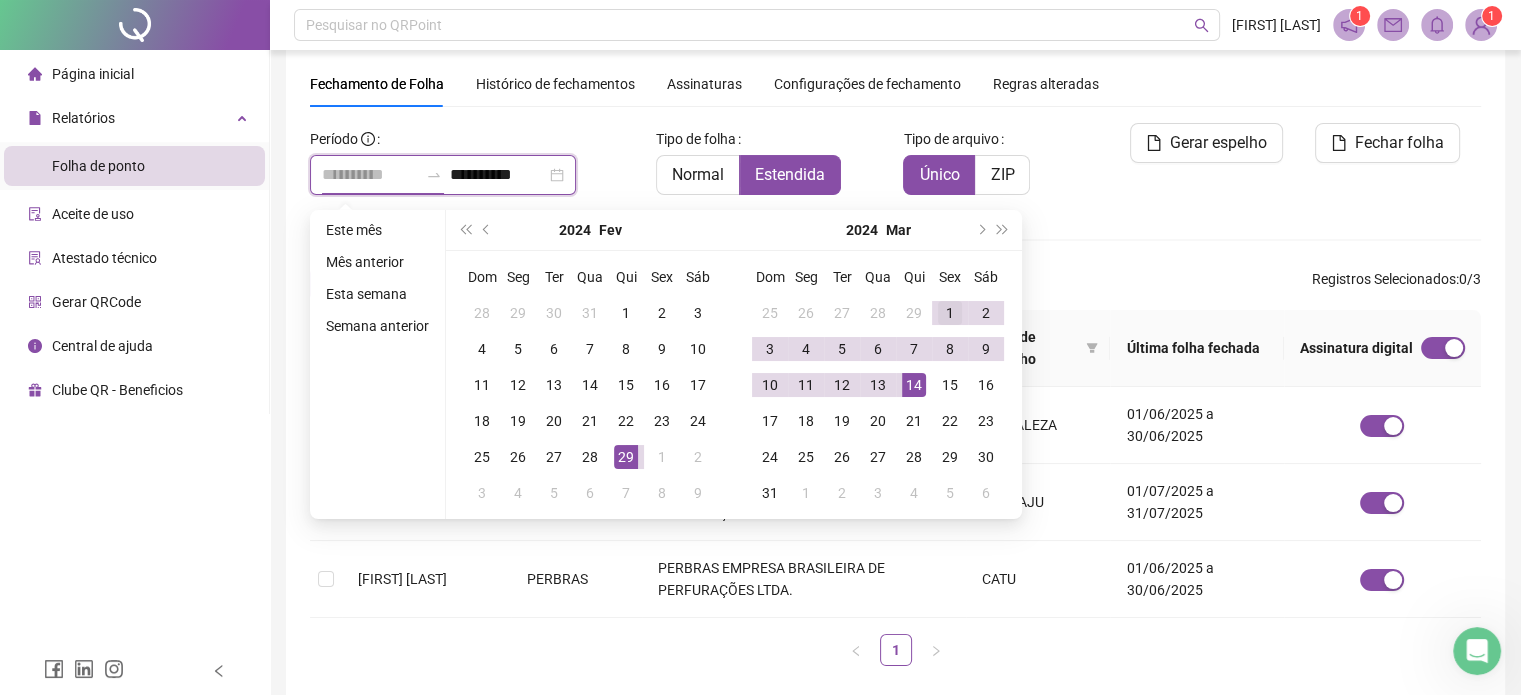type on "**********" 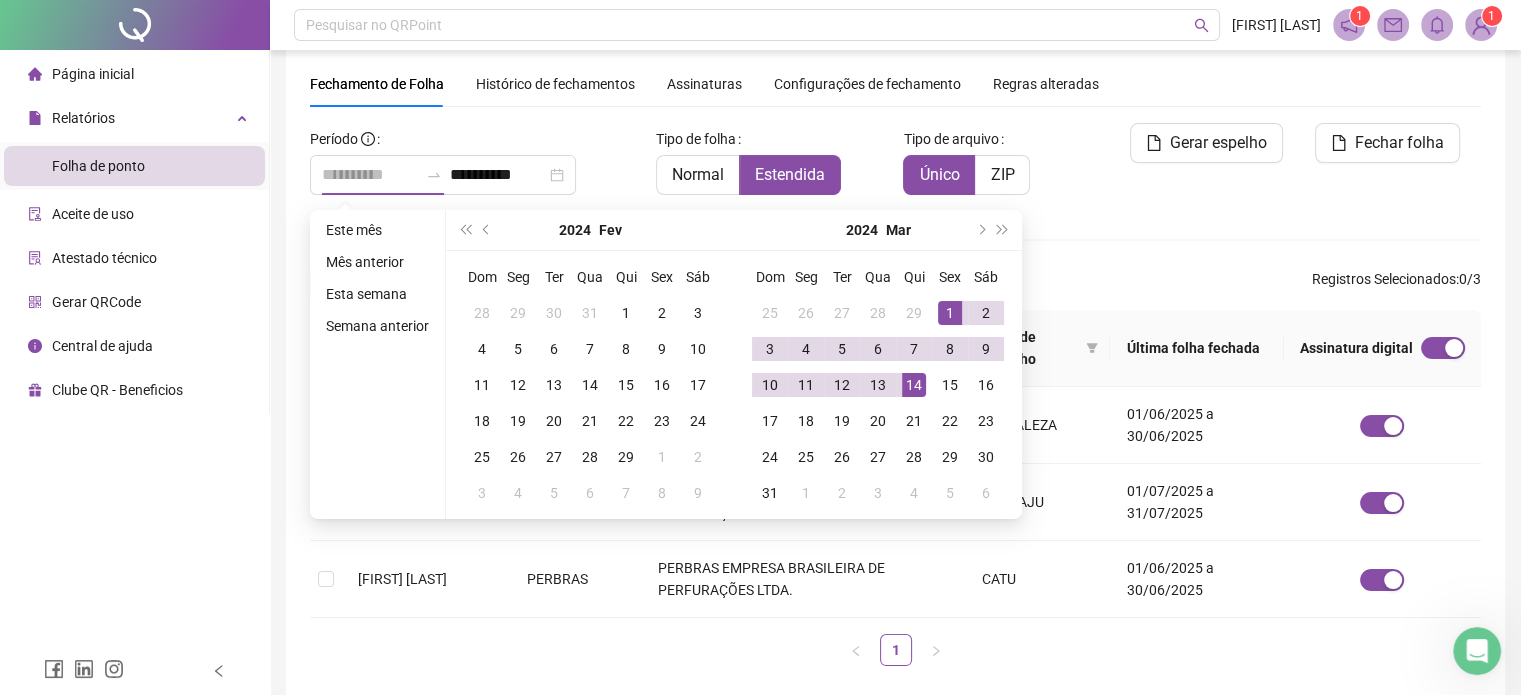 click on "1" at bounding box center (950, 313) 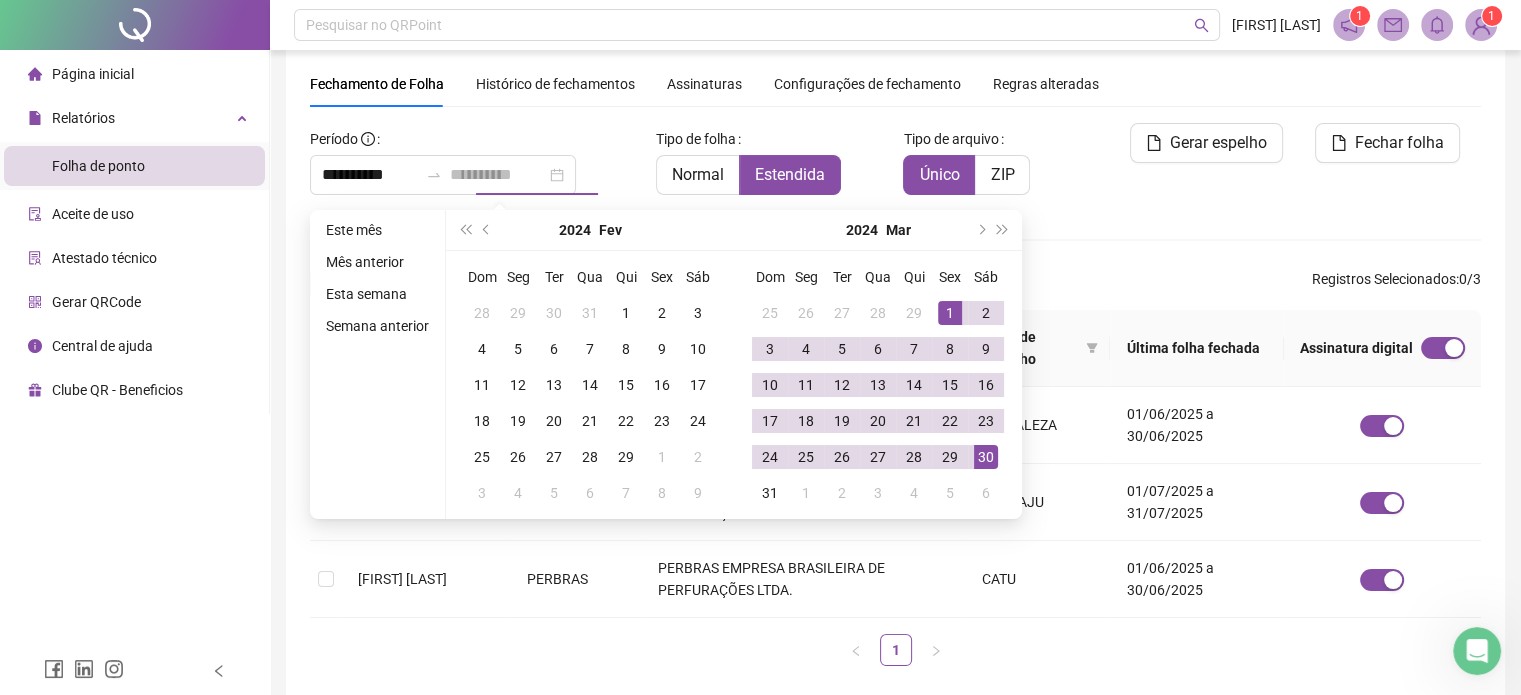 click on "30" at bounding box center [986, 457] 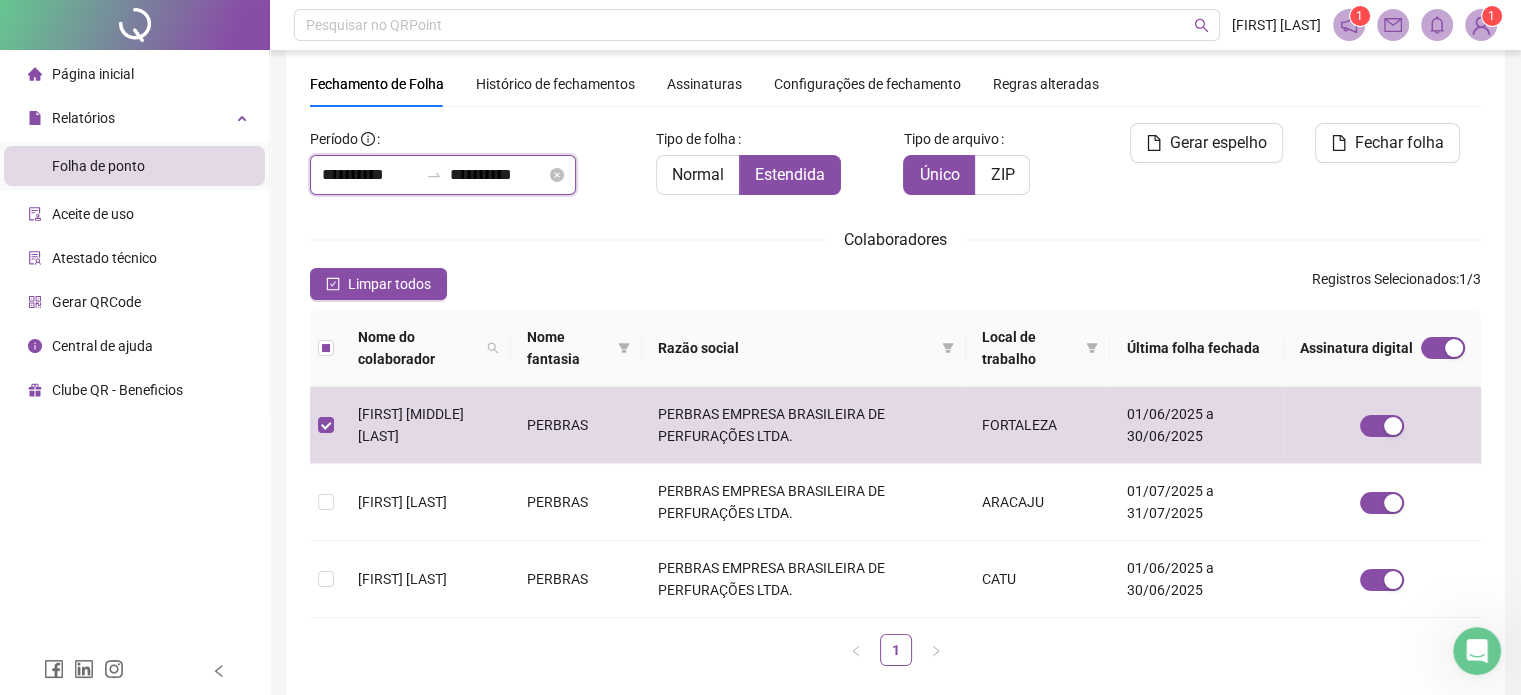 click on "**********" at bounding box center (498, 175) 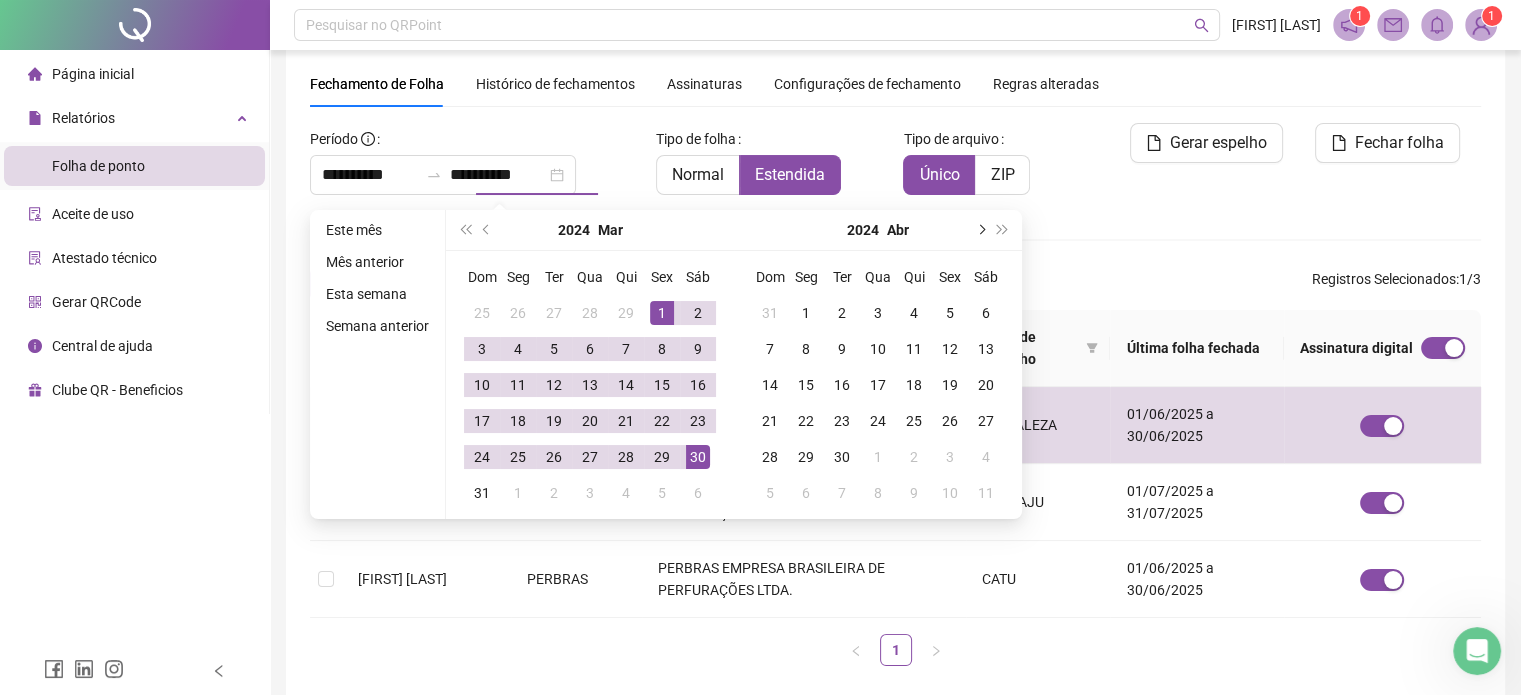 click at bounding box center [980, 230] 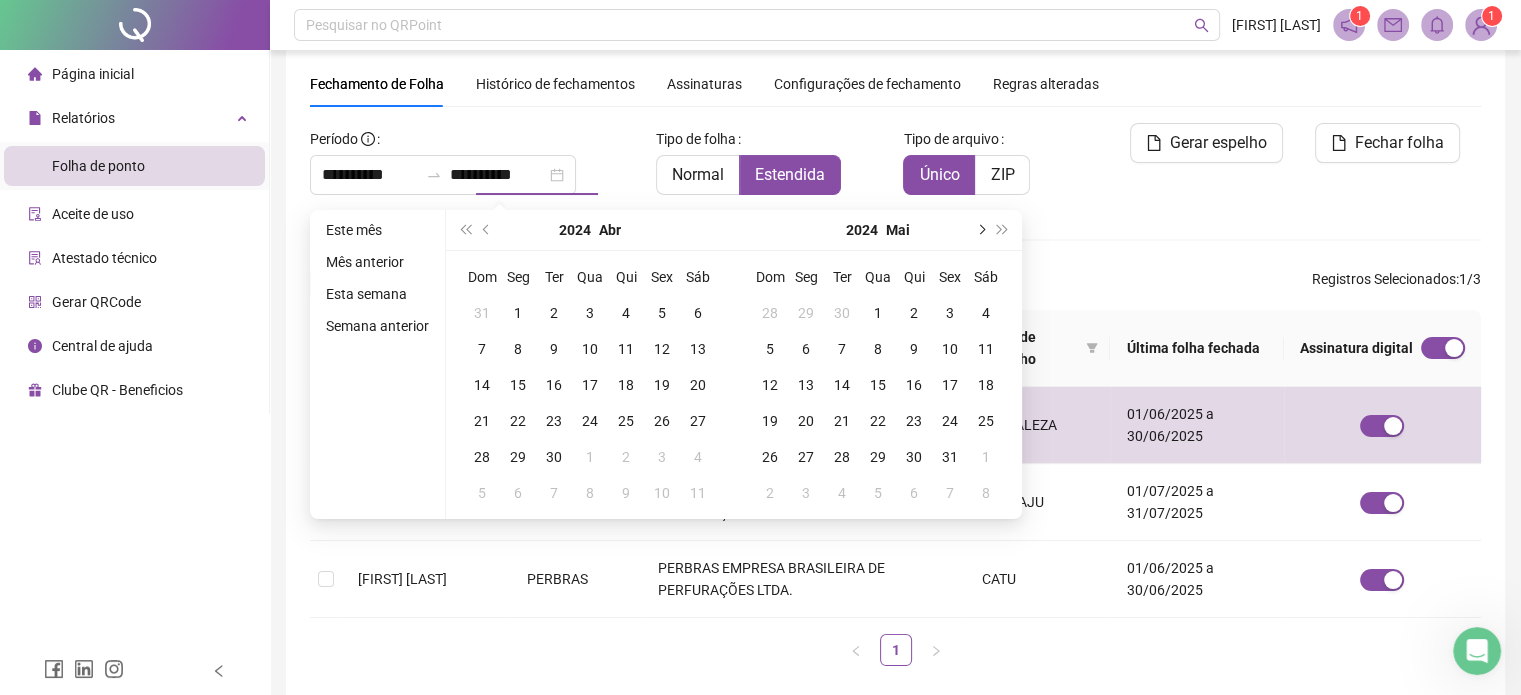 click at bounding box center (980, 230) 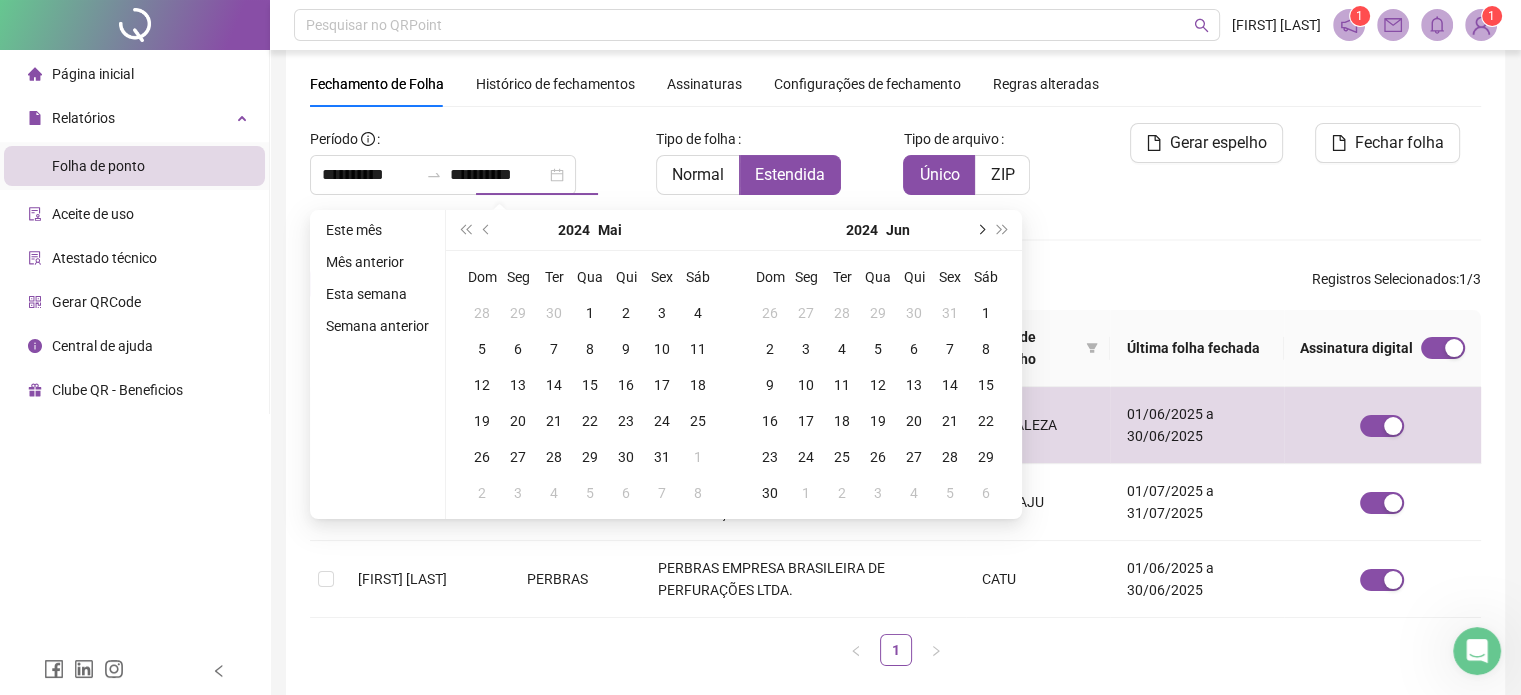 click at bounding box center [980, 230] 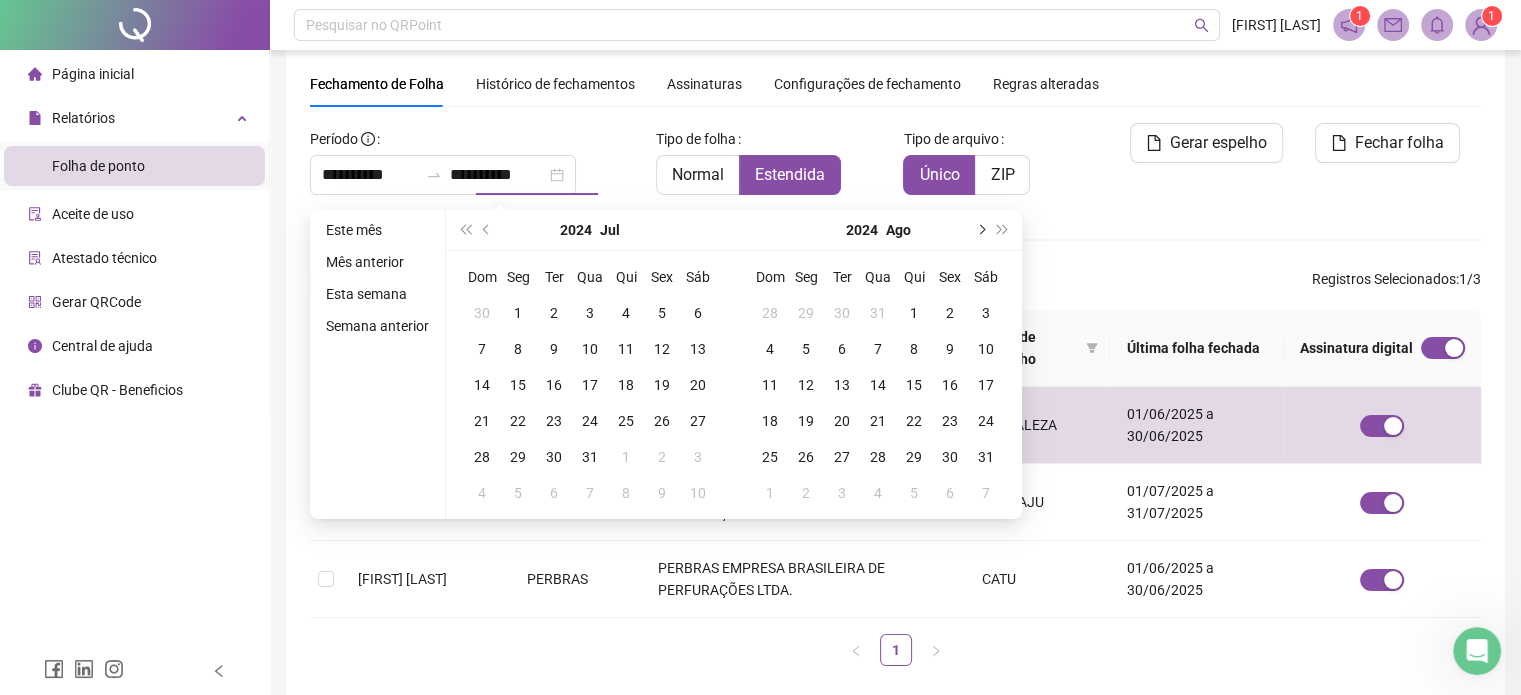 click at bounding box center [980, 230] 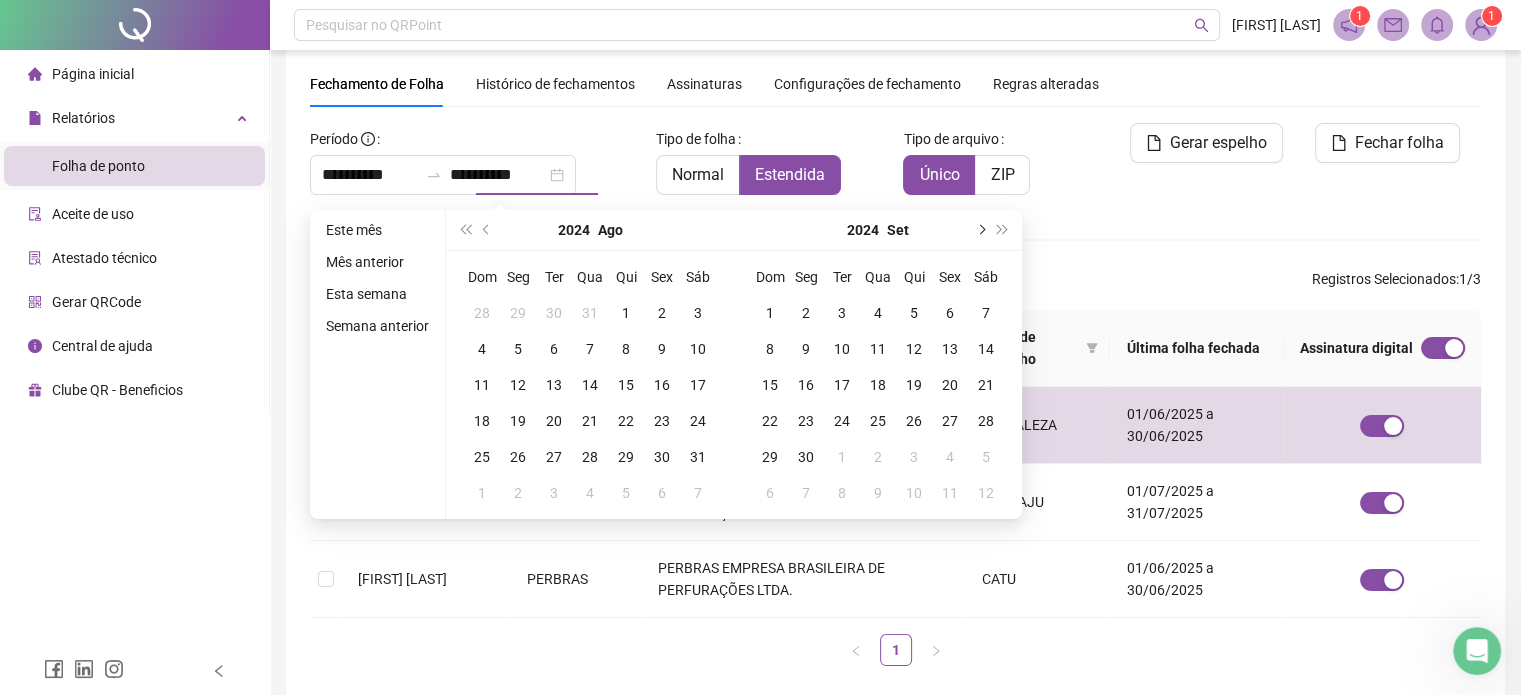 click at bounding box center (980, 230) 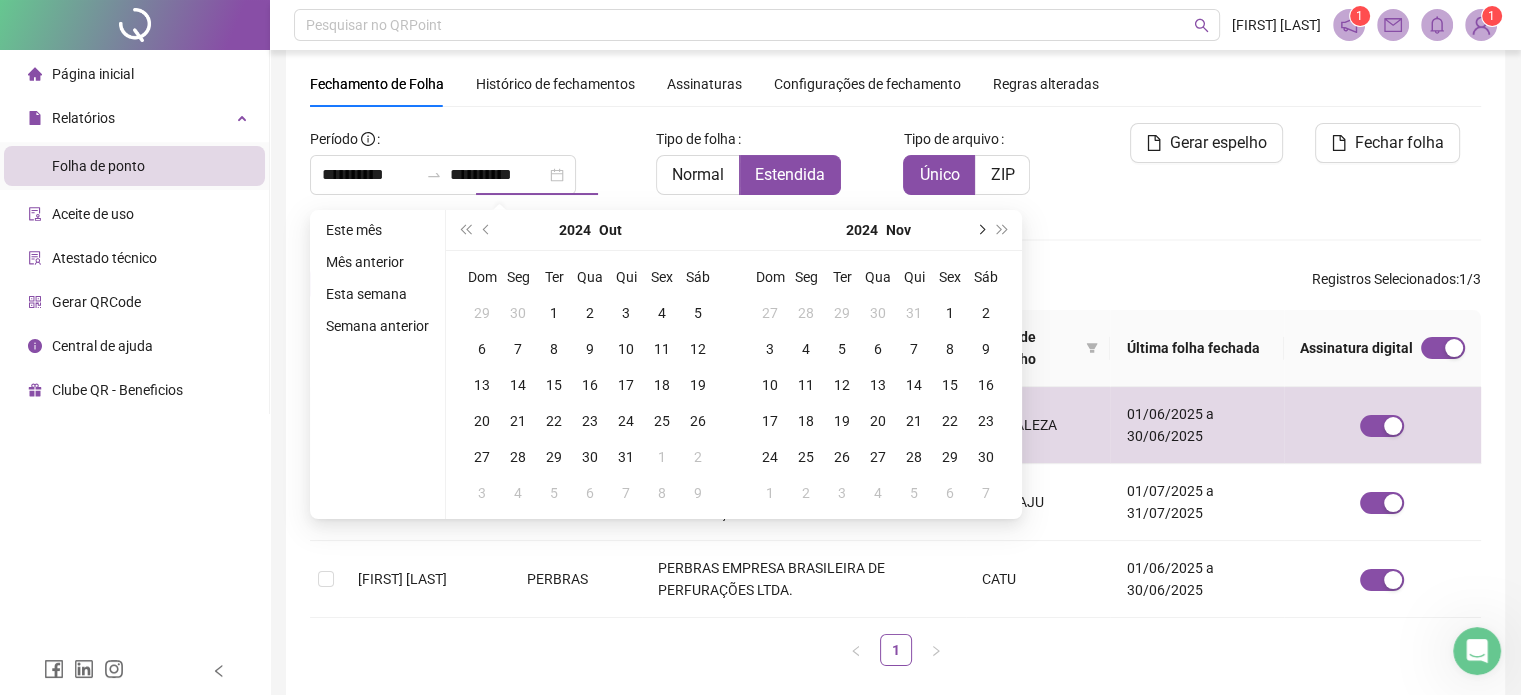 click at bounding box center (980, 230) 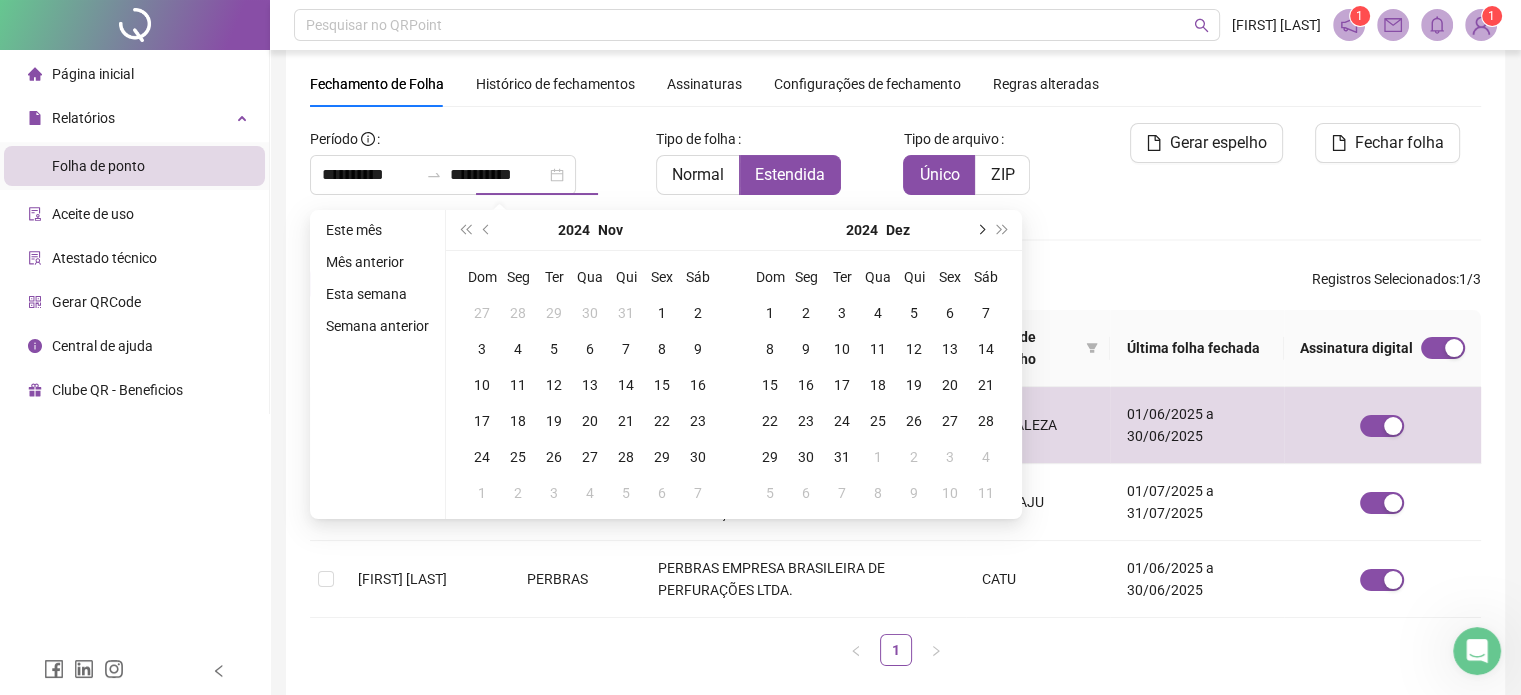 click at bounding box center [980, 230] 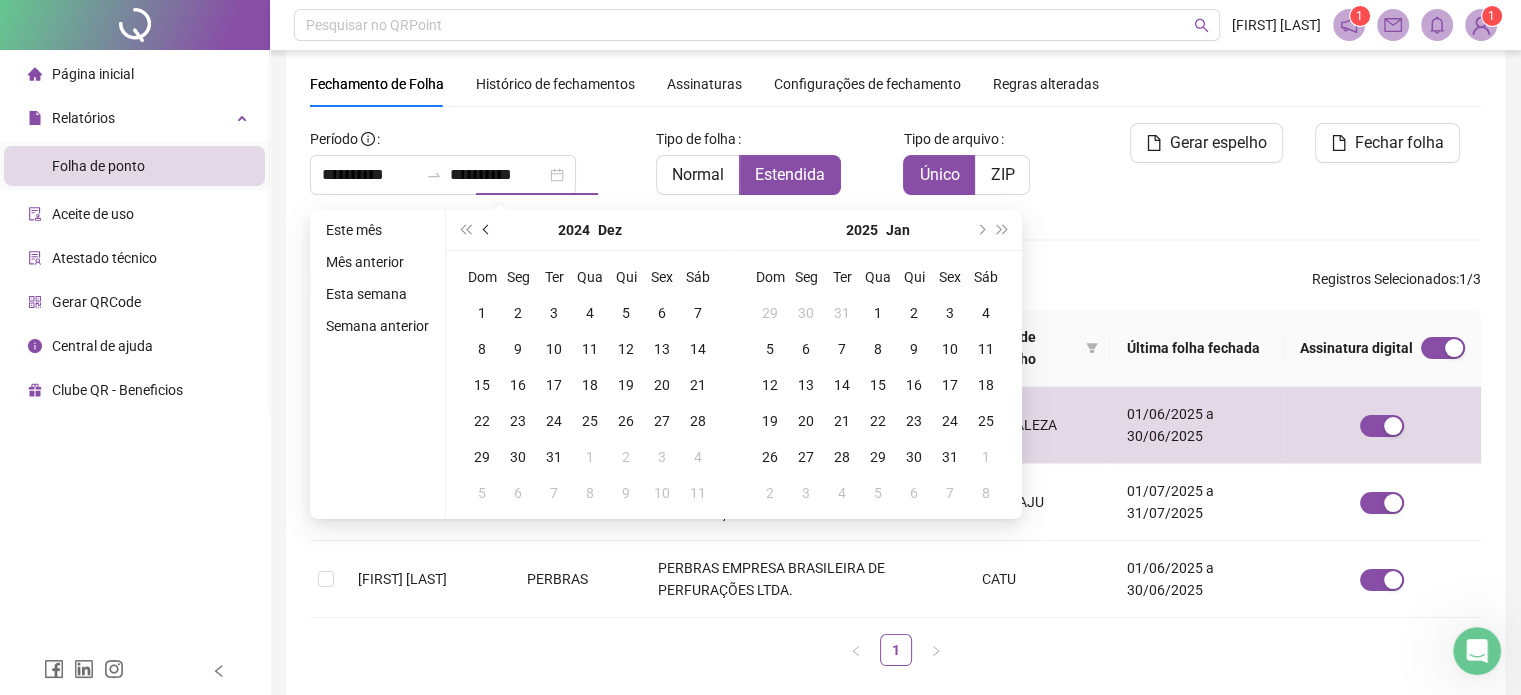 click at bounding box center [488, 230] 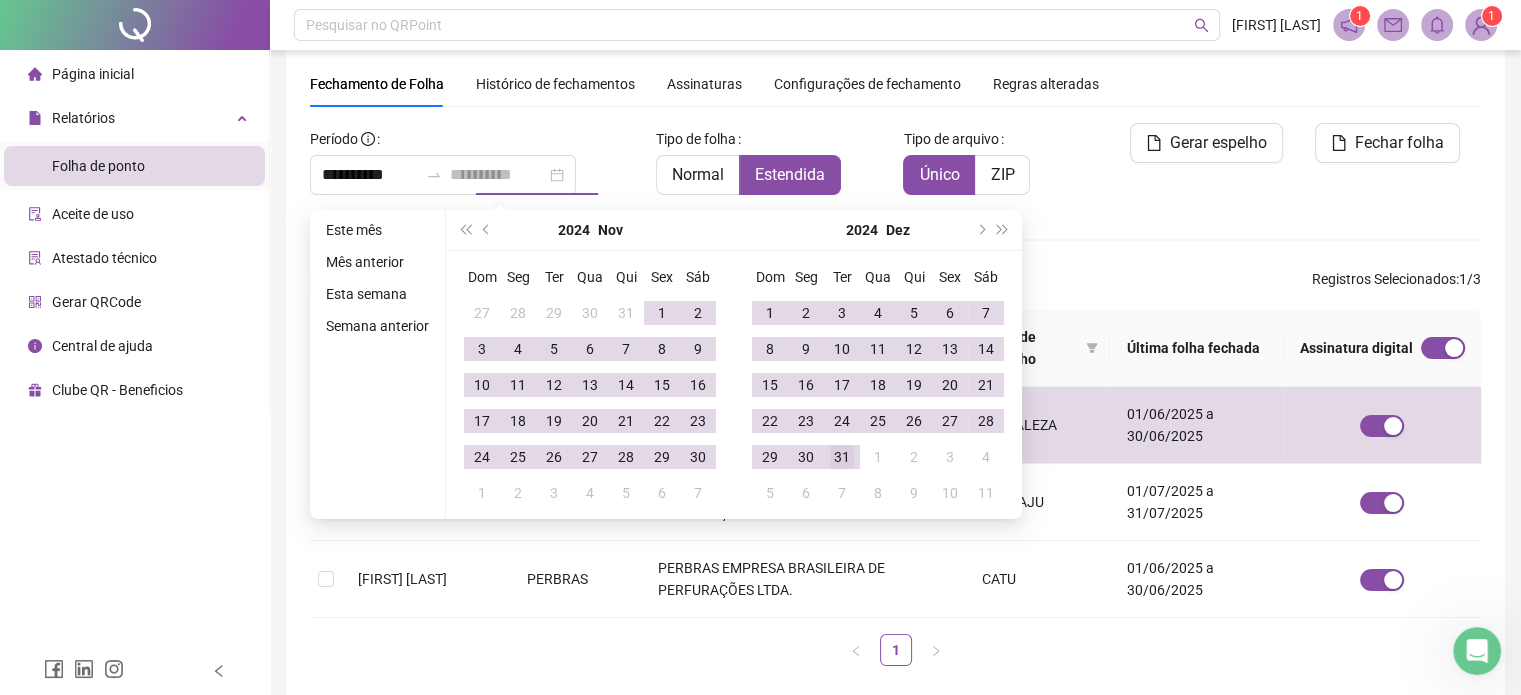 type on "**********" 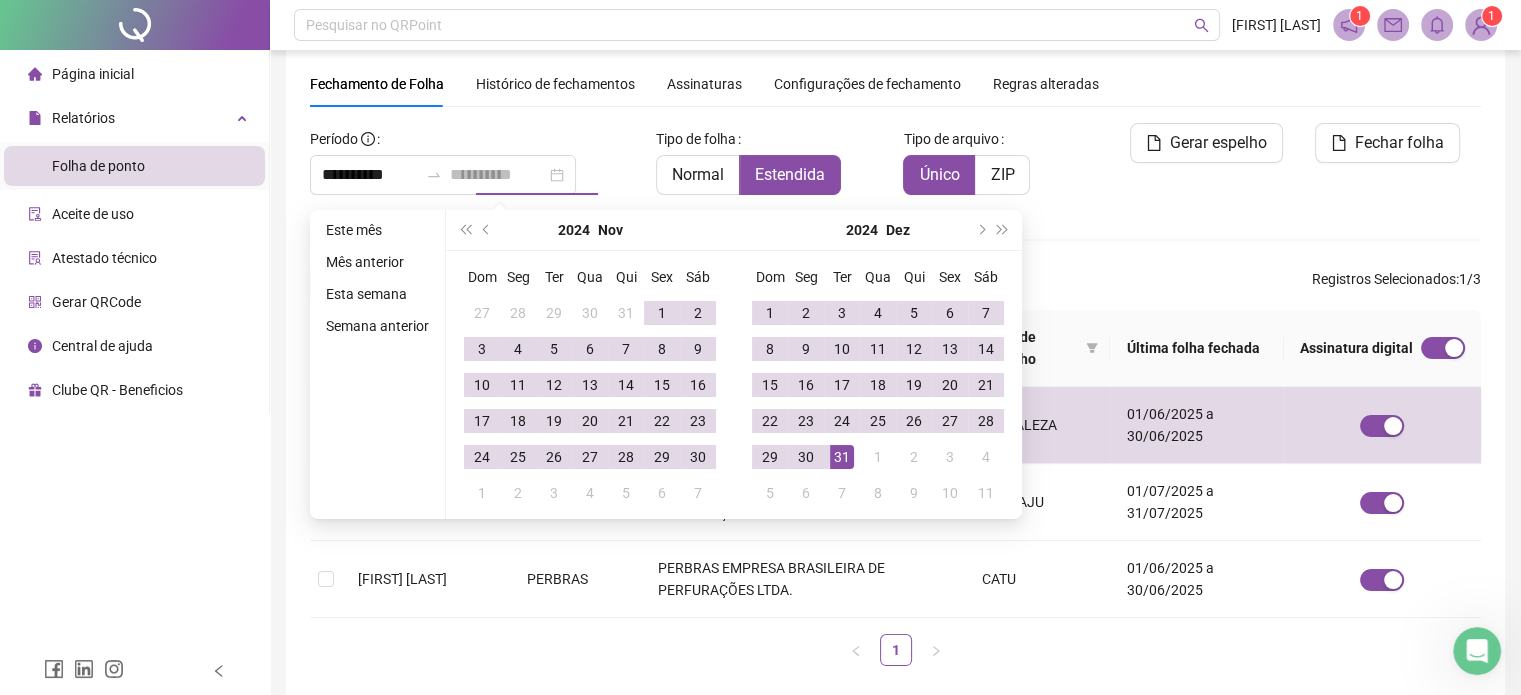 click on "31" at bounding box center [842, 457] 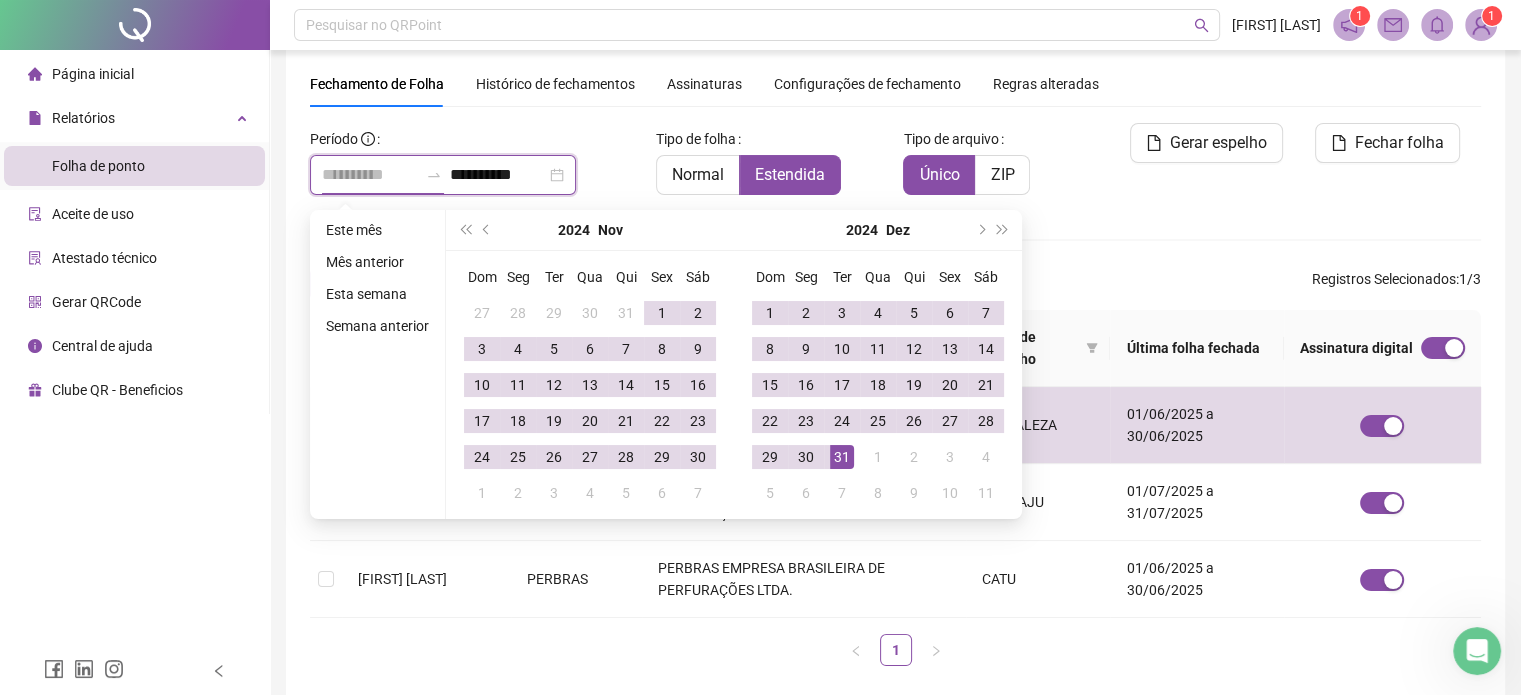 type on "**********" 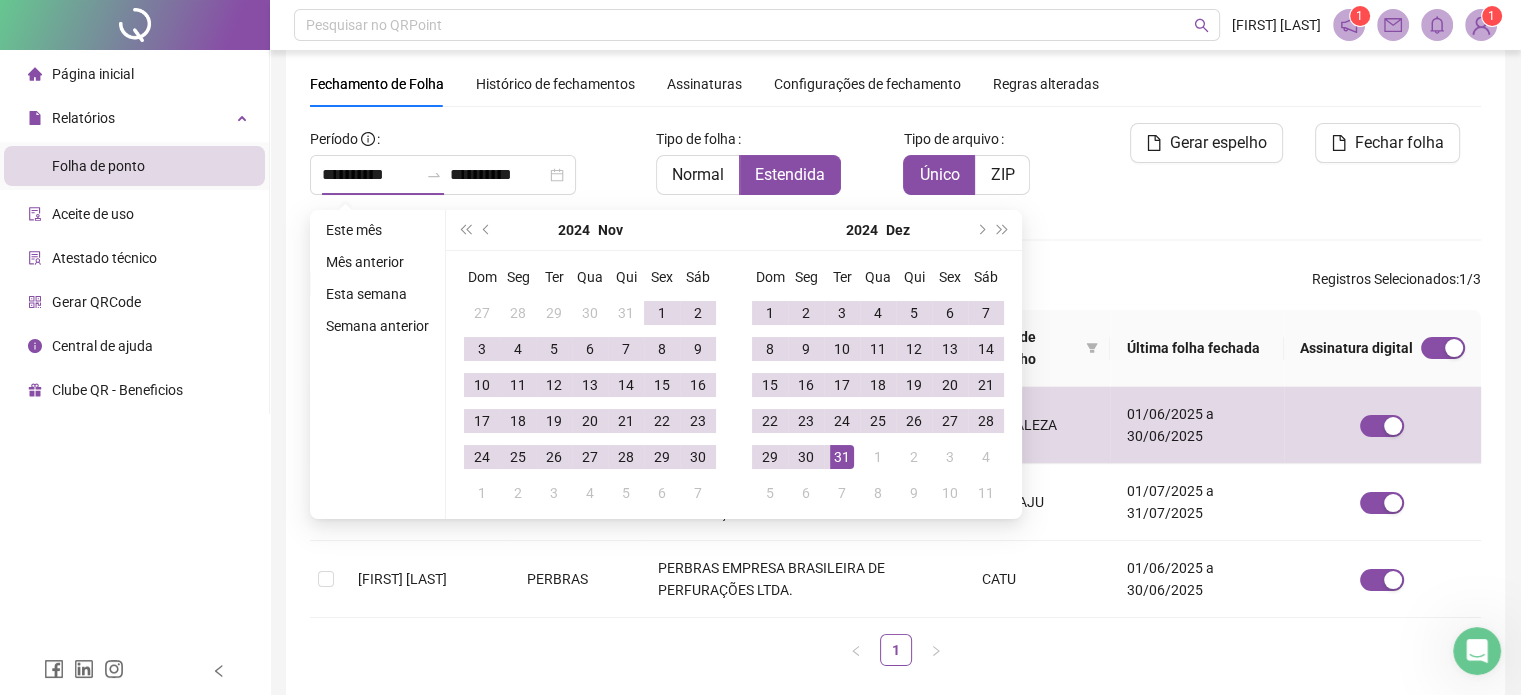 click on "Colaboradores" at bounding box center (895, 239) 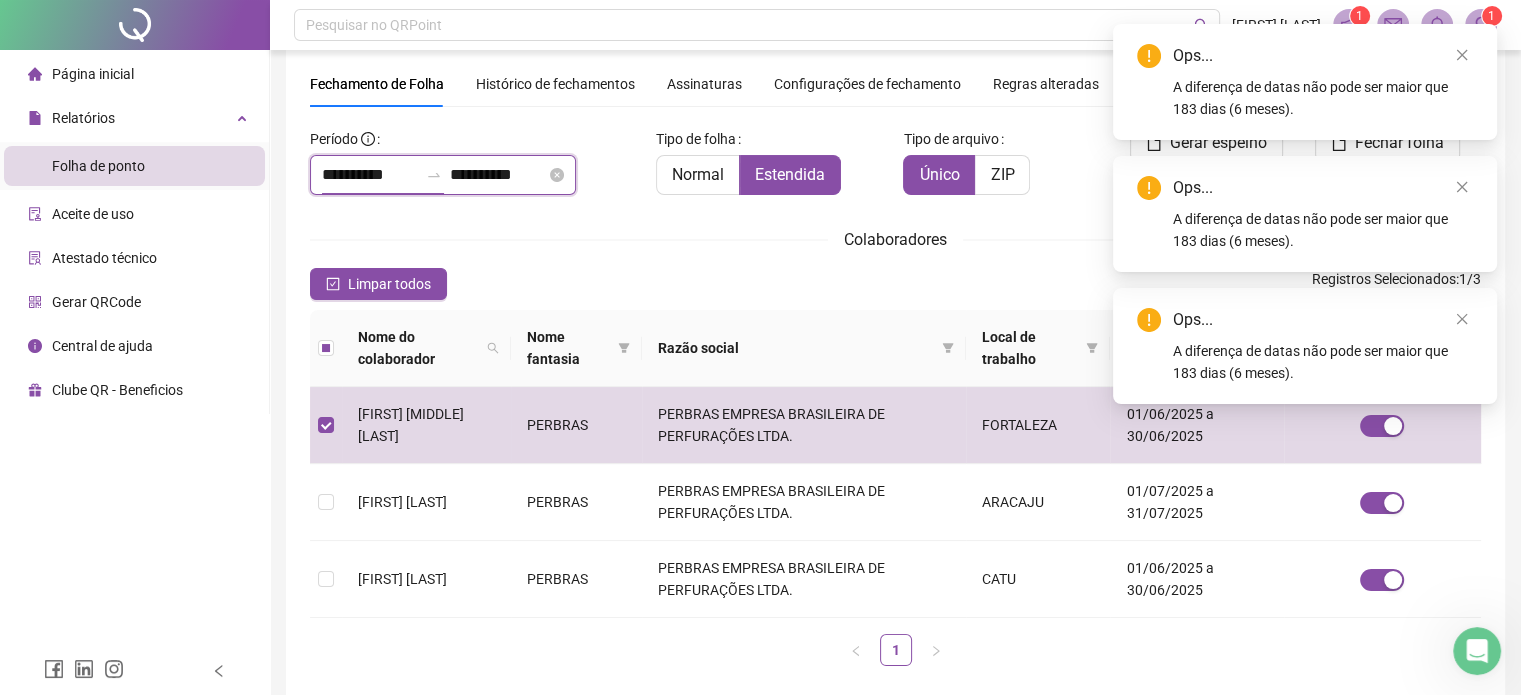 click on "**********" at bounding box center [370, 175] 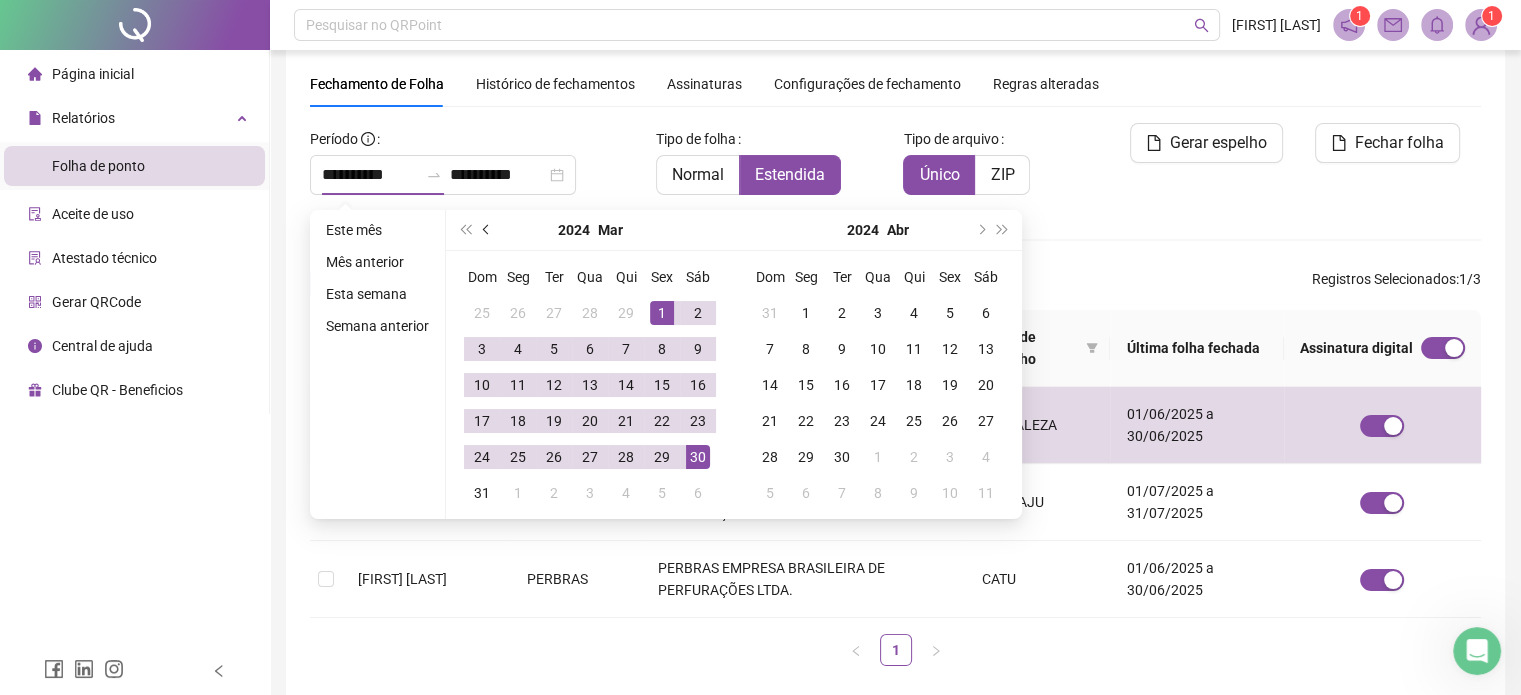 click at bounding box center (488, 230) 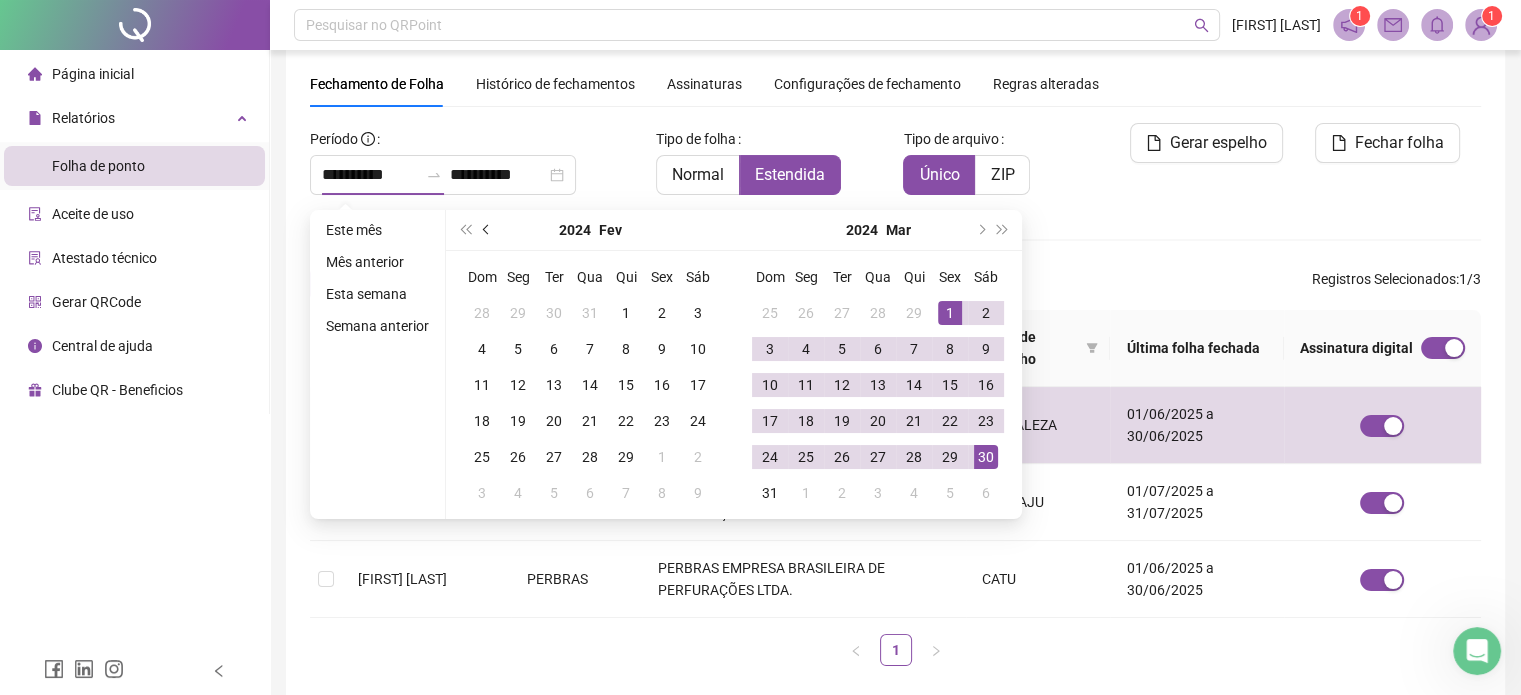 click at bounding box center [488, 230] 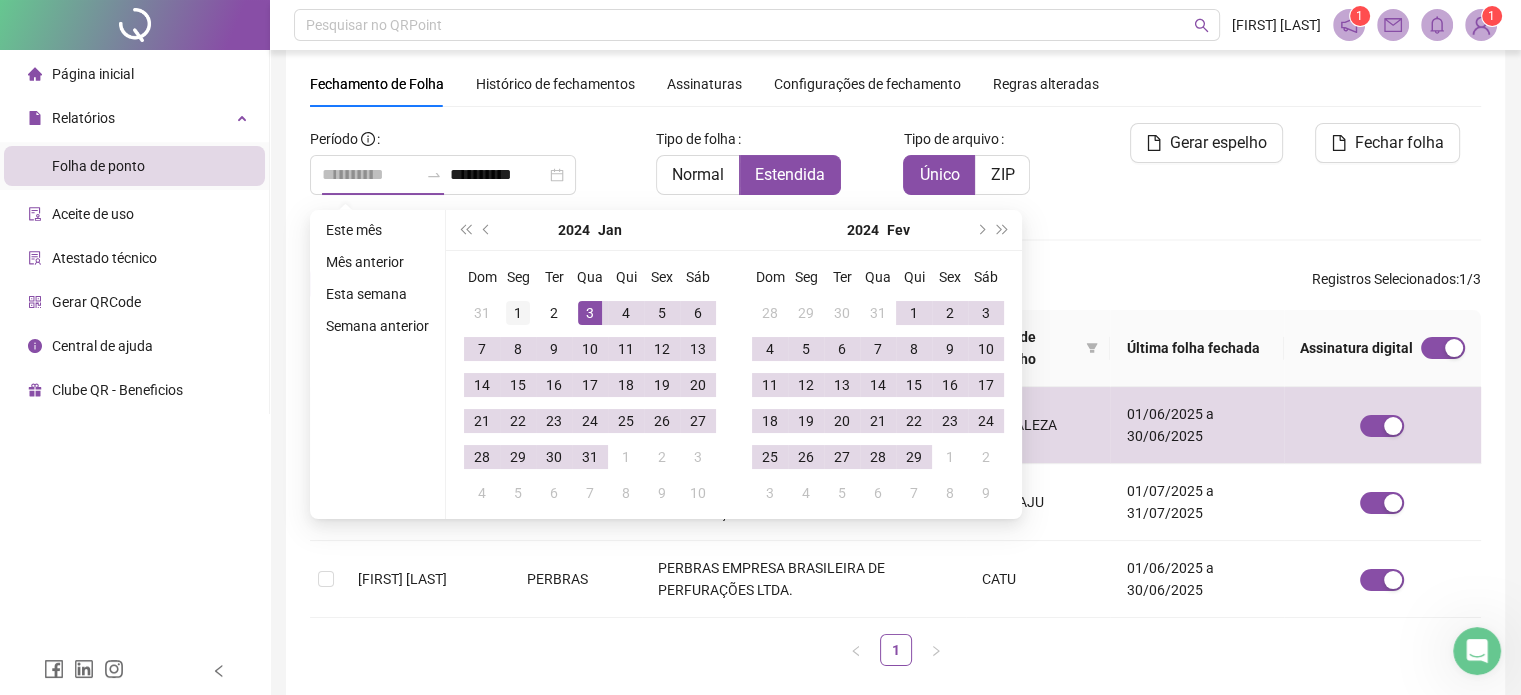 type on "**********" 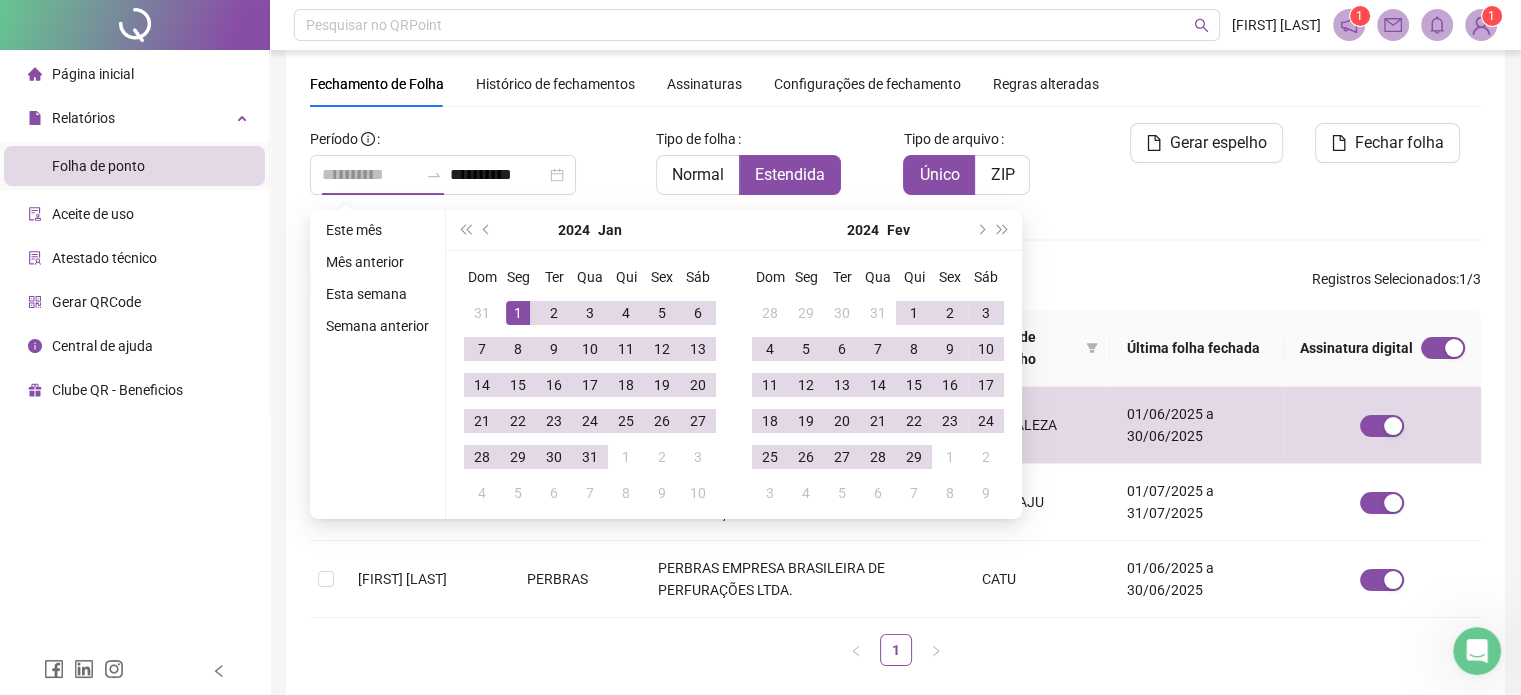 click on "1" at bounding box center [518, 313] 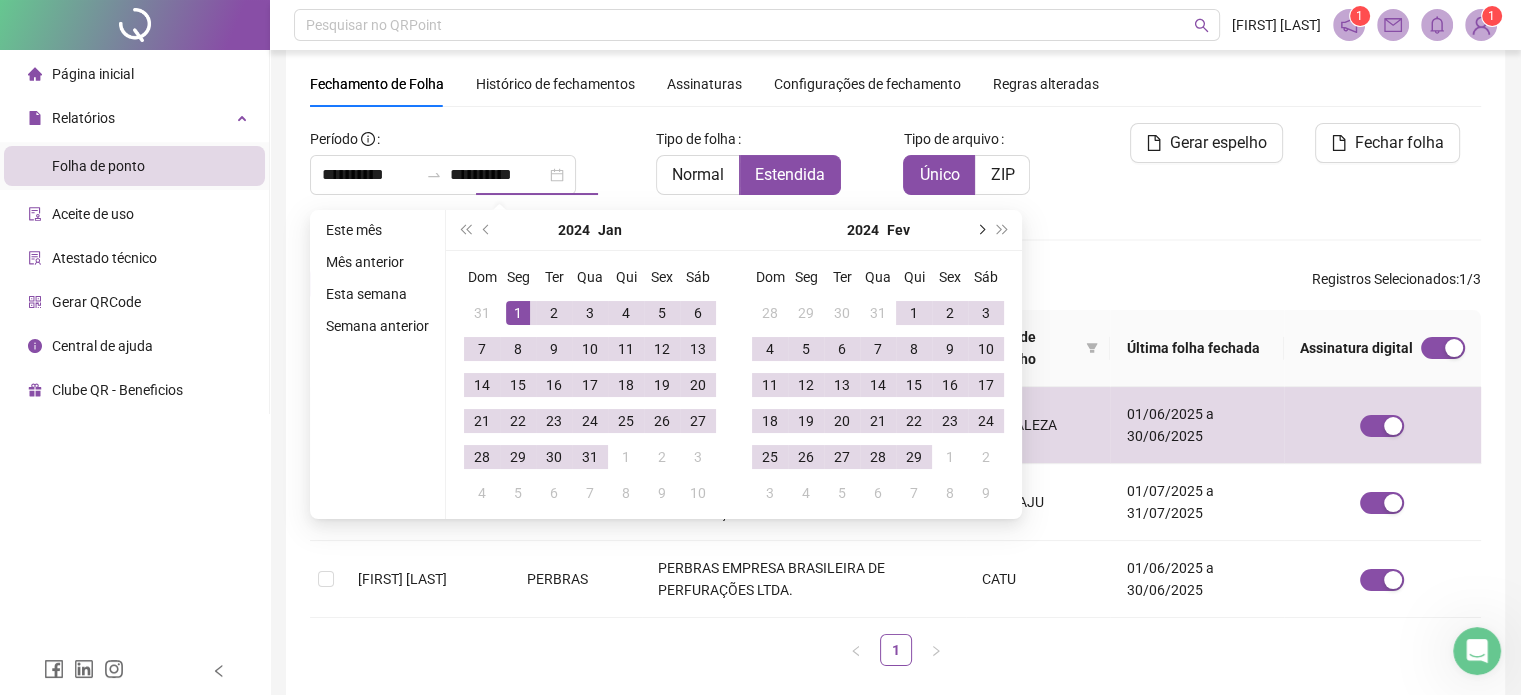 click at bounding box center (980, 230) 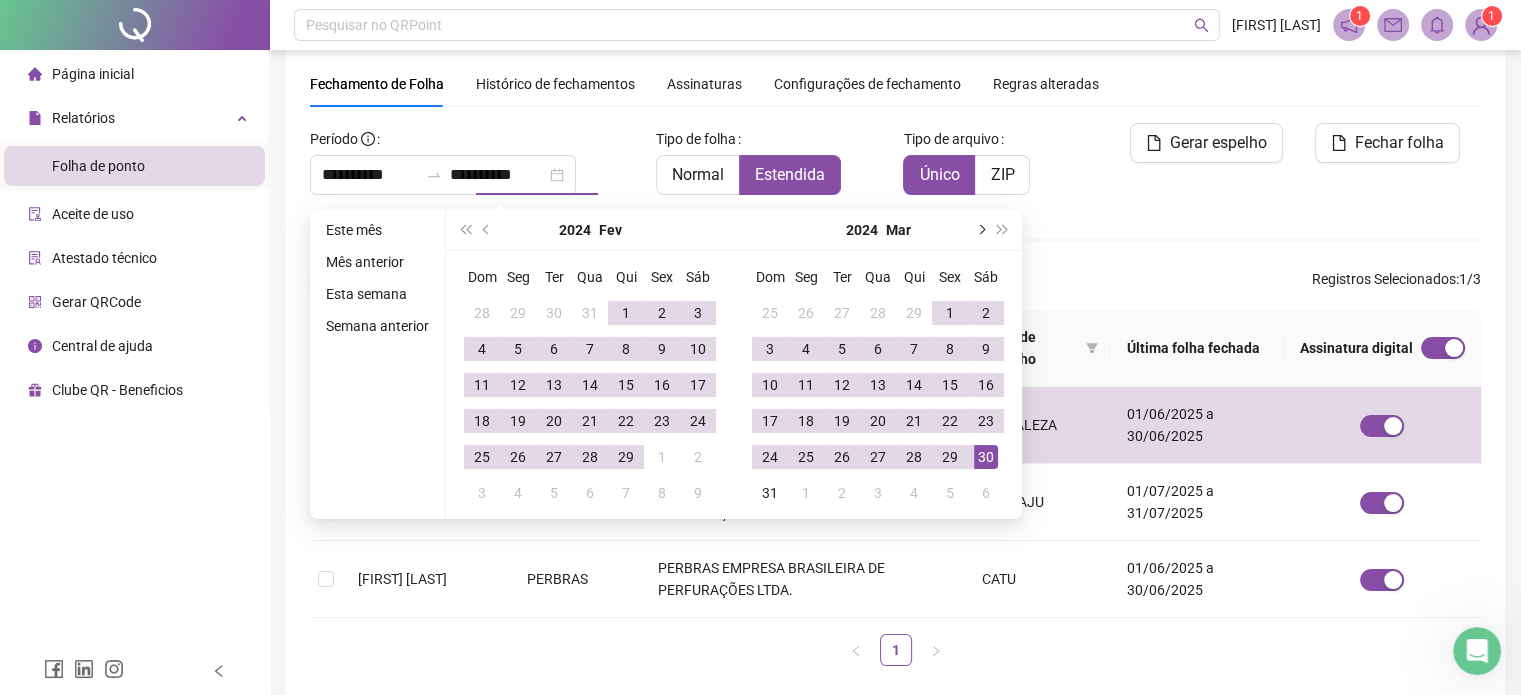 click at bounding box center (980, 230) 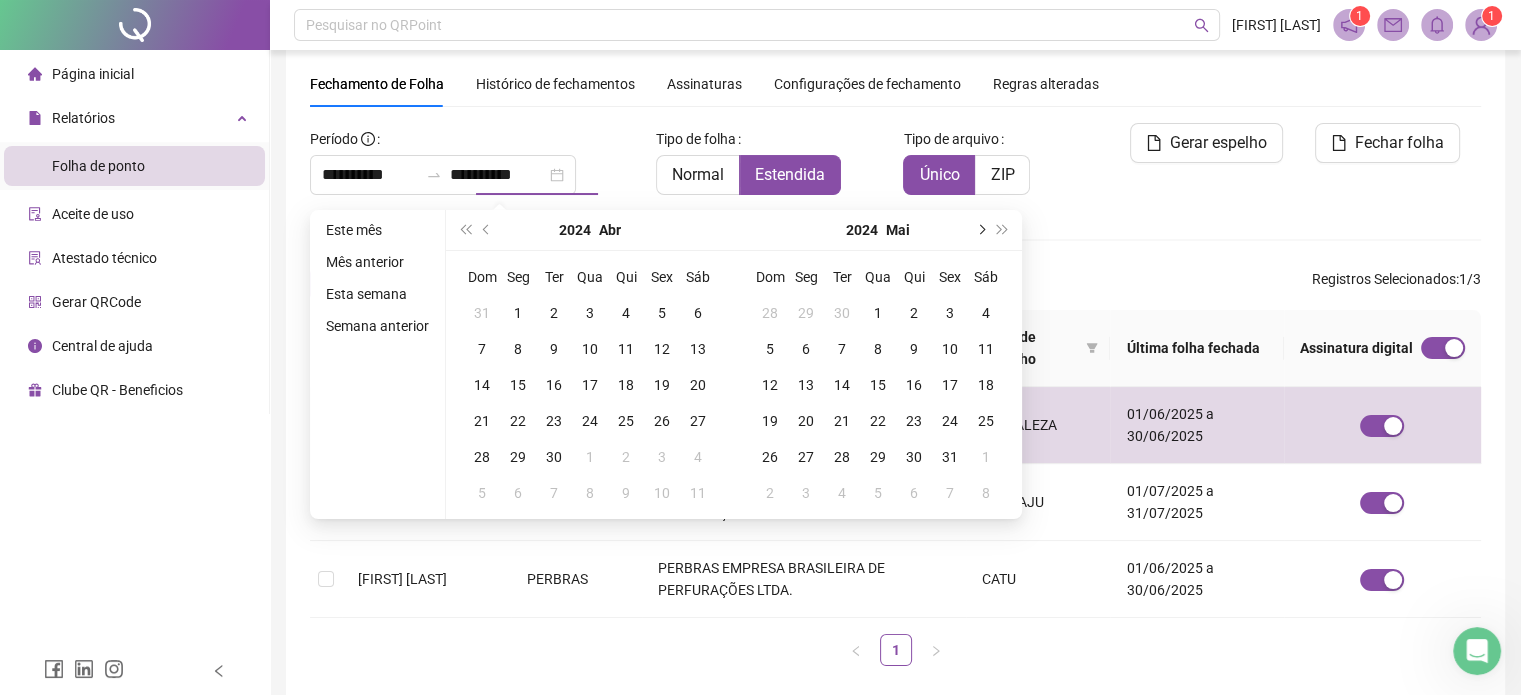 click at bounding box center [980, 230] 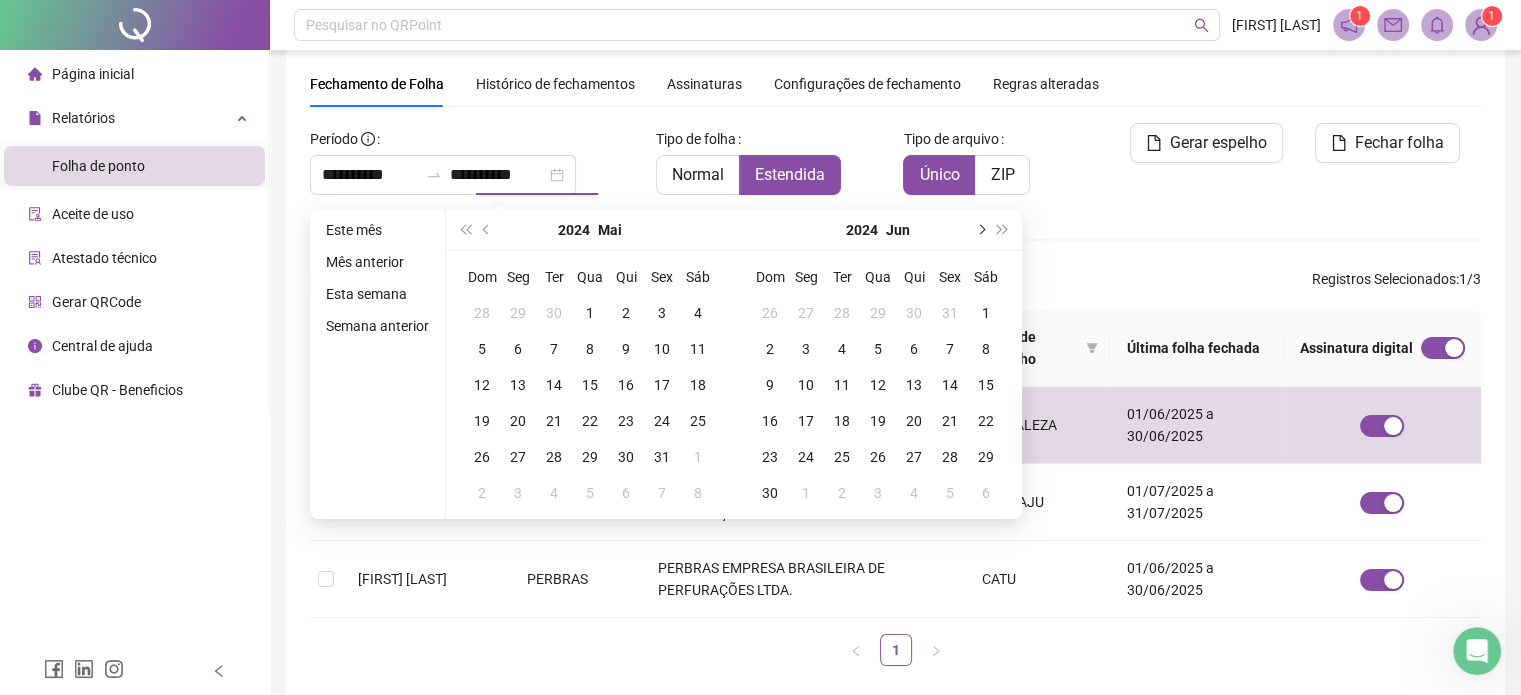 click at bounding box center [980, 230] 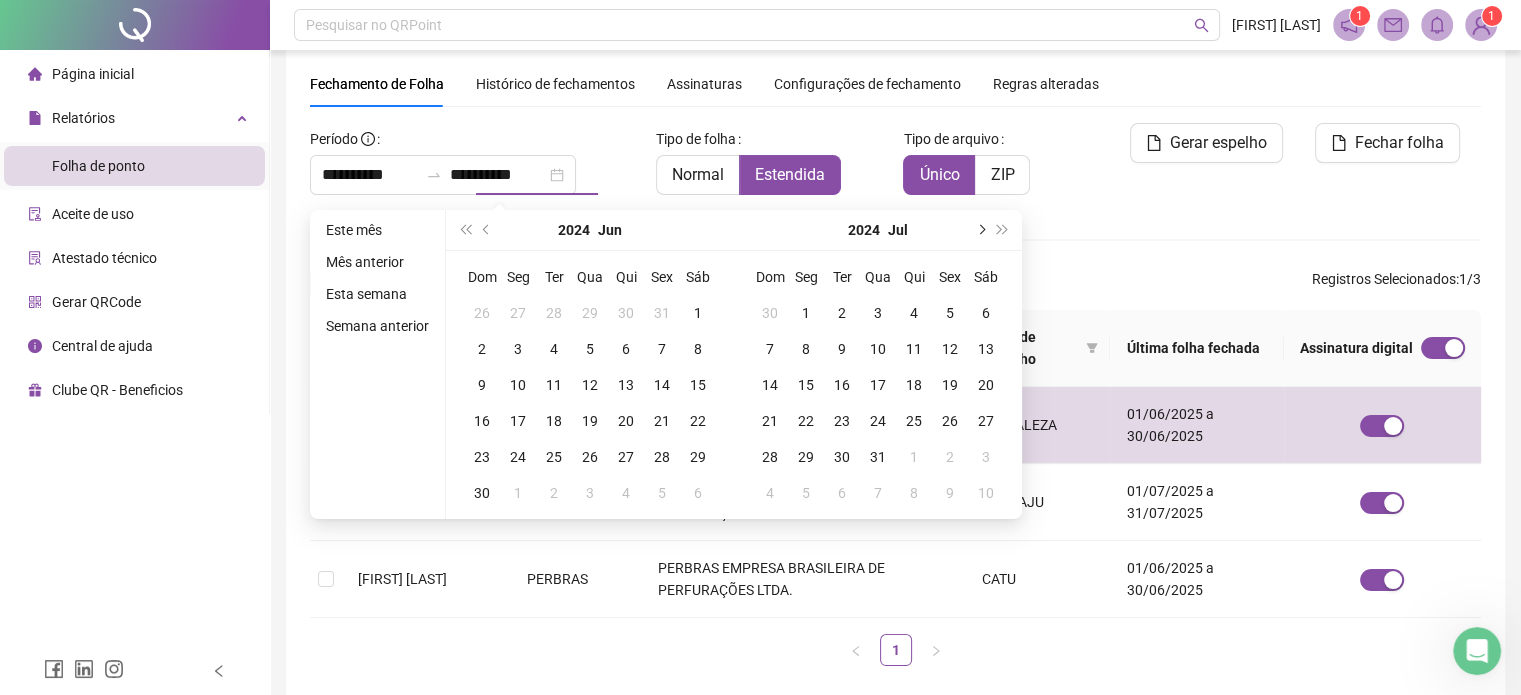 click at bounding box center [980, 230] 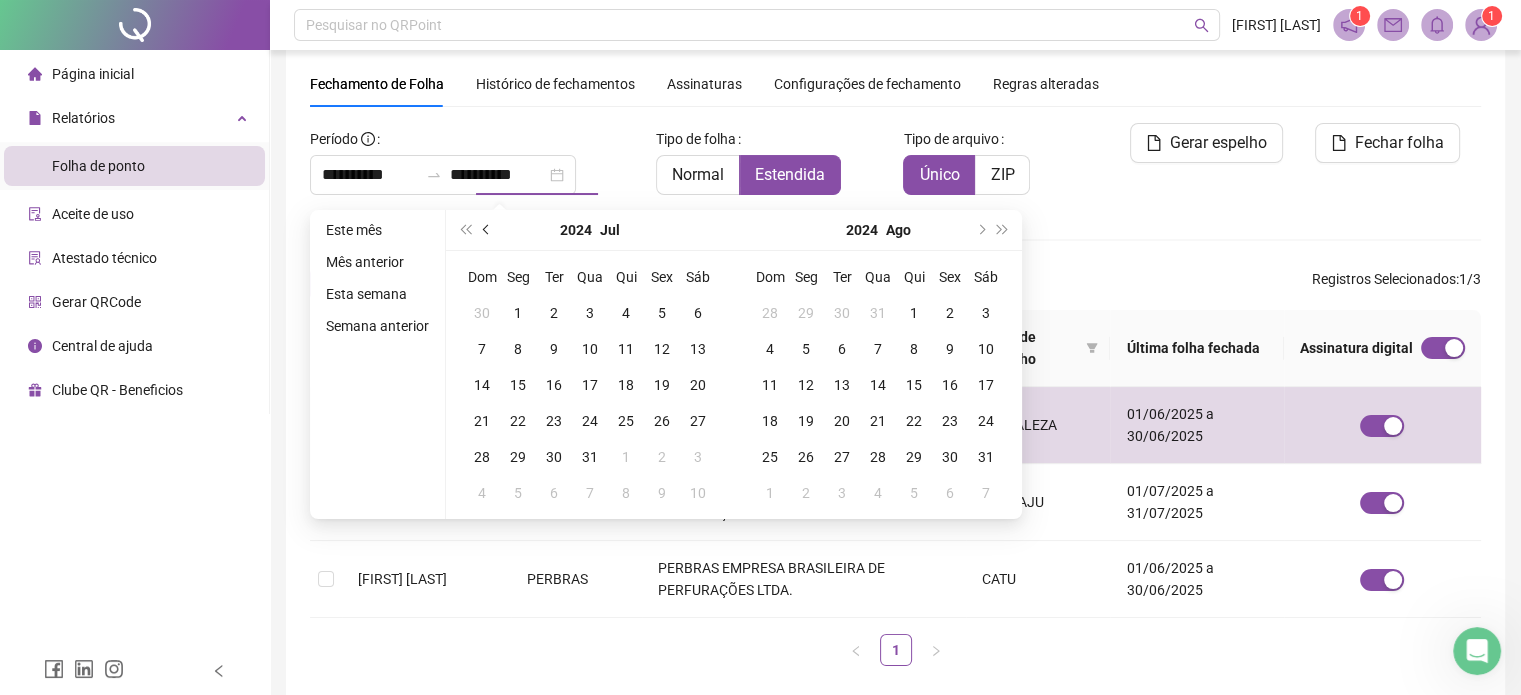 click at bounding box center [488, 230] 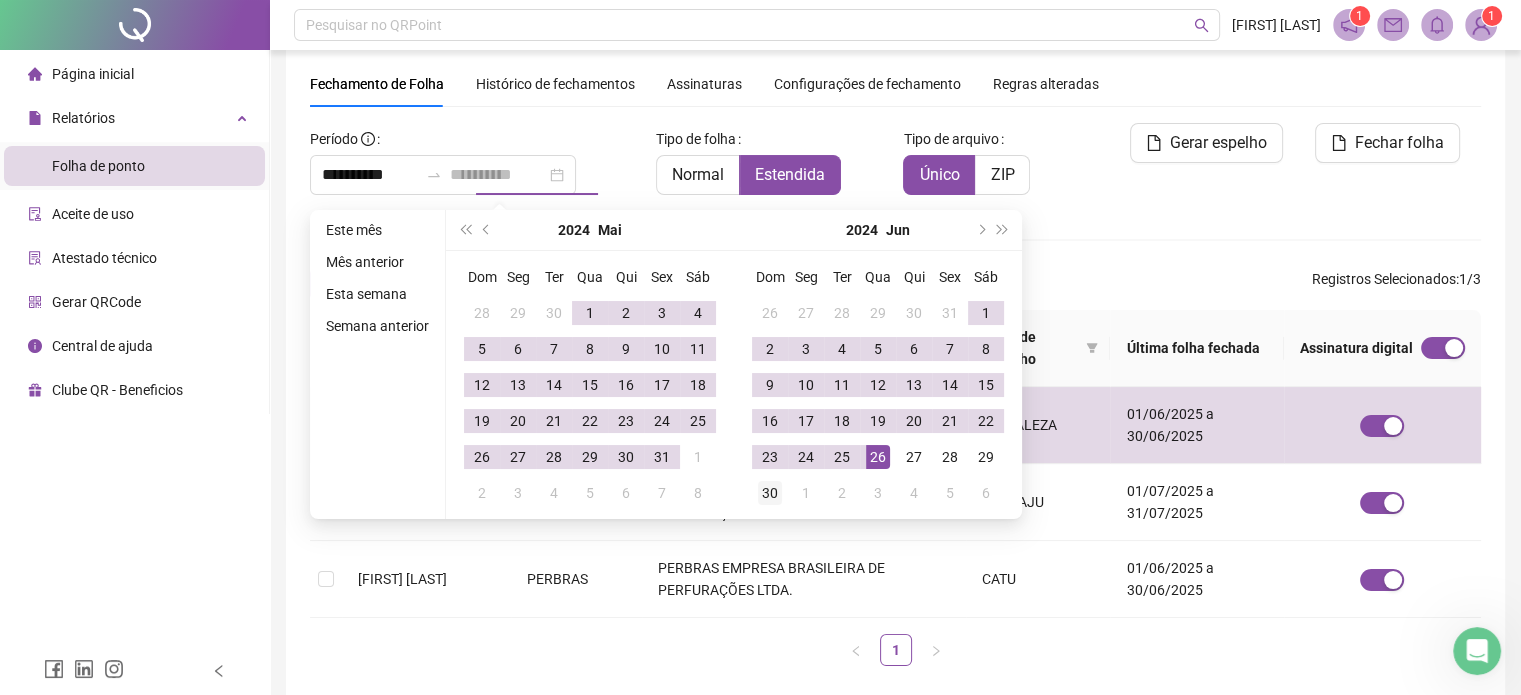 type on "**********" 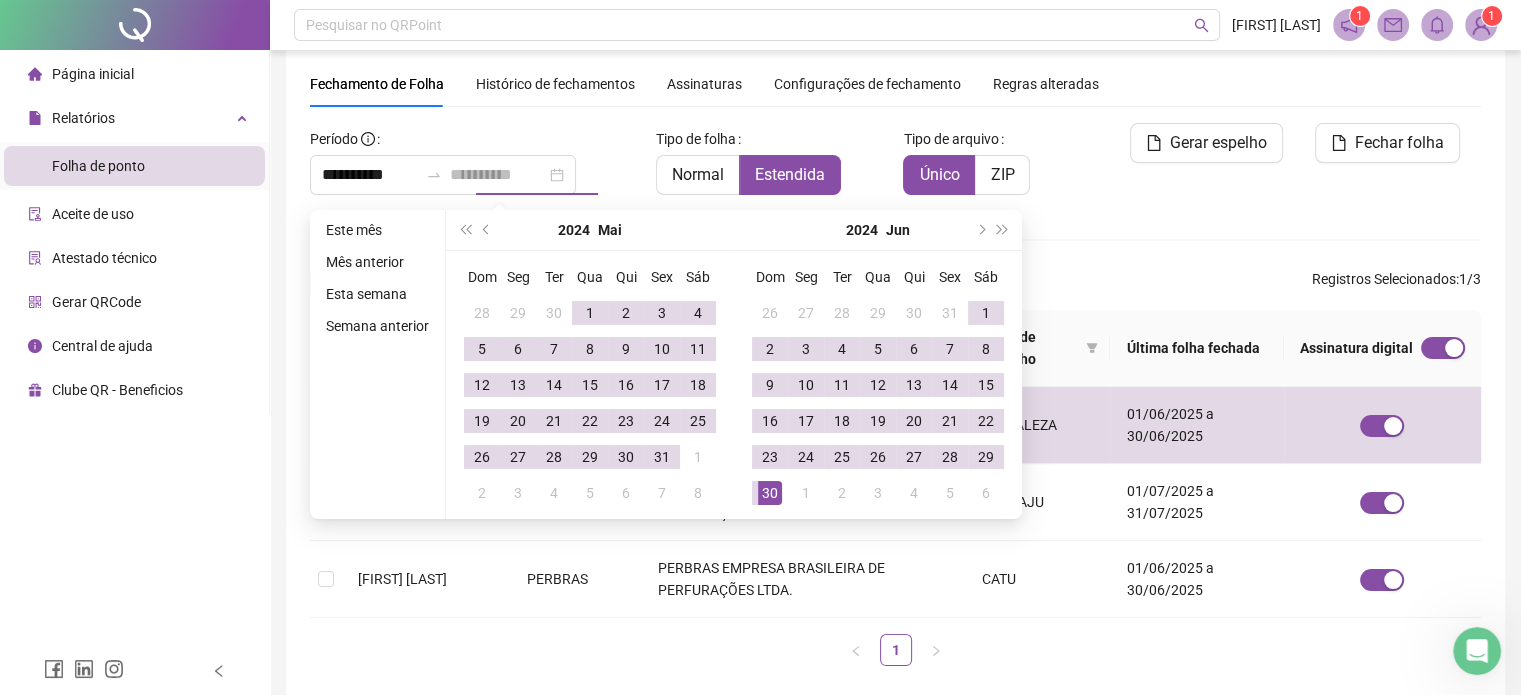 drag, startPoint x: 771, startPoint y: 489, endPoint x: 777, endPoint y: 470, distance: 19.924858 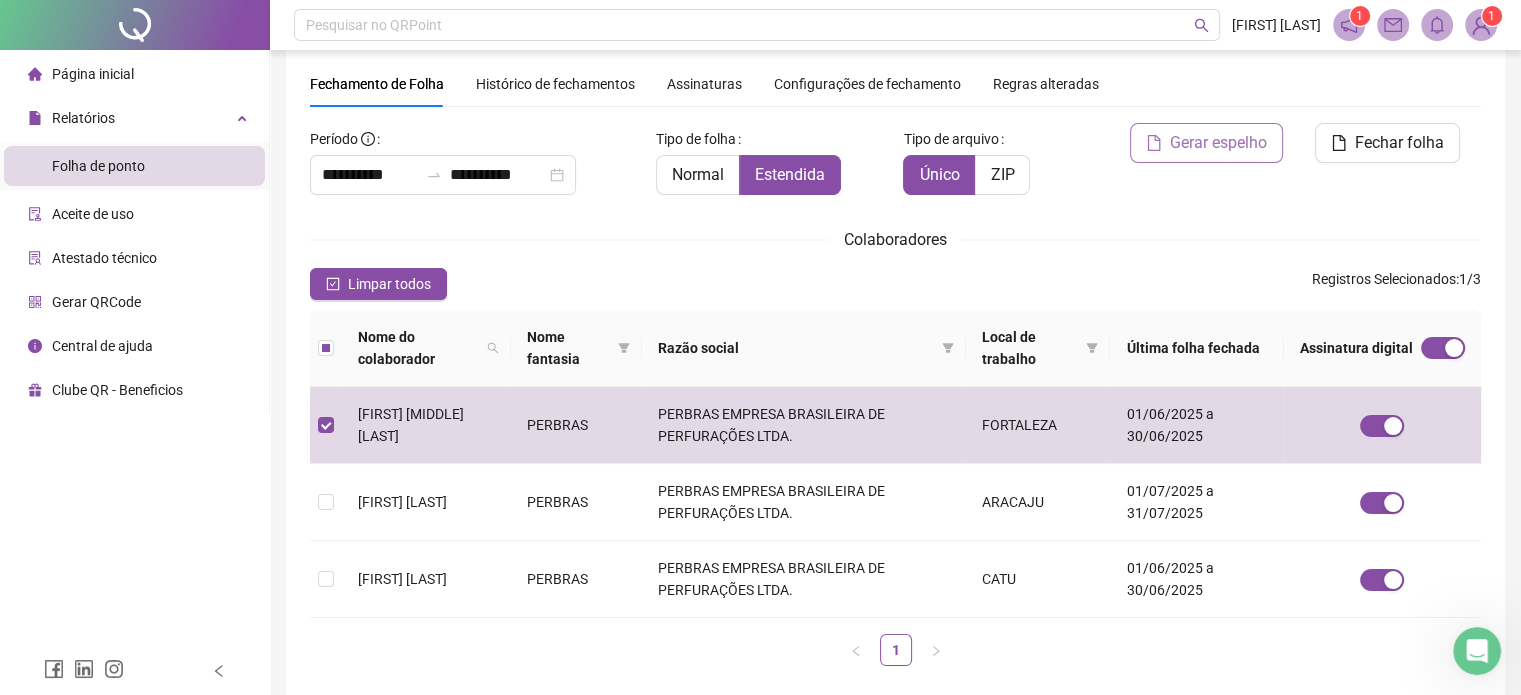 click on "Gerar espelho" at bounding box center [1218, 143] 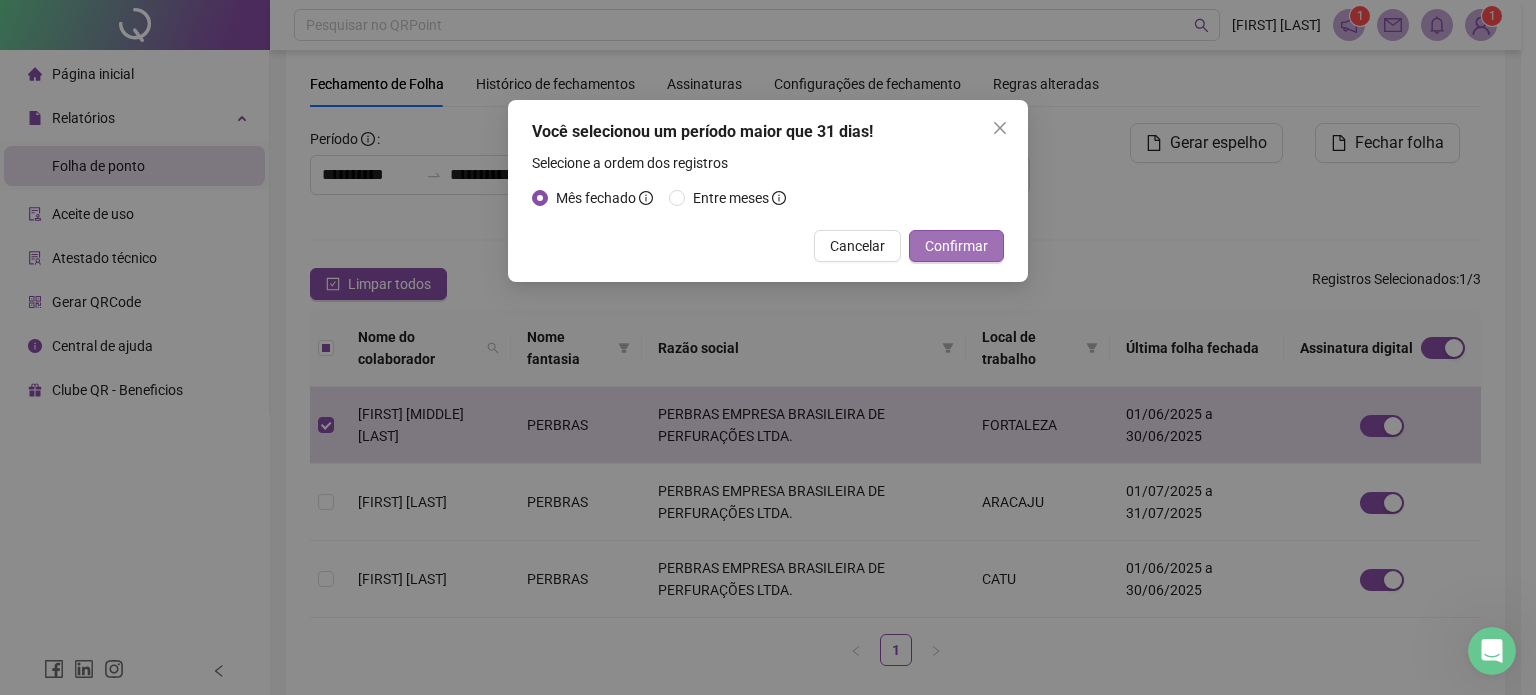 click on "Confirmar" at bounding box center [956, 246] 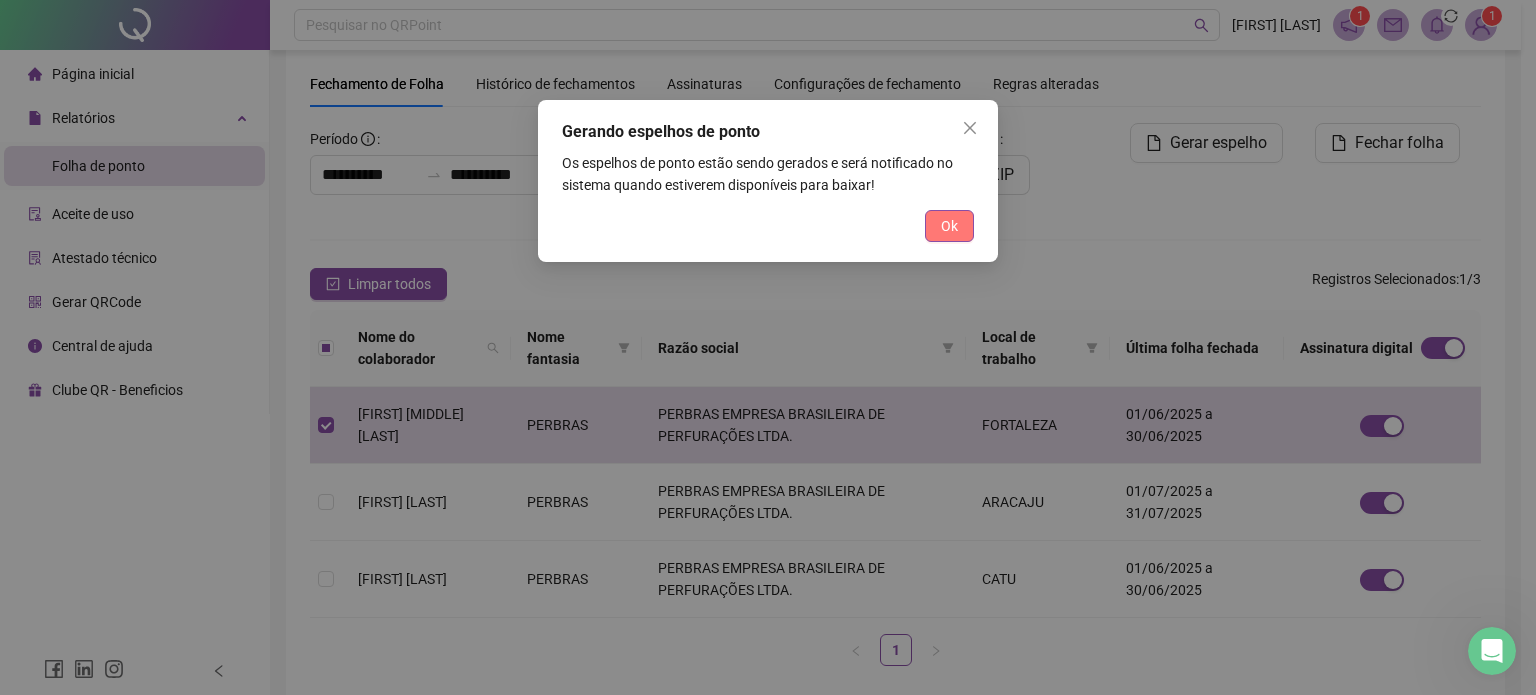click on "Ok" at bounding box center [949, 226] 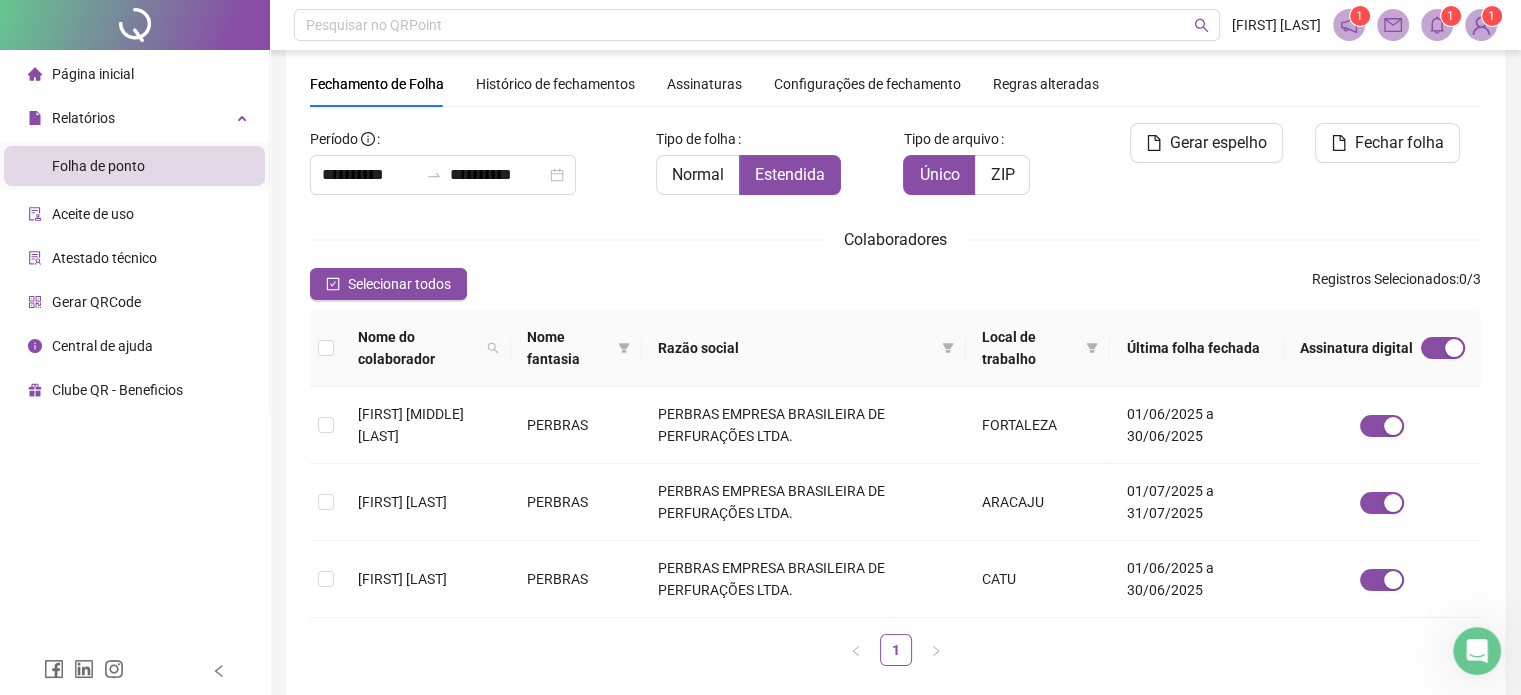 click 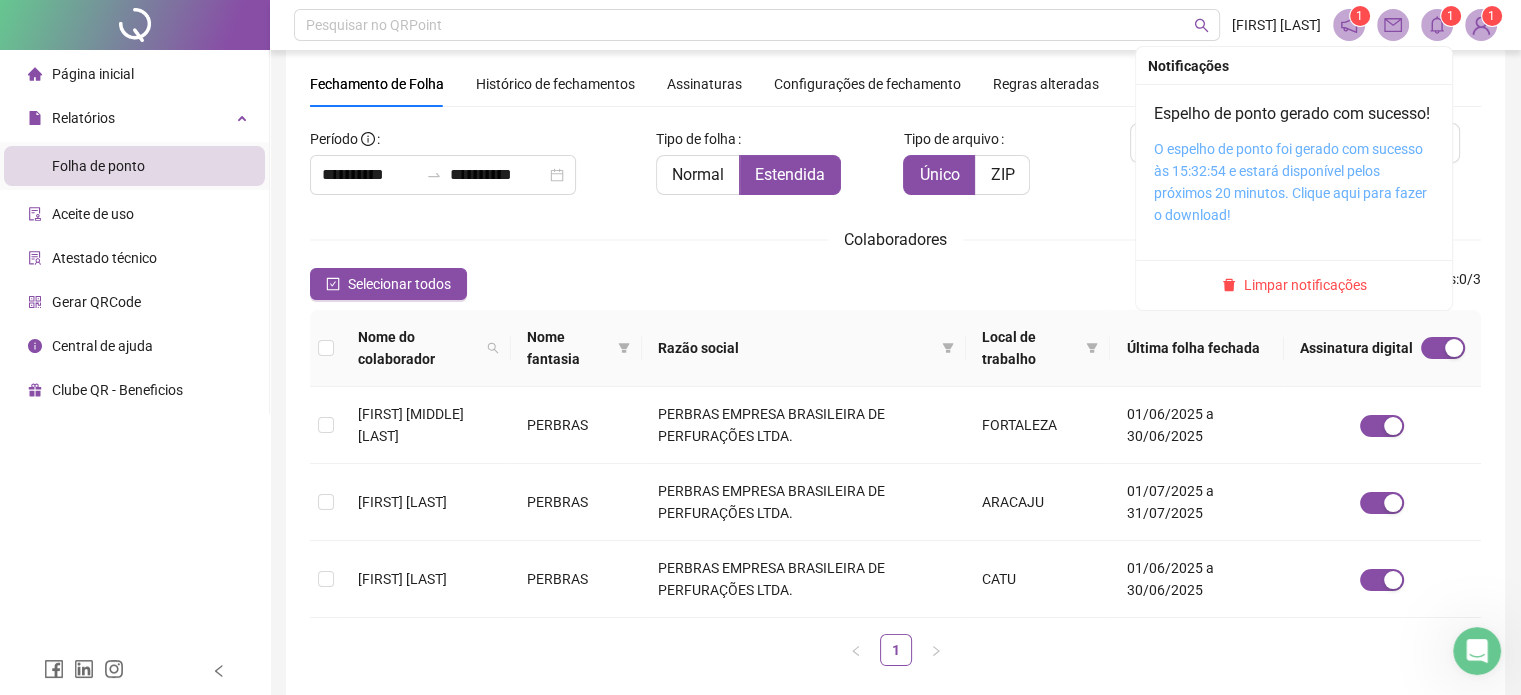click on "O espelho de ponto foi gerado com sucesso às 15:32:54 e estará disponível pelos próximos 20 minutos.
Clique aqui para fazer o download!" at bounding box center (1290, 182) 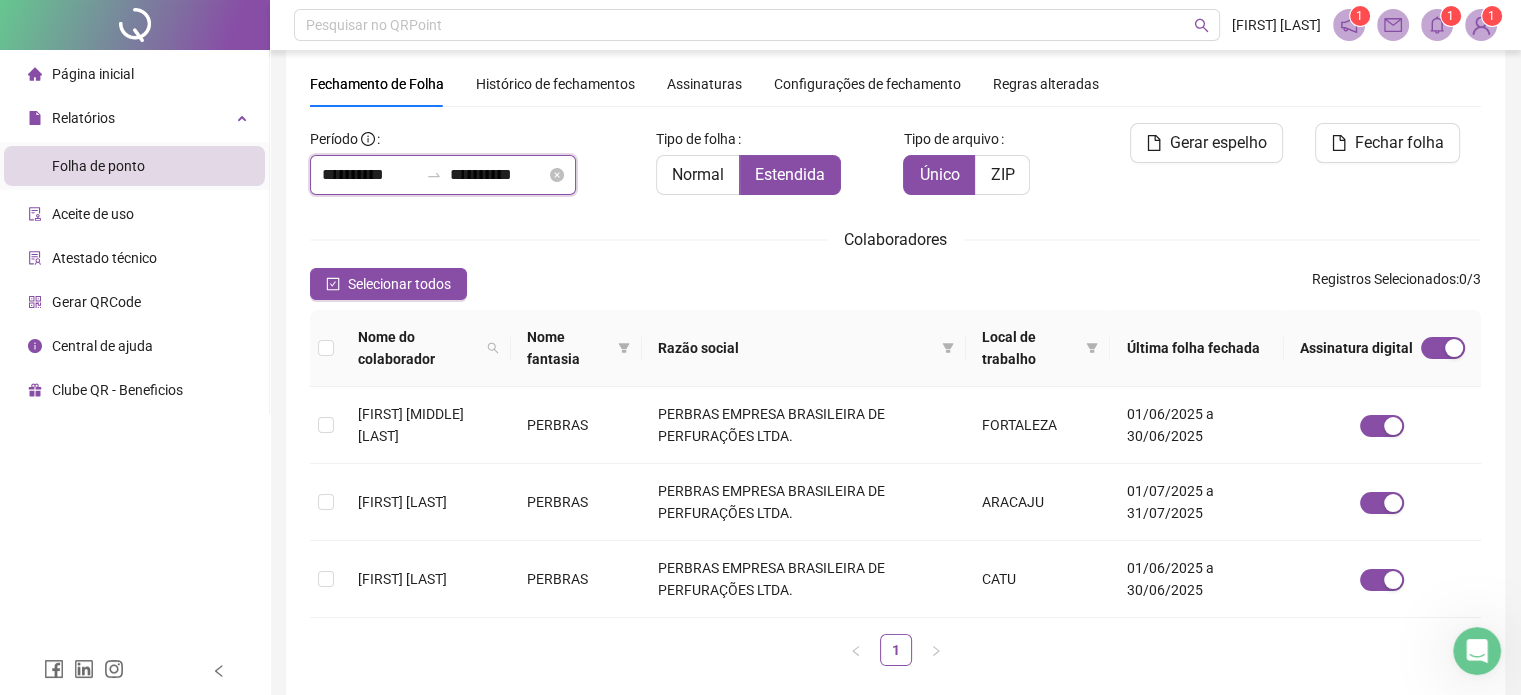 click on "**********" at bounding box center [370, 175] 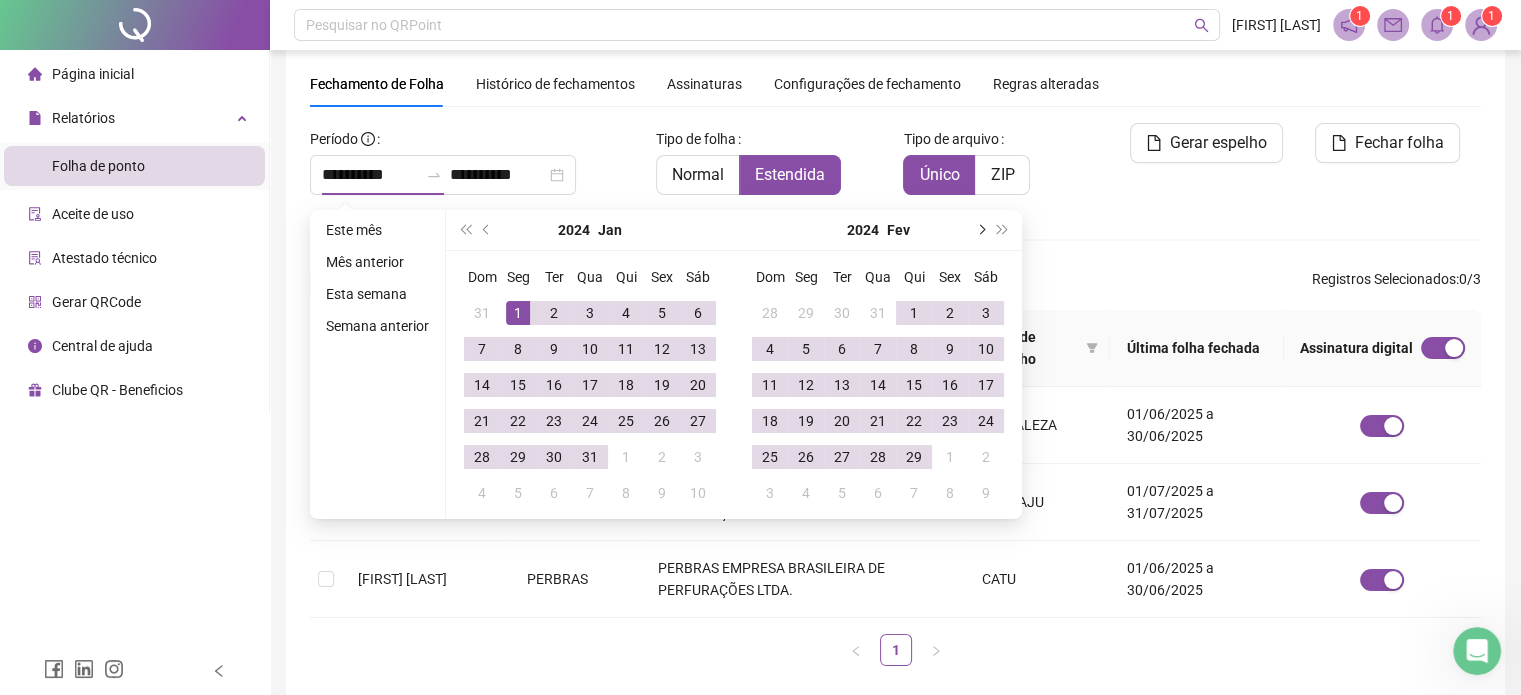 click at bounding box center [980, 230] 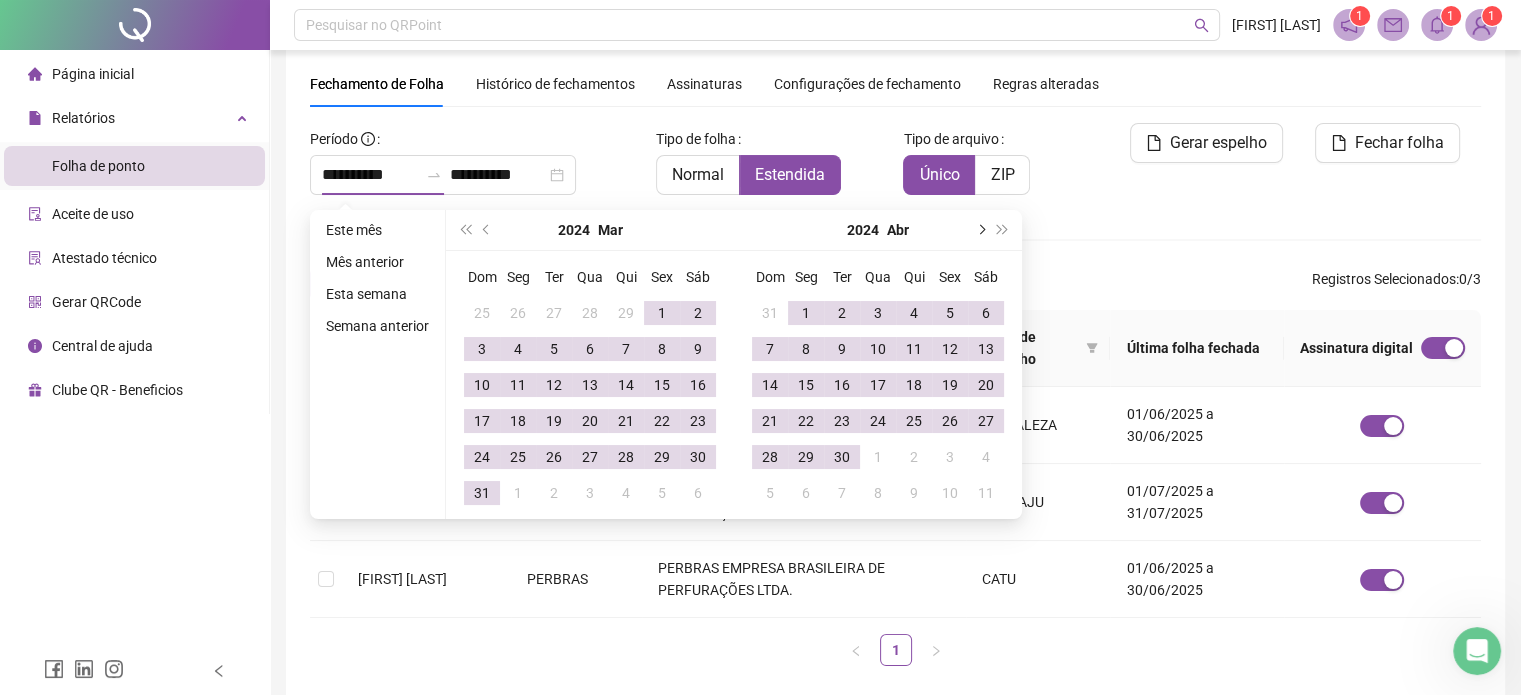 click at bounding box center [980, 230] 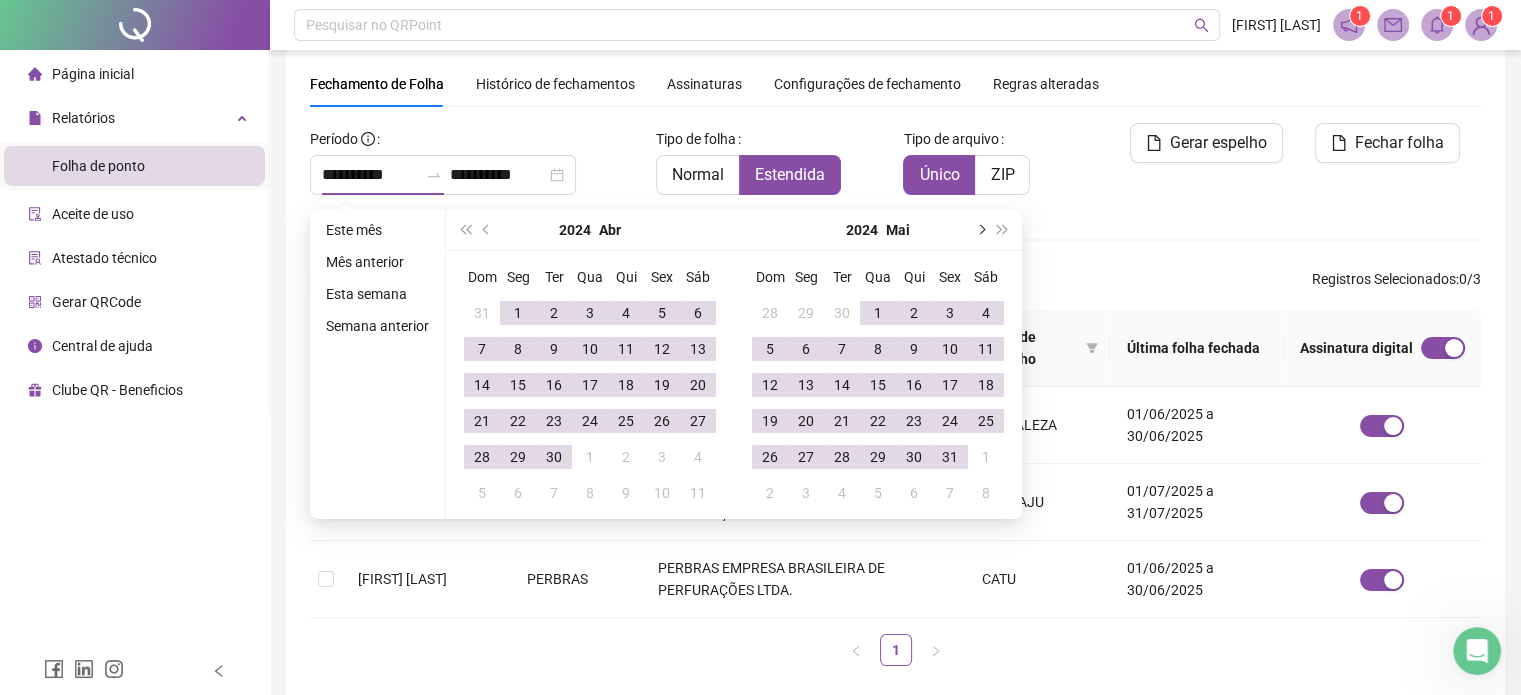 click at bounding box center [980, 230] 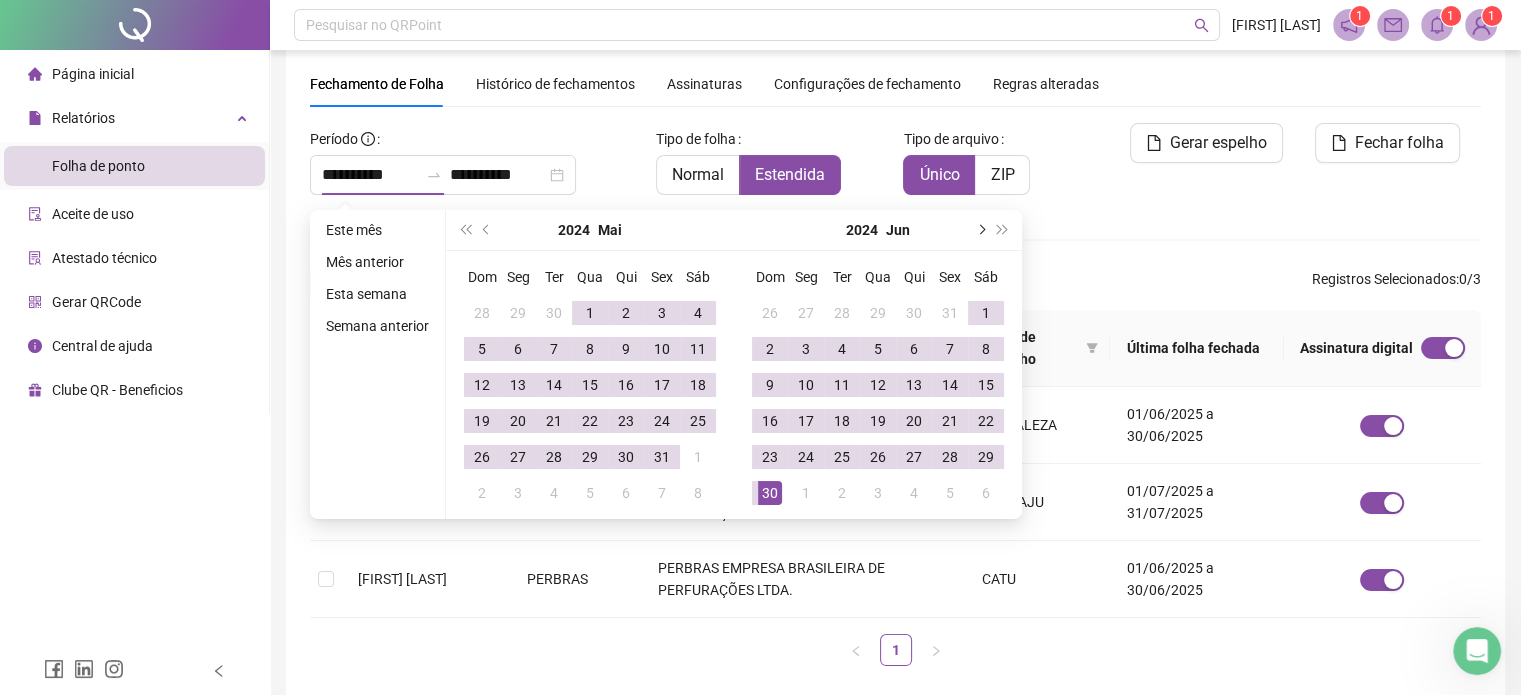 click at bounding box center [980, 230] 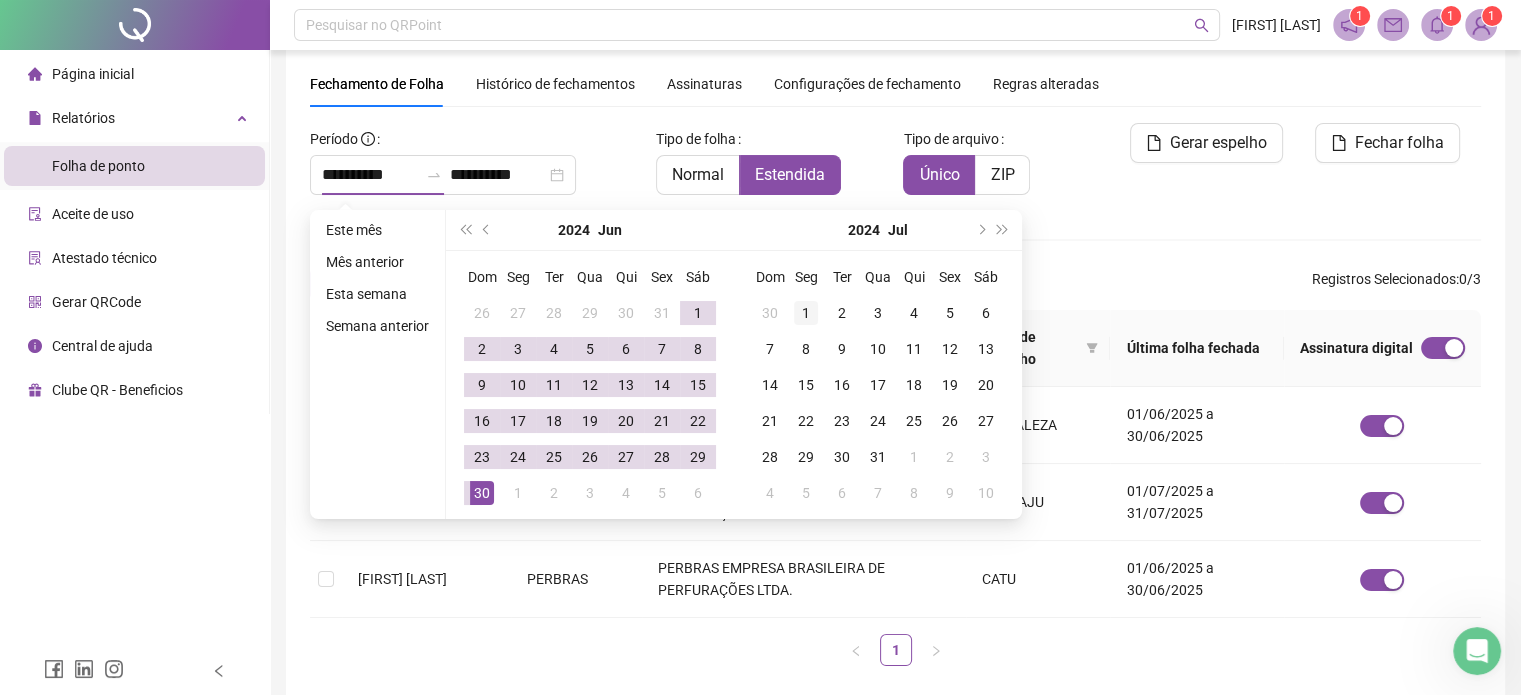 type on "**********" 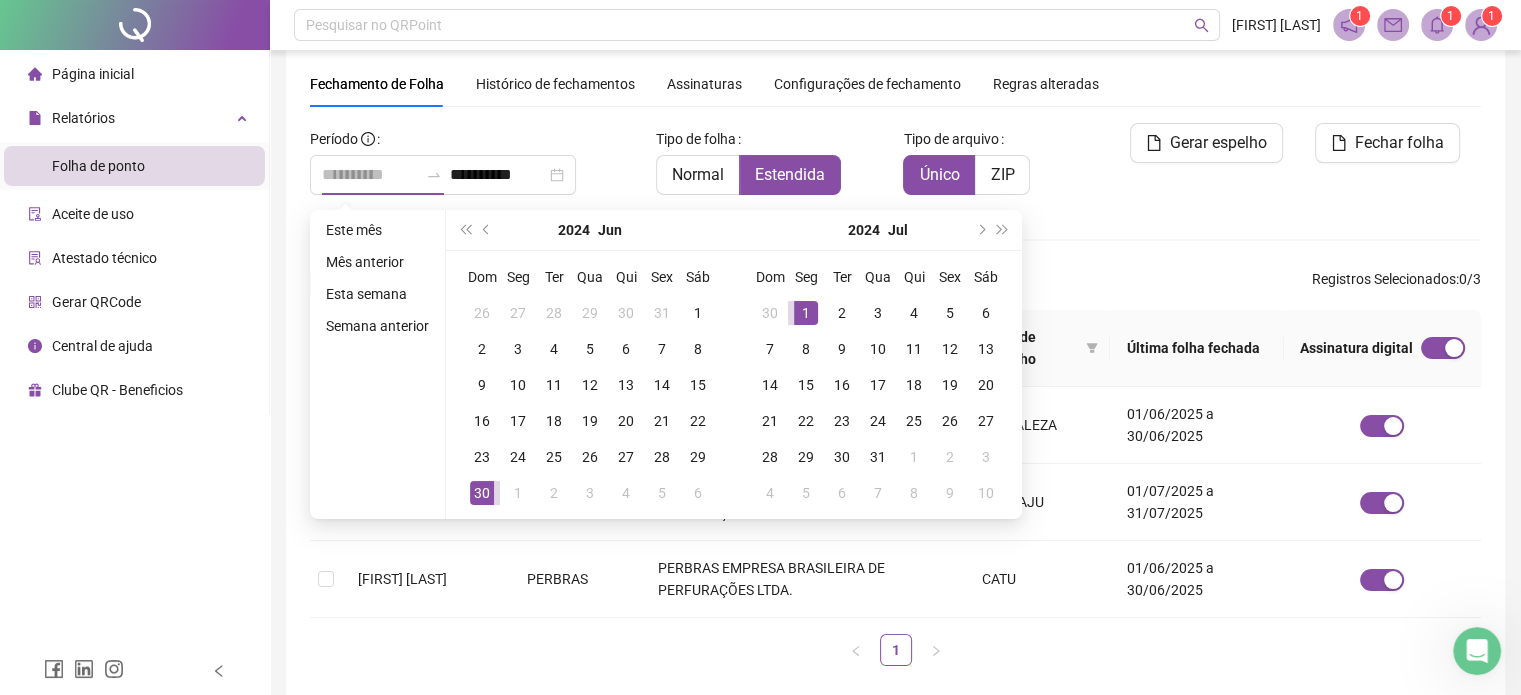 click on "1" at bounding box center [806, 313] 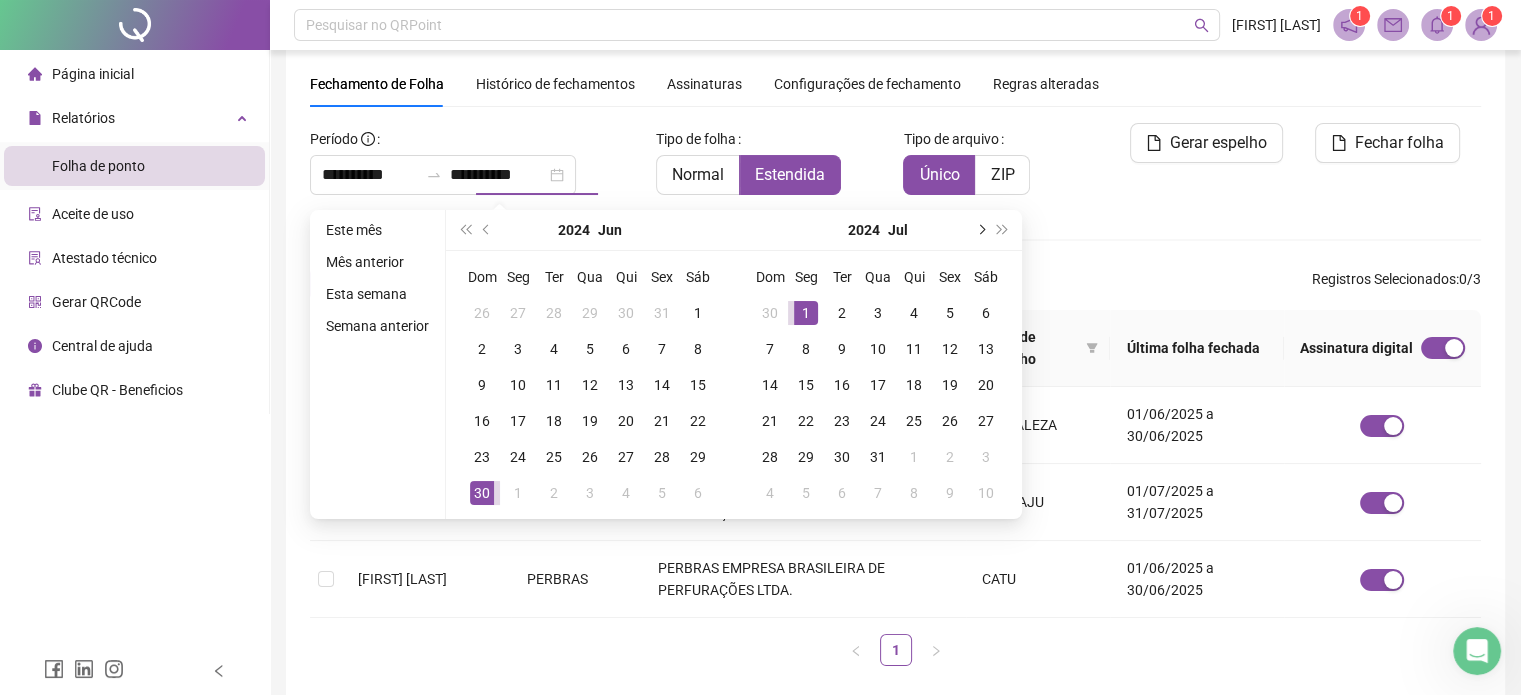 click at bounding box center (980, 230) 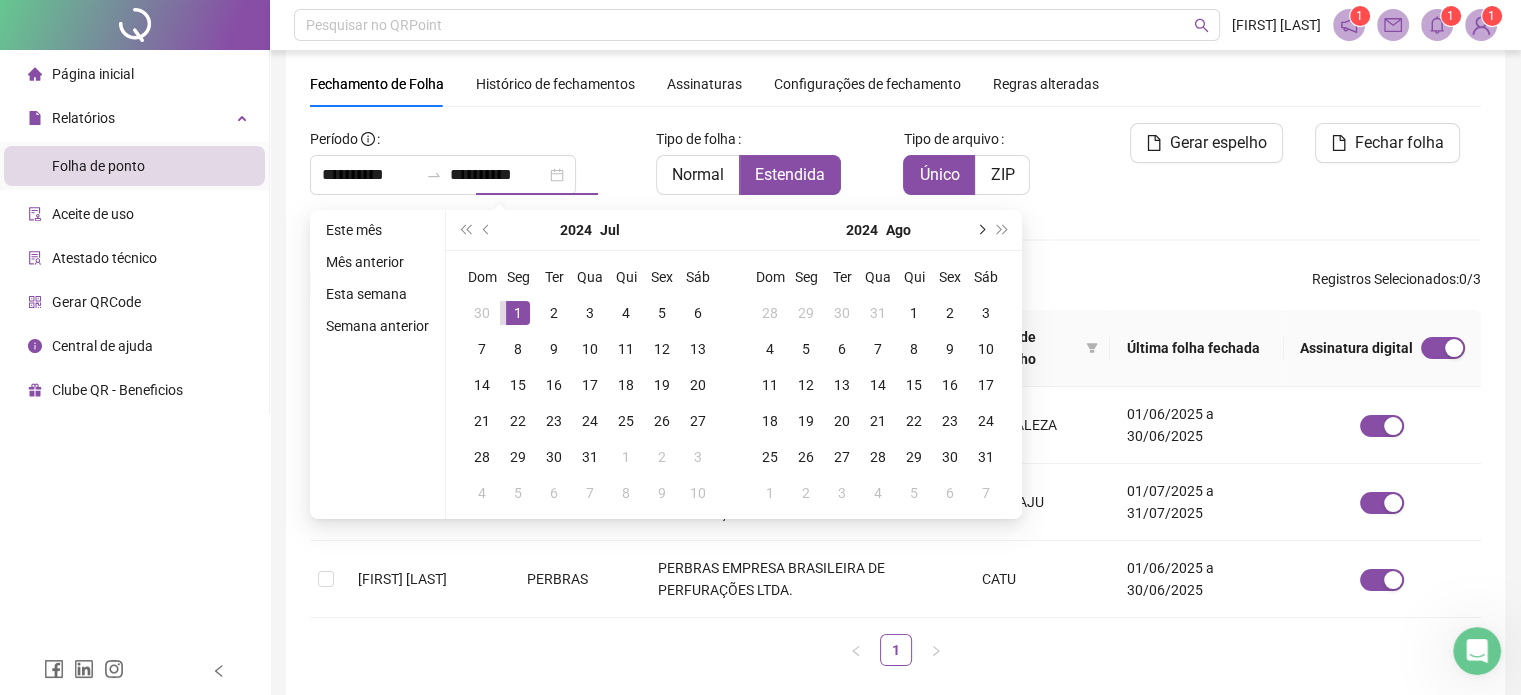 click at bounding box center (980, 230) 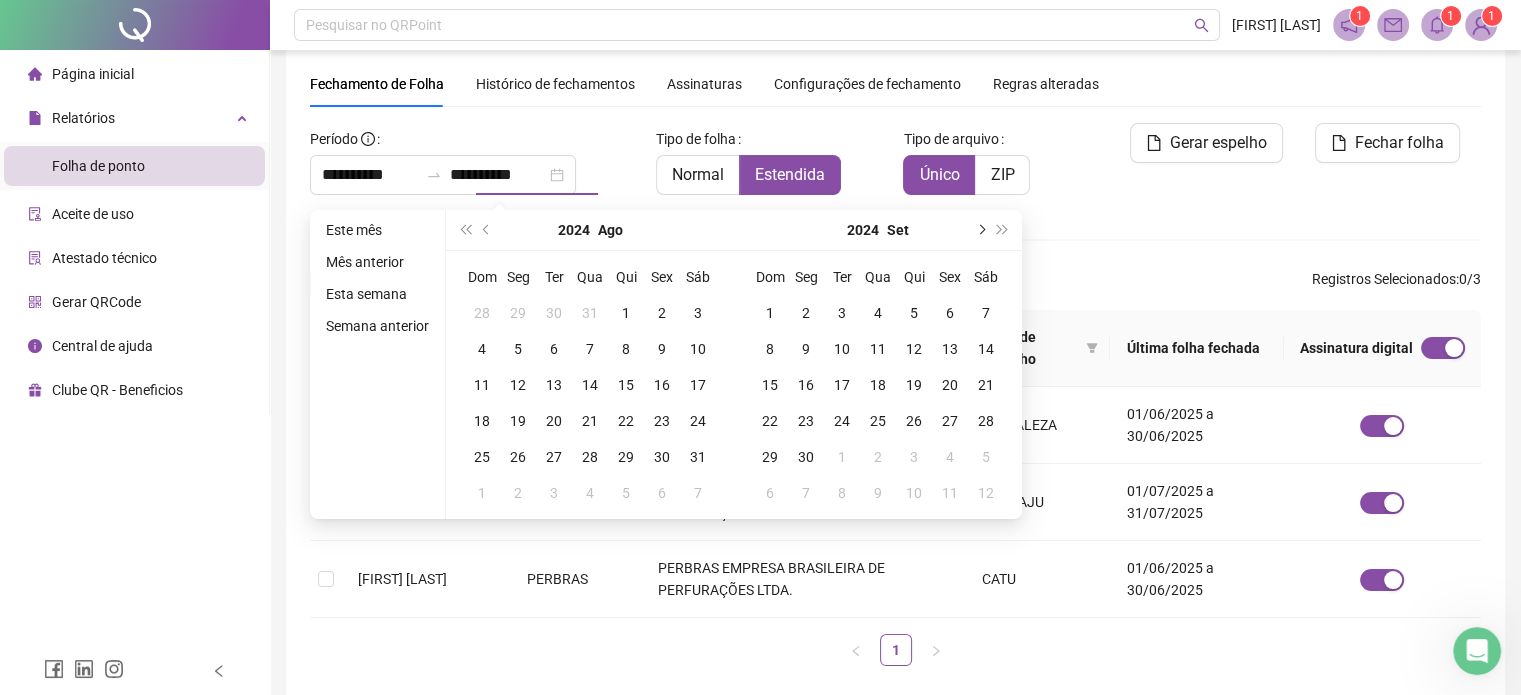 click at bounding box center (980, 230) 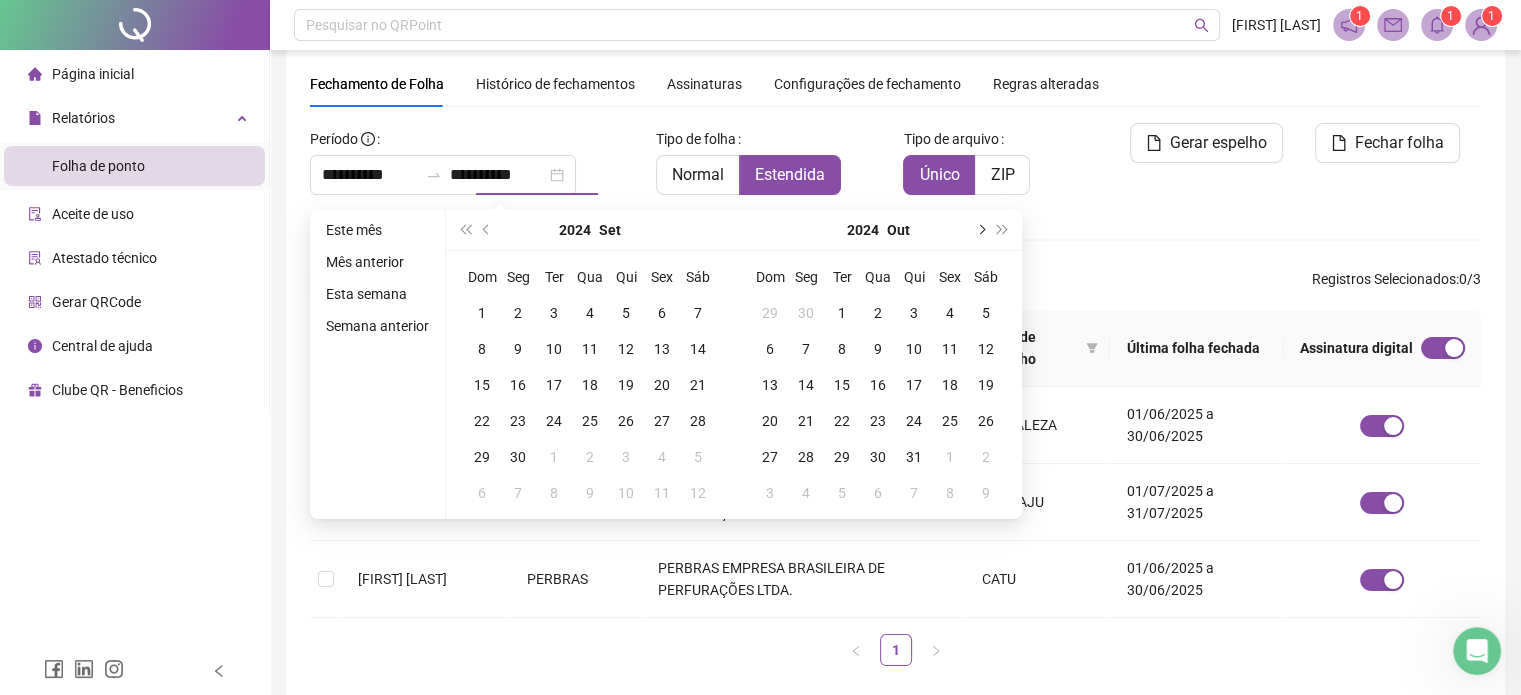click at bounding box center [980, 230] 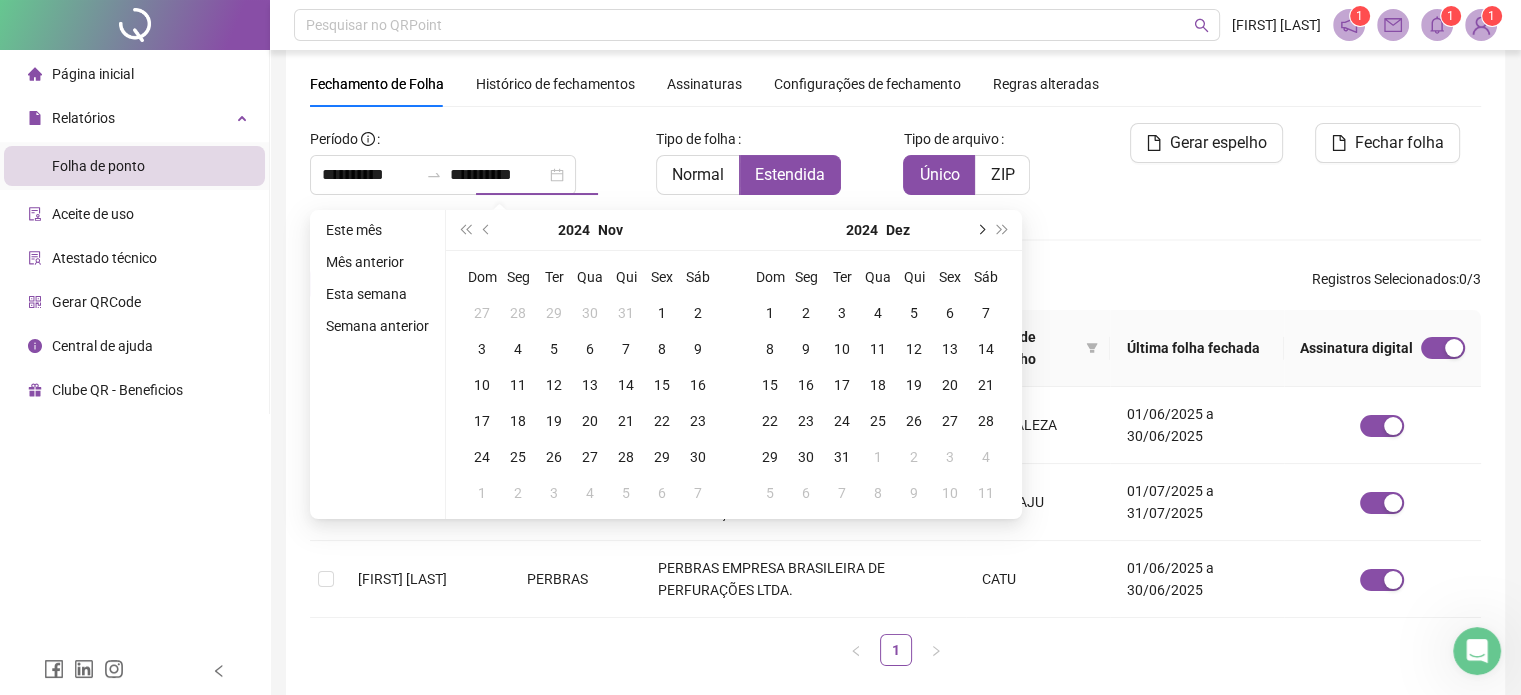 click at bounding box center (980, 230) 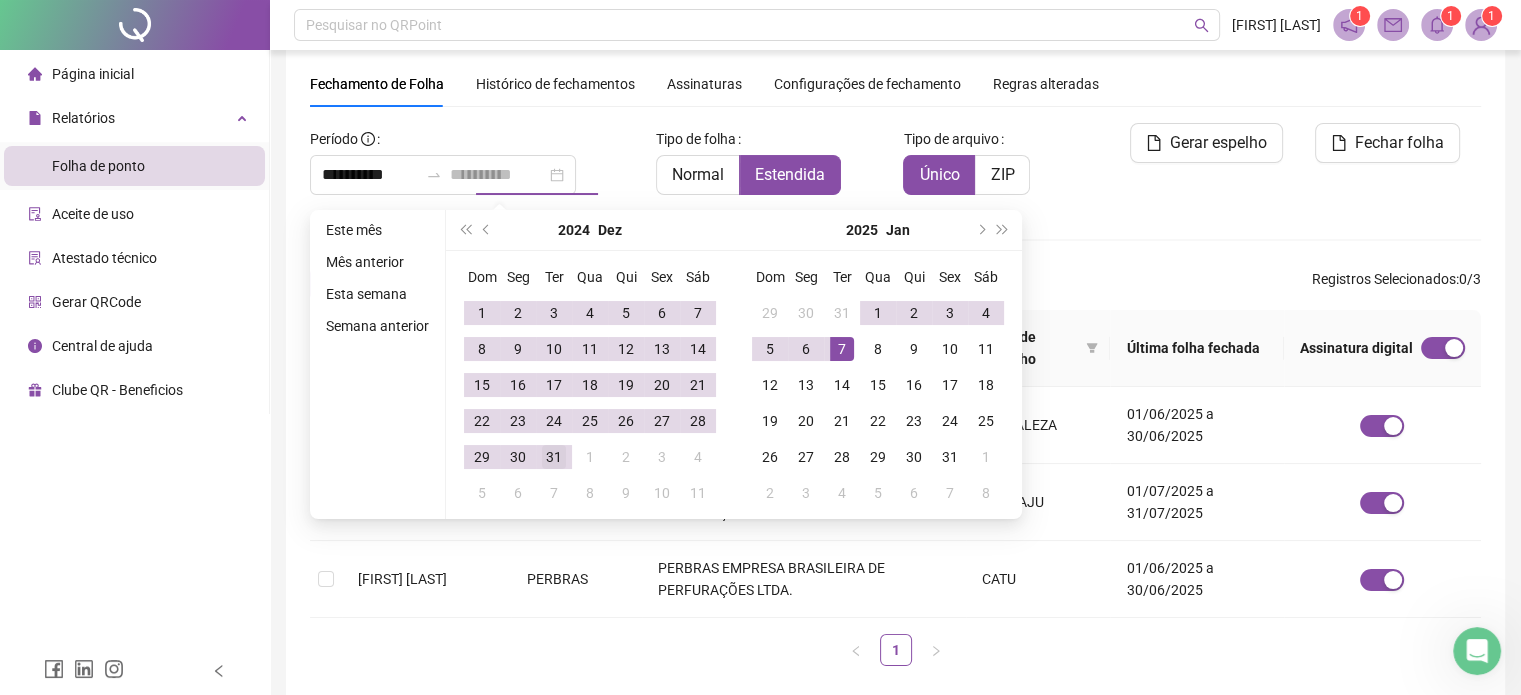 type on "**********" 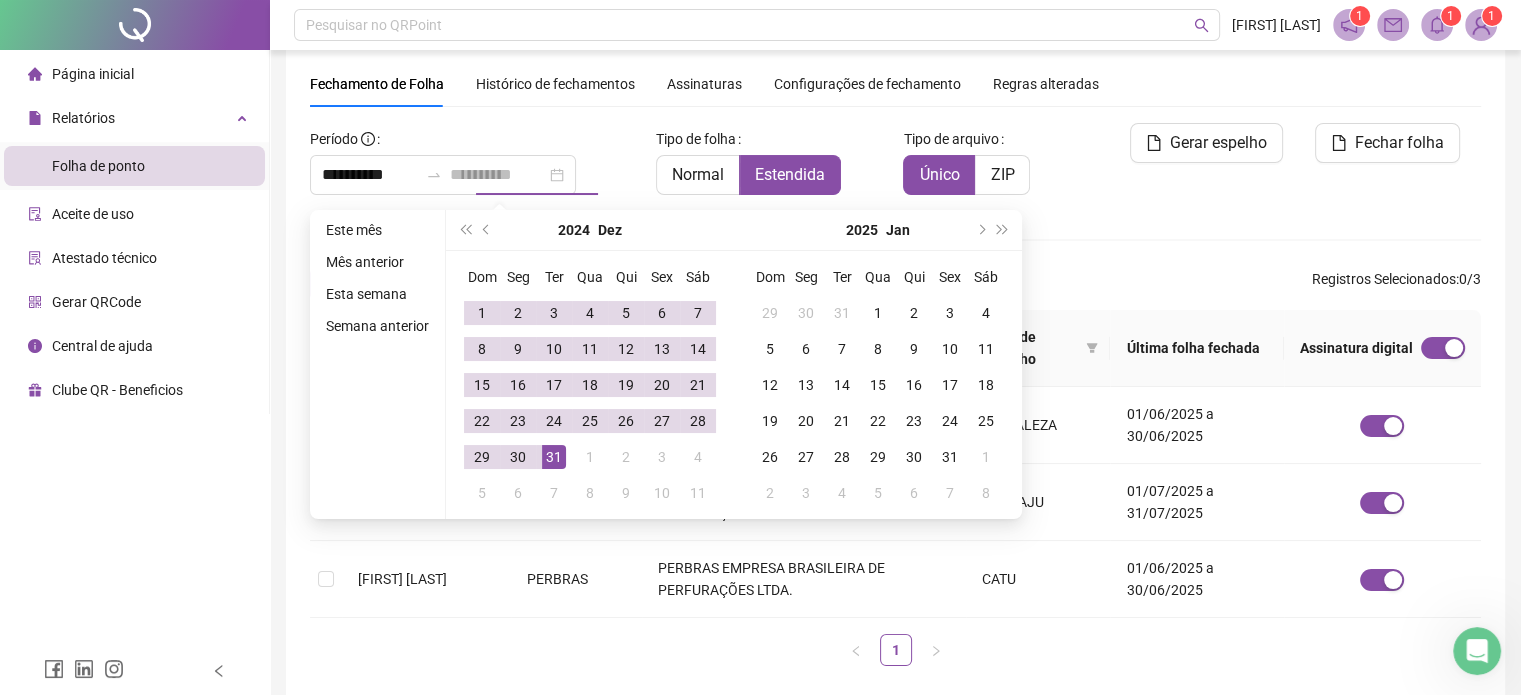 click on "31" at bounding box center (554, 457) 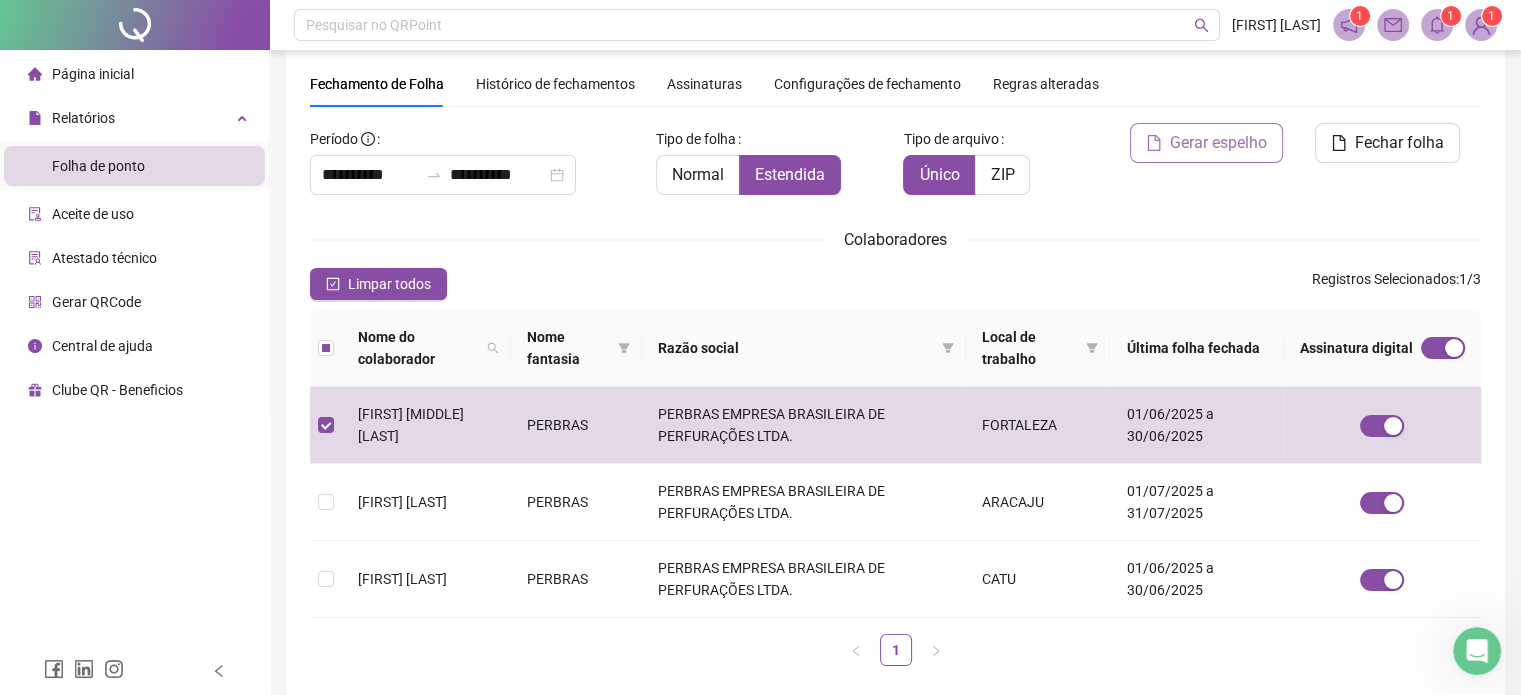 click on "Gerar espelho" at bounding box center (1218, 143) 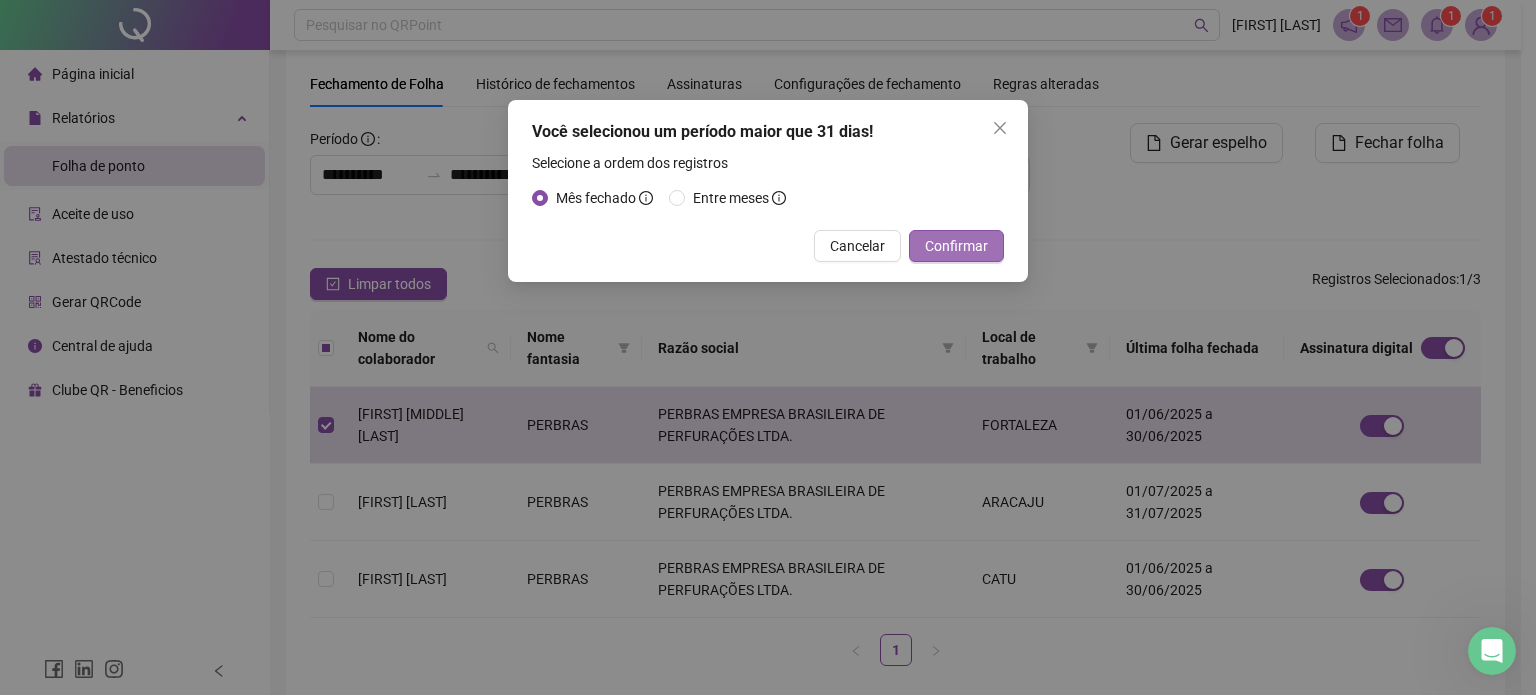 click on "Confirmar" at bounding box center [956, 246] 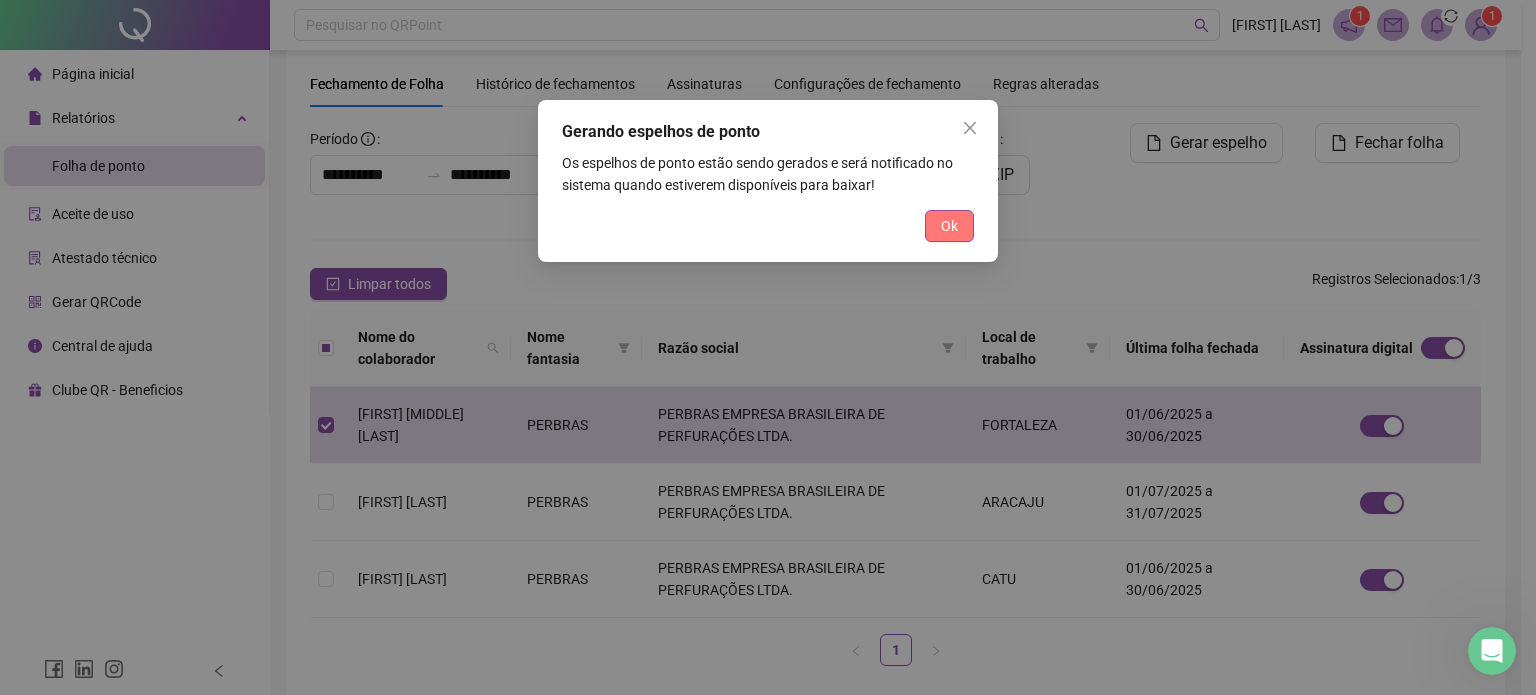 click on "Ok" at bounding box center [949, 226] 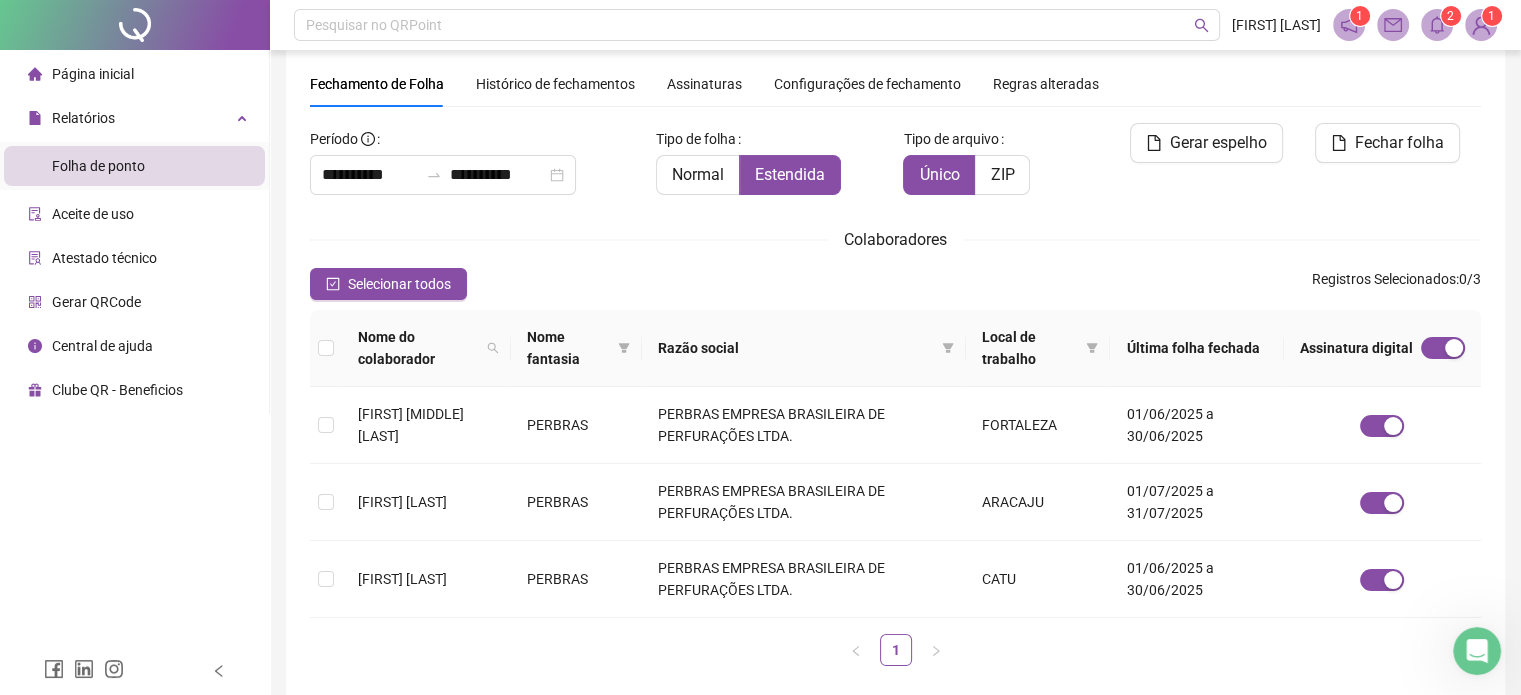 click on "2" at bounding box center [1451, 16] 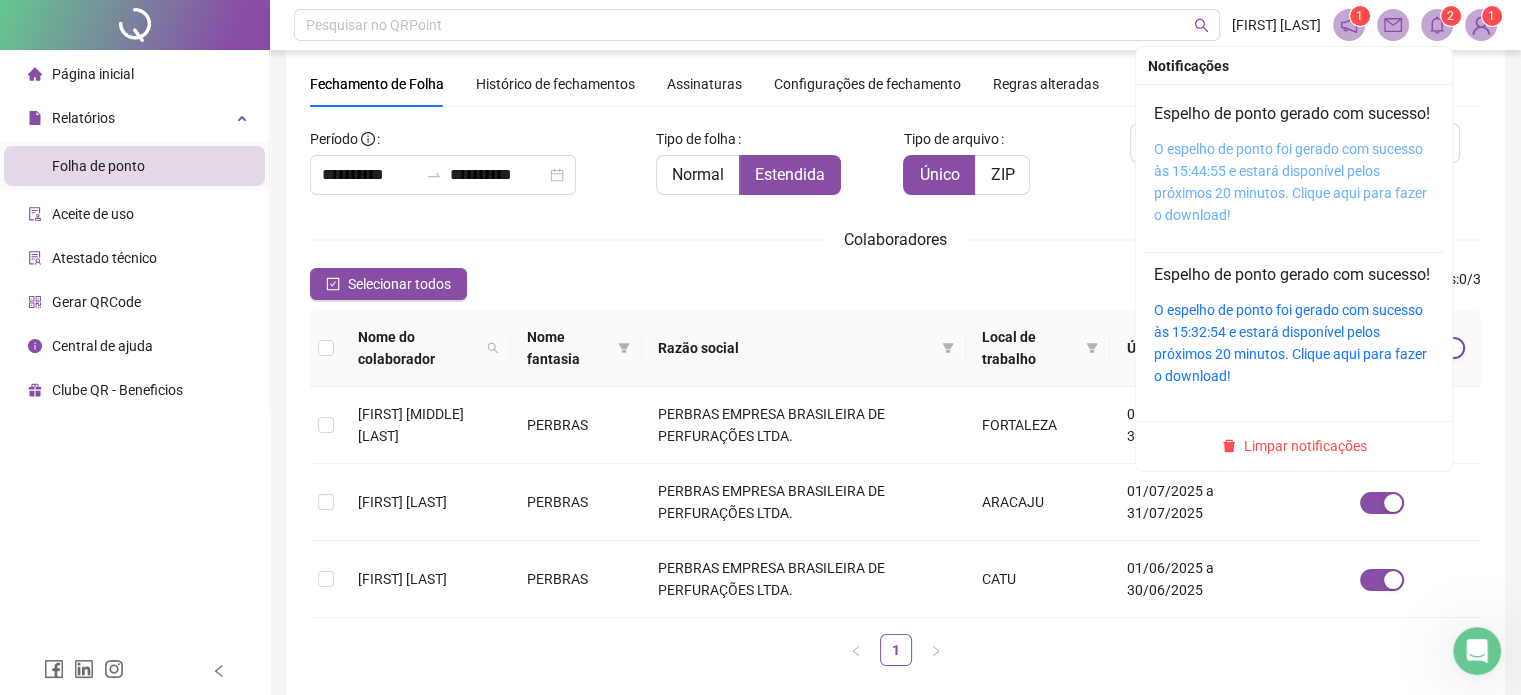 click on "O espelho de ponto foi gerado com sucesso às 15:44:55 e estará disponível pelos próximos 20 minutos.
Clique aqui para fazer o download!" at bounding box center [1290, 182] 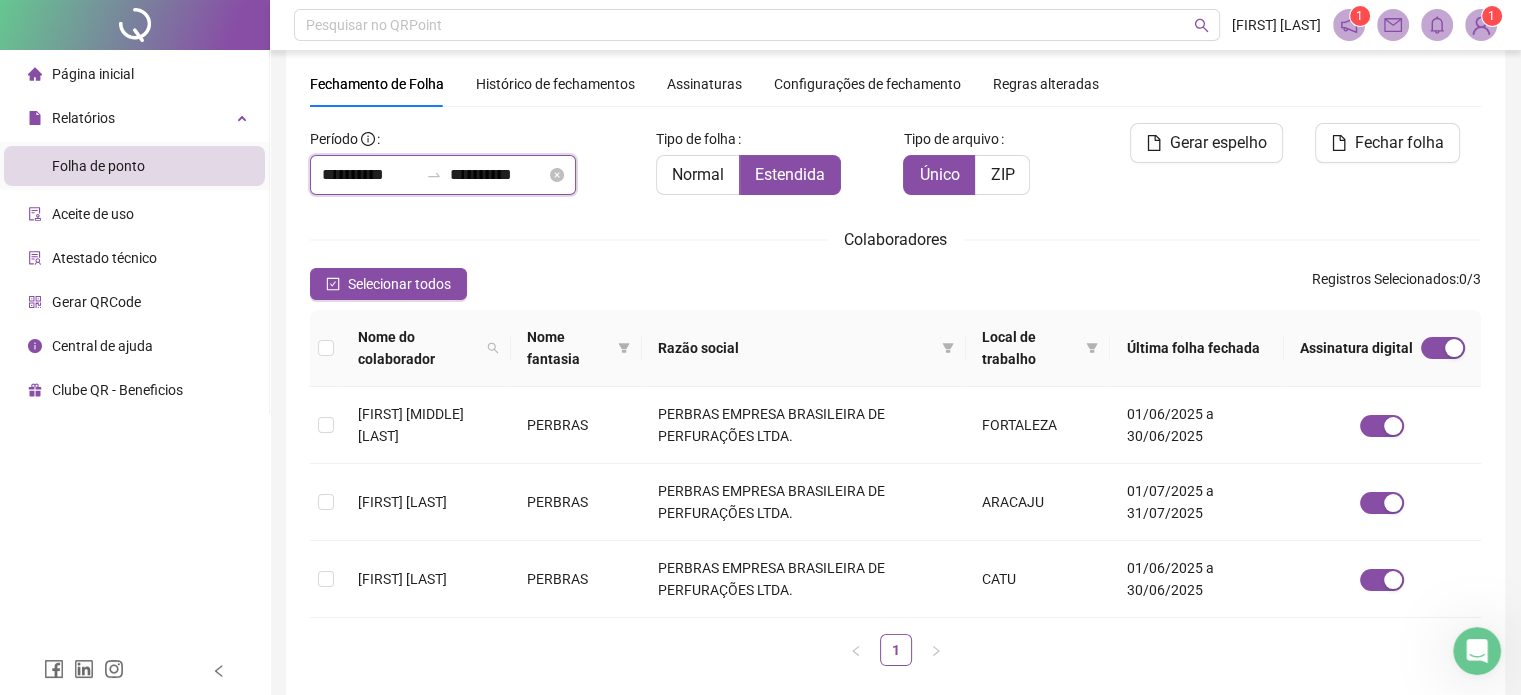 click on "**********" at bounding box center [370, 175] 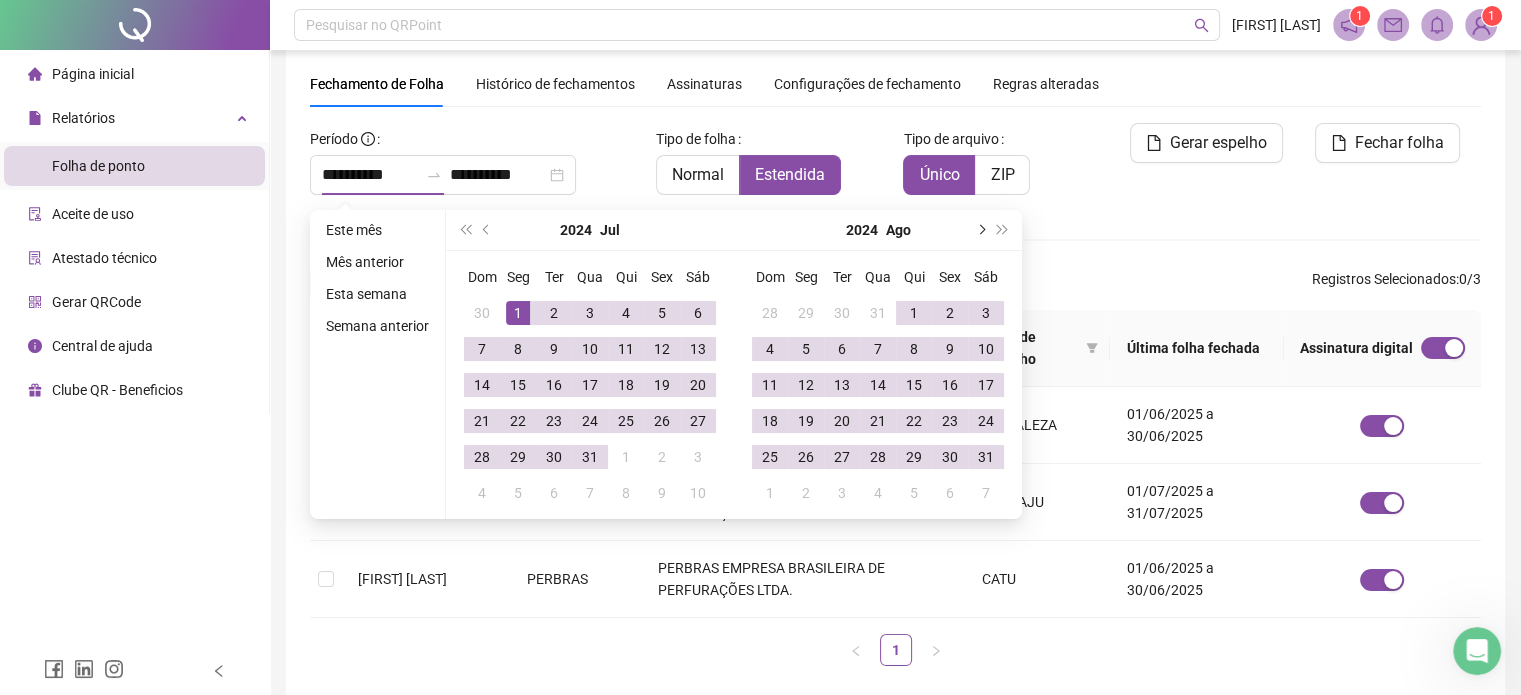click at bounding box center (980, 230) 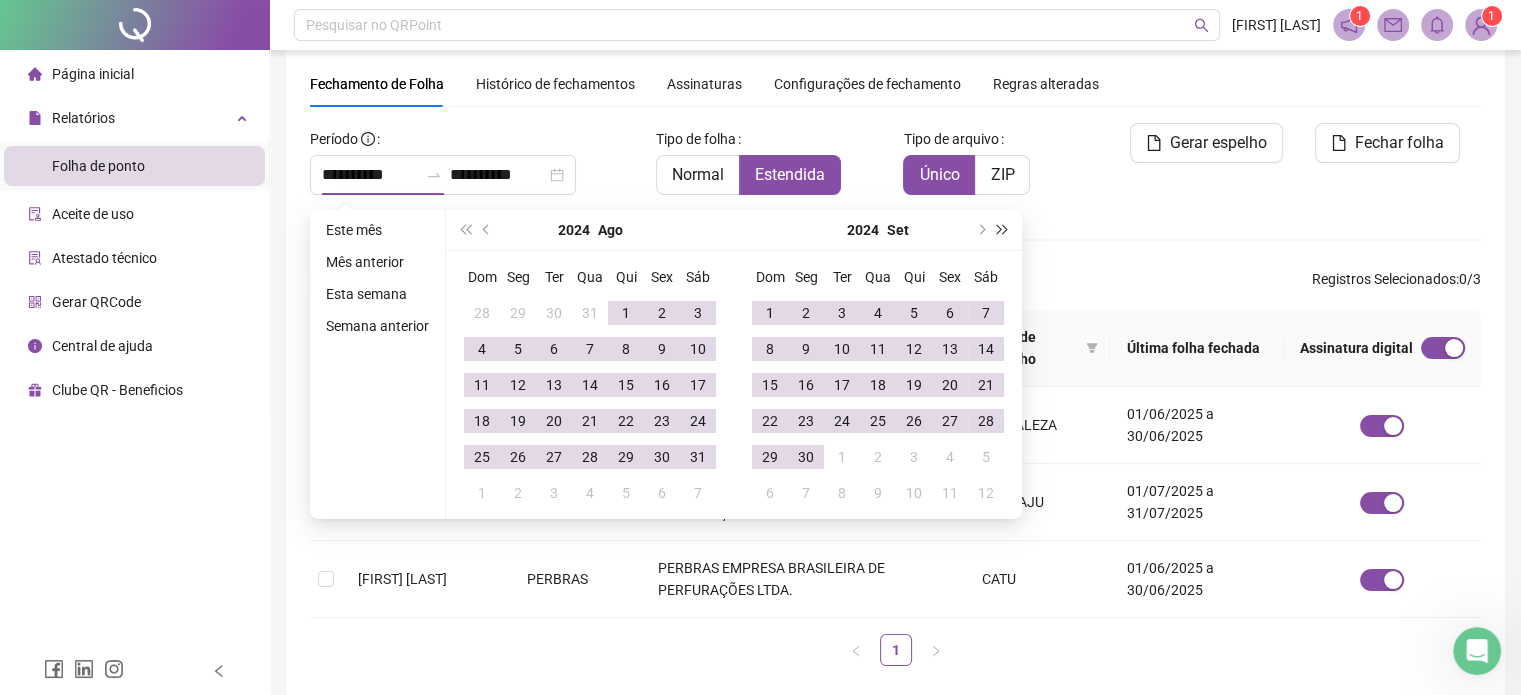 click at bounding box center [1003, 230] 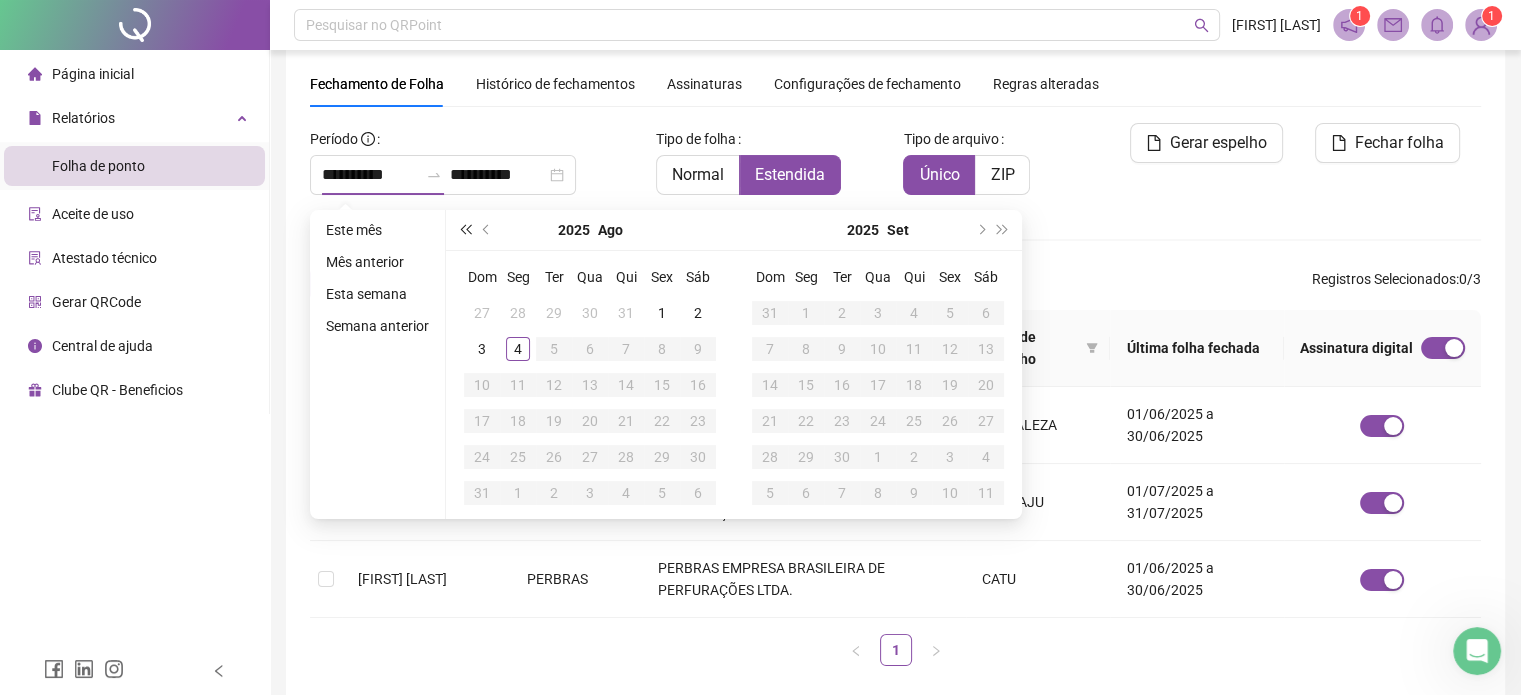 click at bounding box center [465, 230] 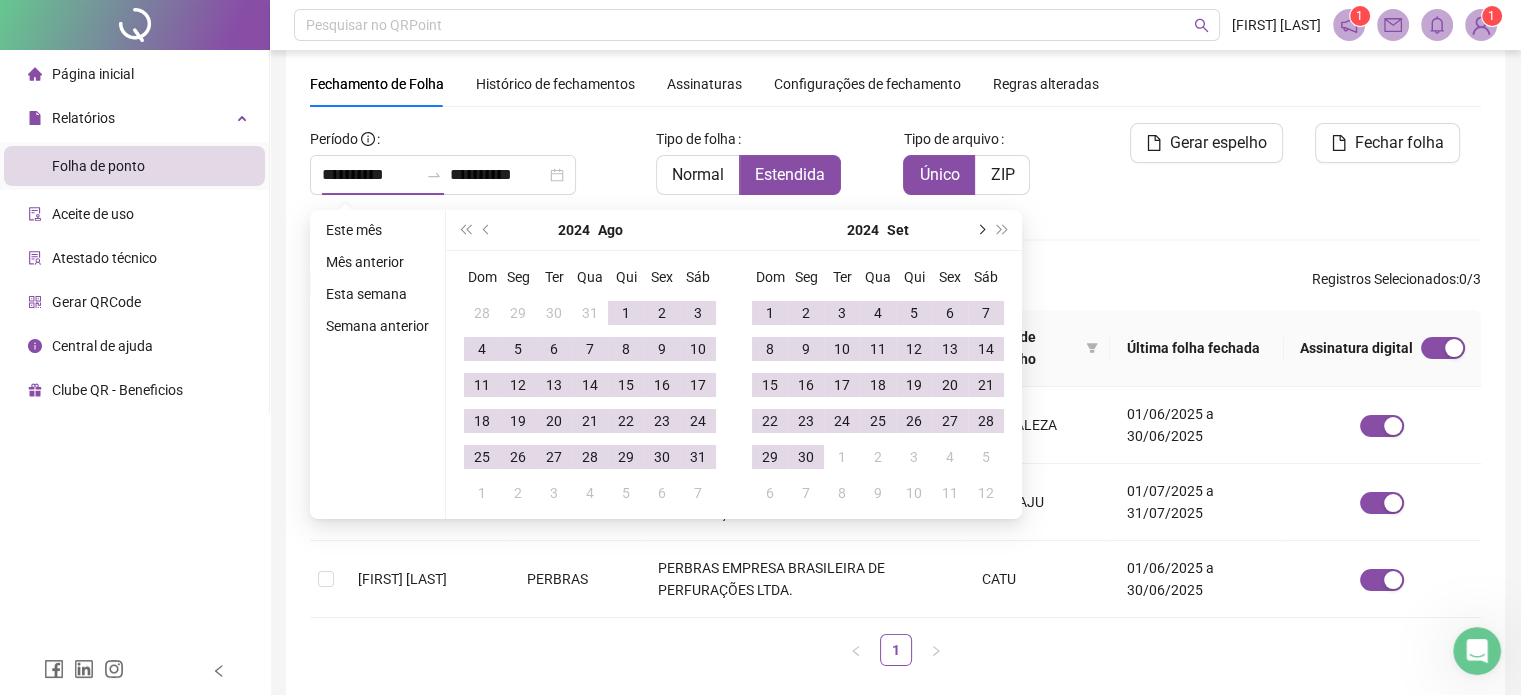 click at bounding box center [980, 230] 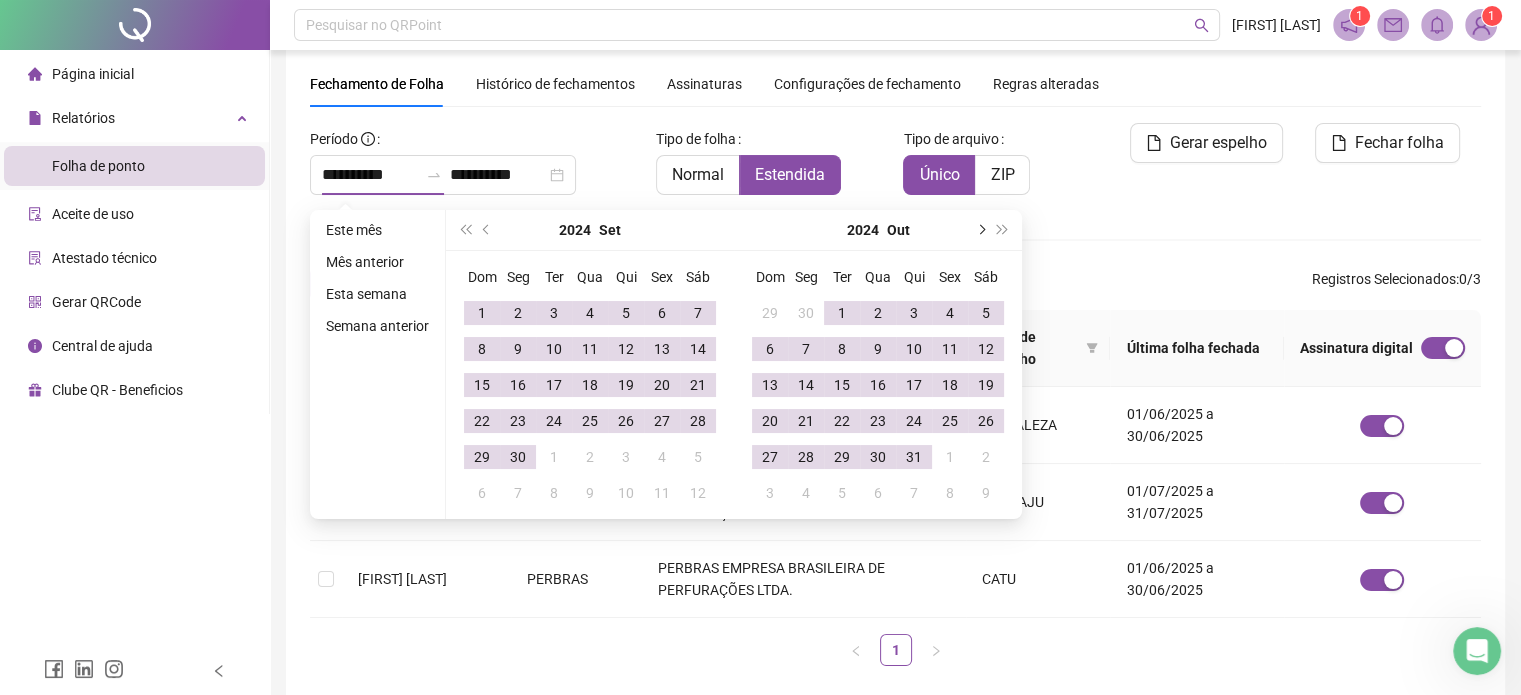 click at bounding box center [980, 230] 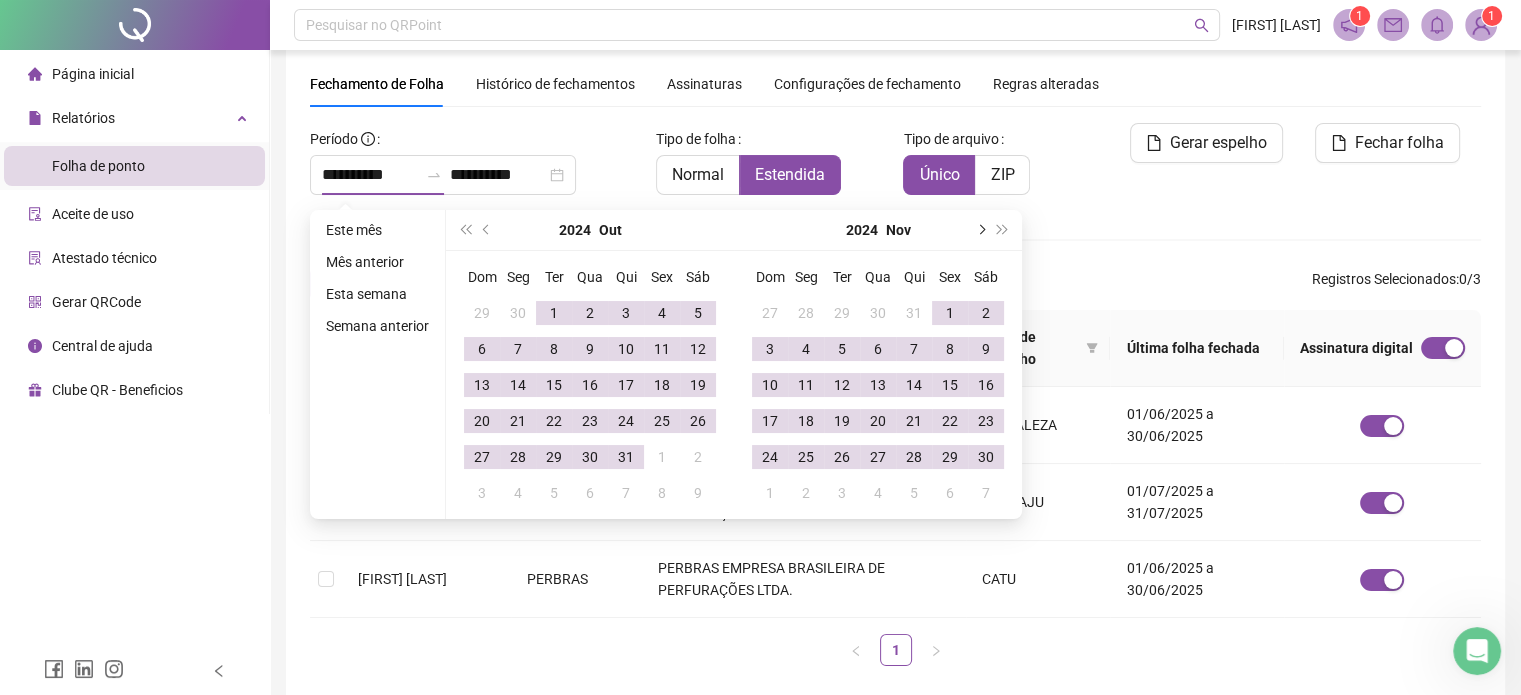 click at bounding box center [980, 230] 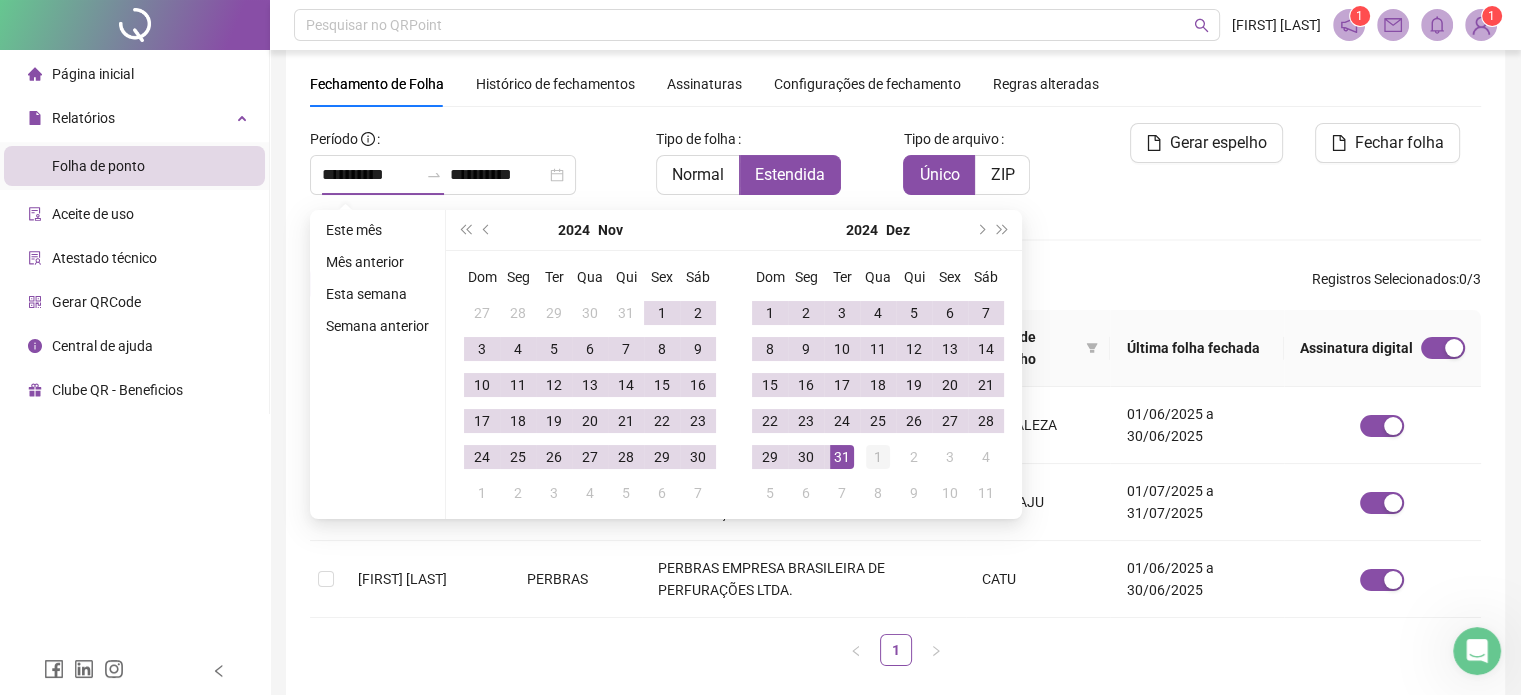 type on "**********" 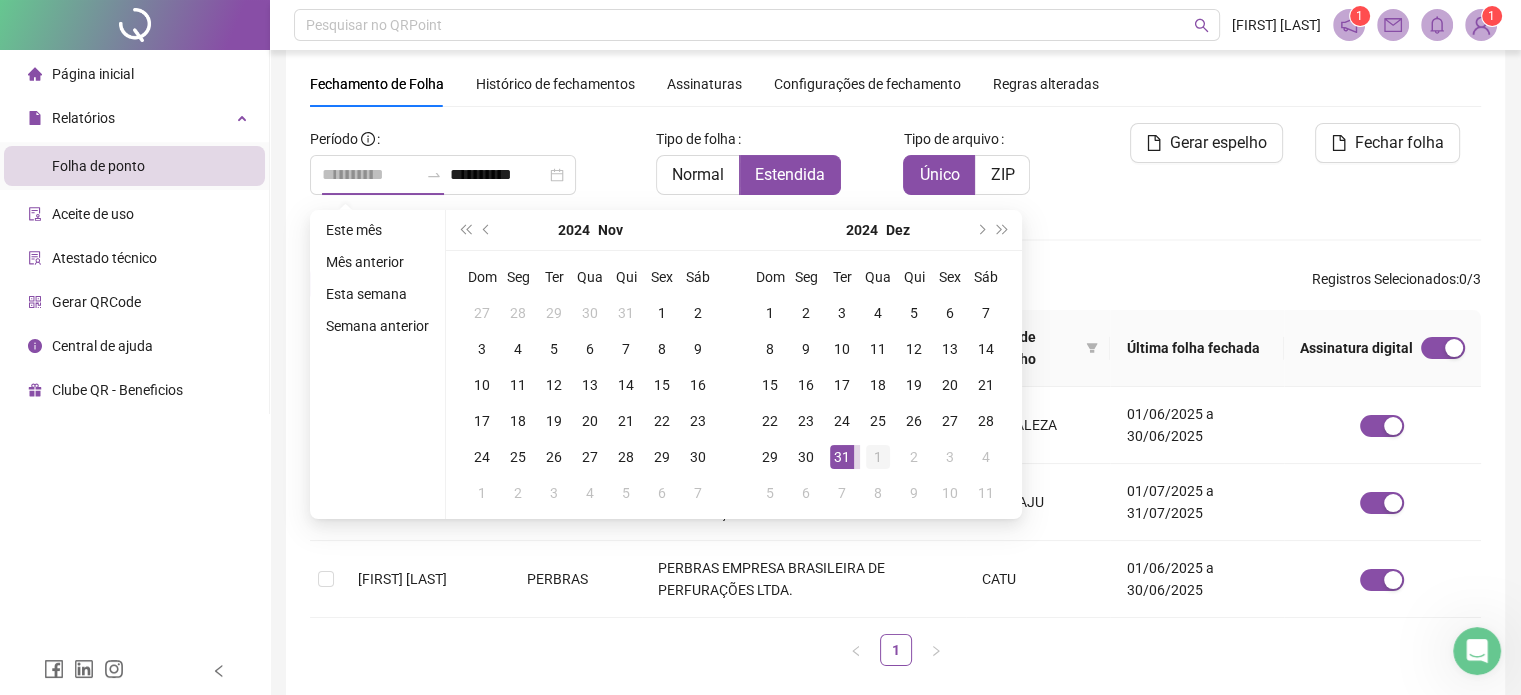 click on "1" at bounding box center (878, 457) 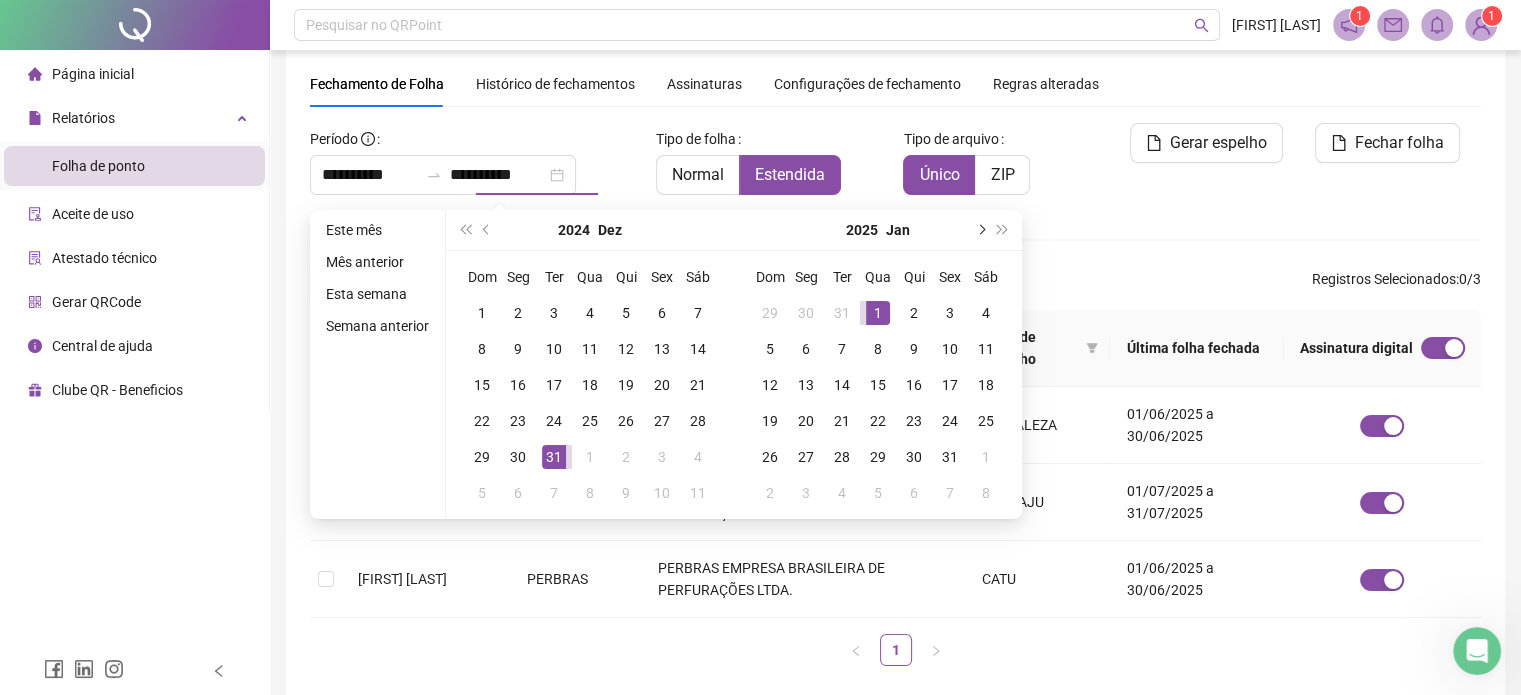 click at bounding box center [980, 230] 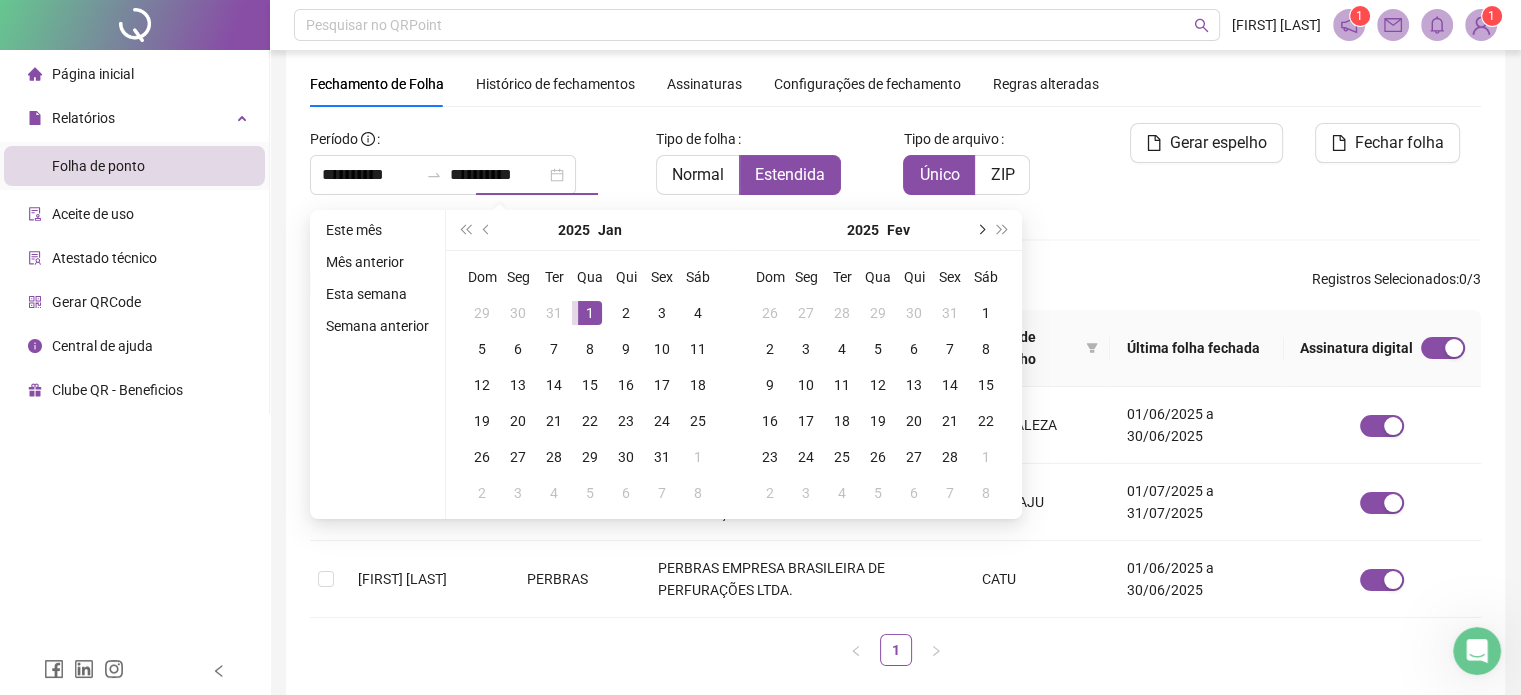 click at bounding box center [980, 230] 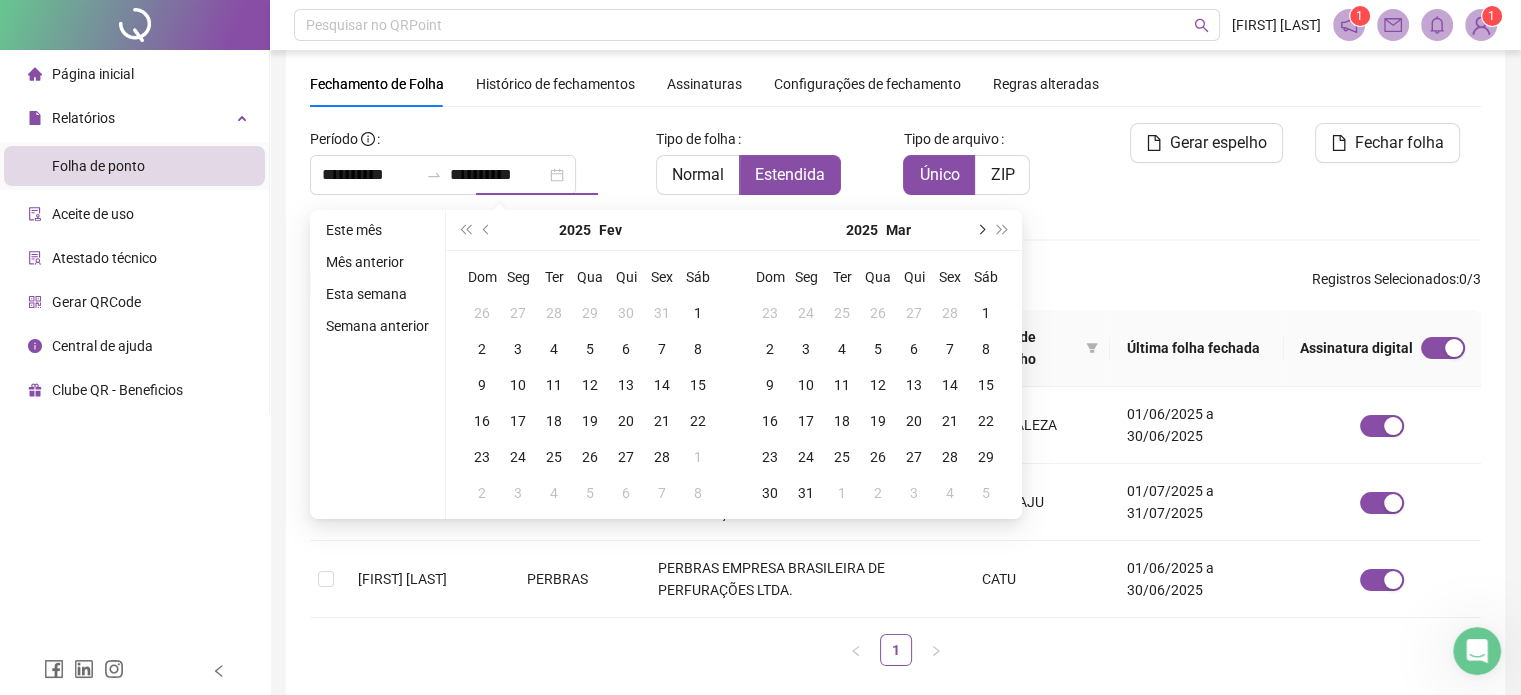 click at bounding box center (980, 230) 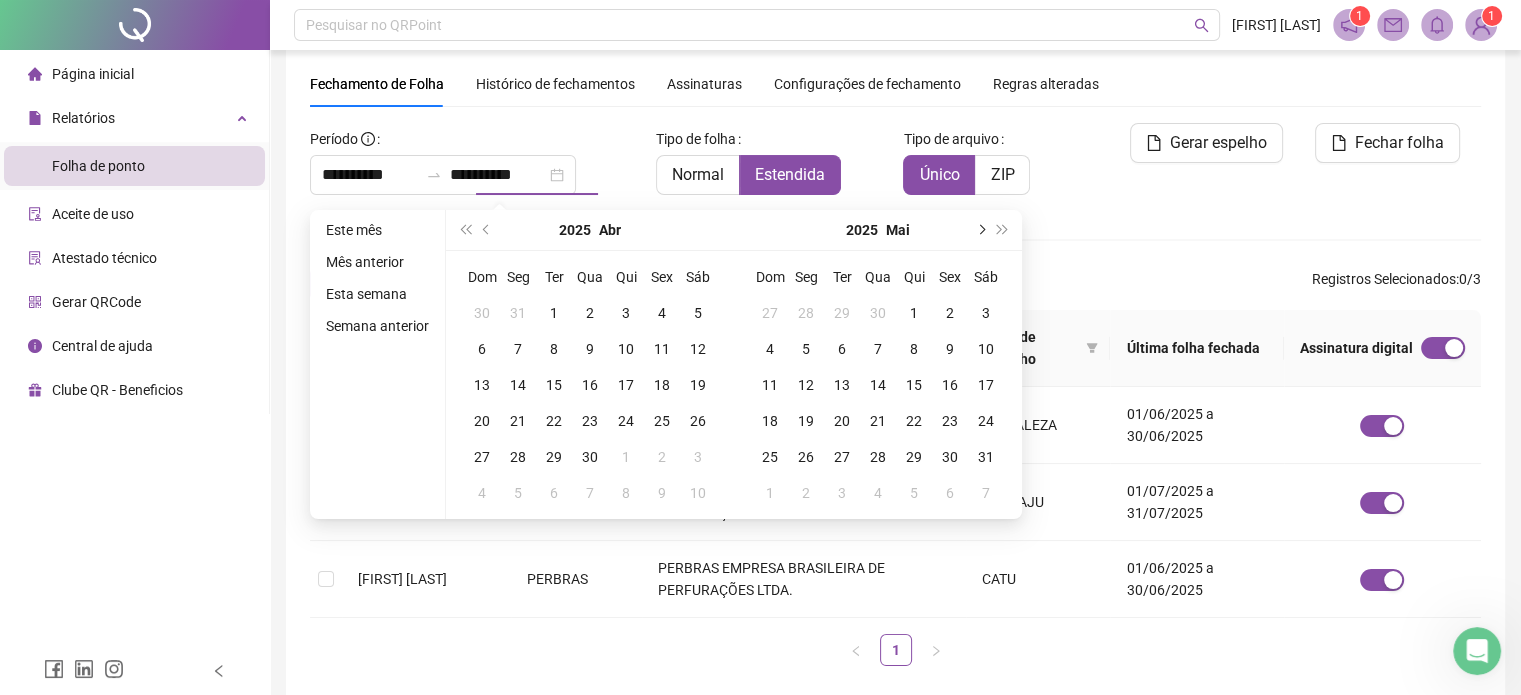 click at bounding box center (980, 230) 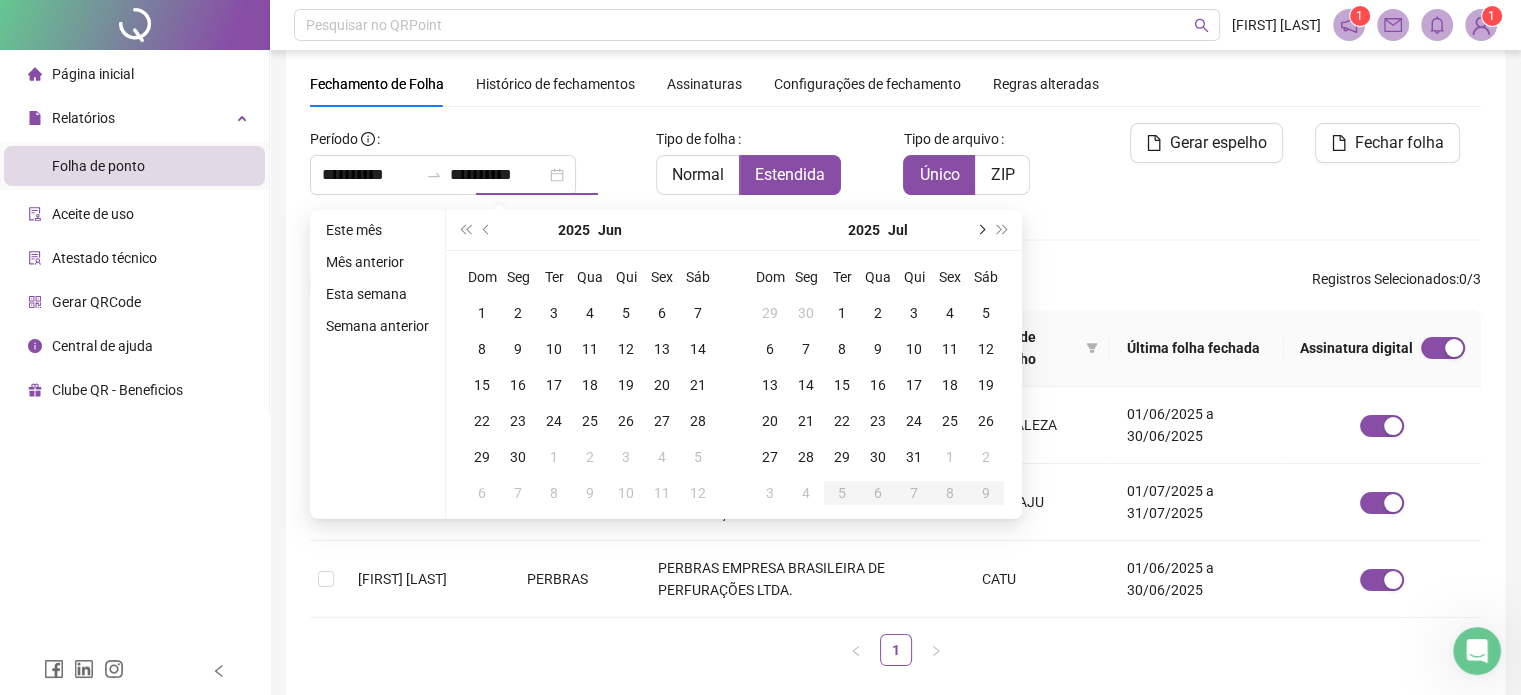 click at bounding box center [980, 230] 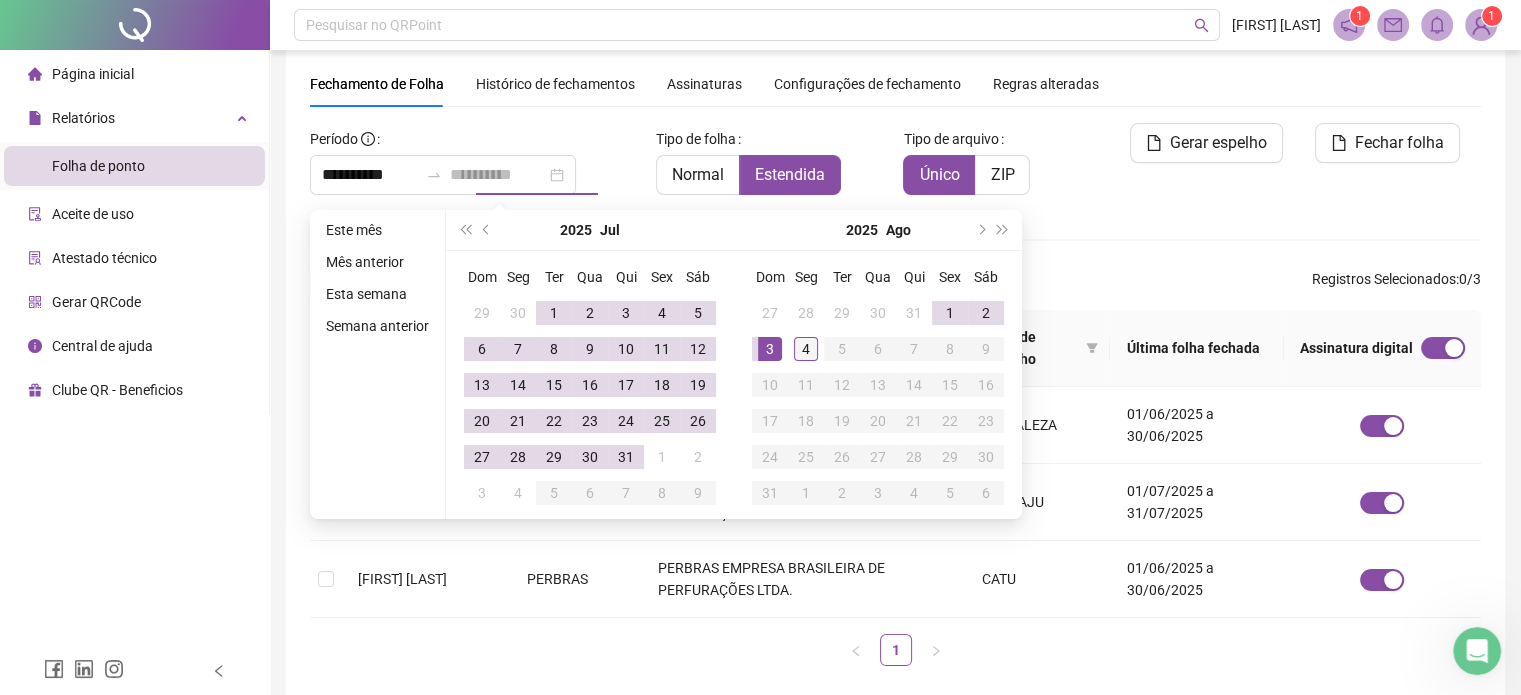 type on "**********" 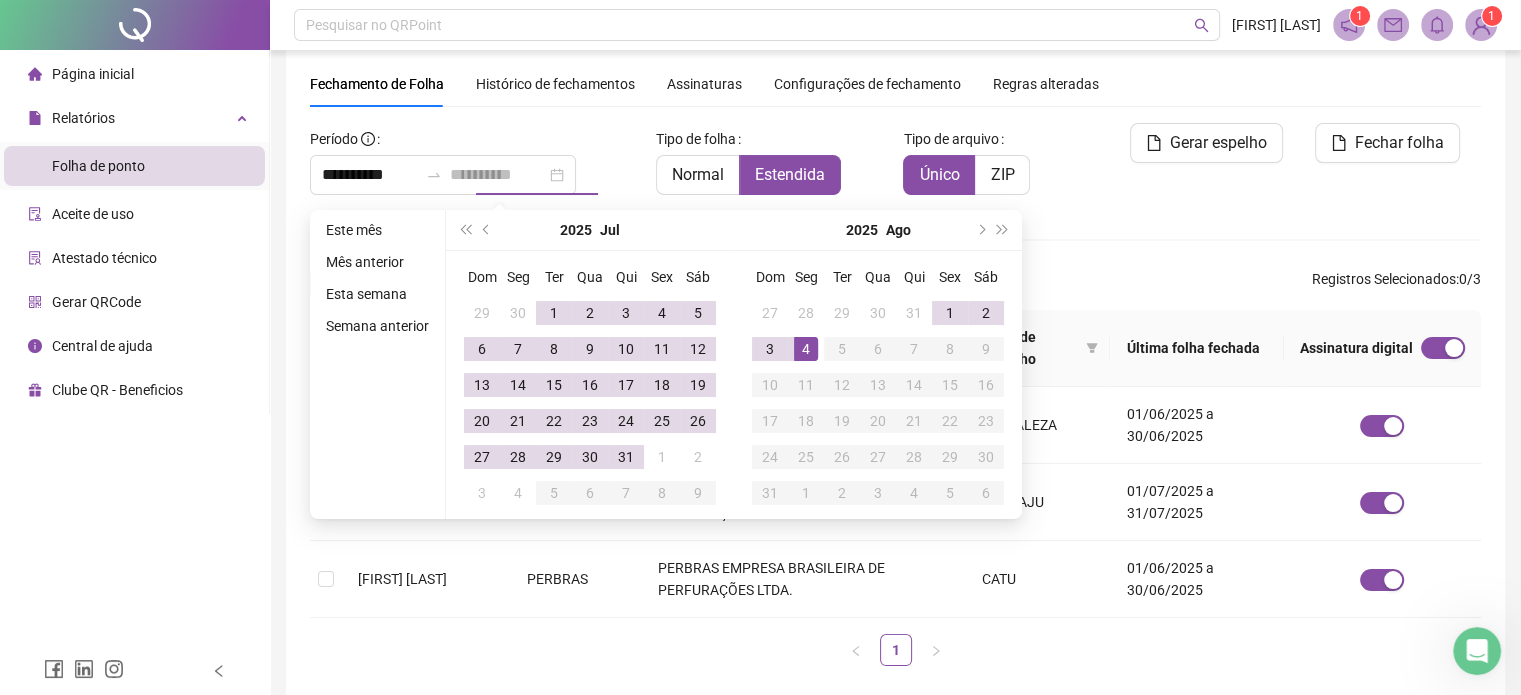 click on "4" at bounding box center [806, 349] 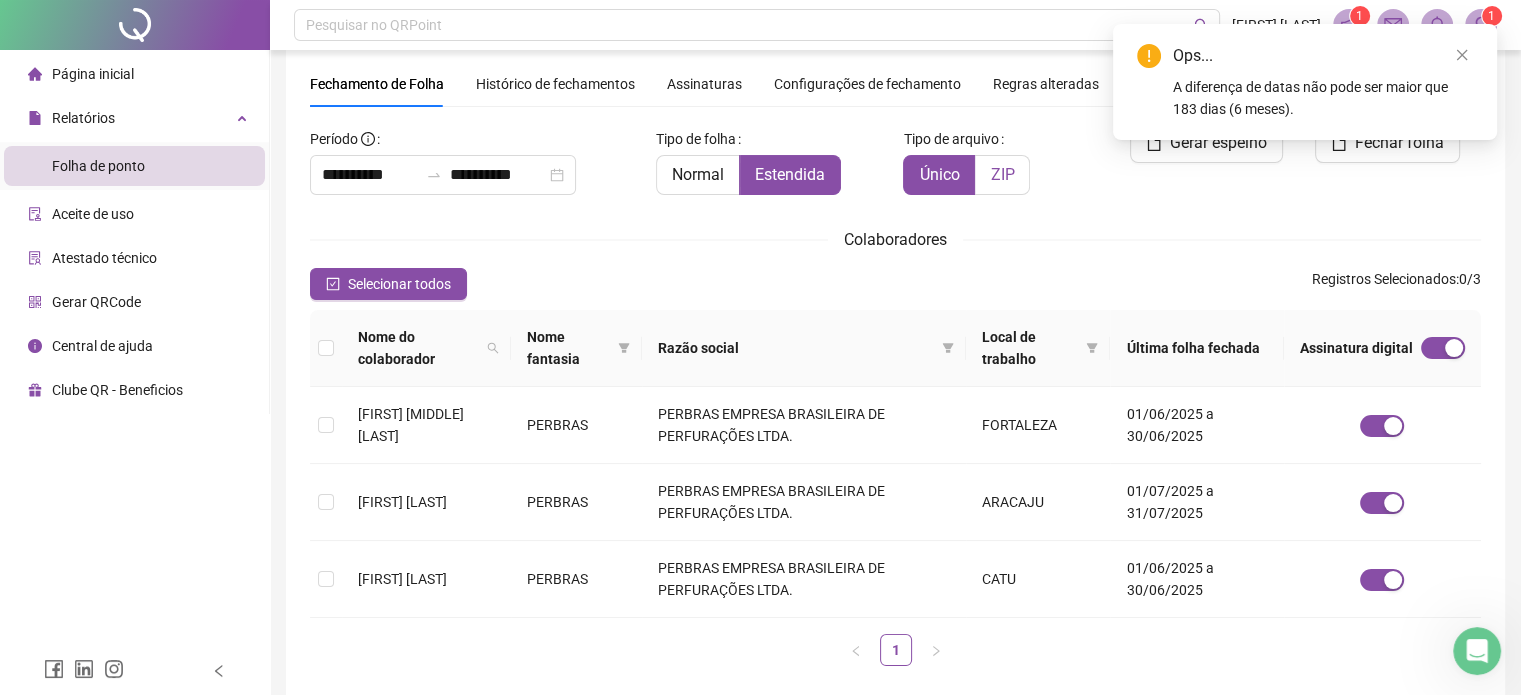 type on "**********" 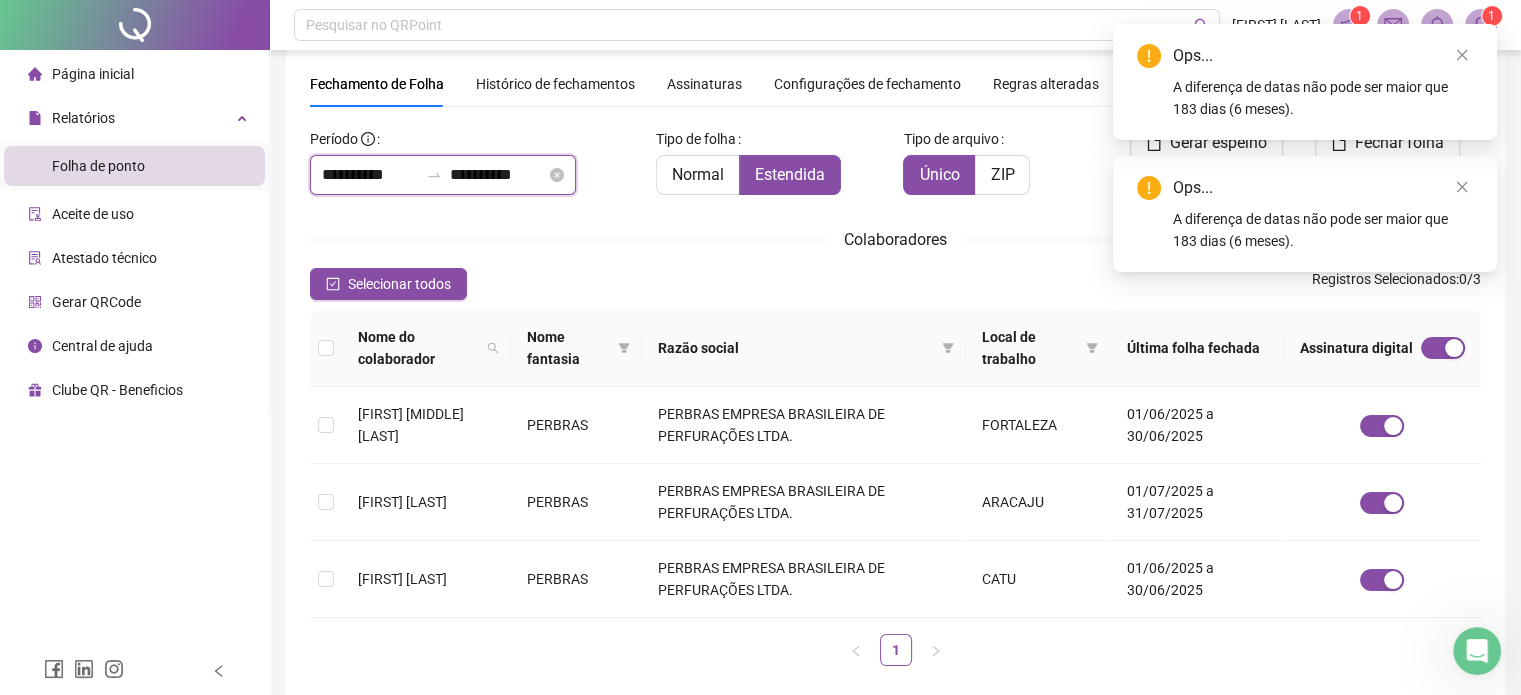 click on "**********" at bounding box center (498, 175) 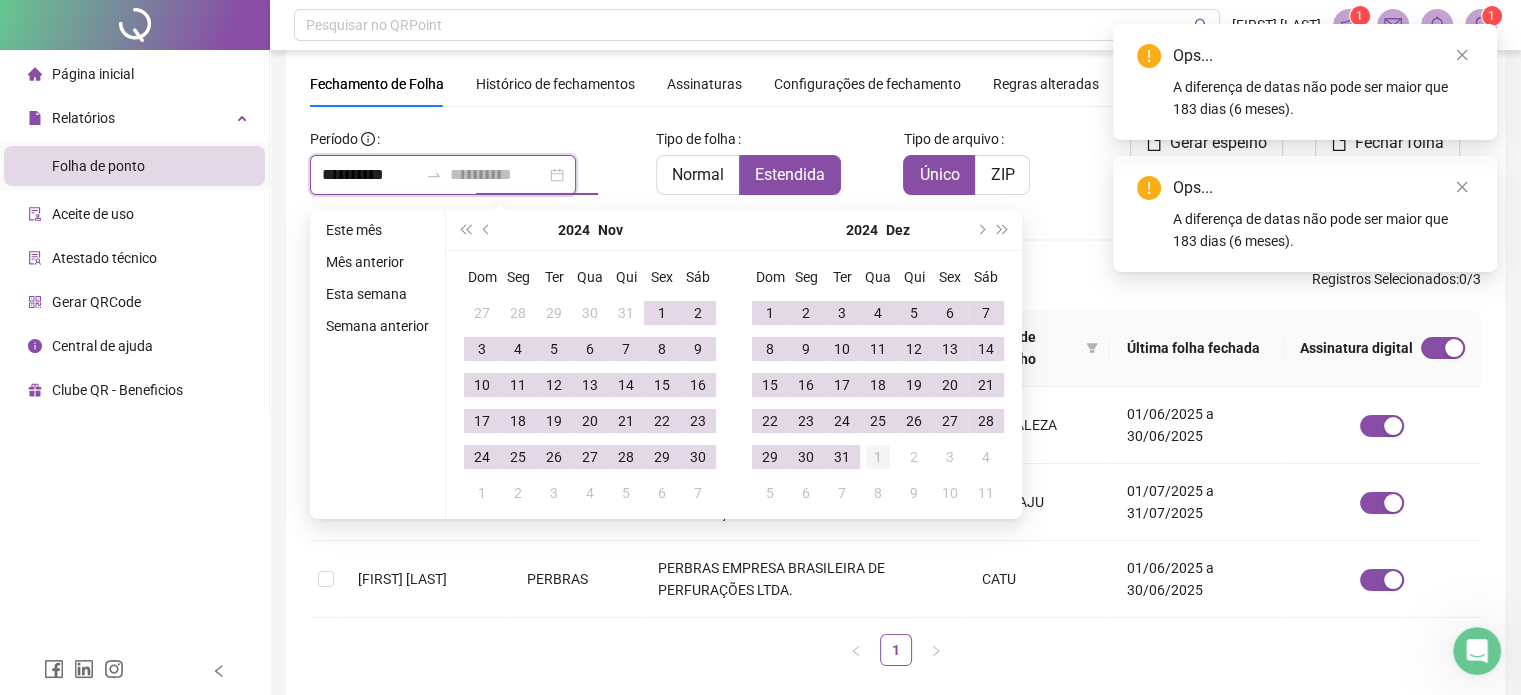 type on "**********" 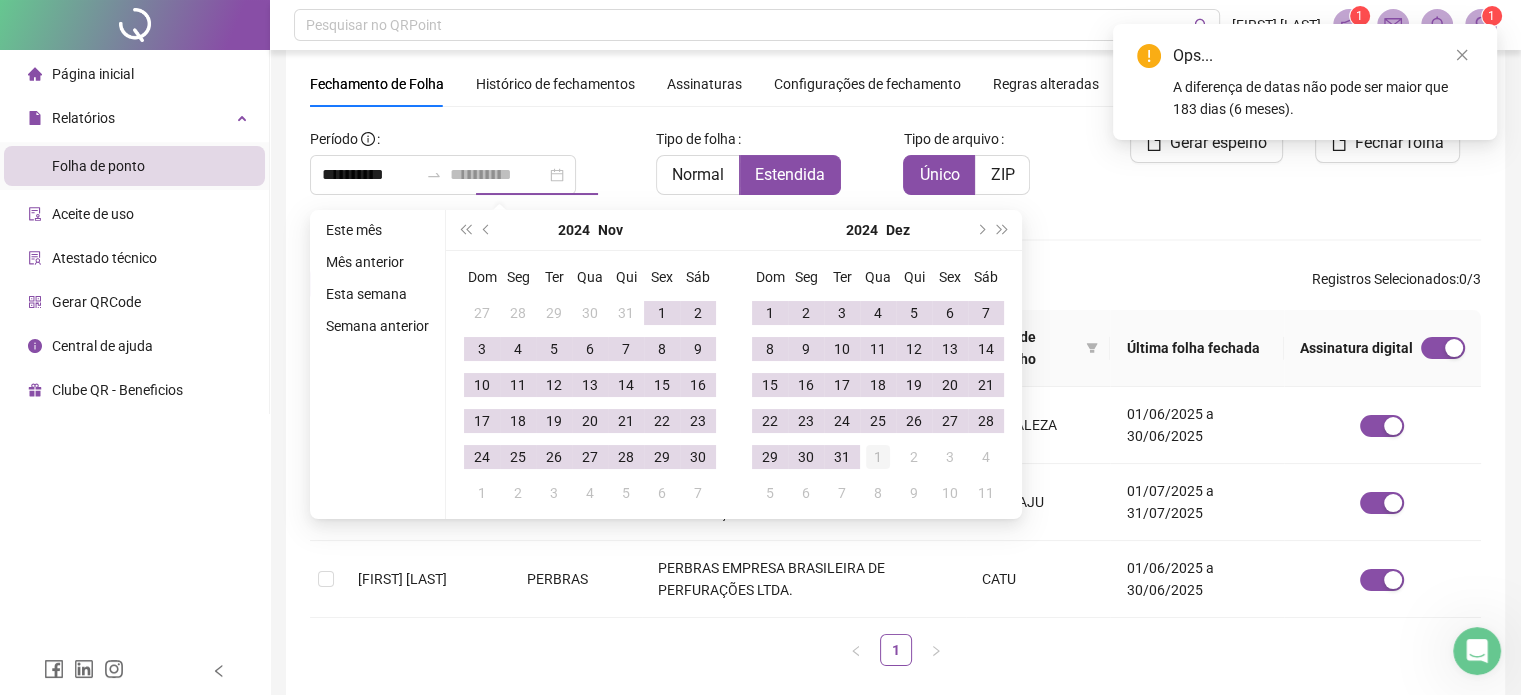 click on "1" at bounding box center (878, 457) 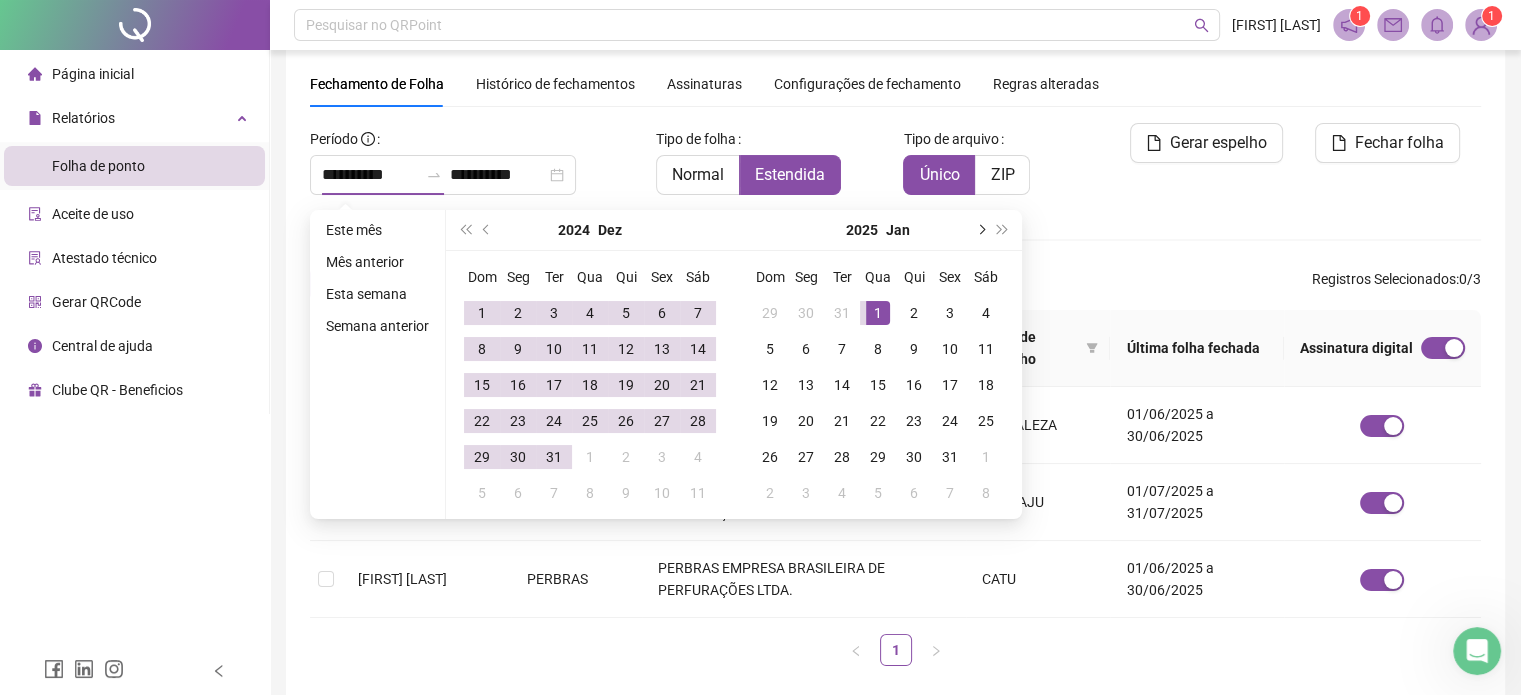click at bounding box center (980, 230) 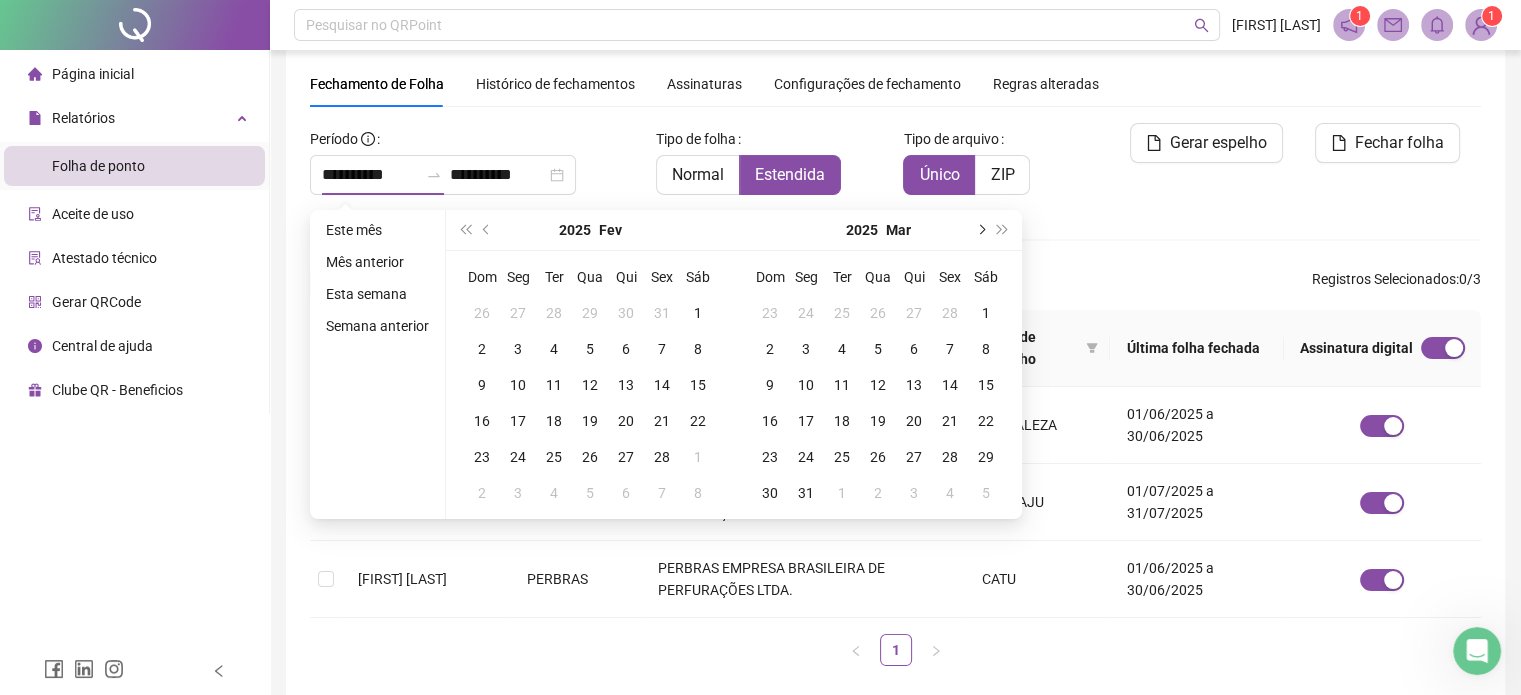 click at bounding box center (980, 230) 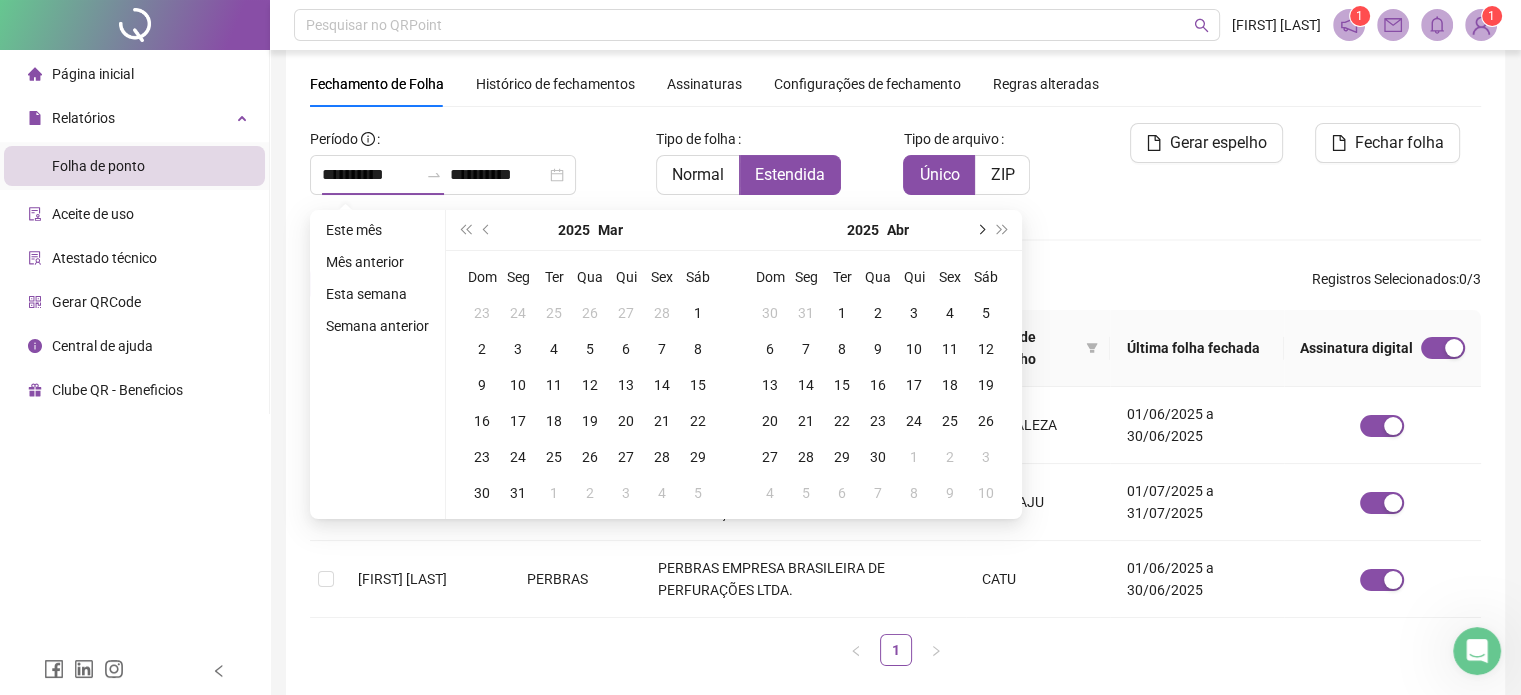 click at bounding box center [980, 230] 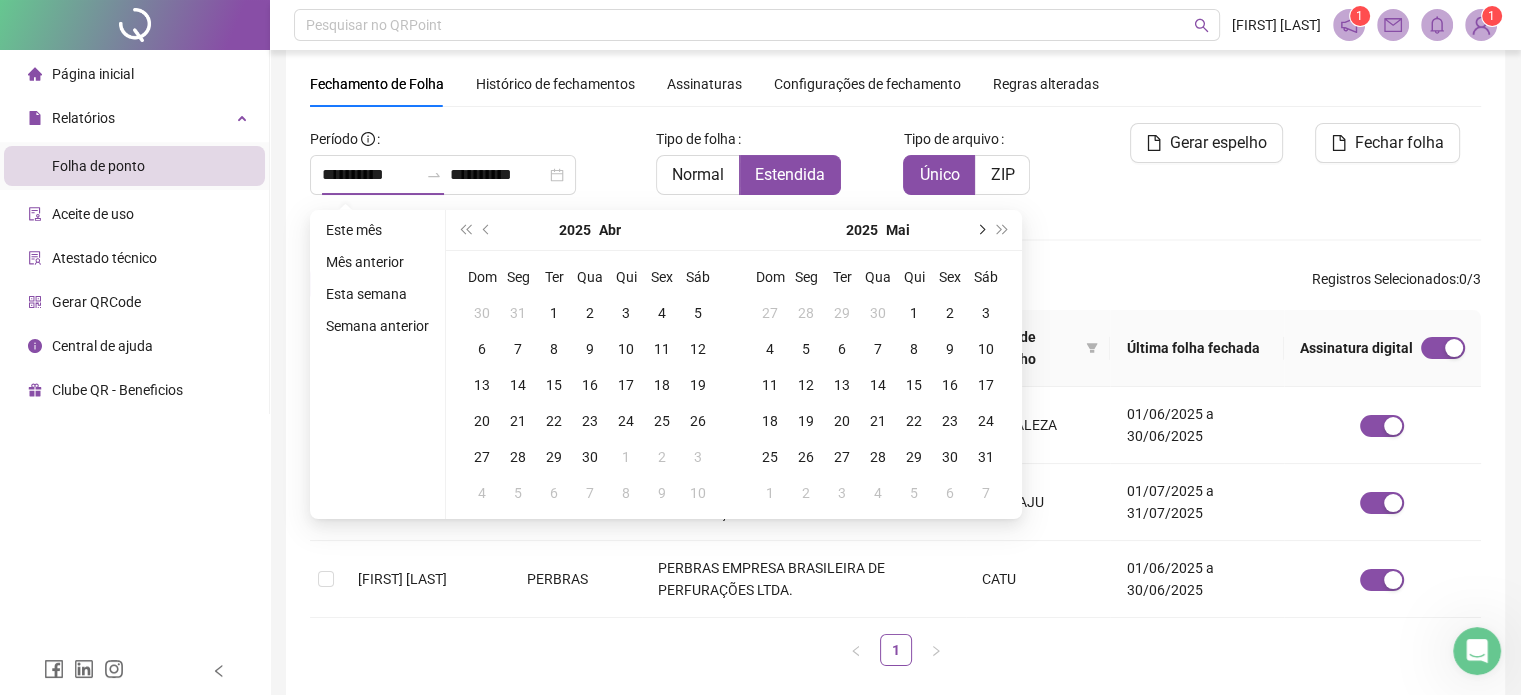 click at bounding box center [980, 230] 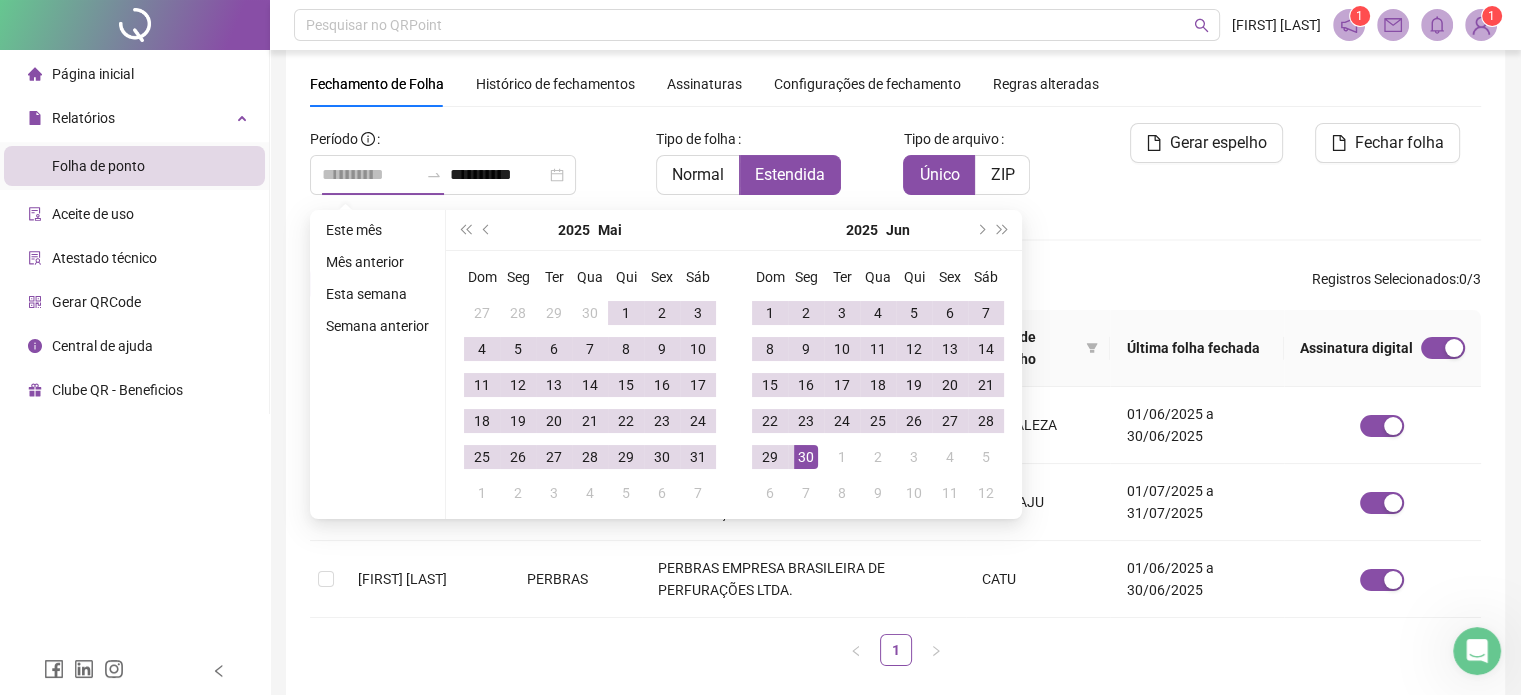click on "30" at bounding box center (806, 457) 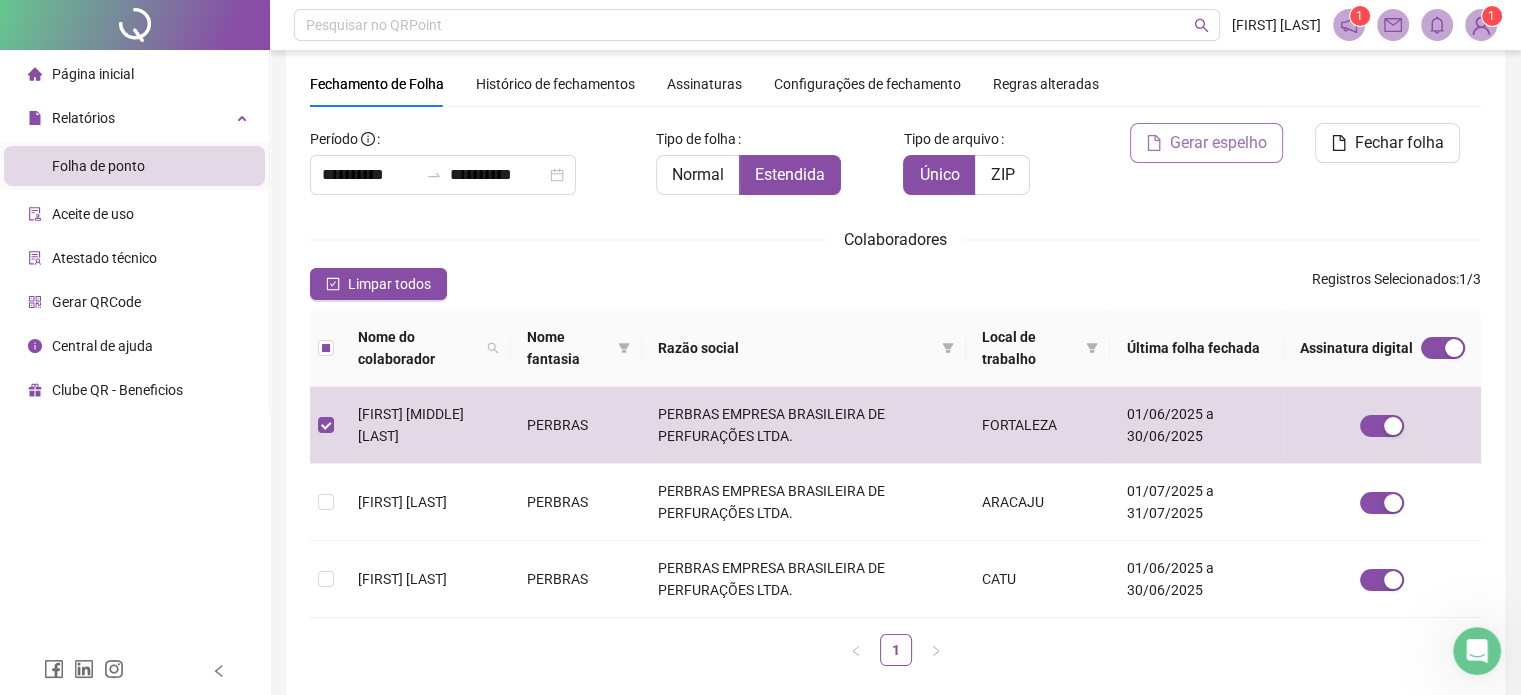 click on "Gerar espelho" at bounding box center (1218, 143) 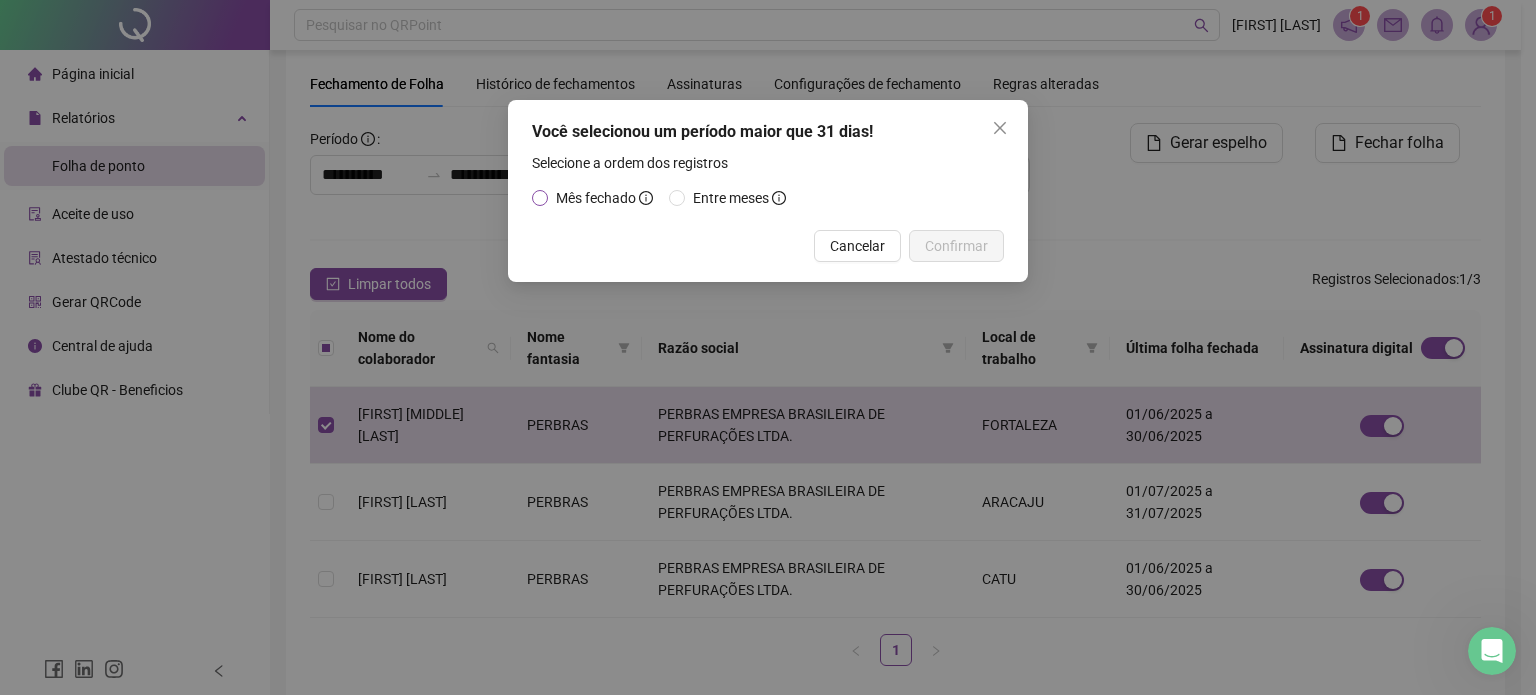 click on "Mês fechado" at bounding box center (596, 198) 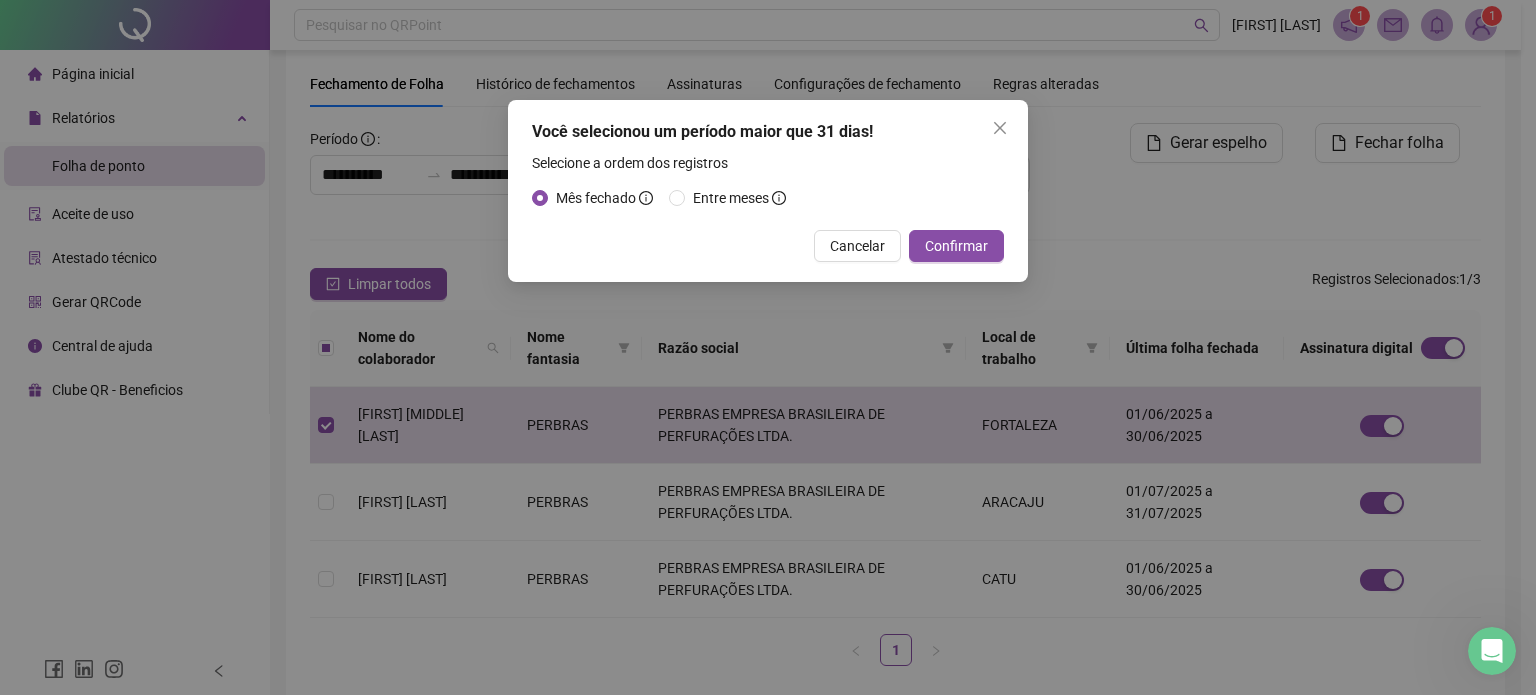 click on "Confirmar" at bounding box center (956, 246) 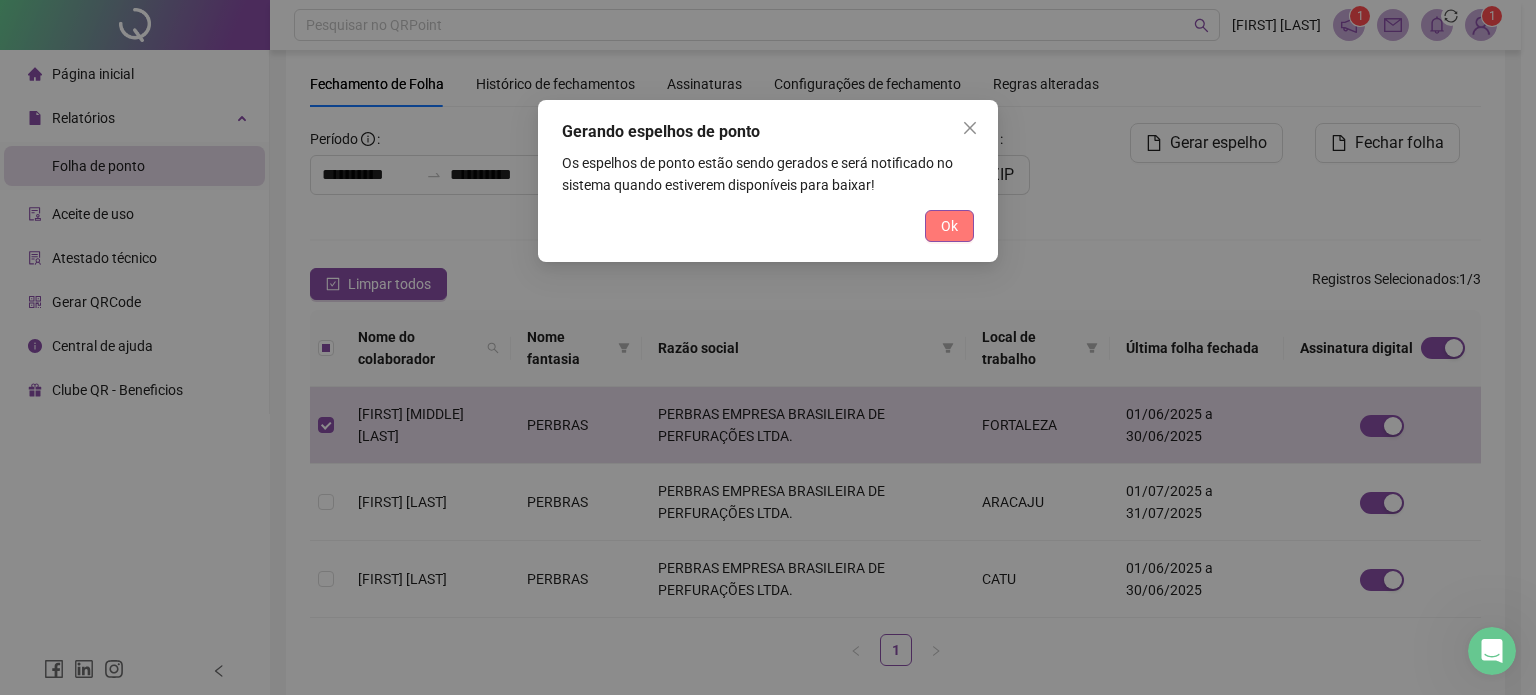 click on "Ok" at bounding box center [949, 226] 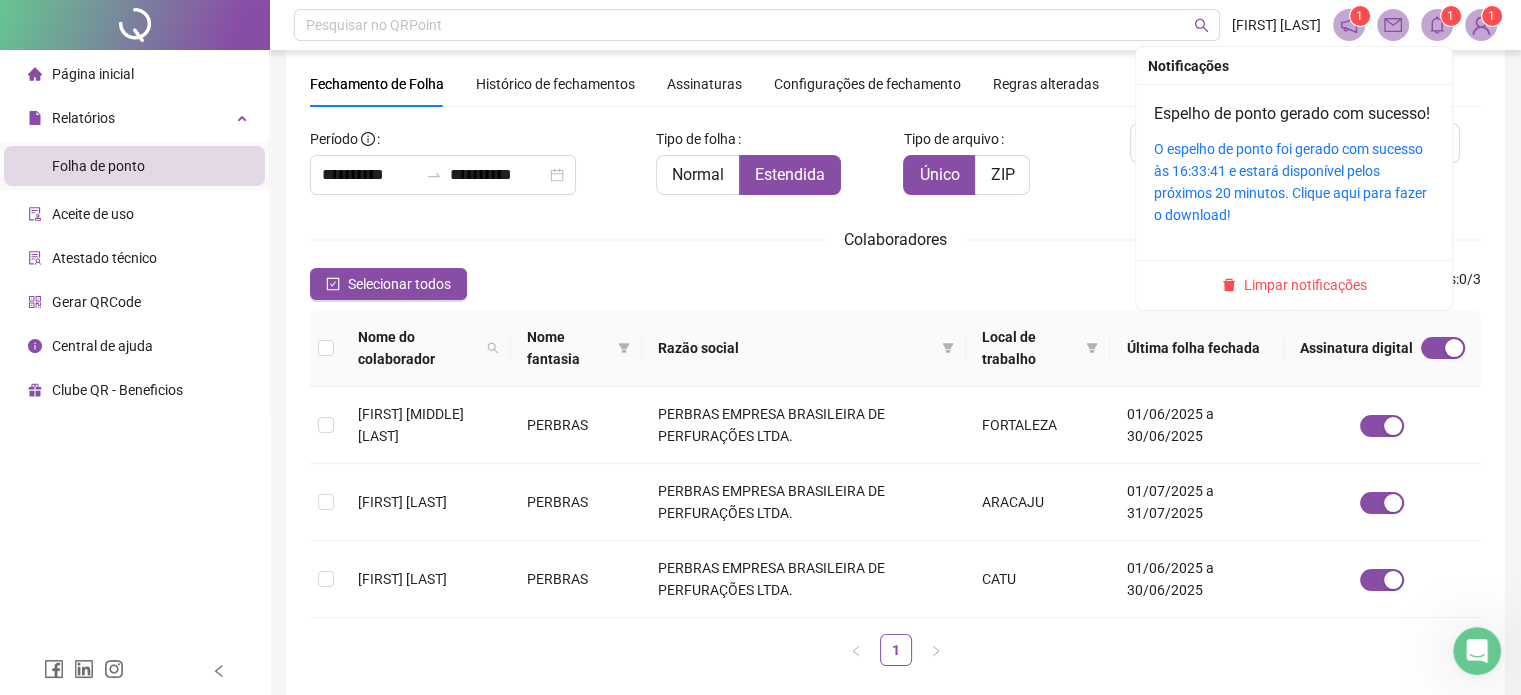 click 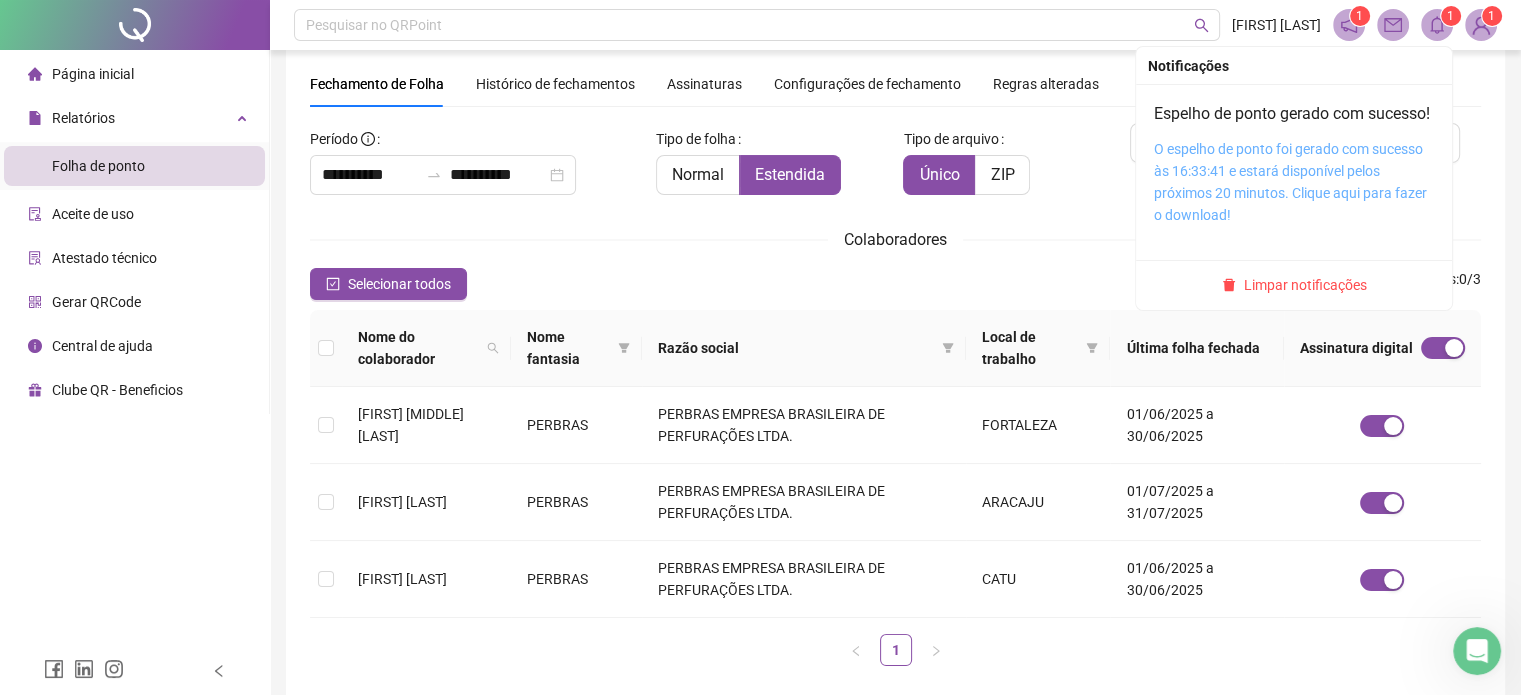 click on "O espelho de ponto foi gerado com sucesso às 16:33:41 e estará disponível pelos próximos 20 minutos.
Clique aqui para fazer o download!" at bounding box center (1290, 182) 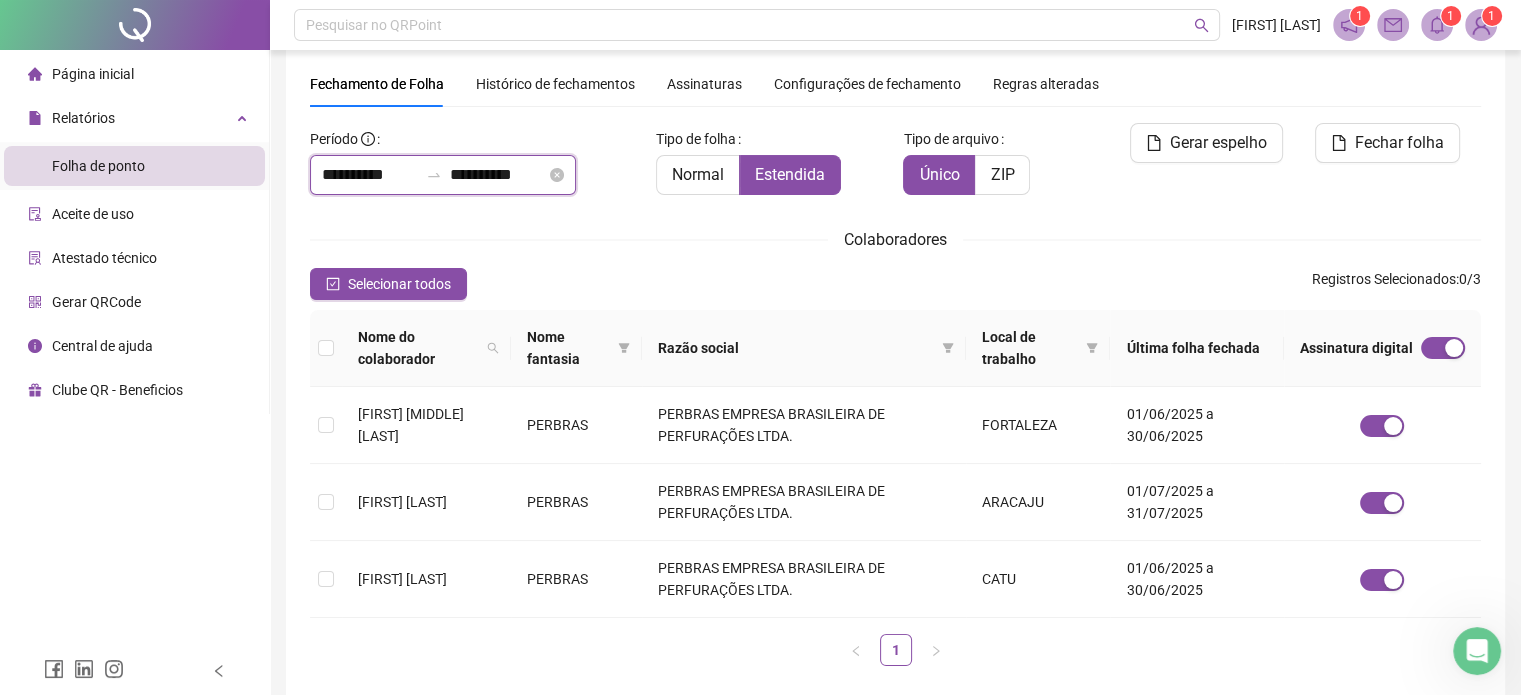 click on "**********" at bounding box center [370, 175] 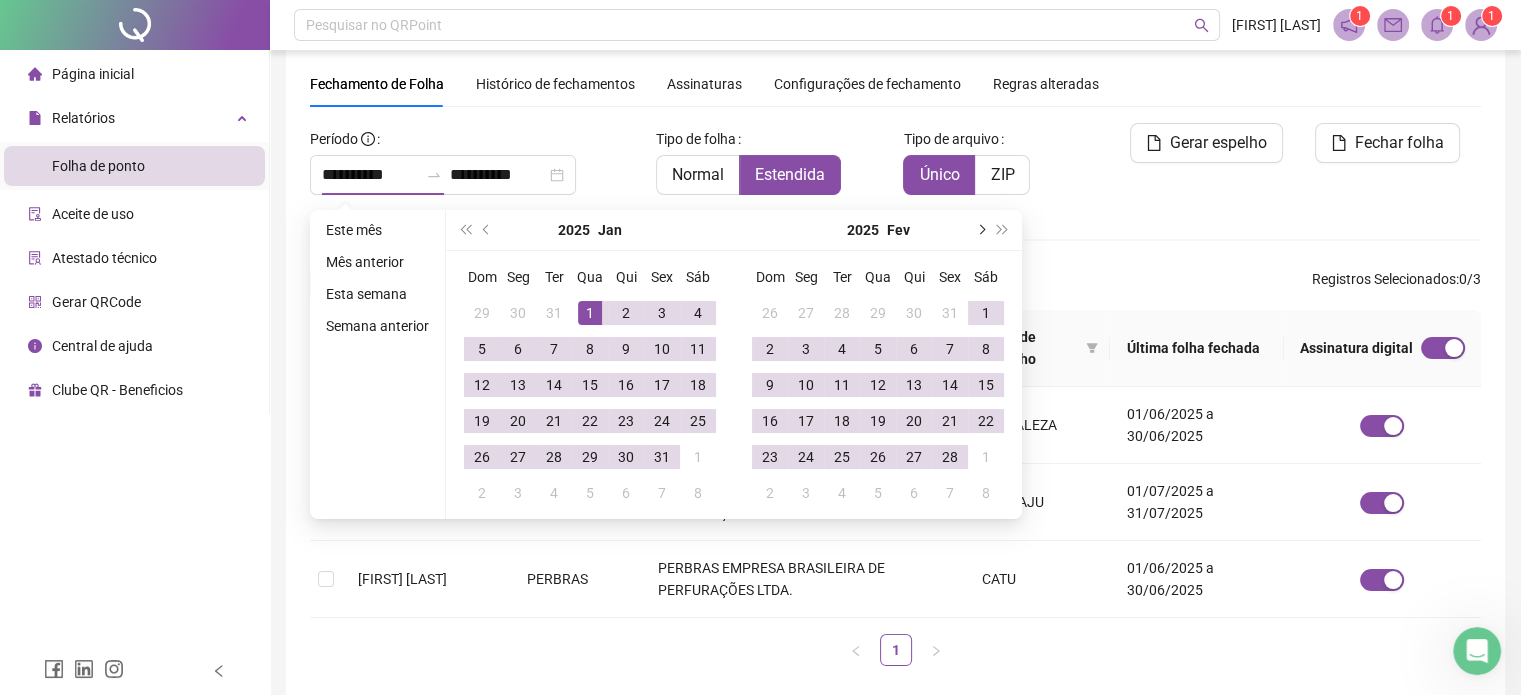 click at bounding box center (980, 230) 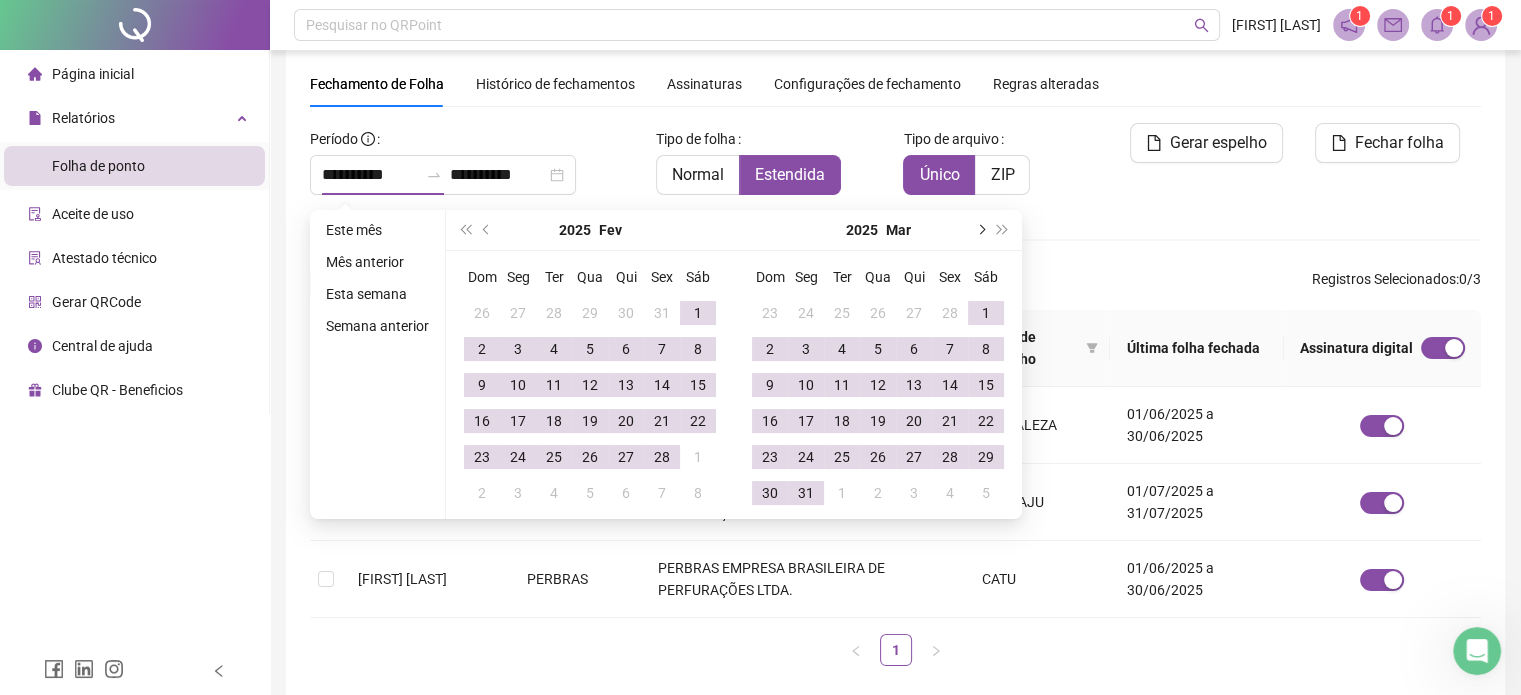 click at bounding box center [980, 230] 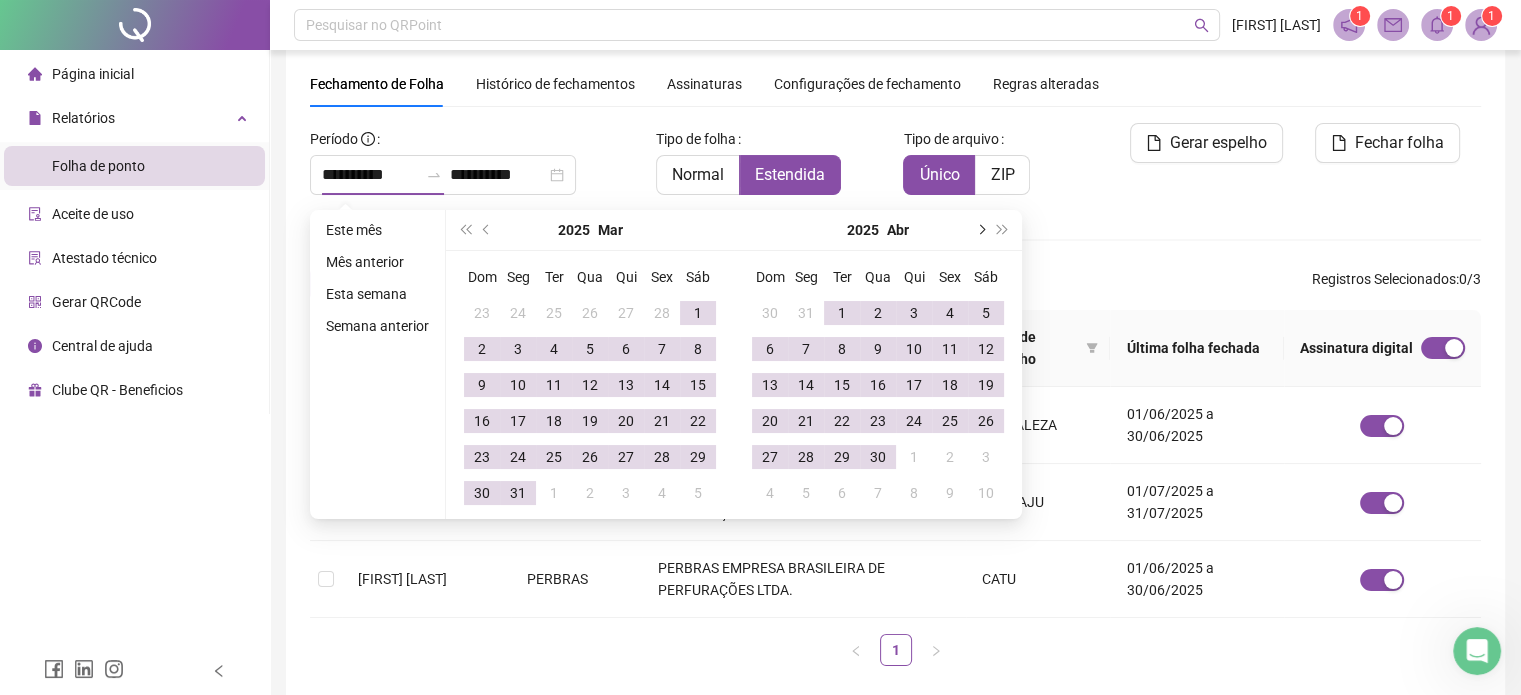 click at bounding box center (980, 230) 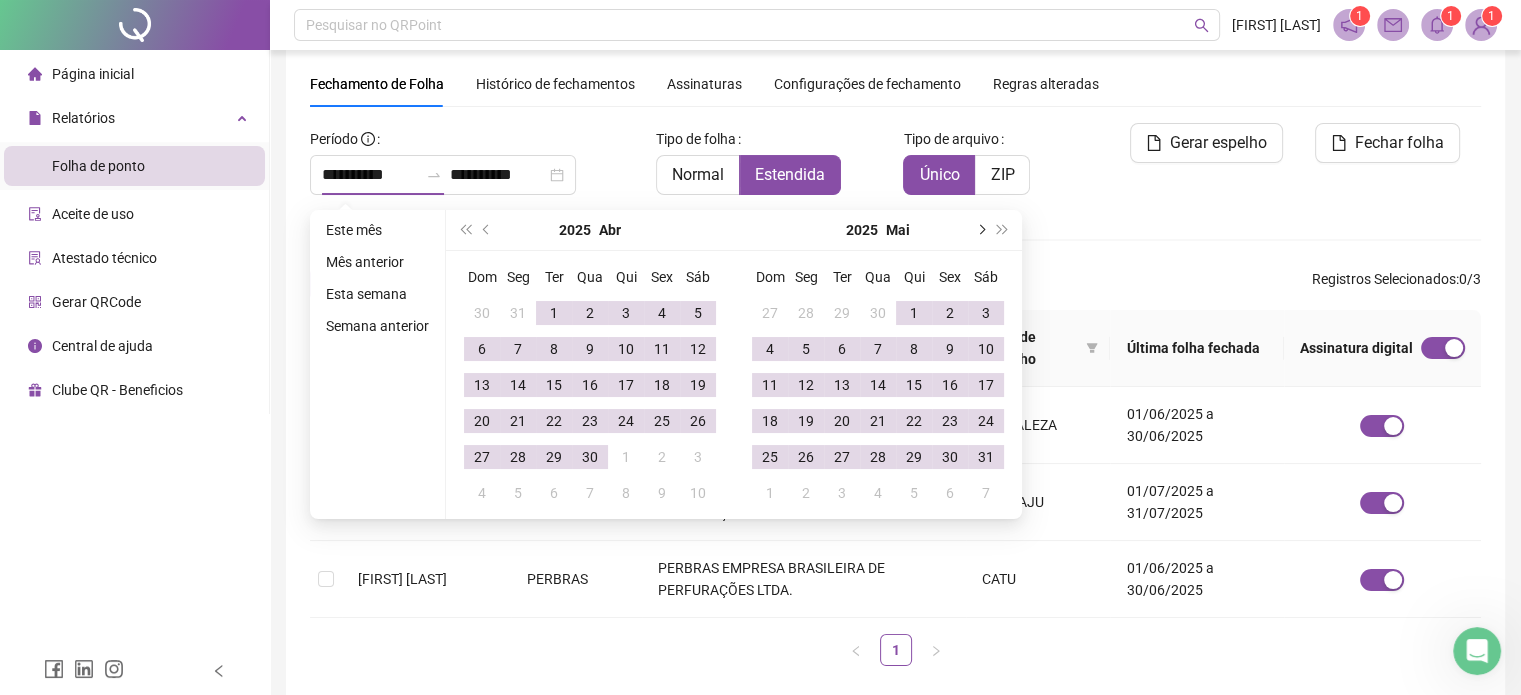 click at bounding box center [980, 230] 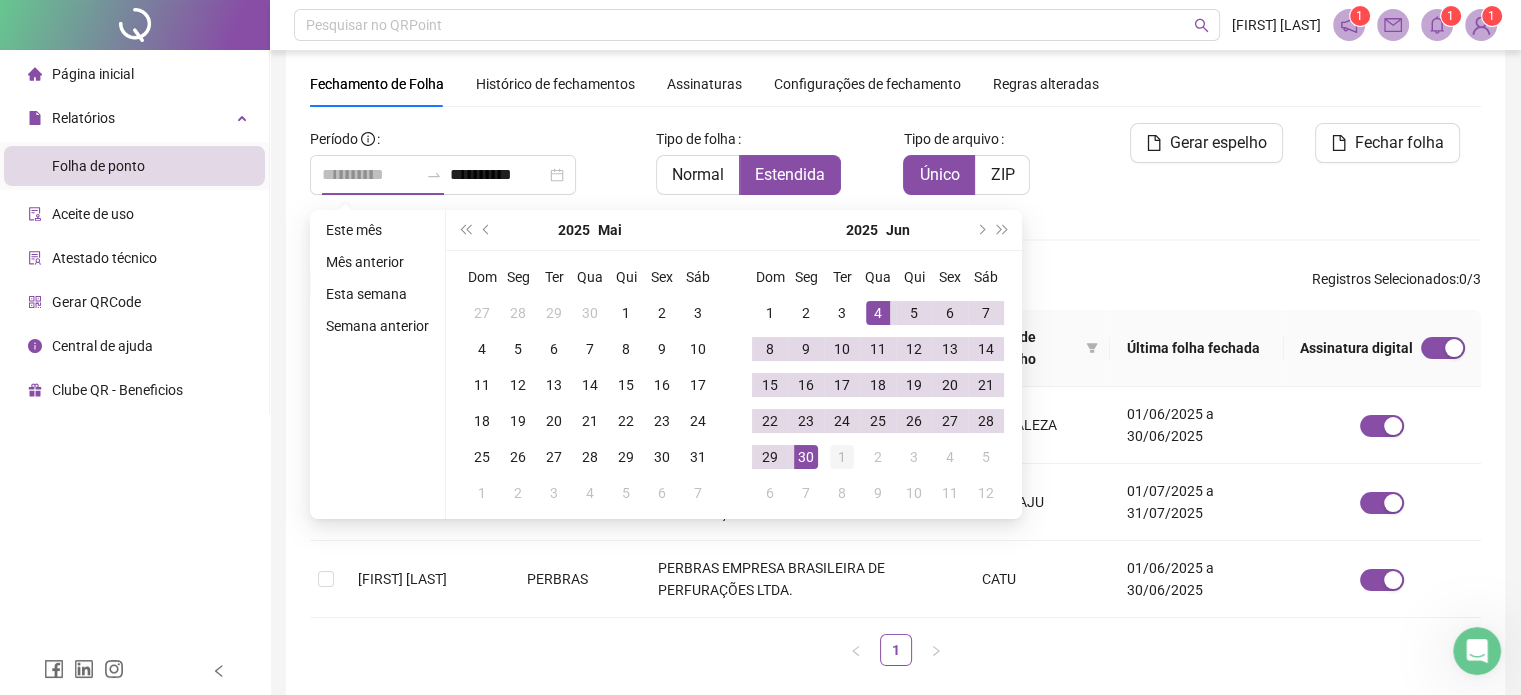 type on "**********" 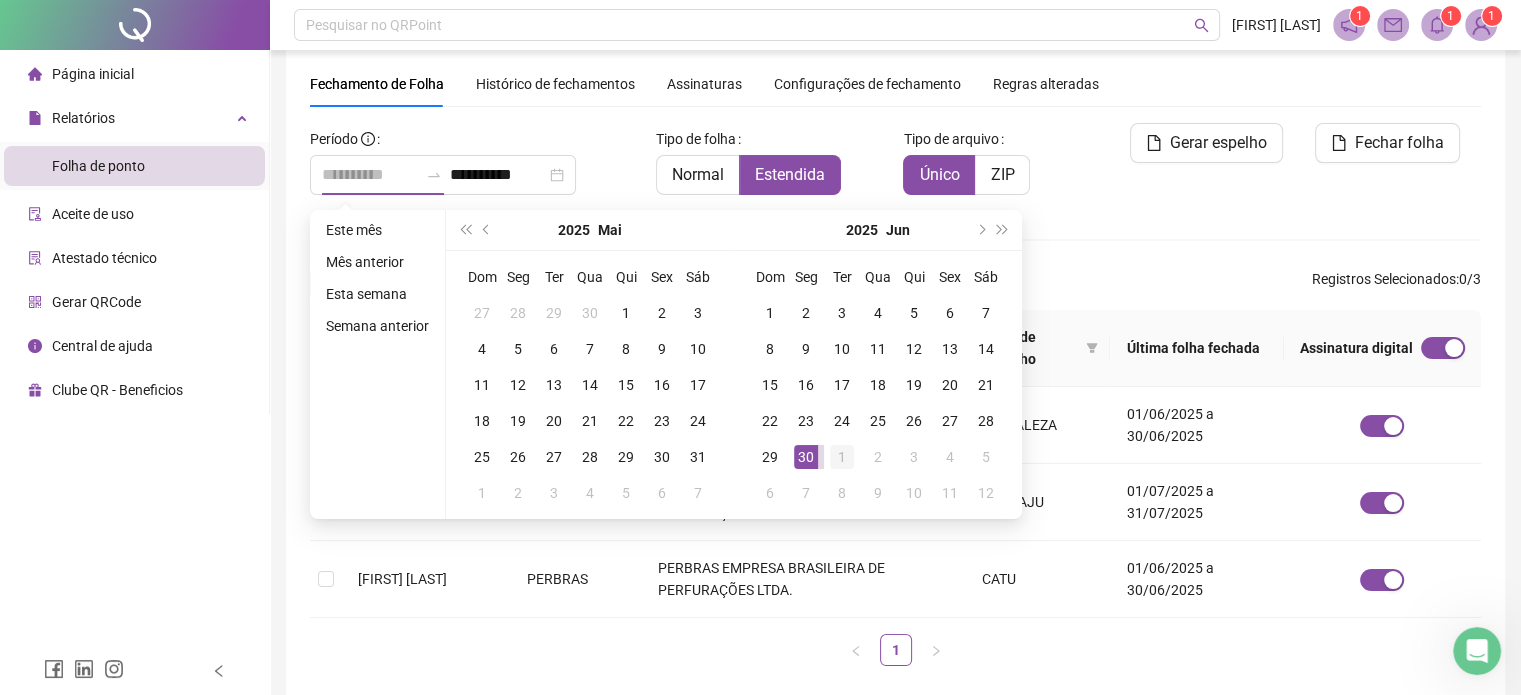 click on "1" at bounding box center [842, 457] 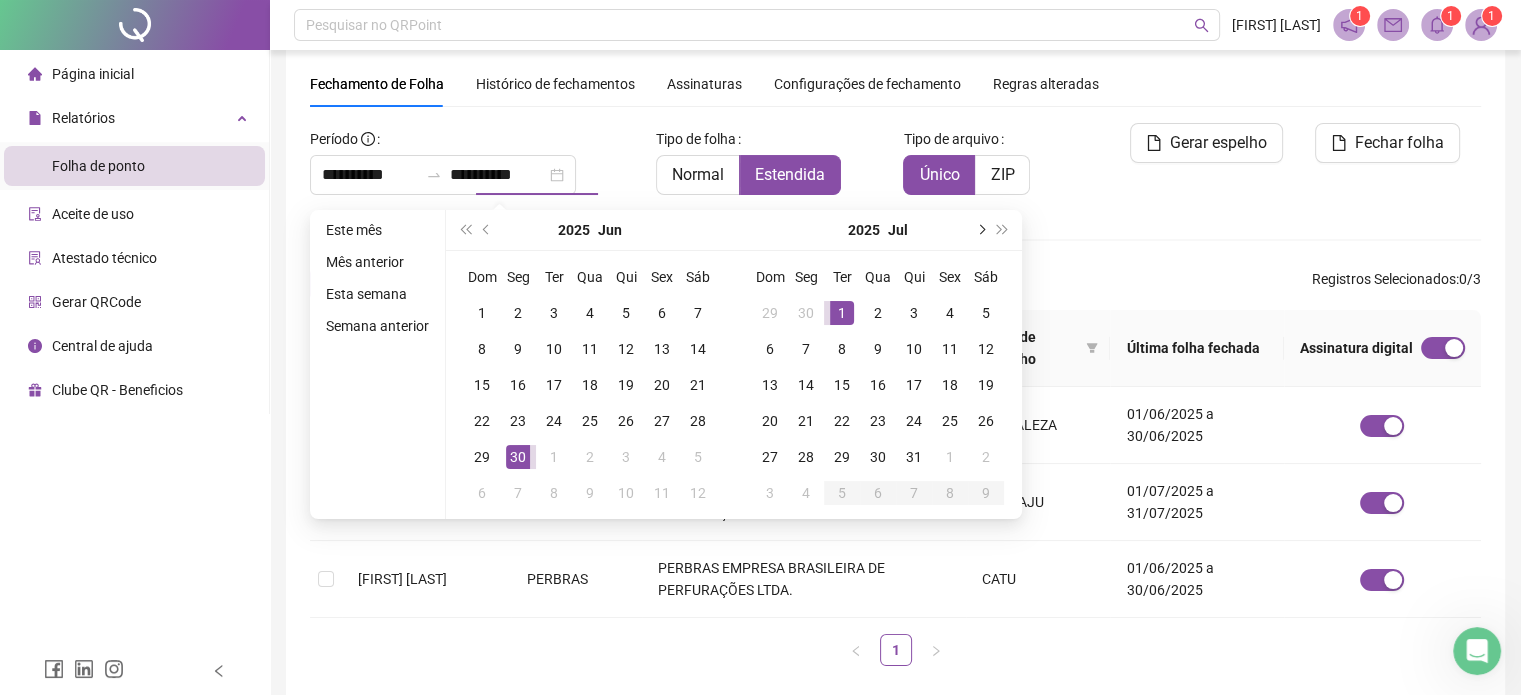 click at bounding box center [980, 230] 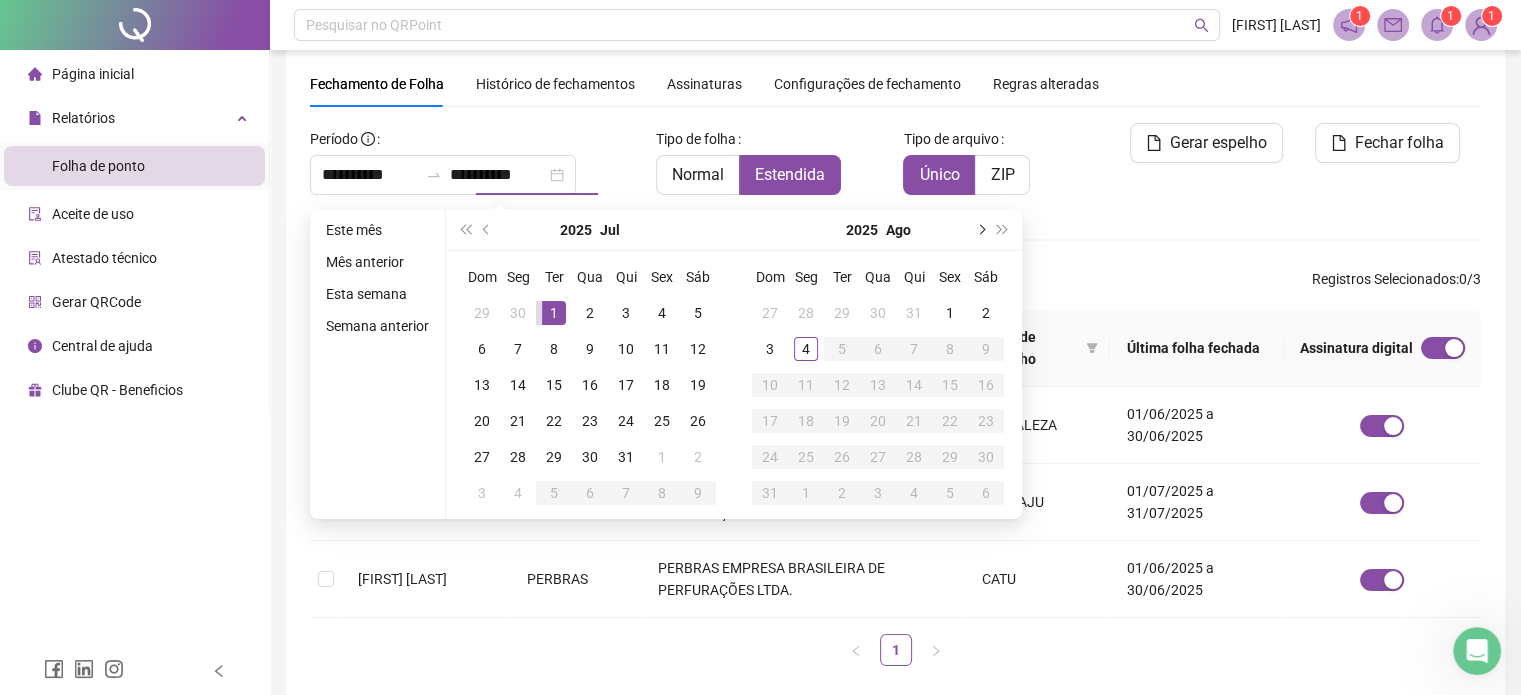 click at bounding box center [980, 230] 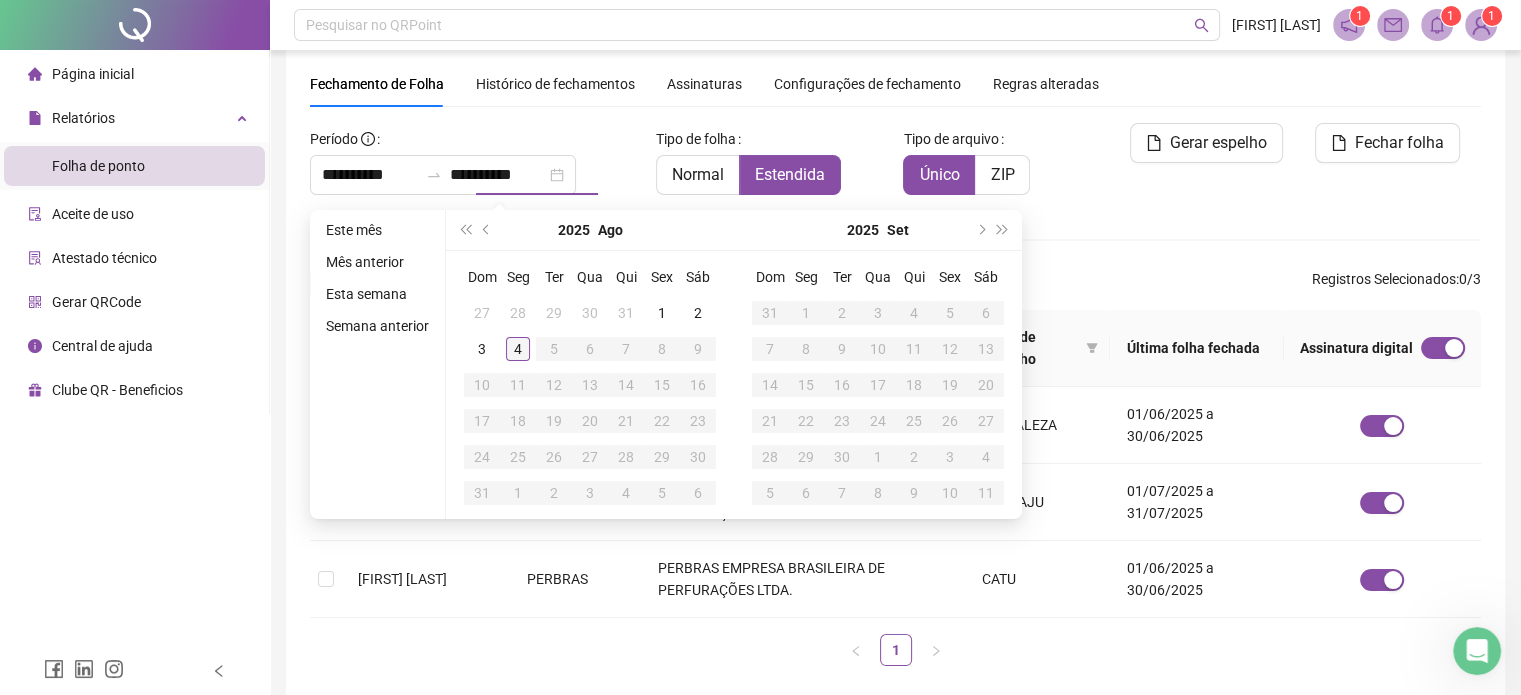 type on "**********" 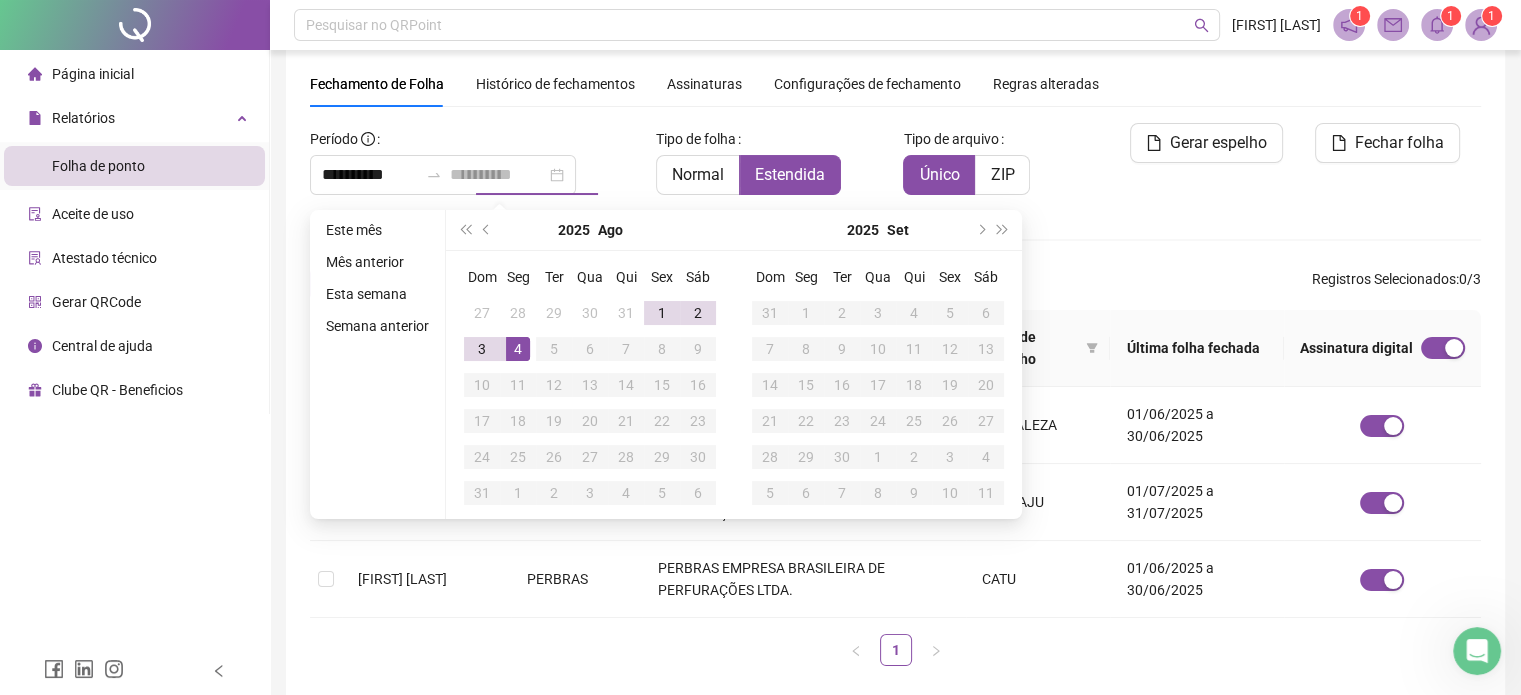 click on "4" at bounding box center [518, 349] 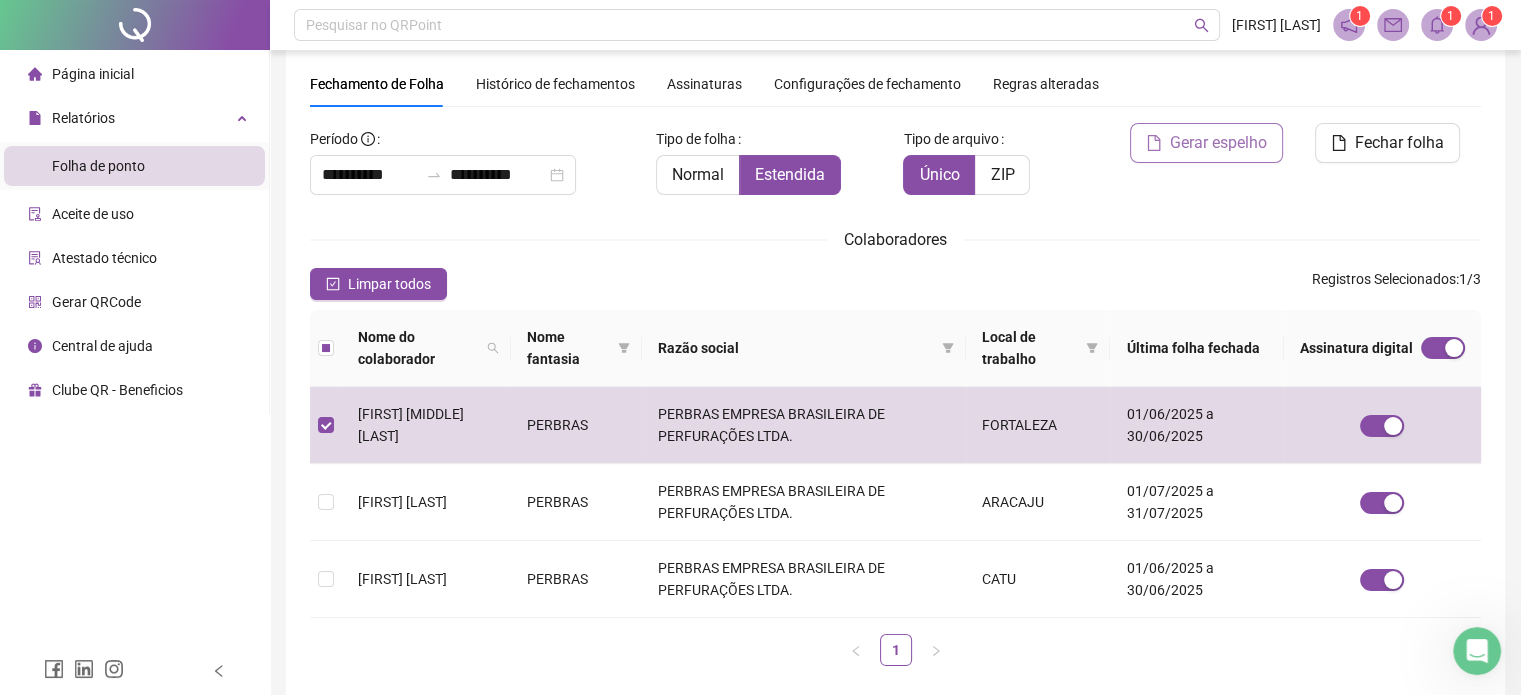 click on "Gerar espelho" at bounding box center [1218, 143] 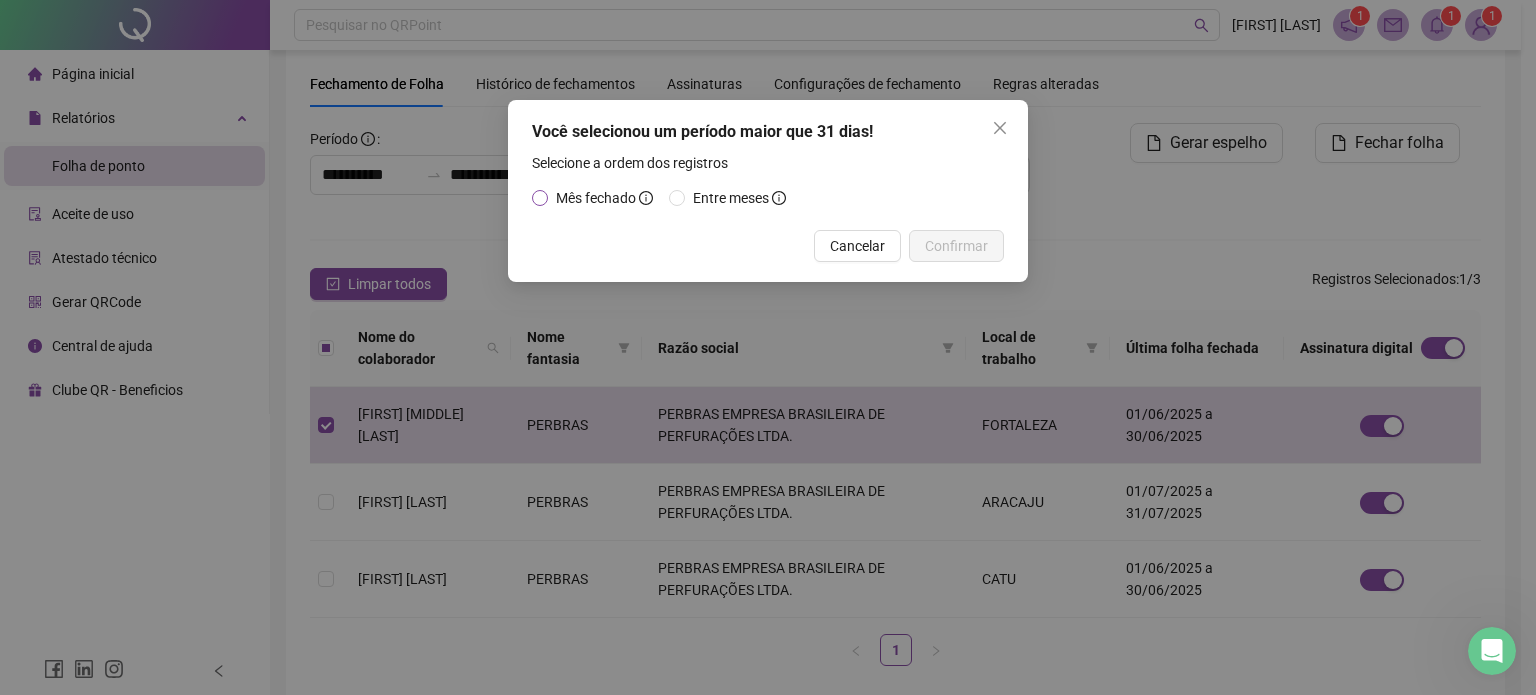 click on "Mês fechado" at bounding box center (596, 198) 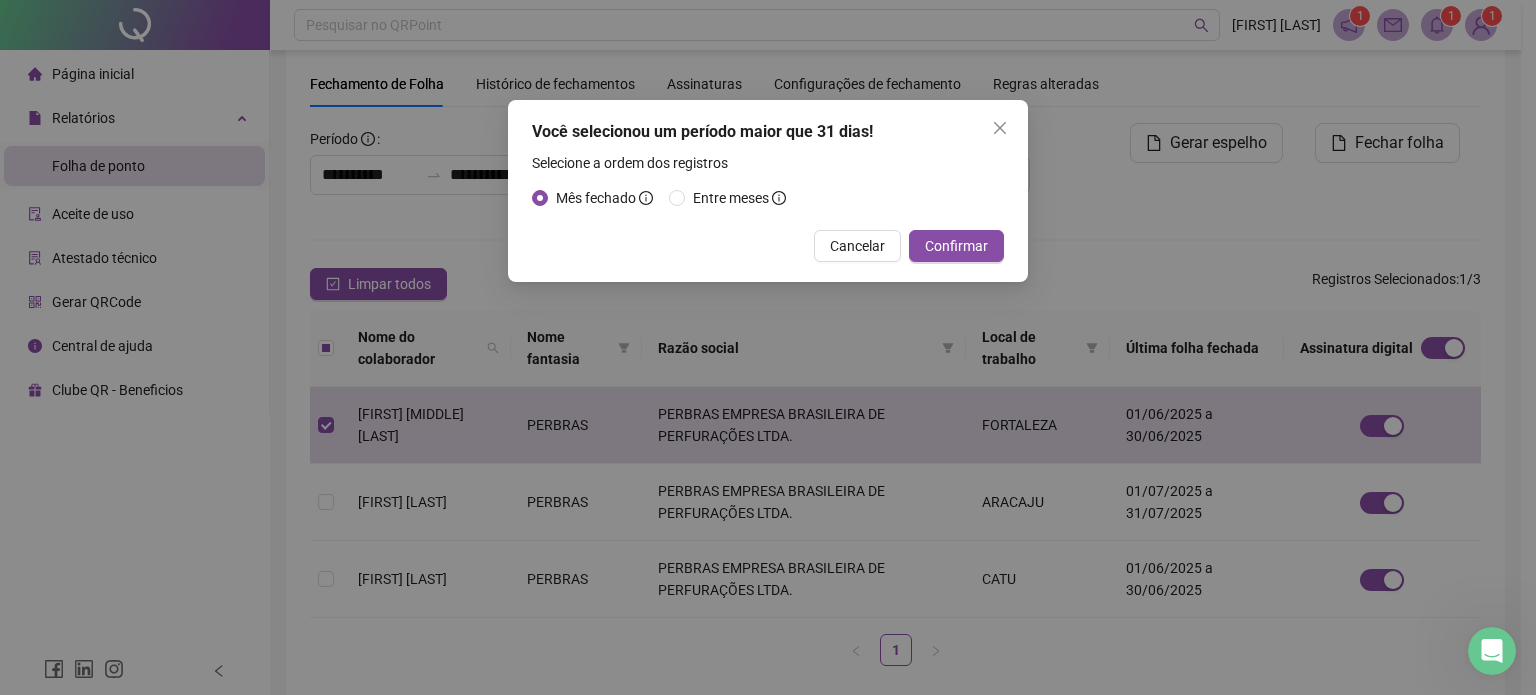 click on "Cancelar" at bounding box center (857, 246) 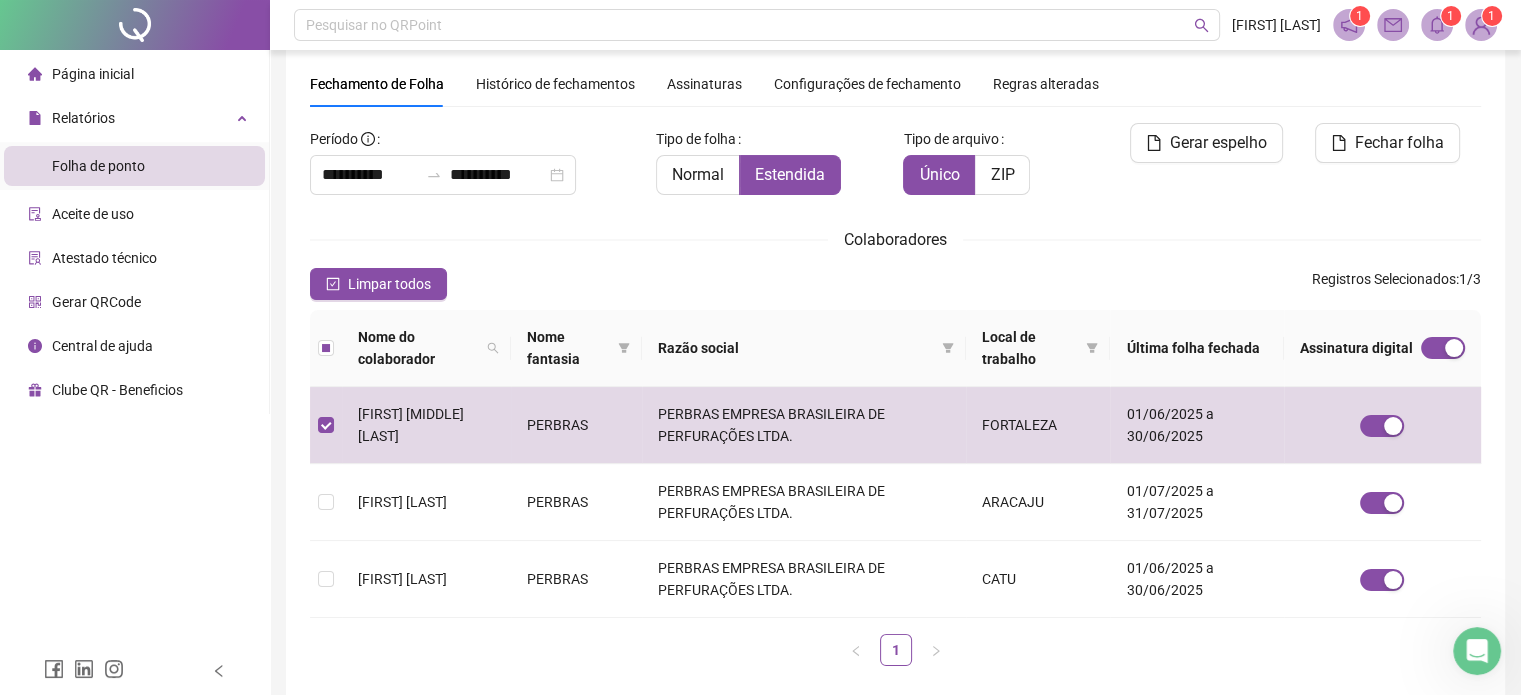 click on "Gerar espelho" at bounding box center [1218, 143] 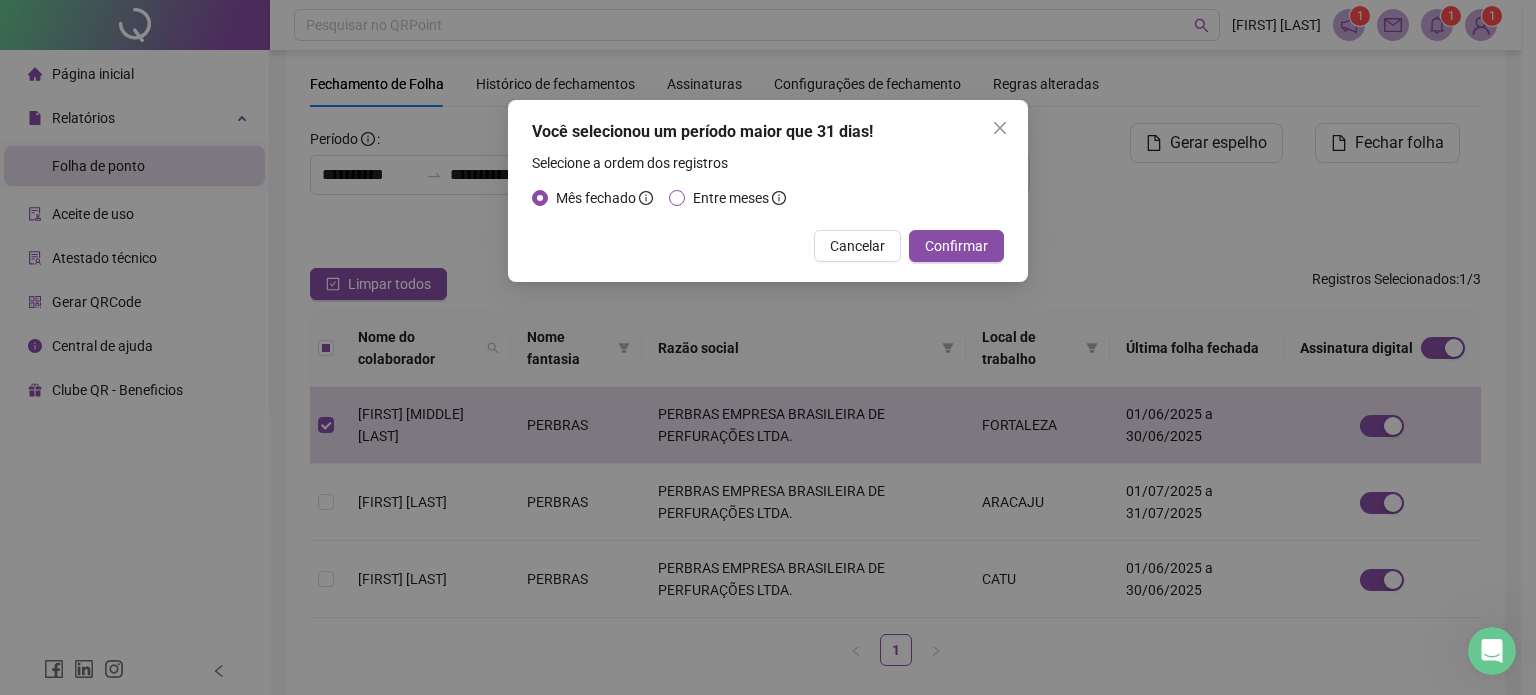 click on "Entre meses" at bounding box center [731, 198] 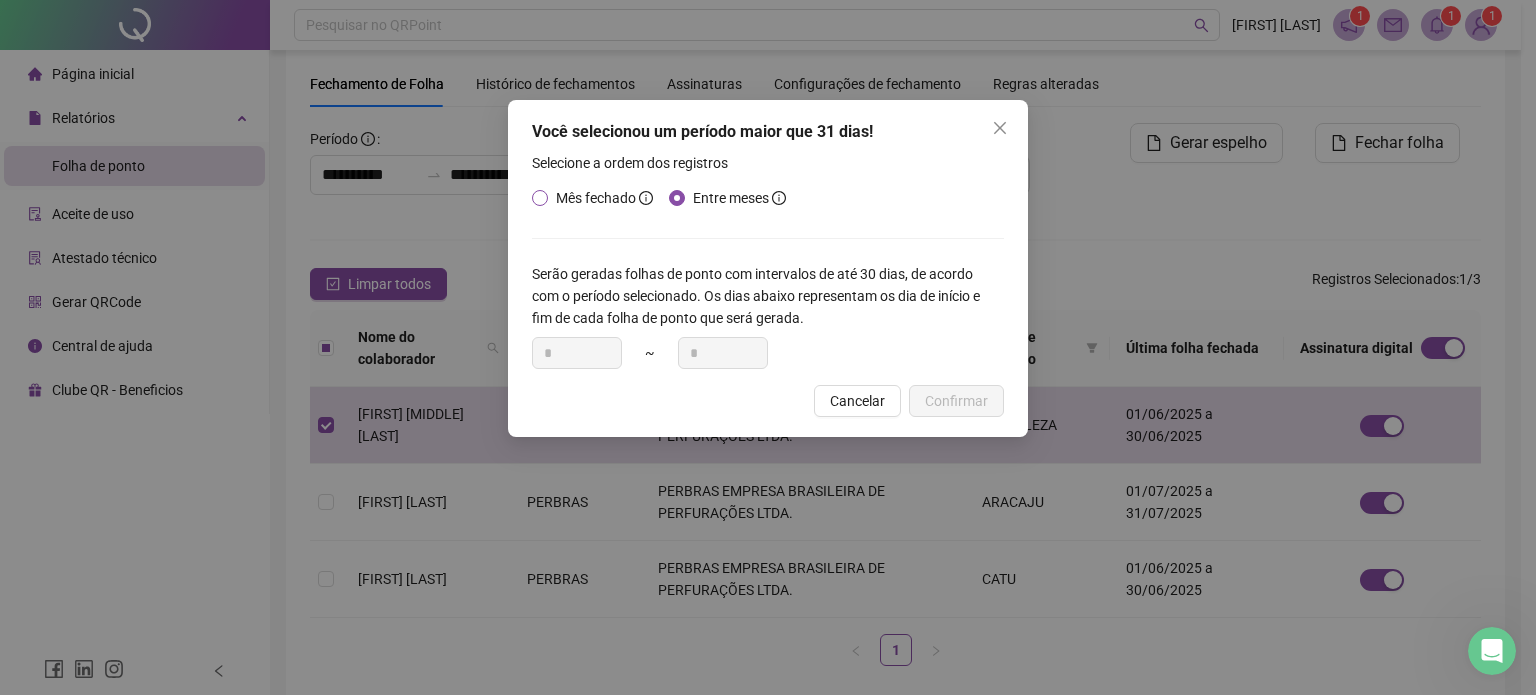 click on "Mês fechado" at bounding box center (596, 198) 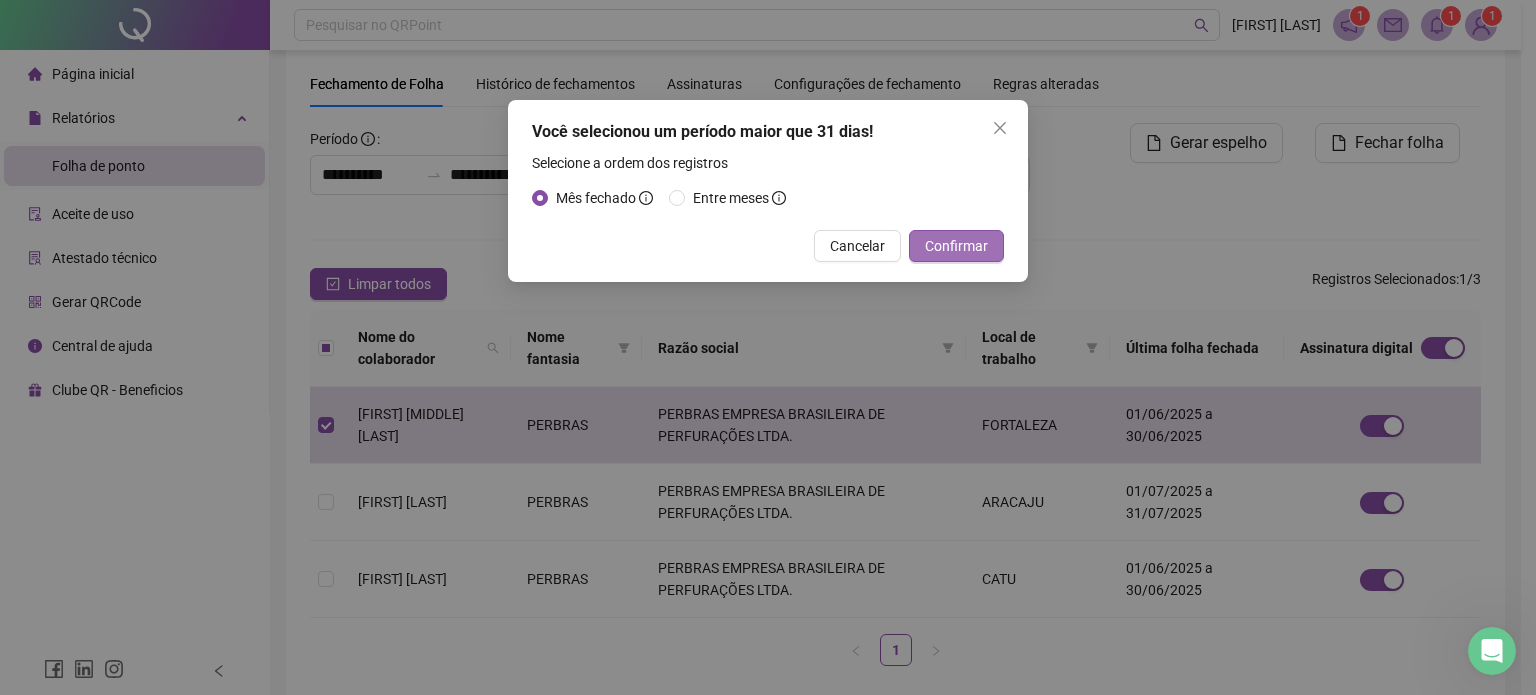 click on "Confirmar" at bounding box center [956, 246] 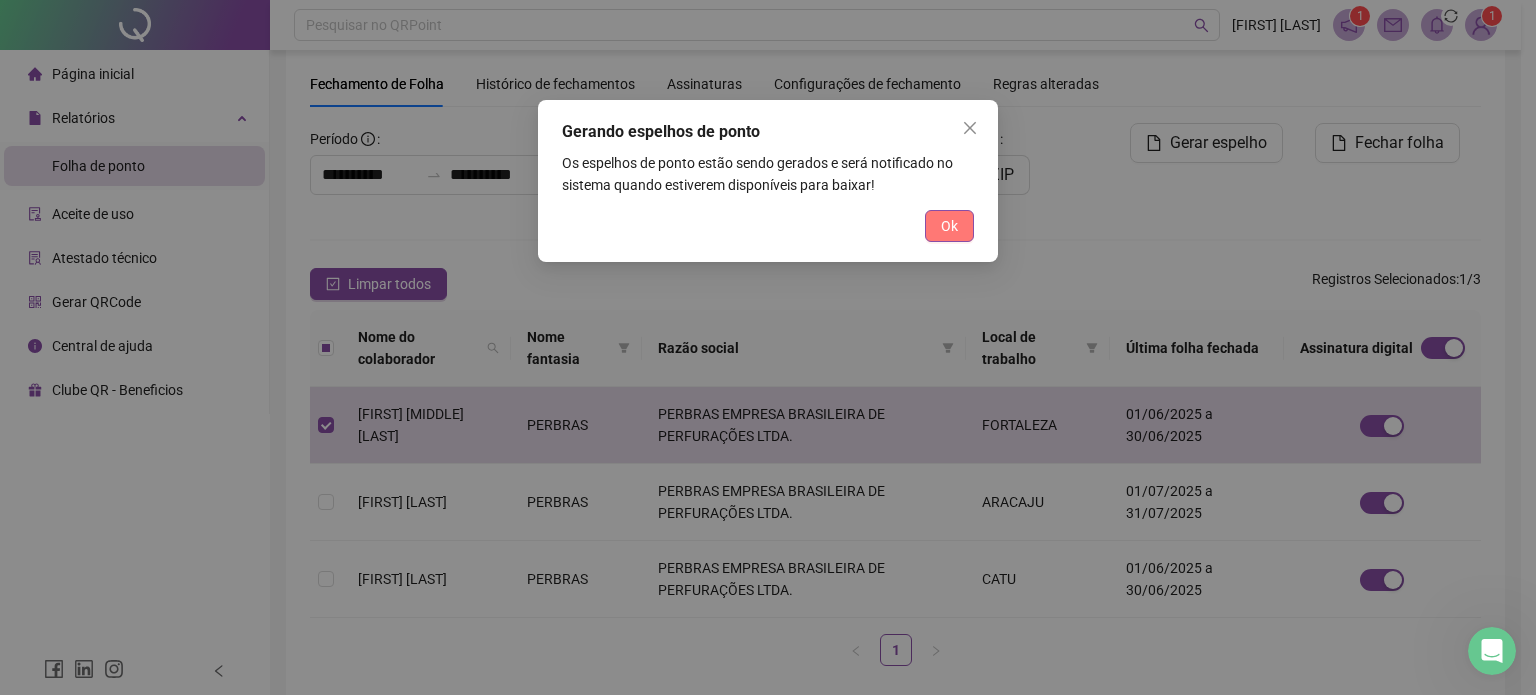click on "Ok" at bounding box center (949, 226) 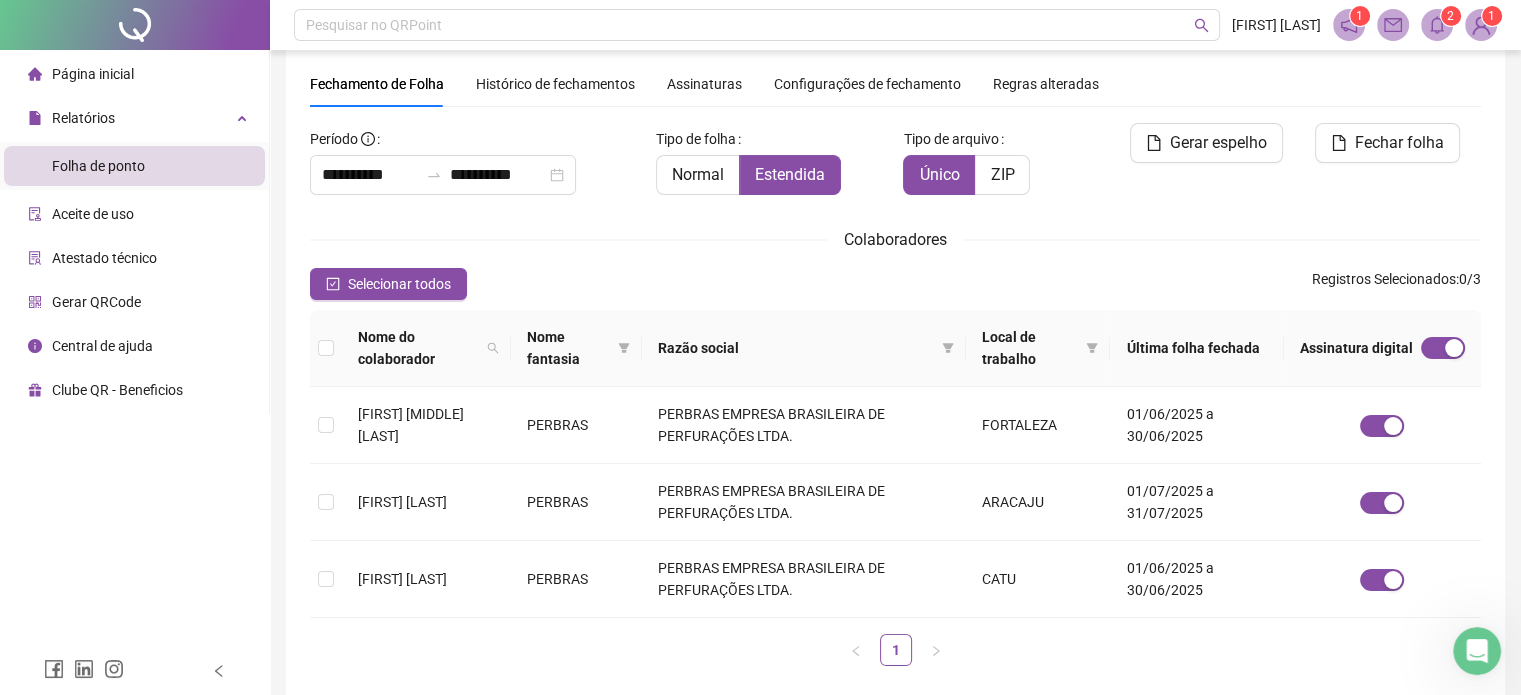 click 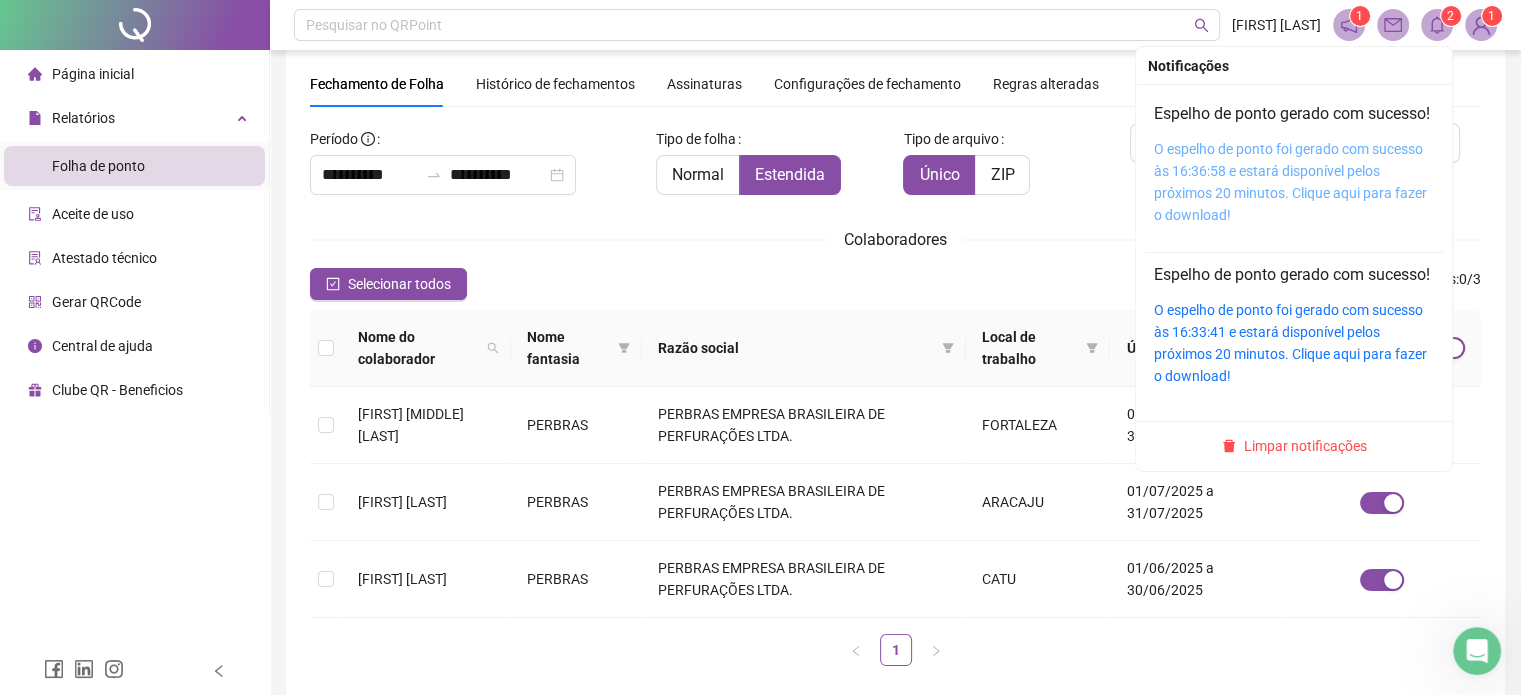 click on "O espelho de ponto foi gerado com sucesso às 16:36:58 e estará disponível pelos próximos 20 minutos.
Clique aqui para fazer o download!" at bounding box center [1290, 182] 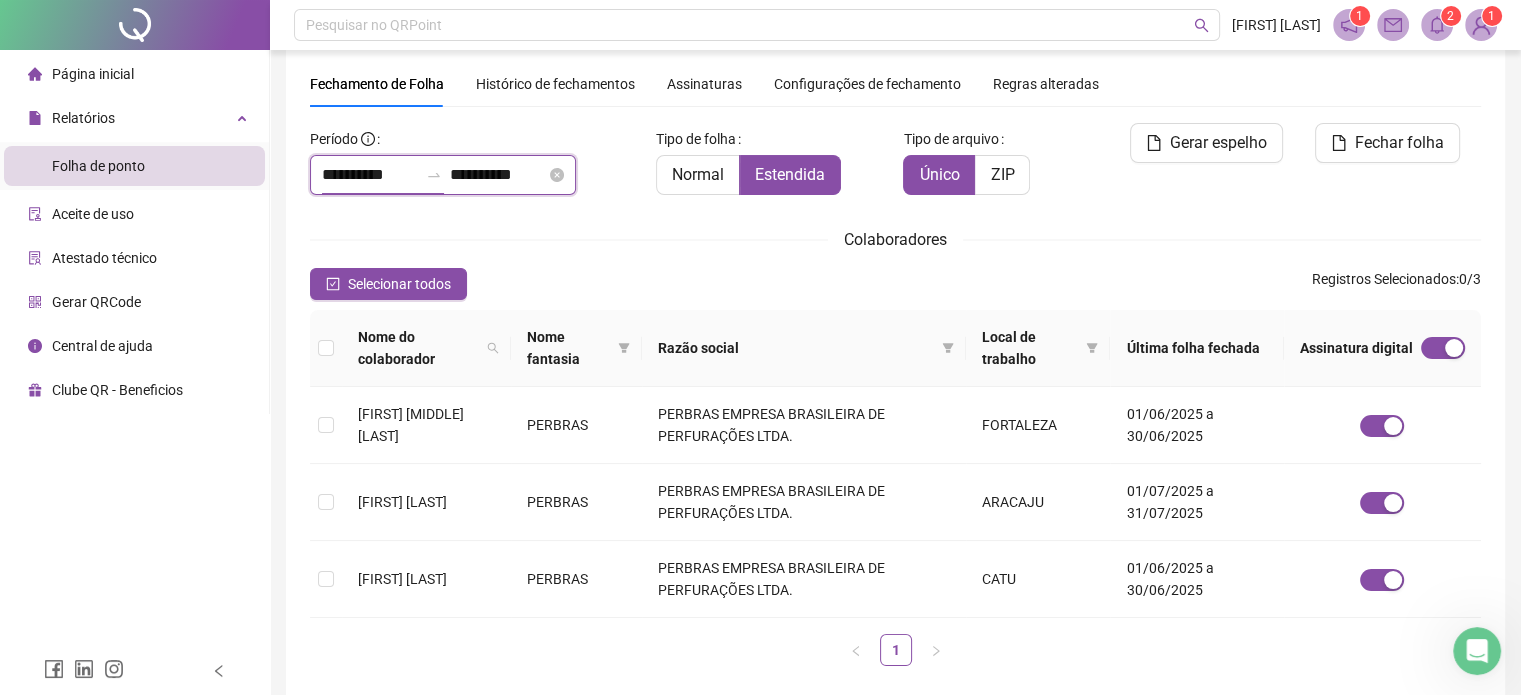 click on "**********" at bounding box center (370, 175) 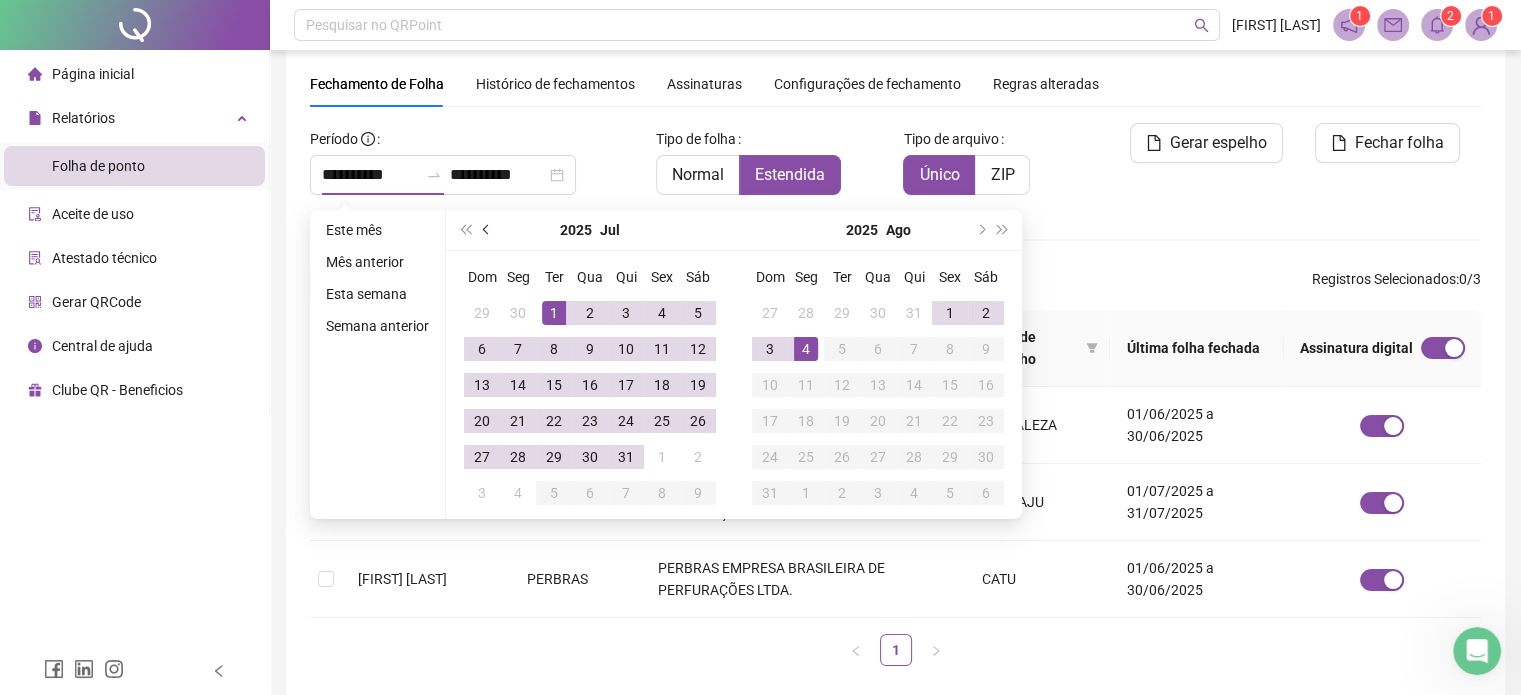 click at bounding box center (488, 230) 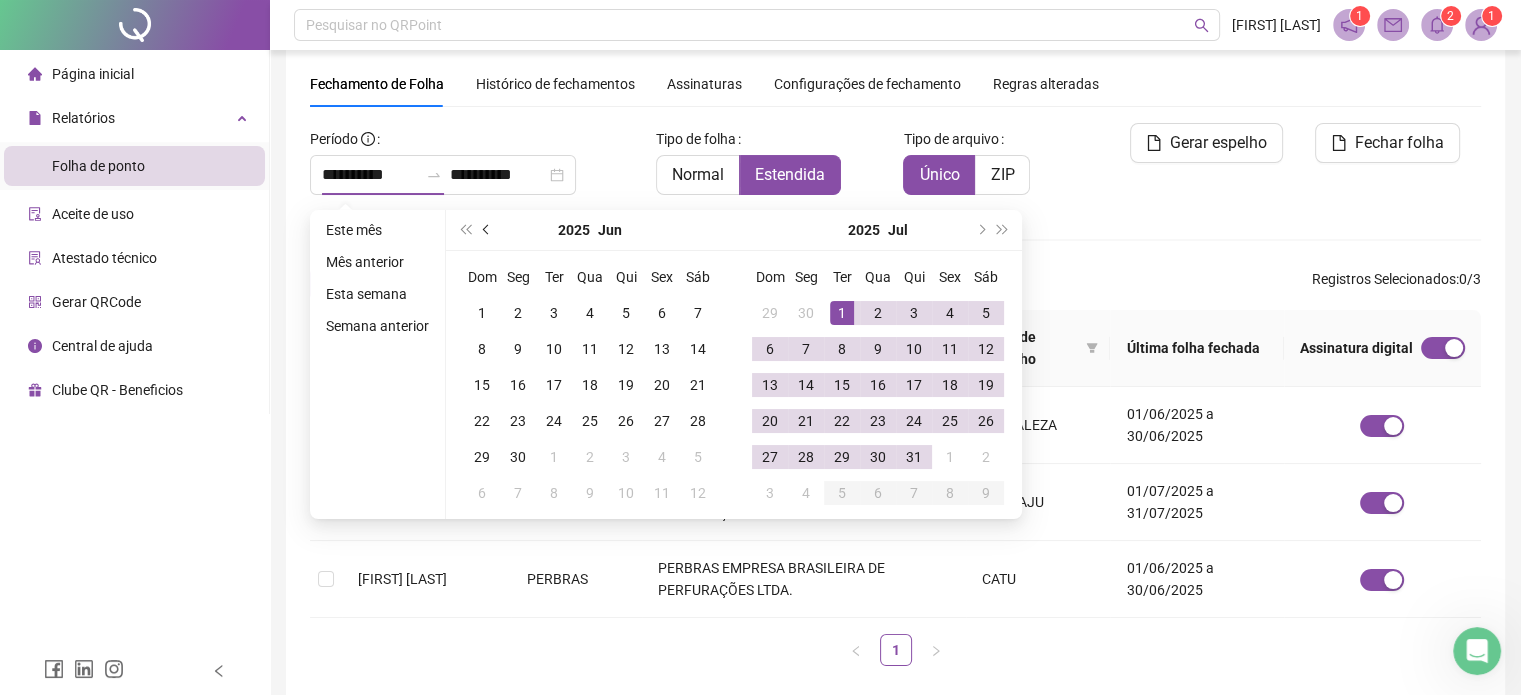 click at bounding box center (488, 230) 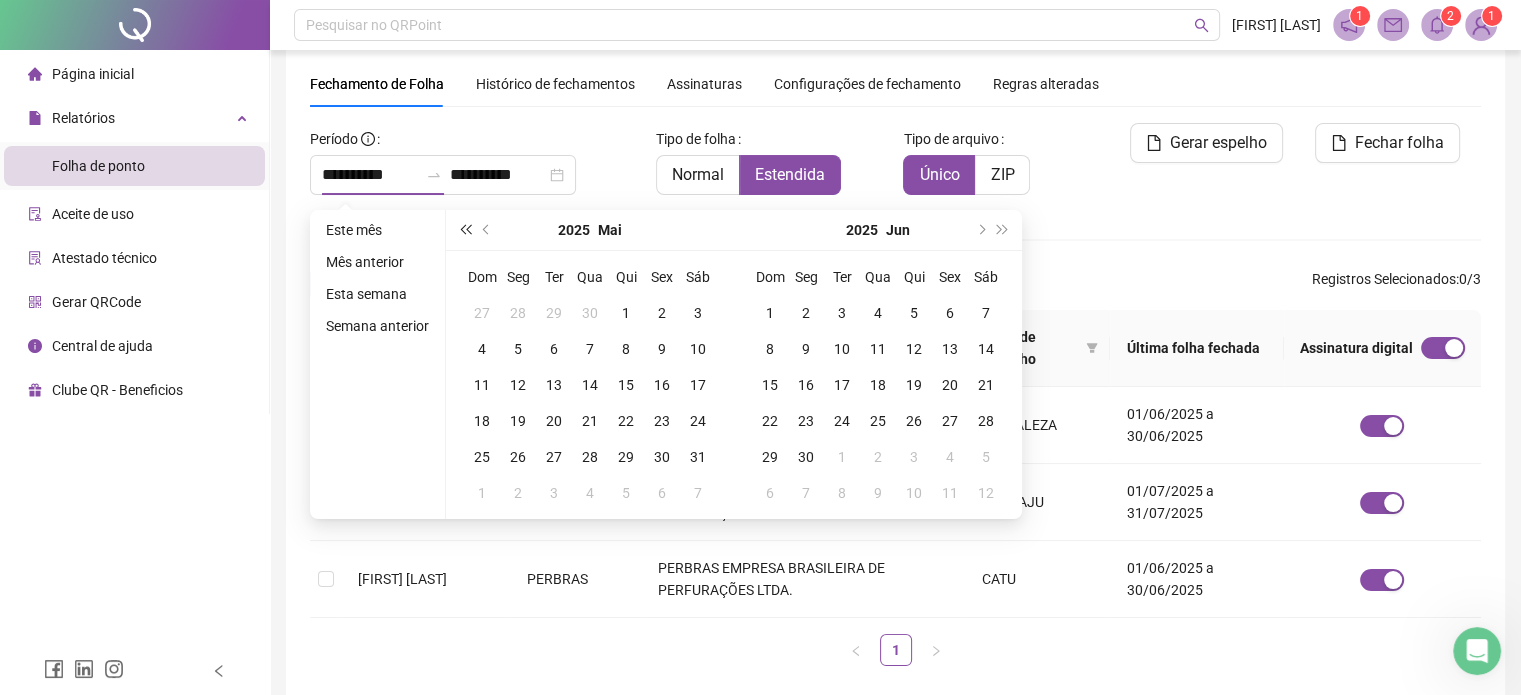 click at bounding box center (465, 230) 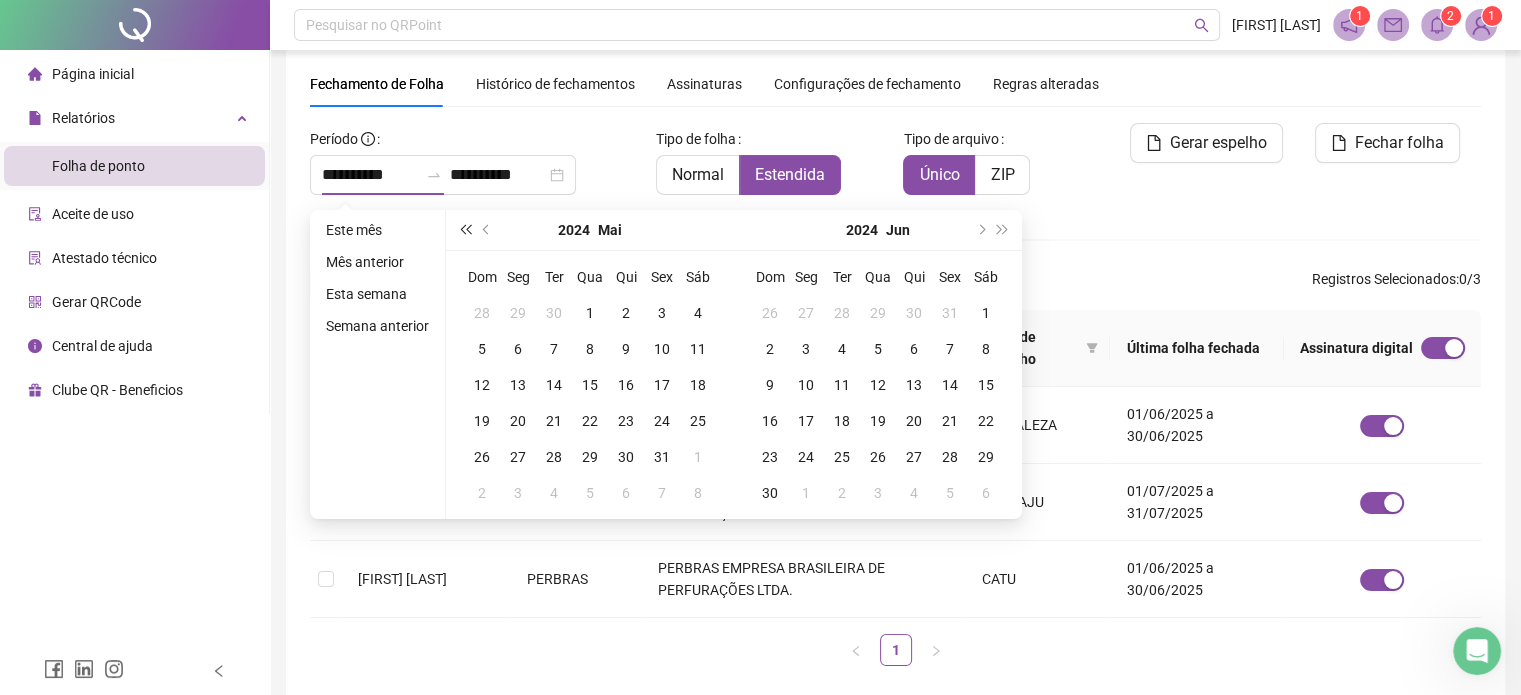 click at bounding box center [465, 230] 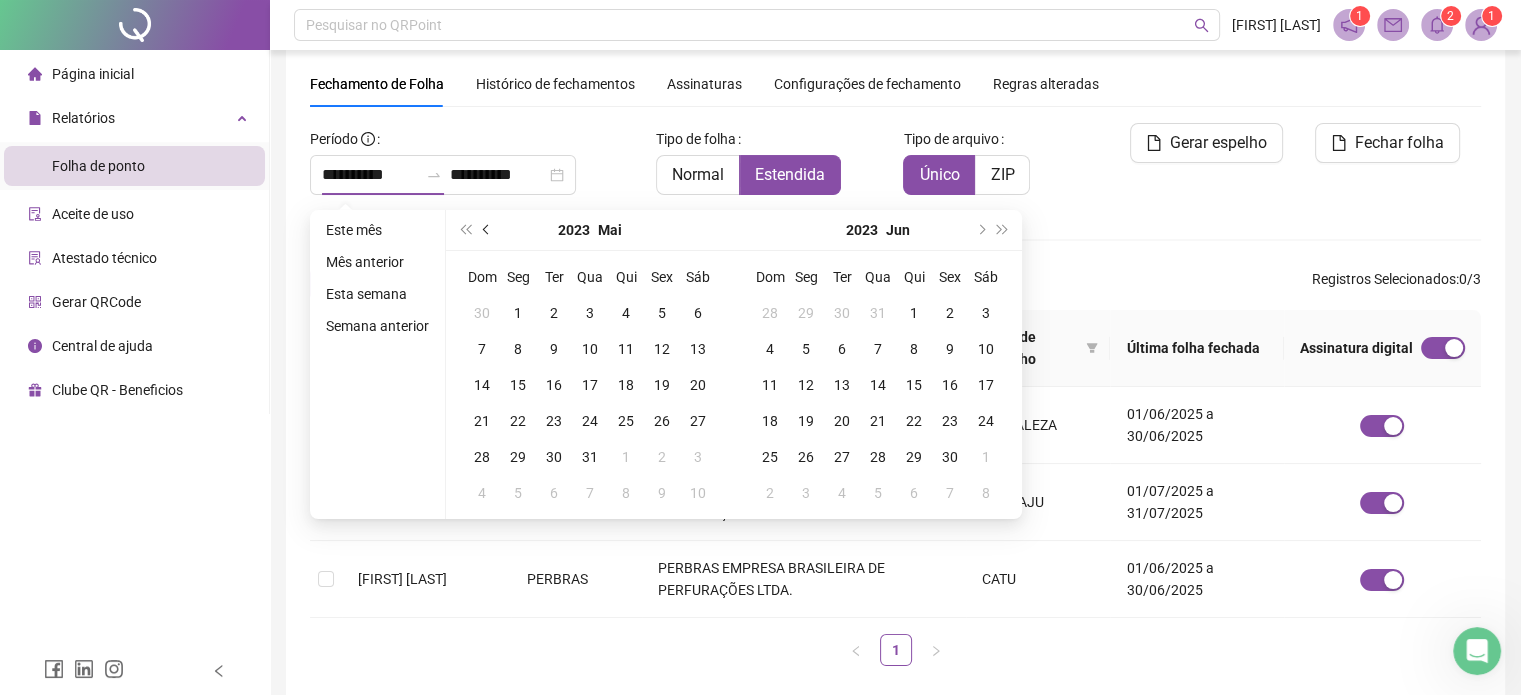 click at bounding box center (488, 230) 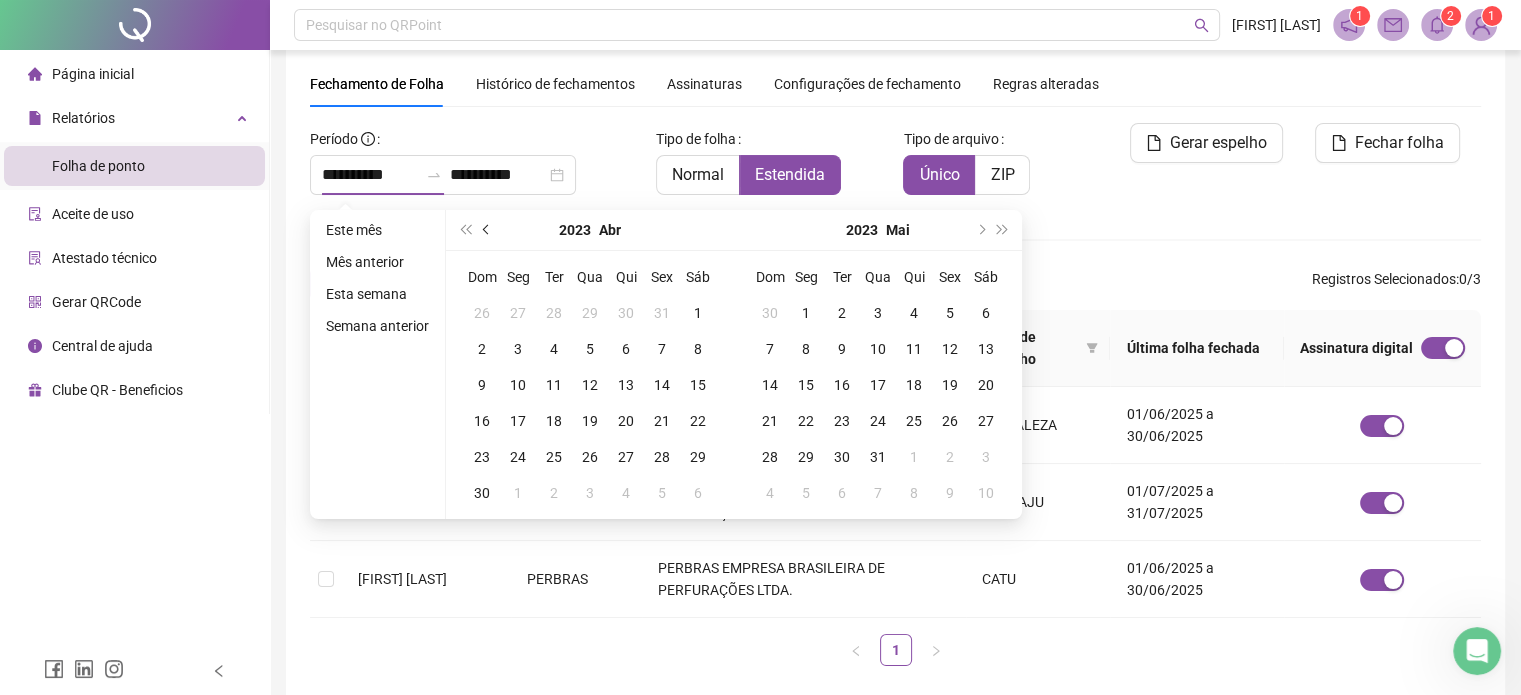 click at bounding box center [488, 230] 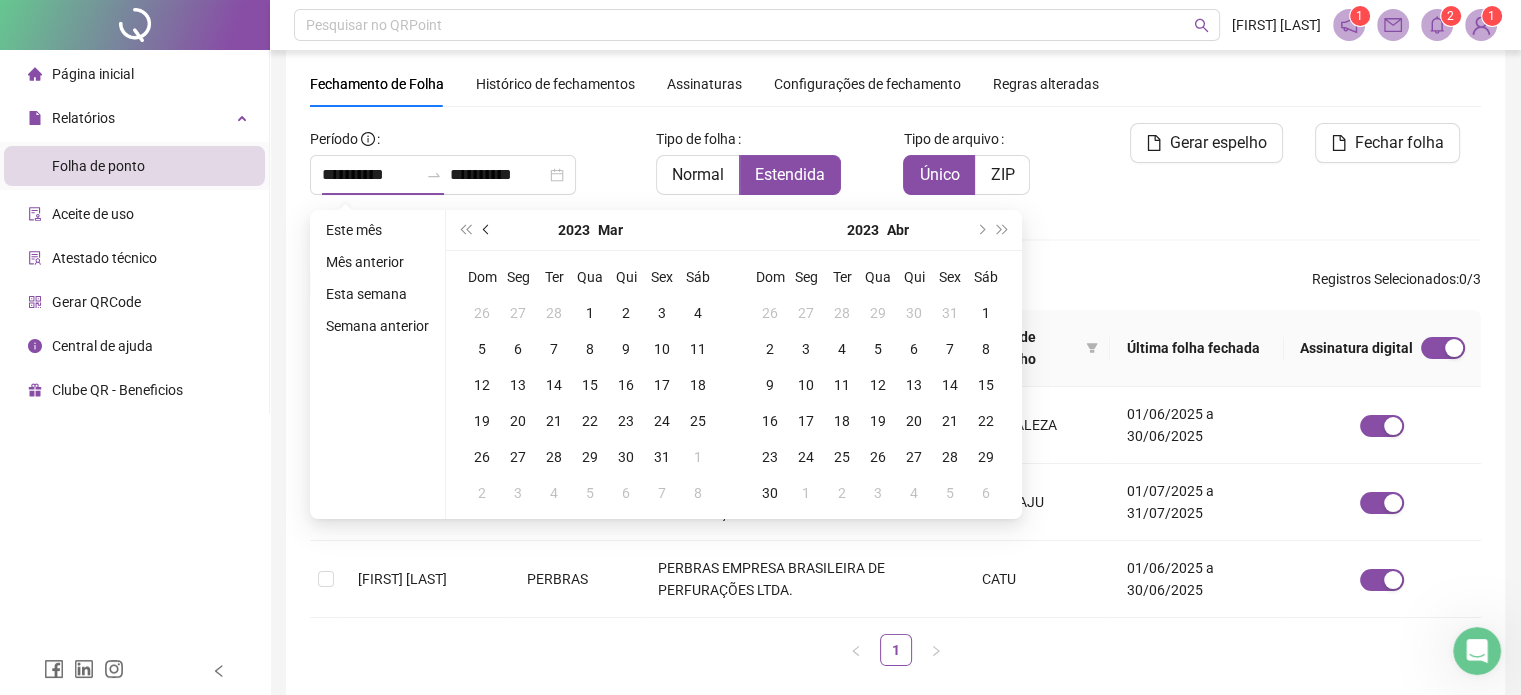 click at bounding box center [488, 230] 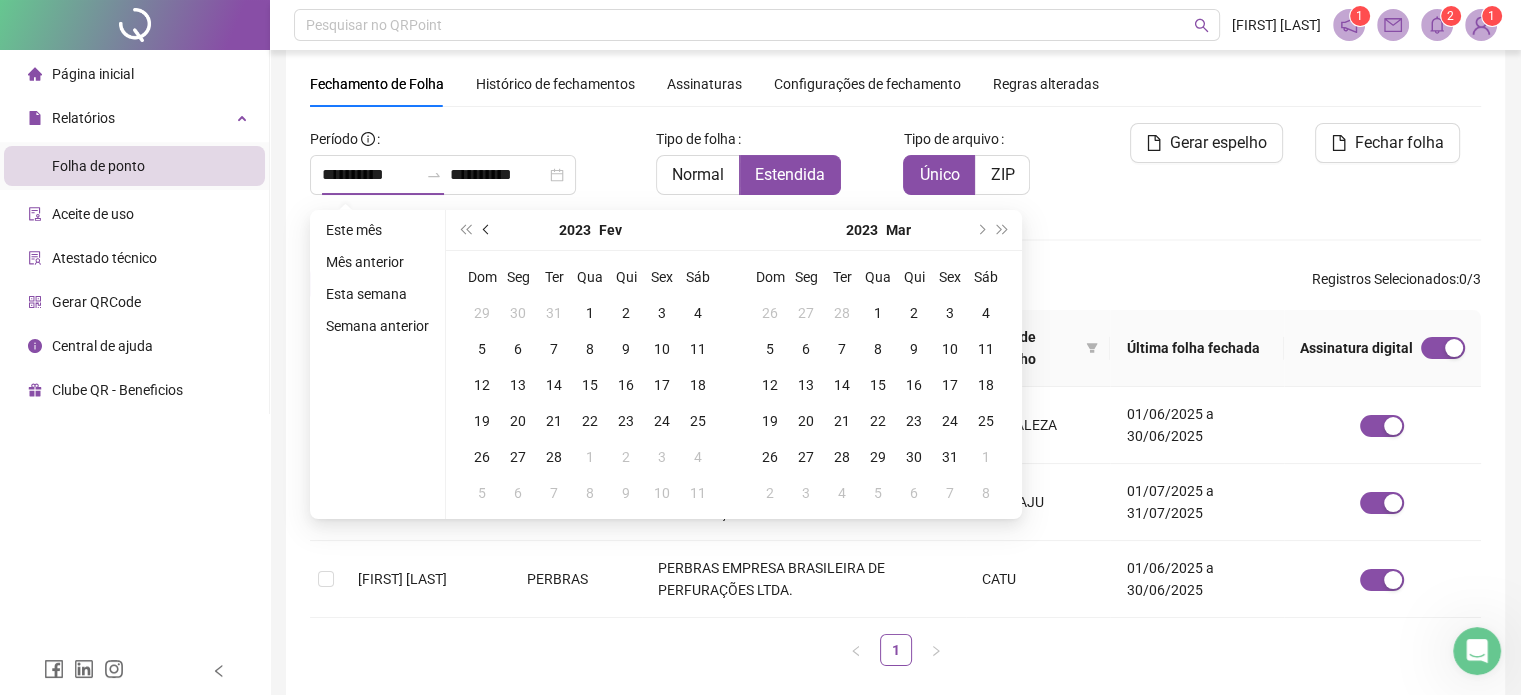 click at bounding box center (488, 230) 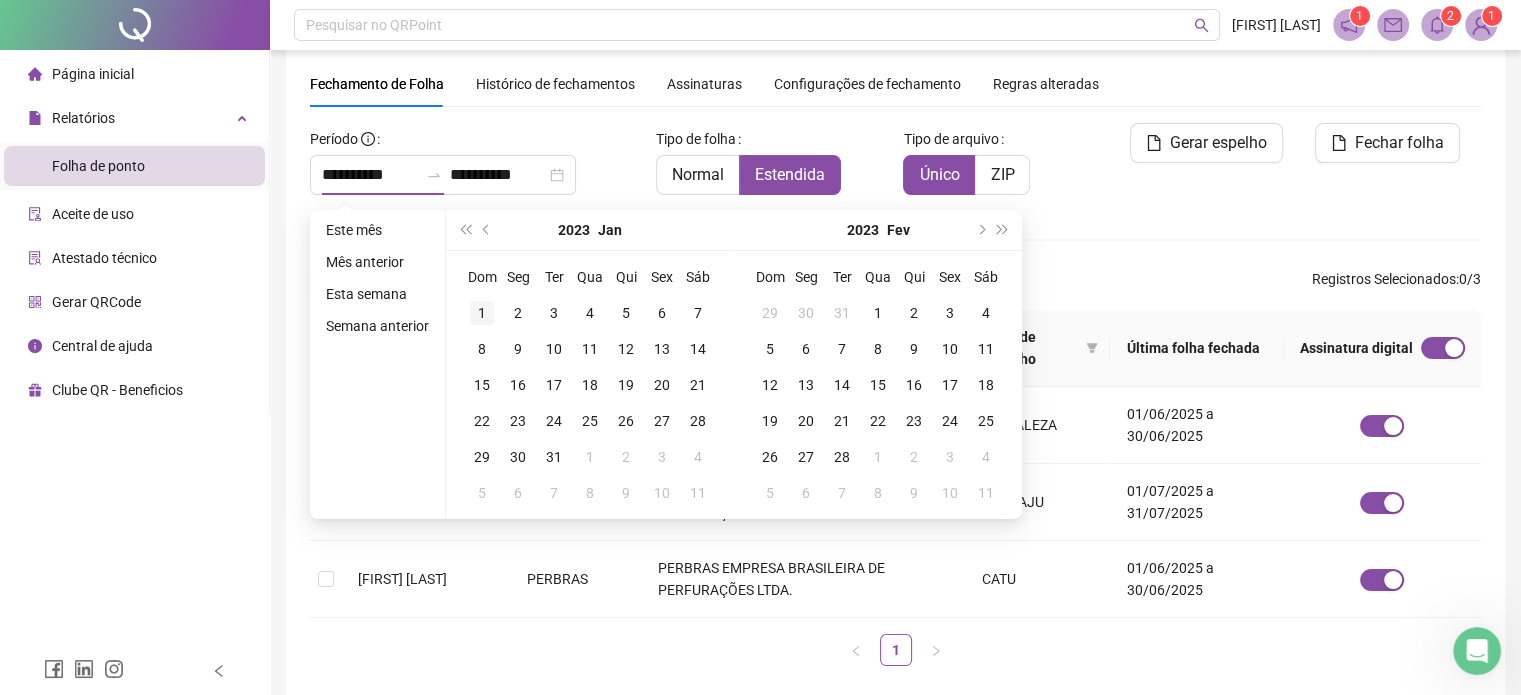 type on "**********" 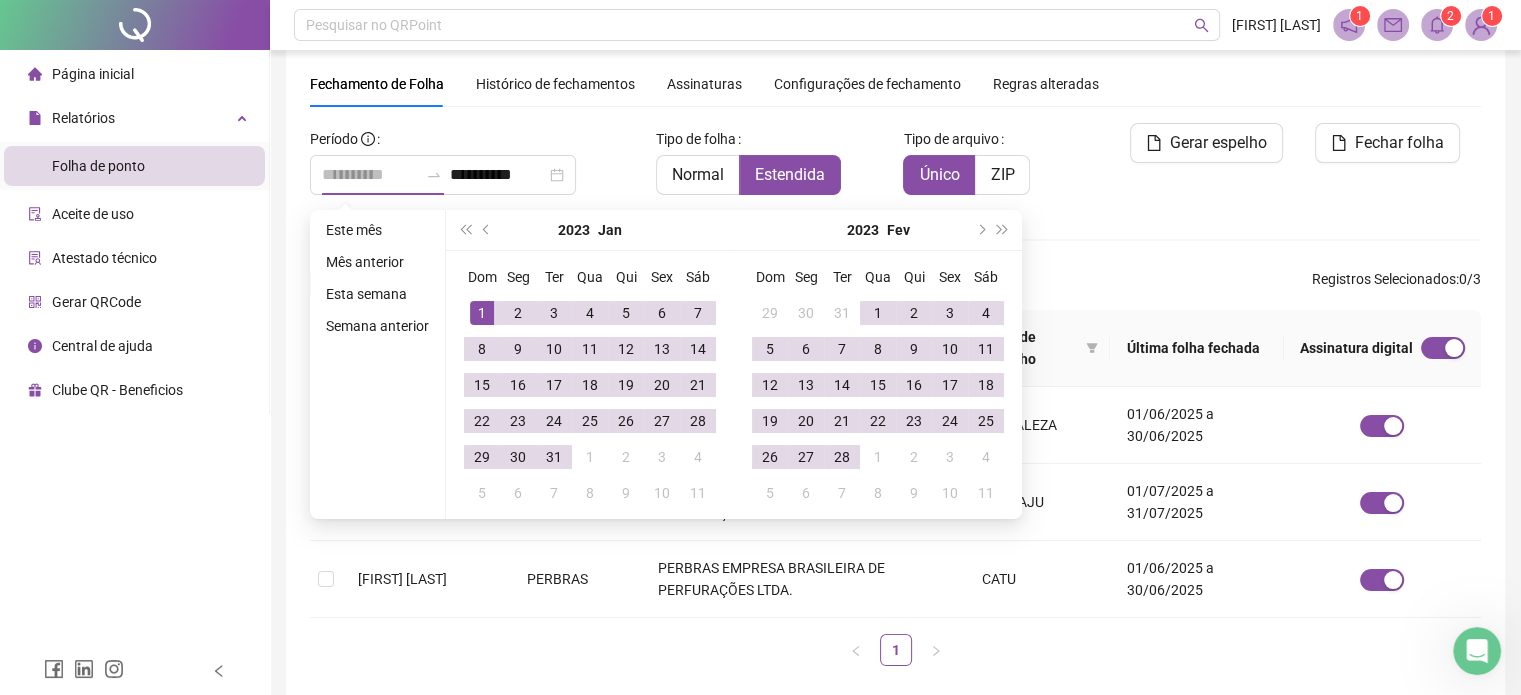 click on "1" at bounding box center (482, 313) 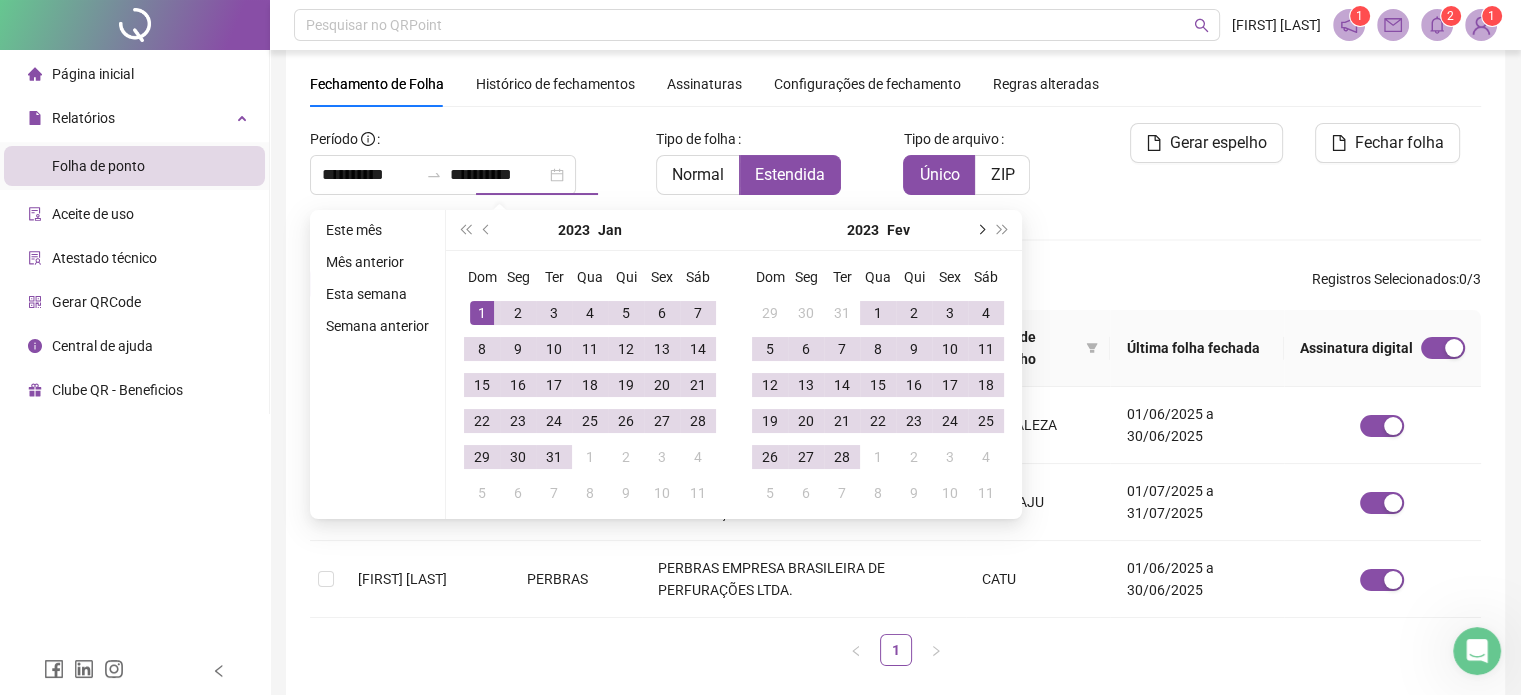 click at bounding box center (980, 230) 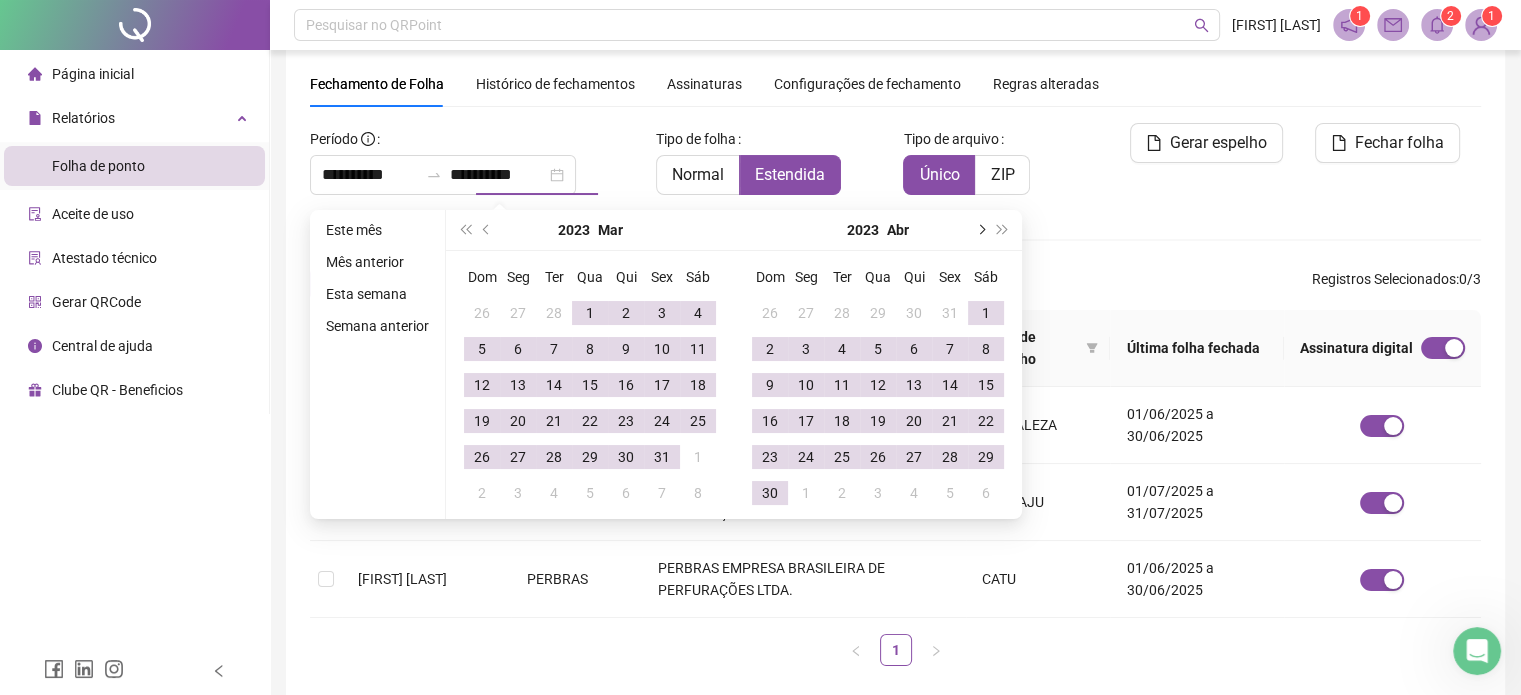 click at bounding box center (980, 230) 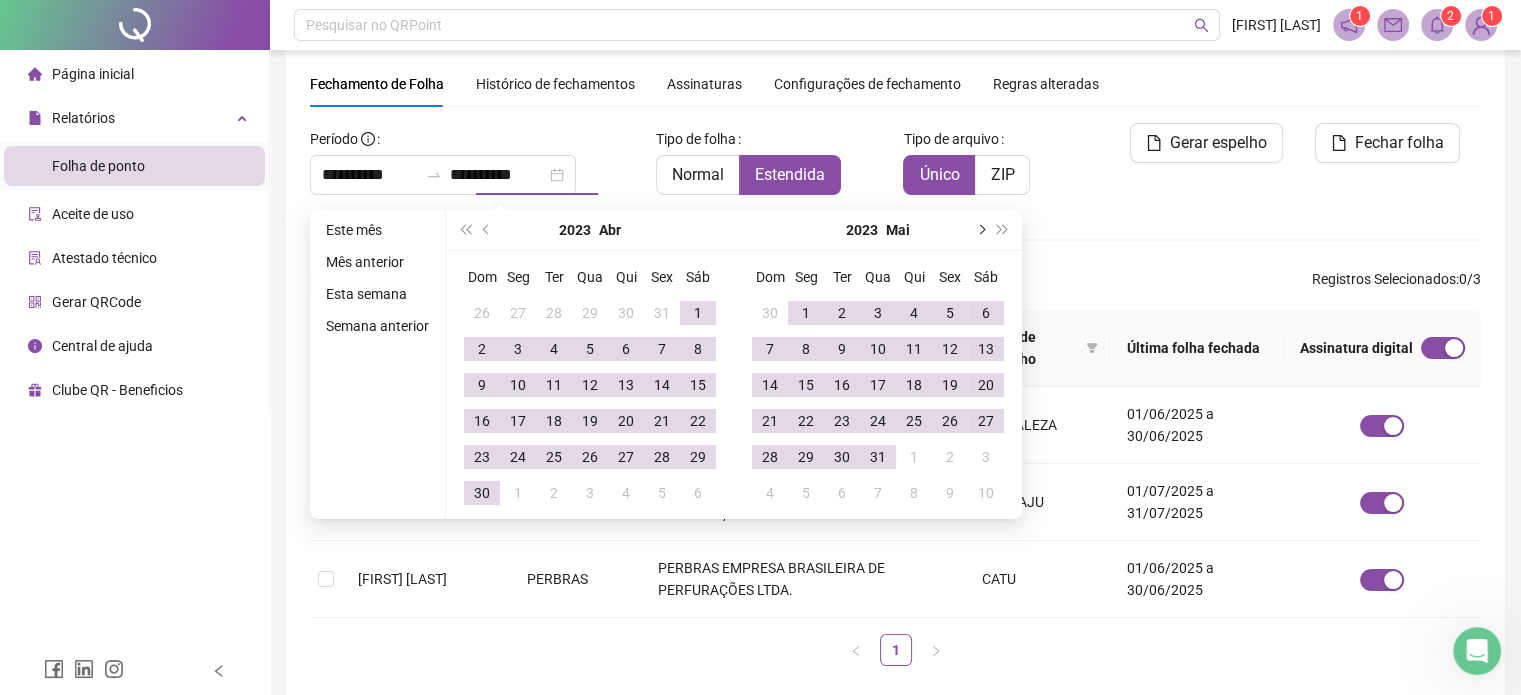 click at bounding box center [980, 230] 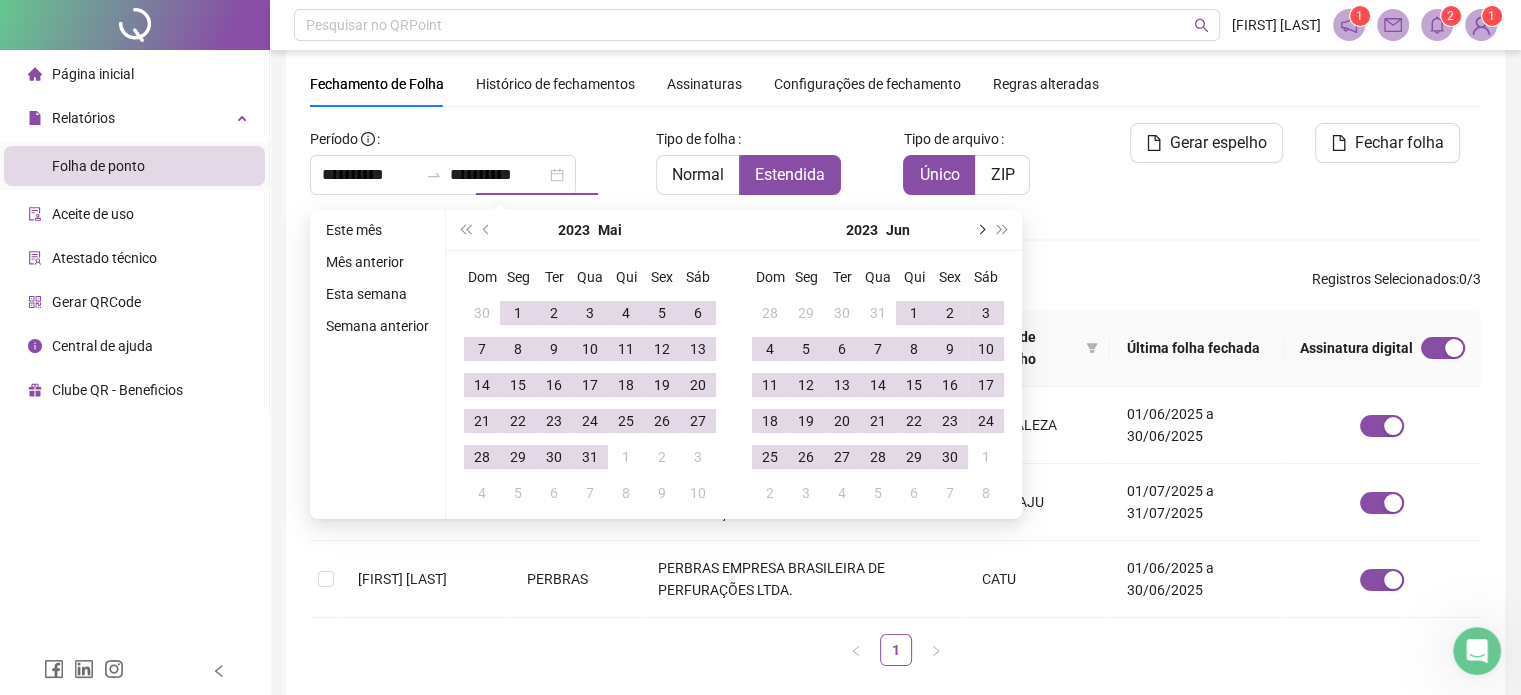 click at bounding box center (980, 230) 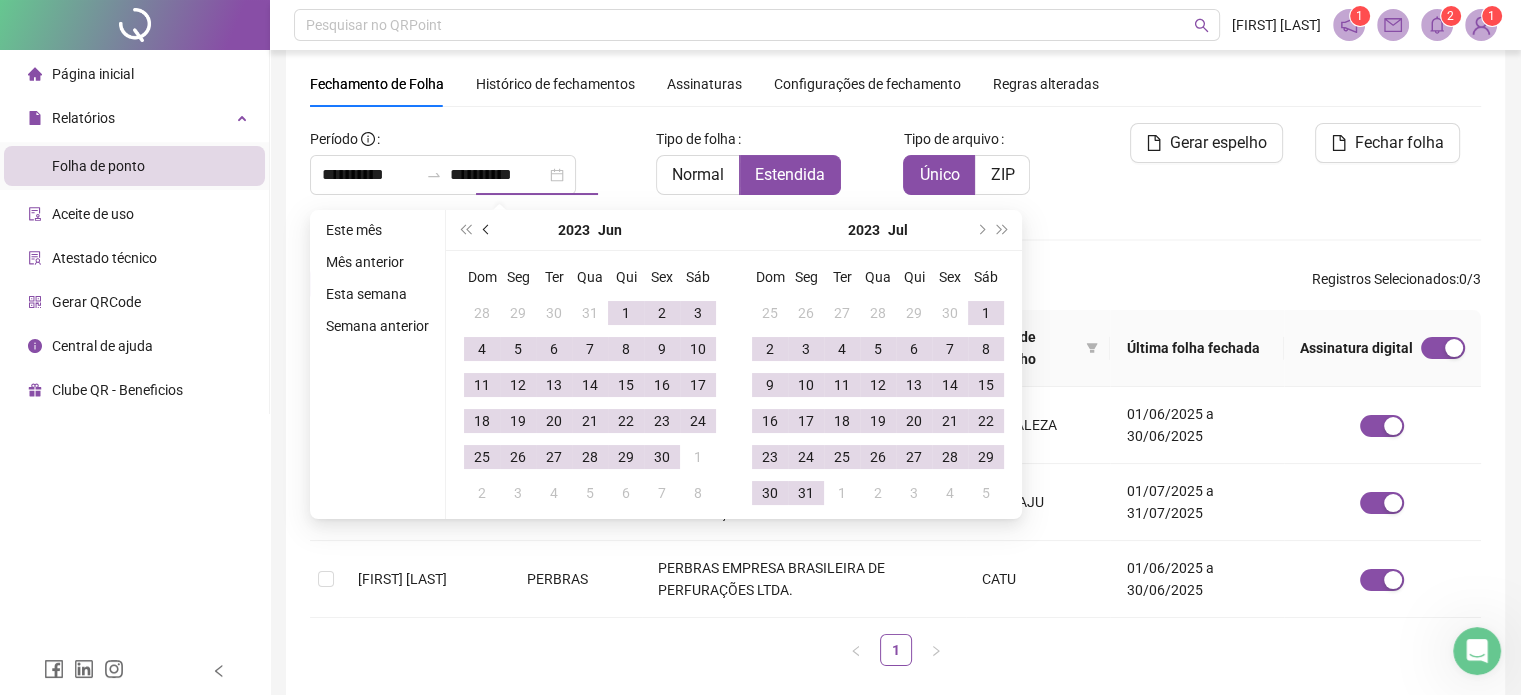 click at bounding box center [488, 230] 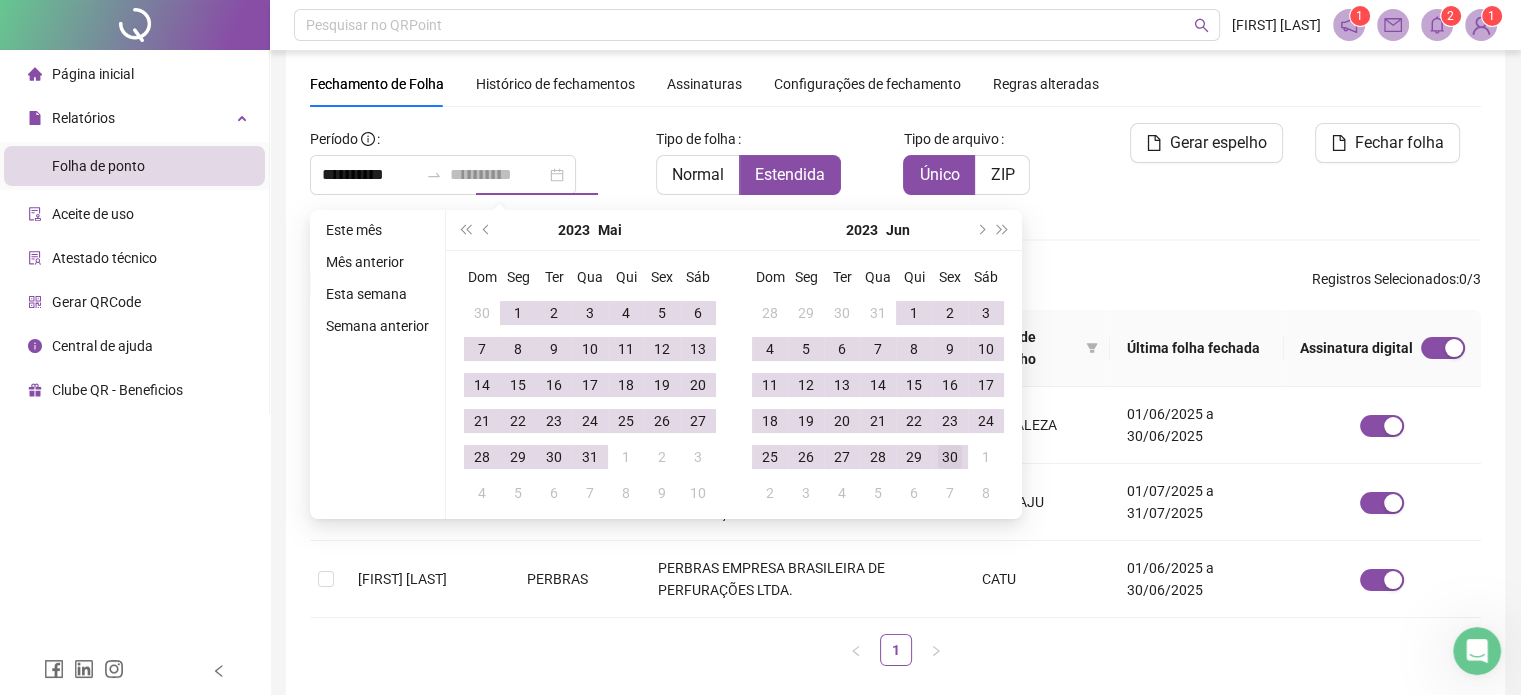 type on "**********" 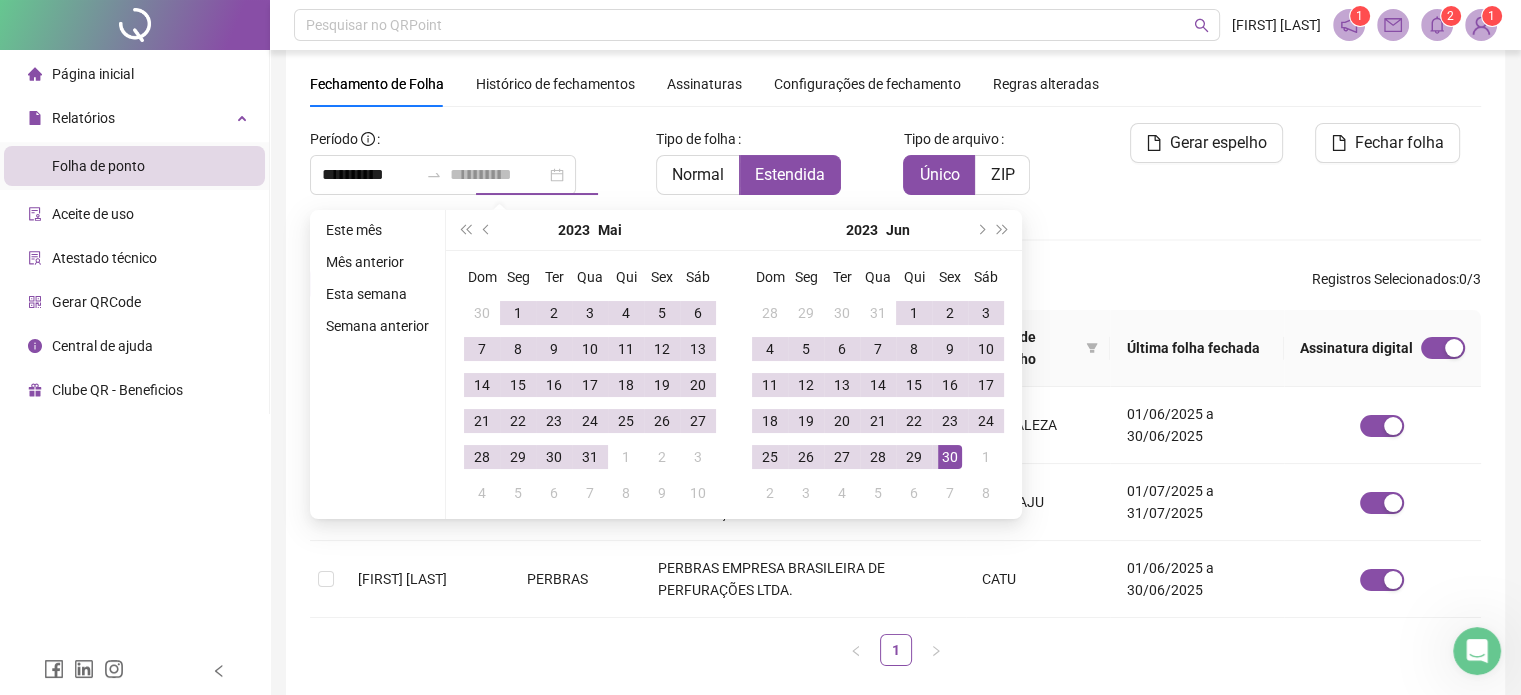 click on "30" at bounding box center [950, 457] 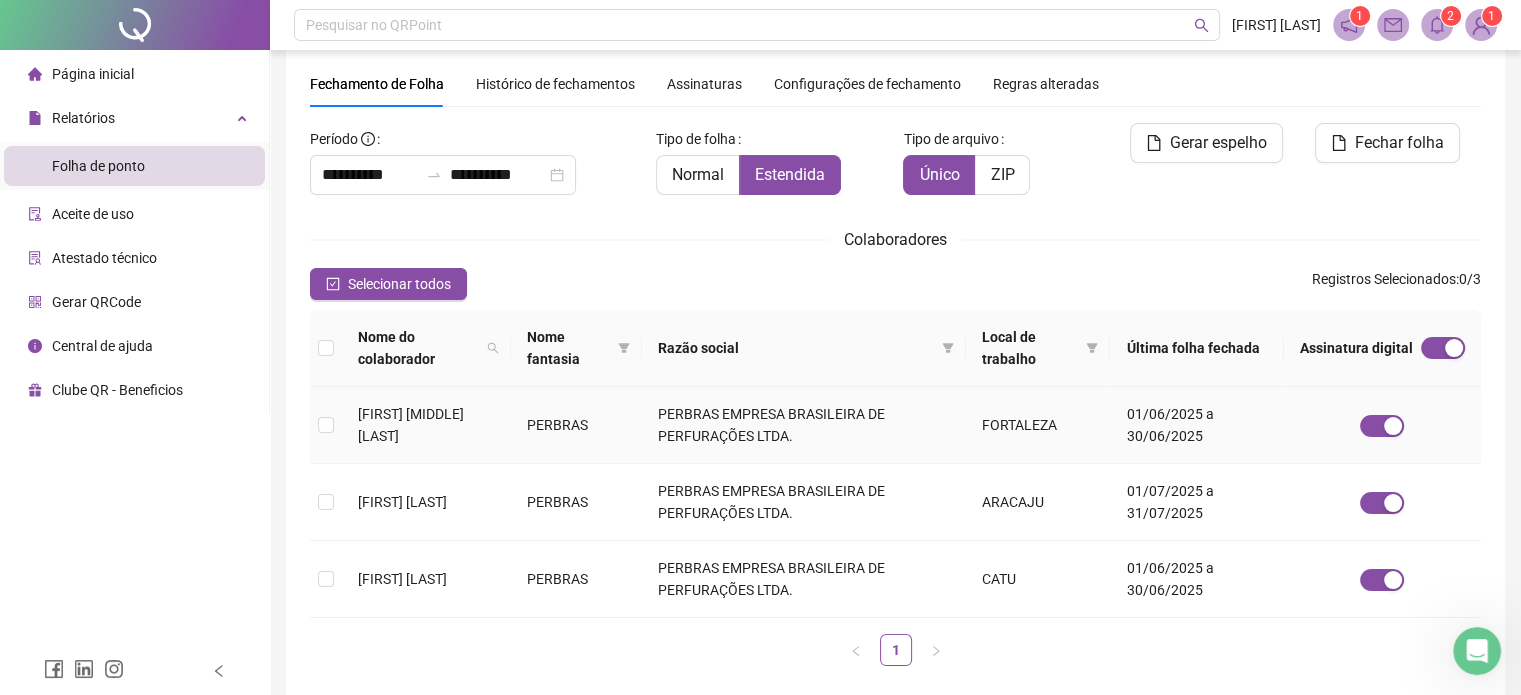 click on "[FIRST] [MIDDLE] [LAST]" at bounding box center (411, 425) 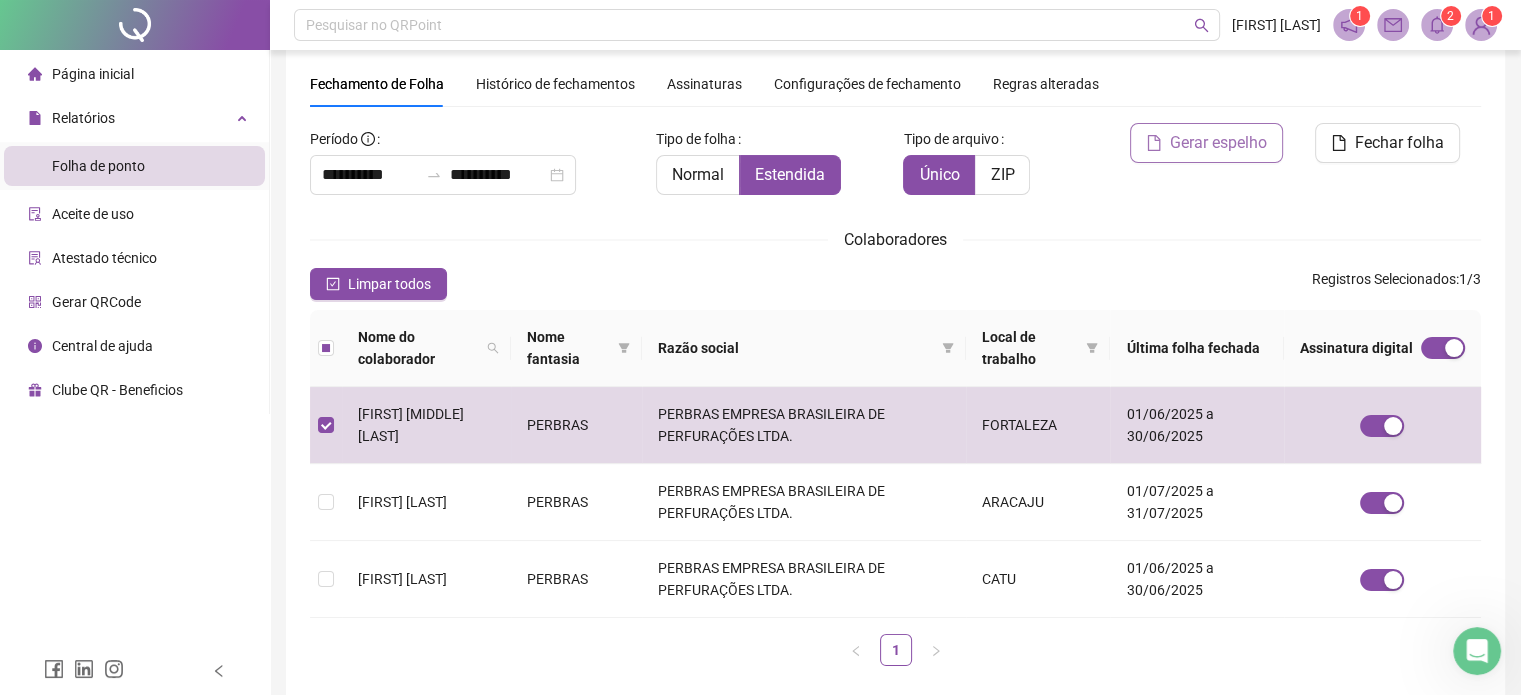 click on "Gerar espelho" at bounding box center [1218, 143] 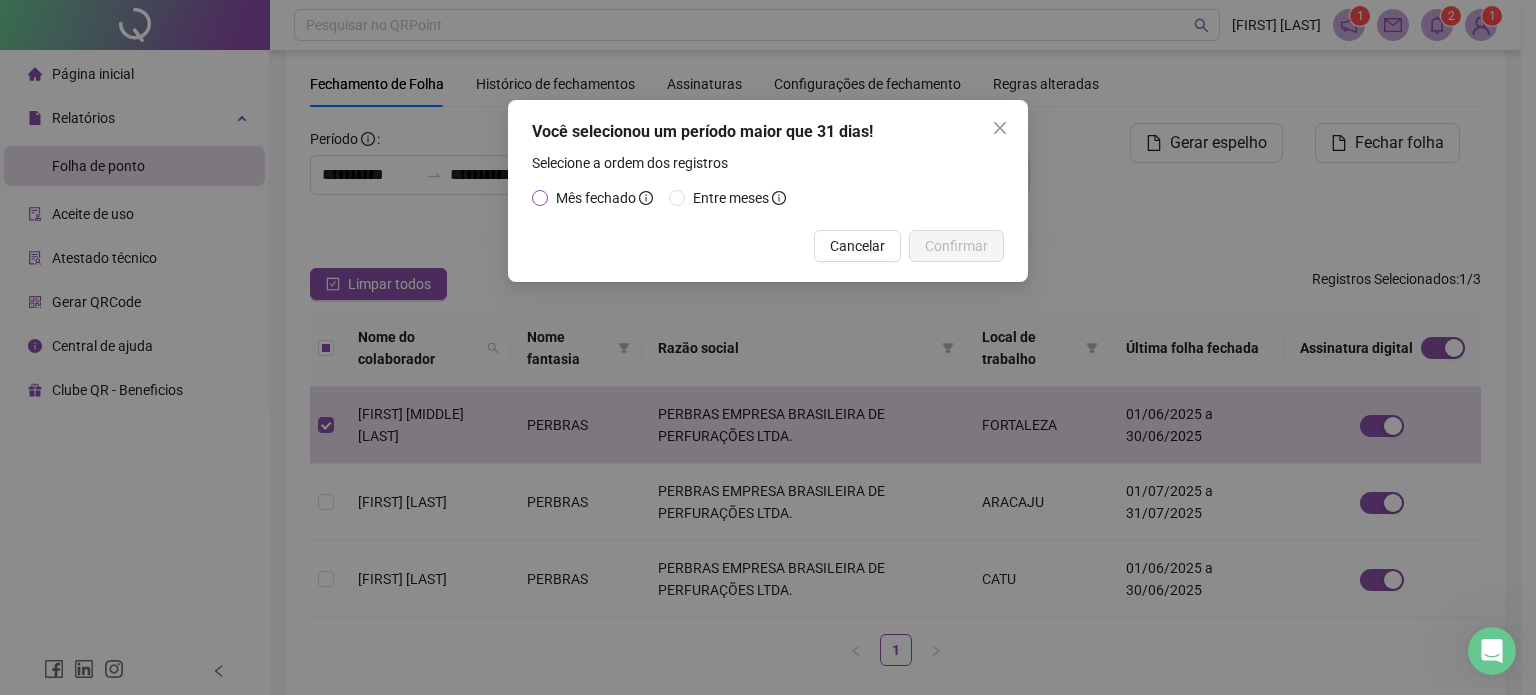 click on "Mês fechado" at bounding box center [596, 198] 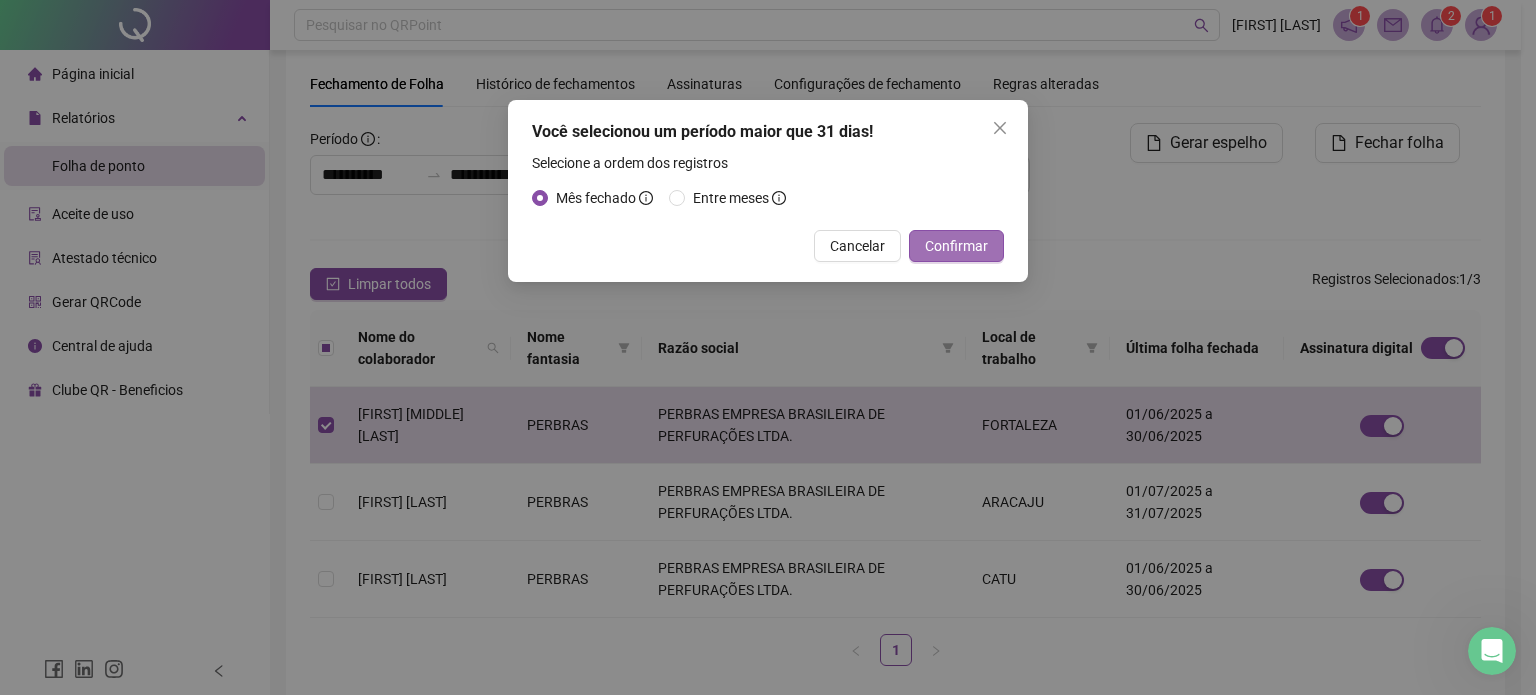 click on "Confirmar" at bounding box center [956, 246] 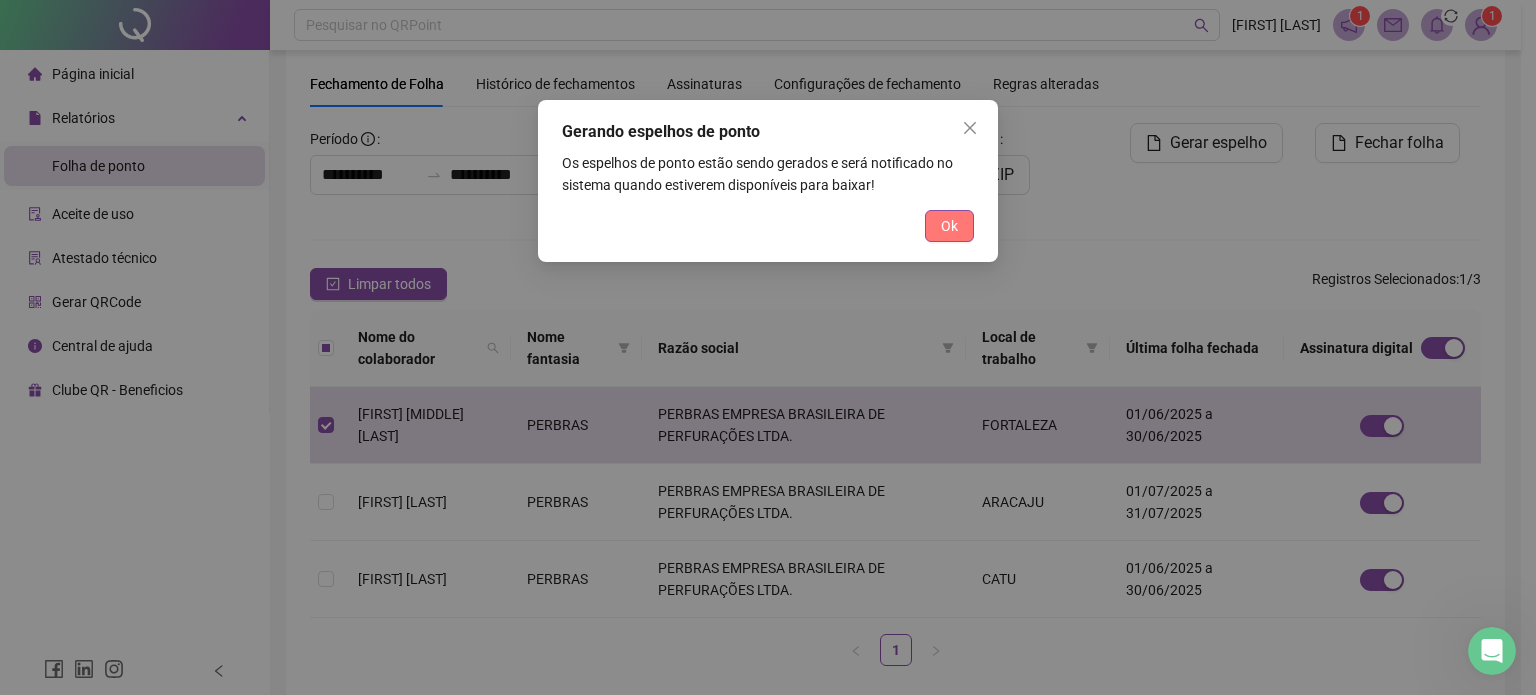 click on "Ok" at bounding box center [949, 226] 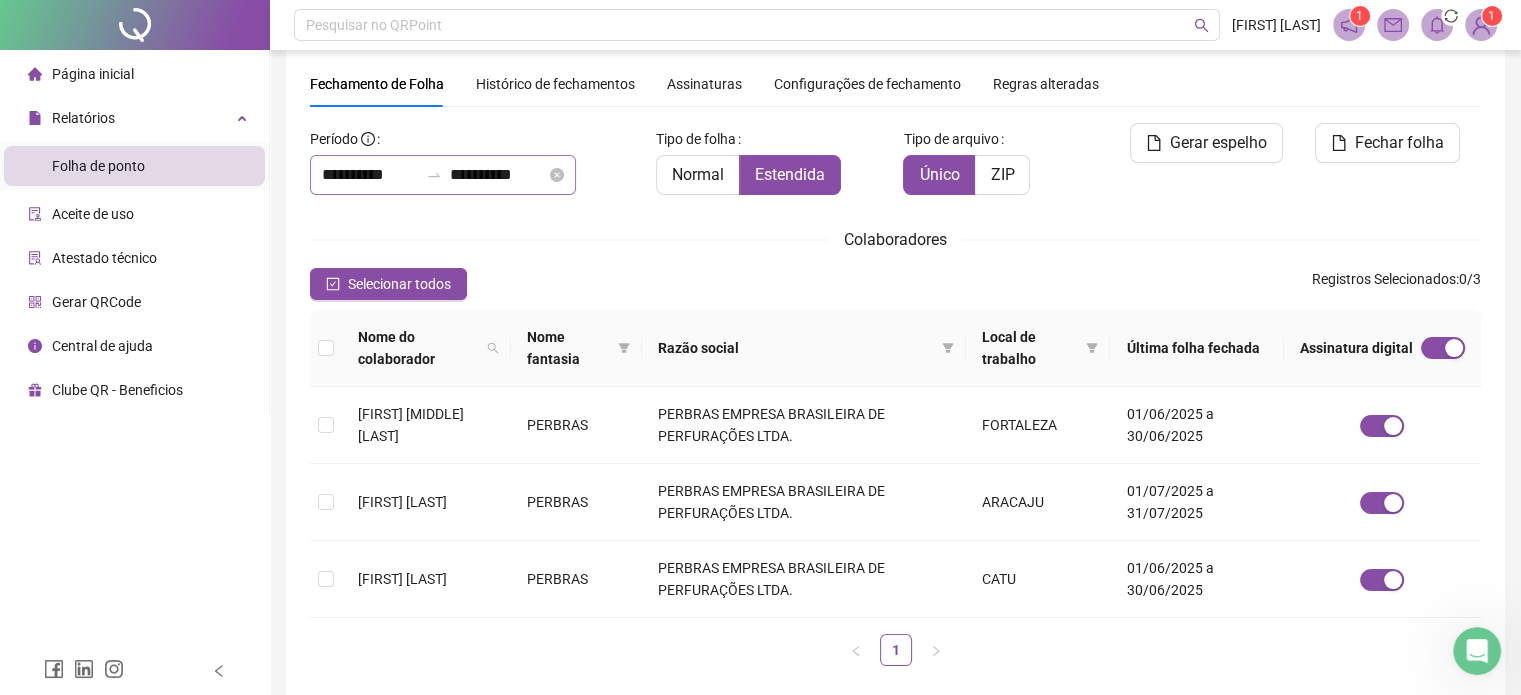 click on "**********" at bounding box center [443, 175] 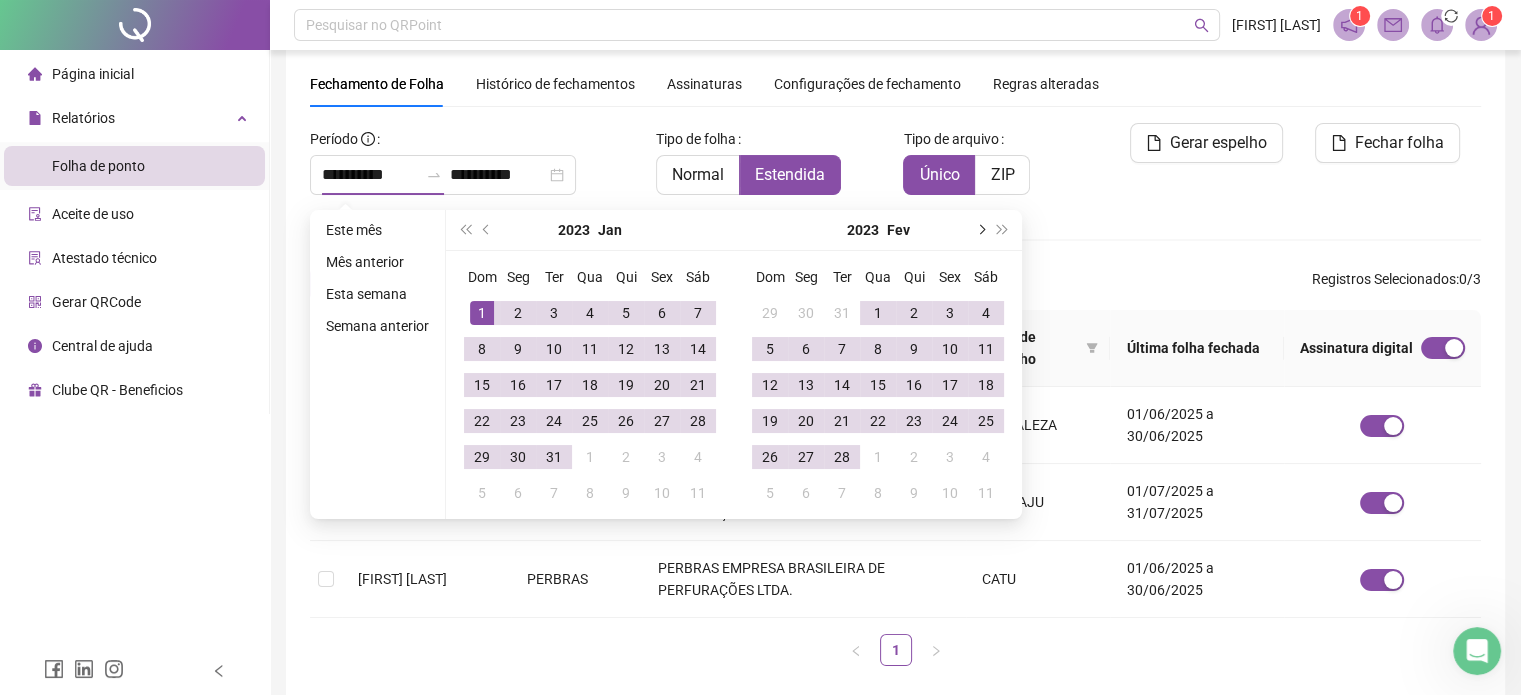 click at bounding box center [980, 230] 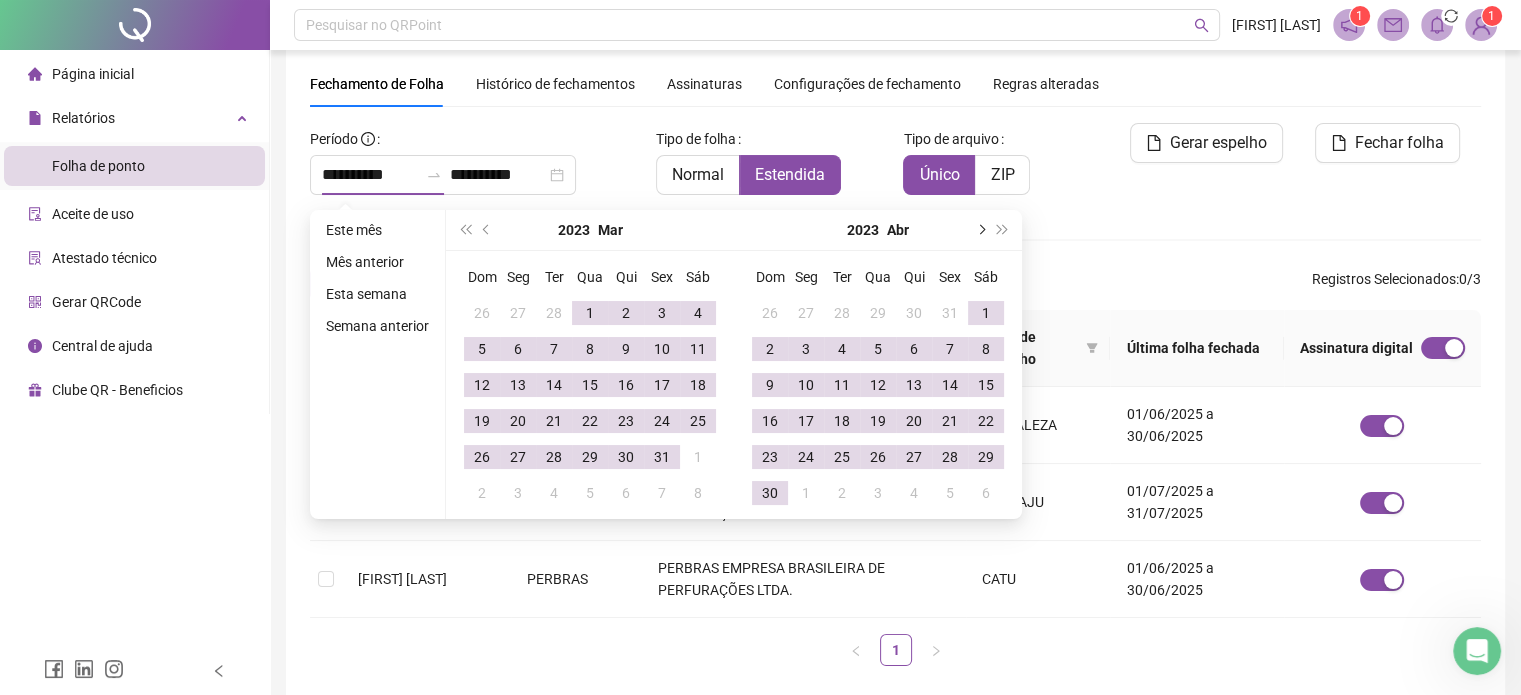 click at bounding box center [980, 230] 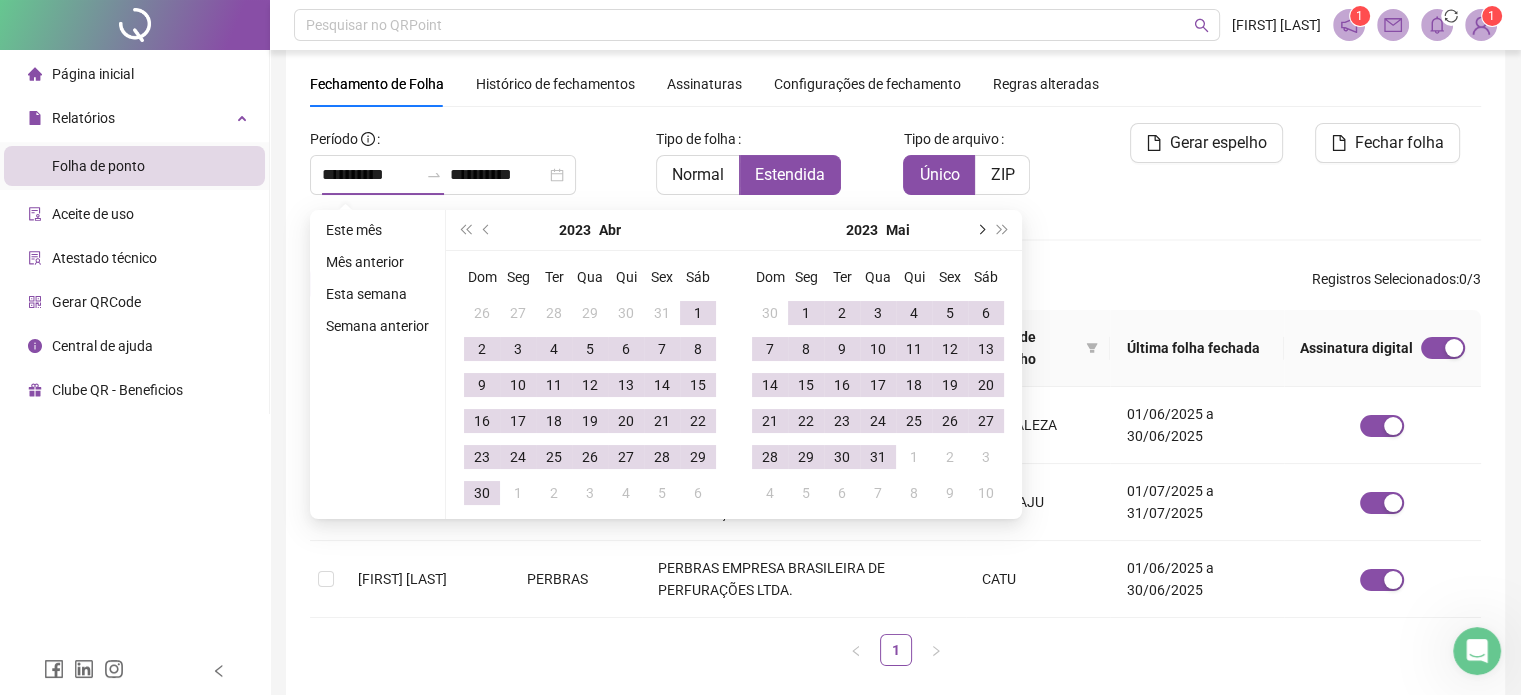 click at bounding box center [980, 230] 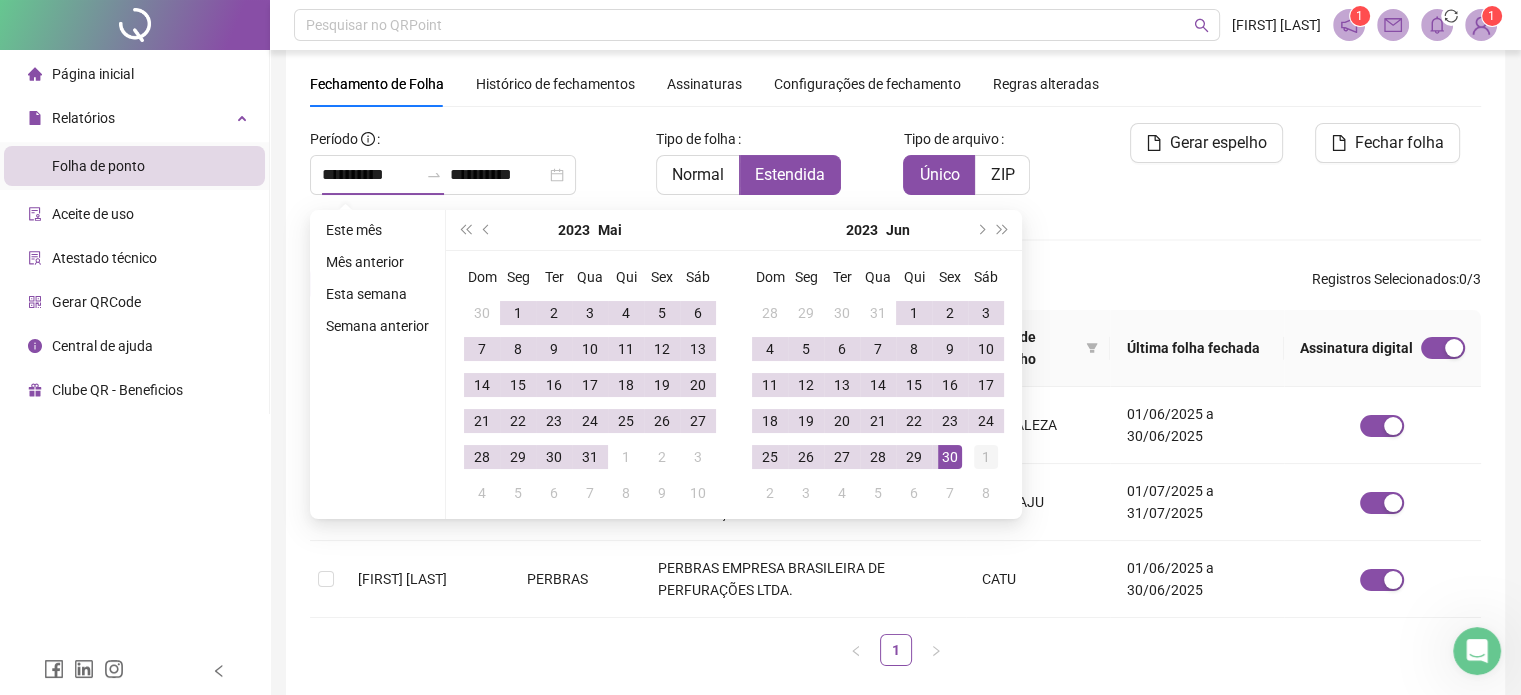 type on "**********" 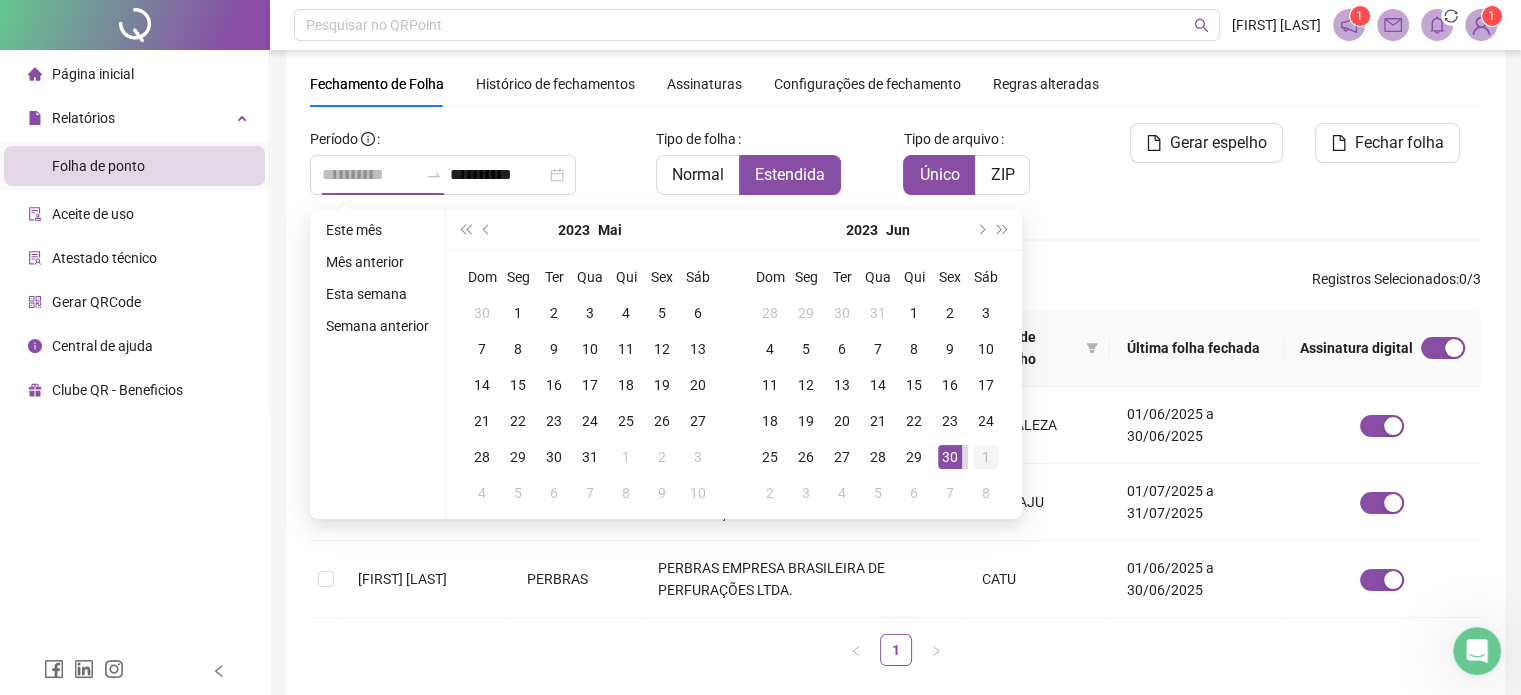 click on "1" at bounding box center [986, 457] 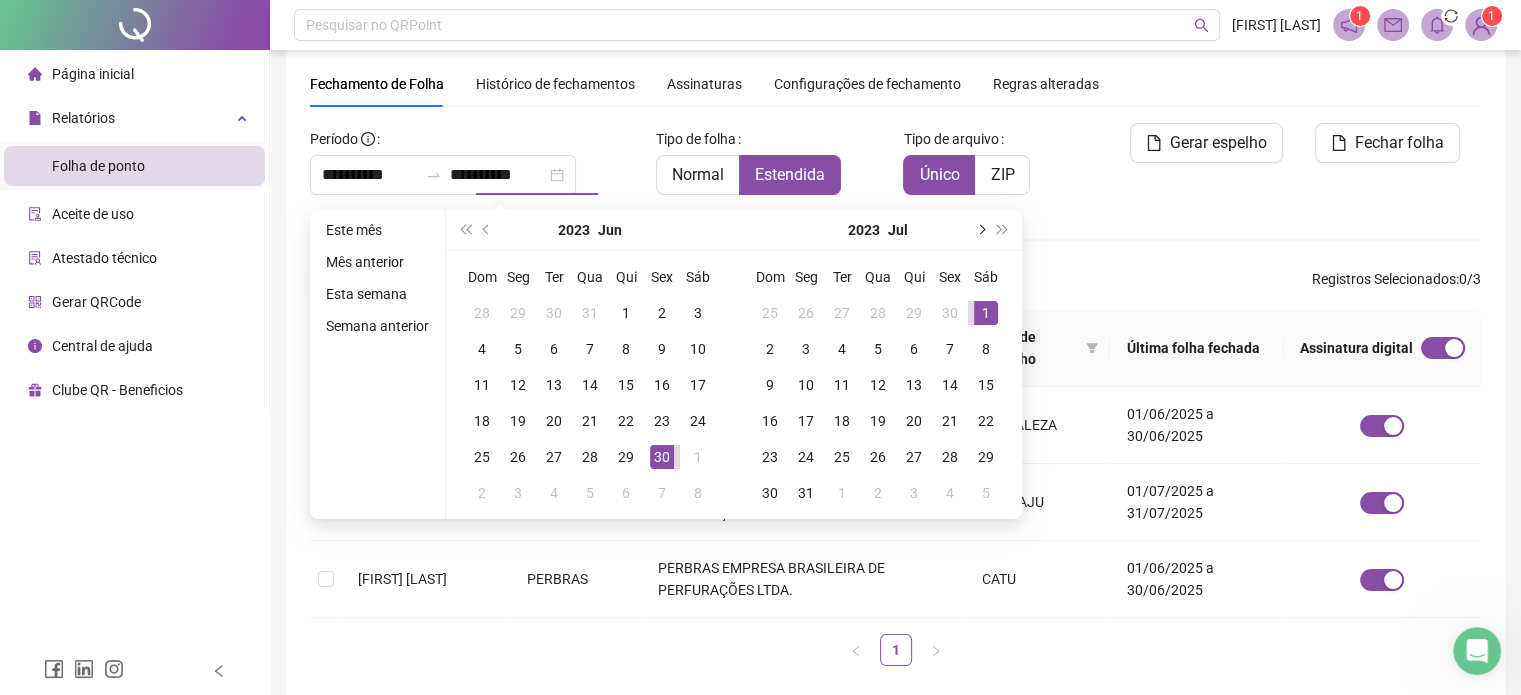 click at bounding box center (980, 230) 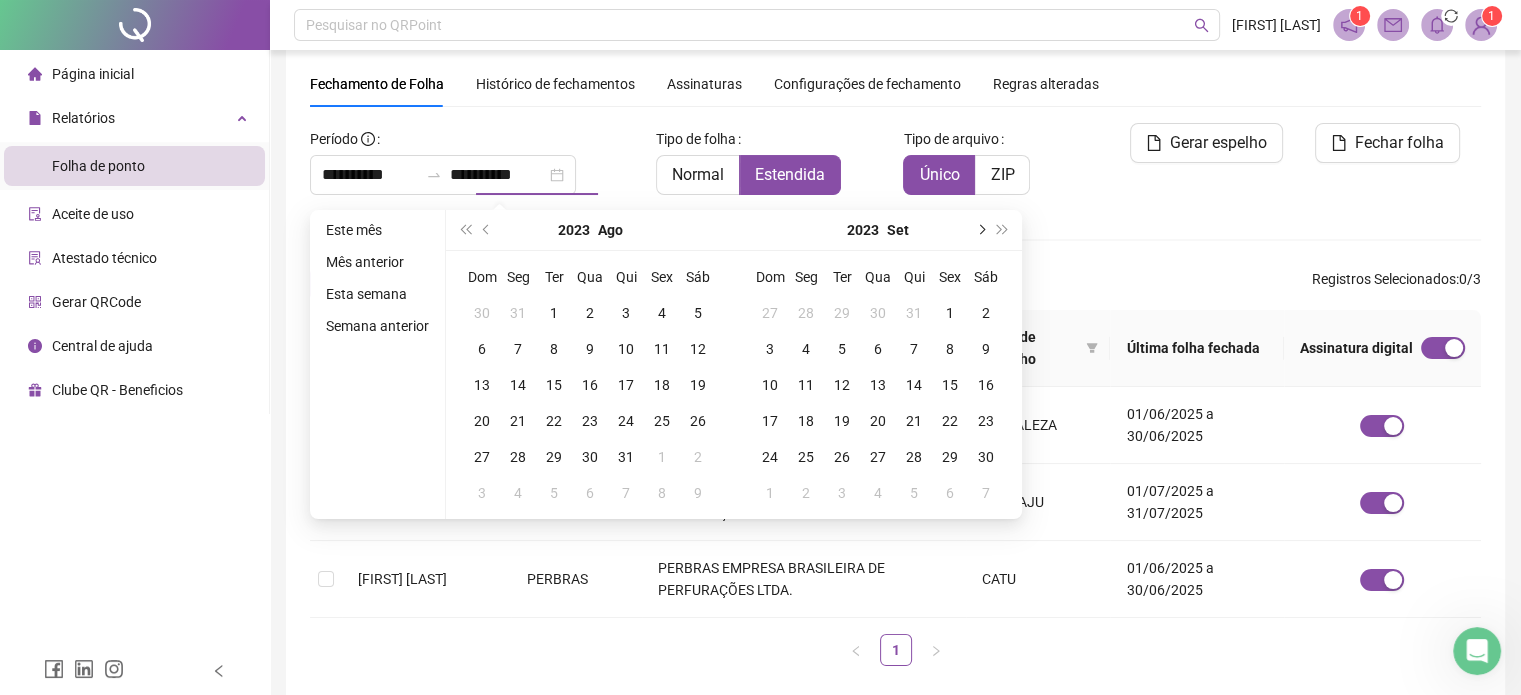click at bounding box center (980, 230) 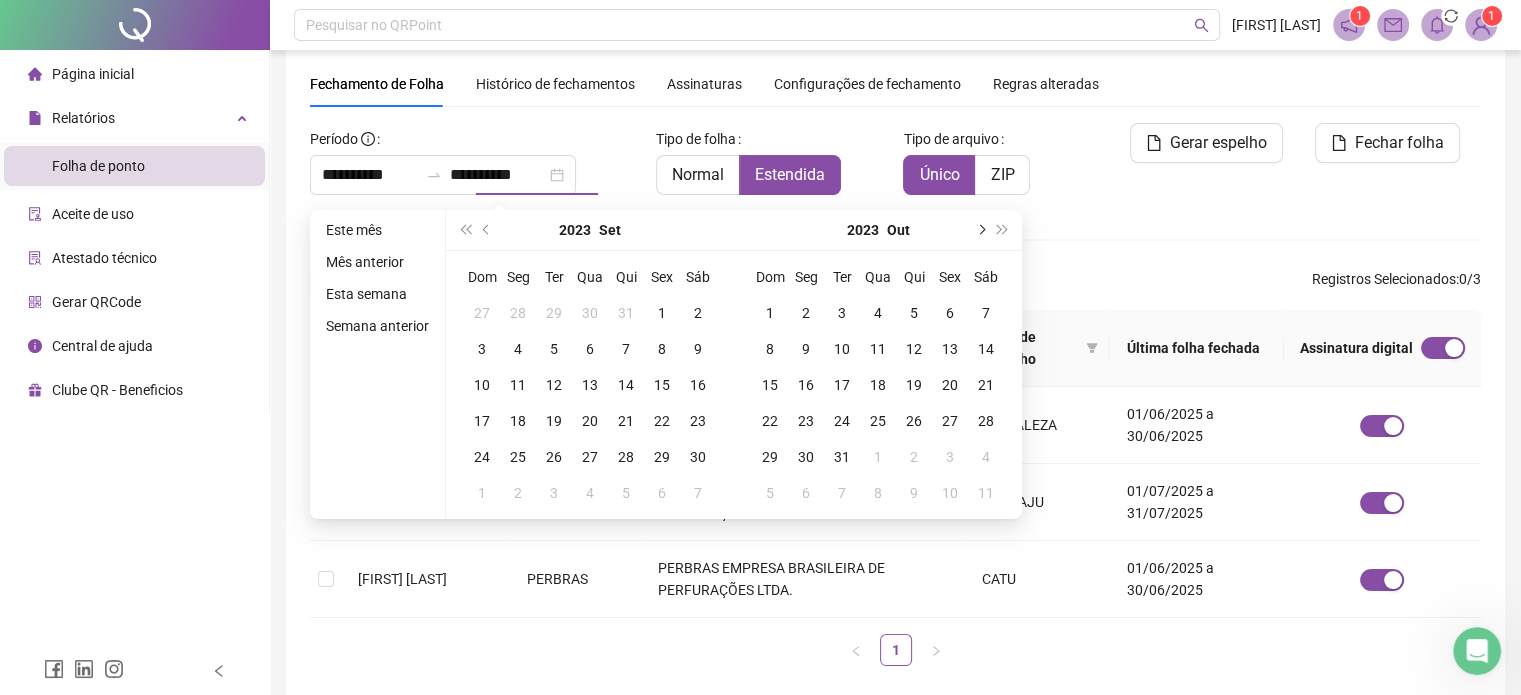 click at bounding box center (980, 230) 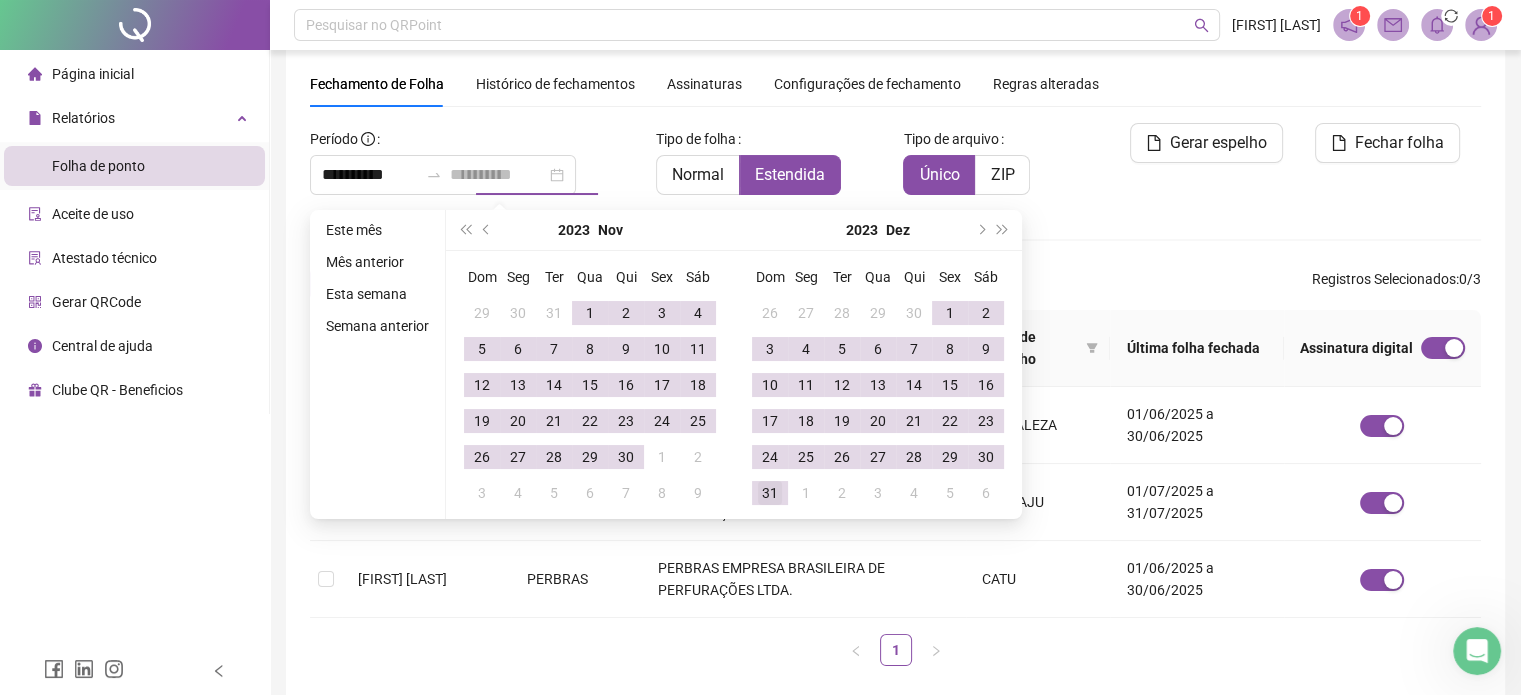 type on "**********" 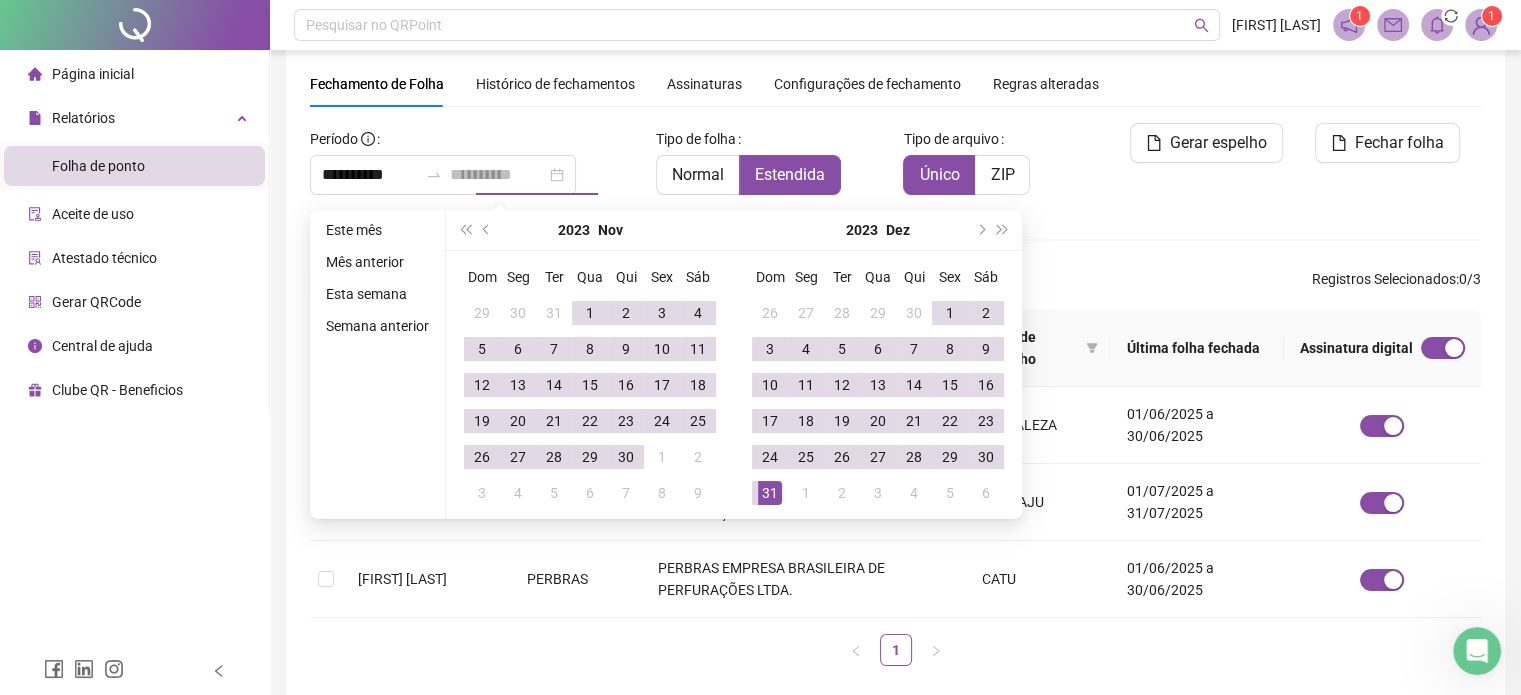 click on "31" at bounding box center (770, 493) 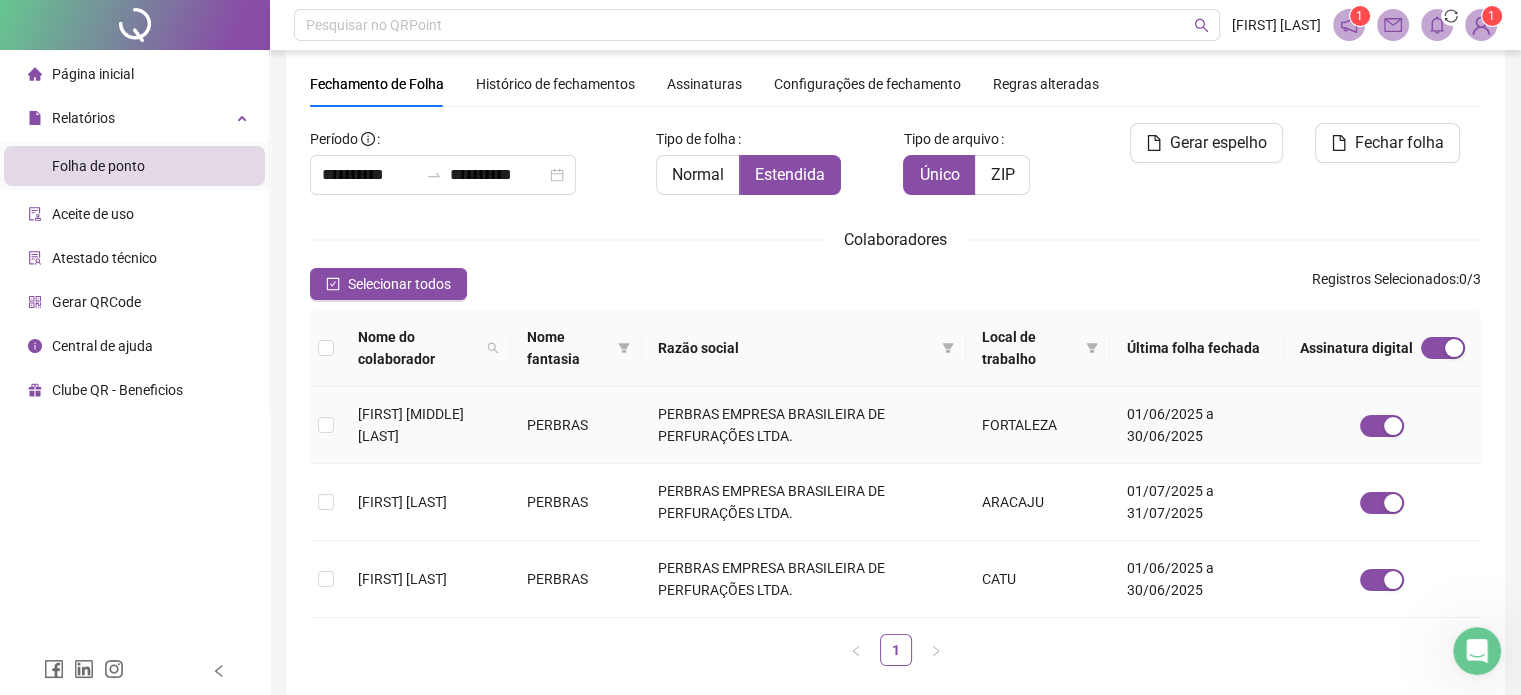 click at bounding box center [326, 425] 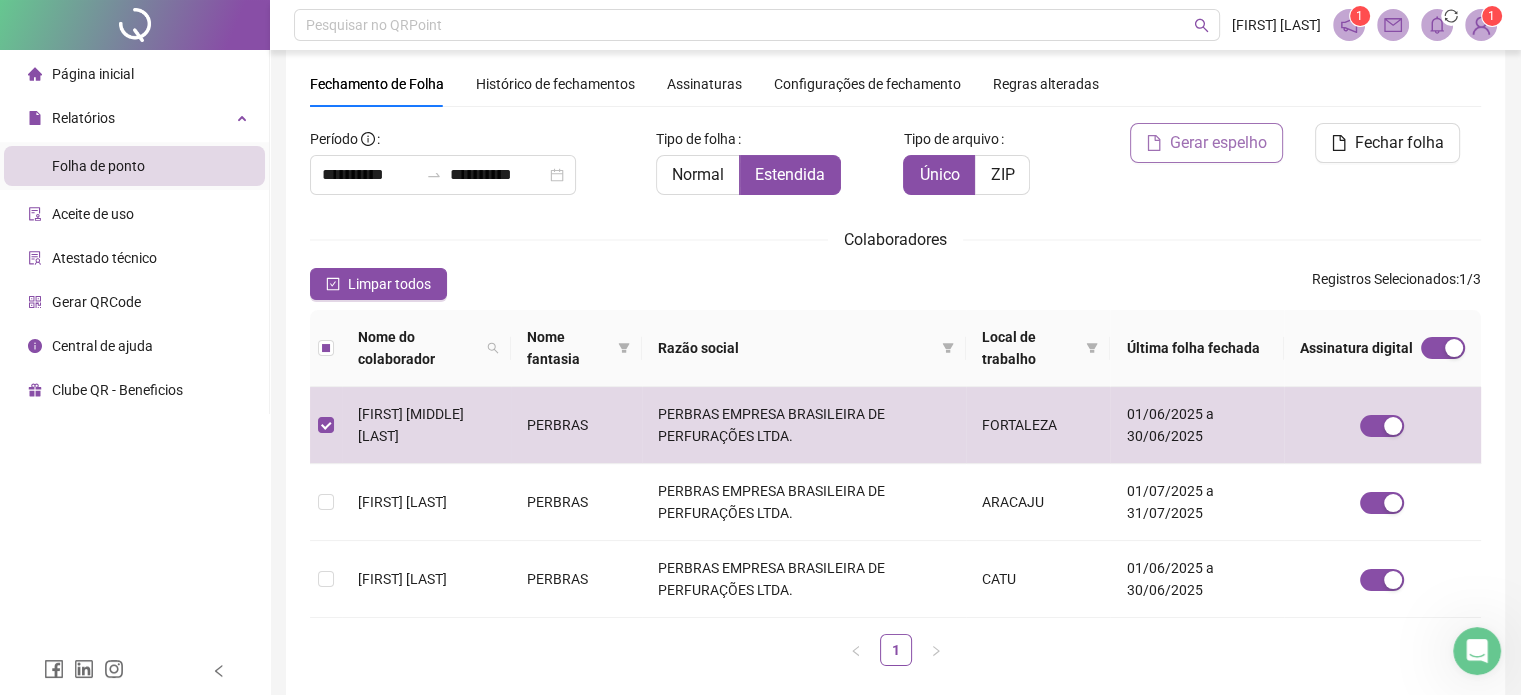 click on "Gerar espelho" at bounding box center (1218, 143) 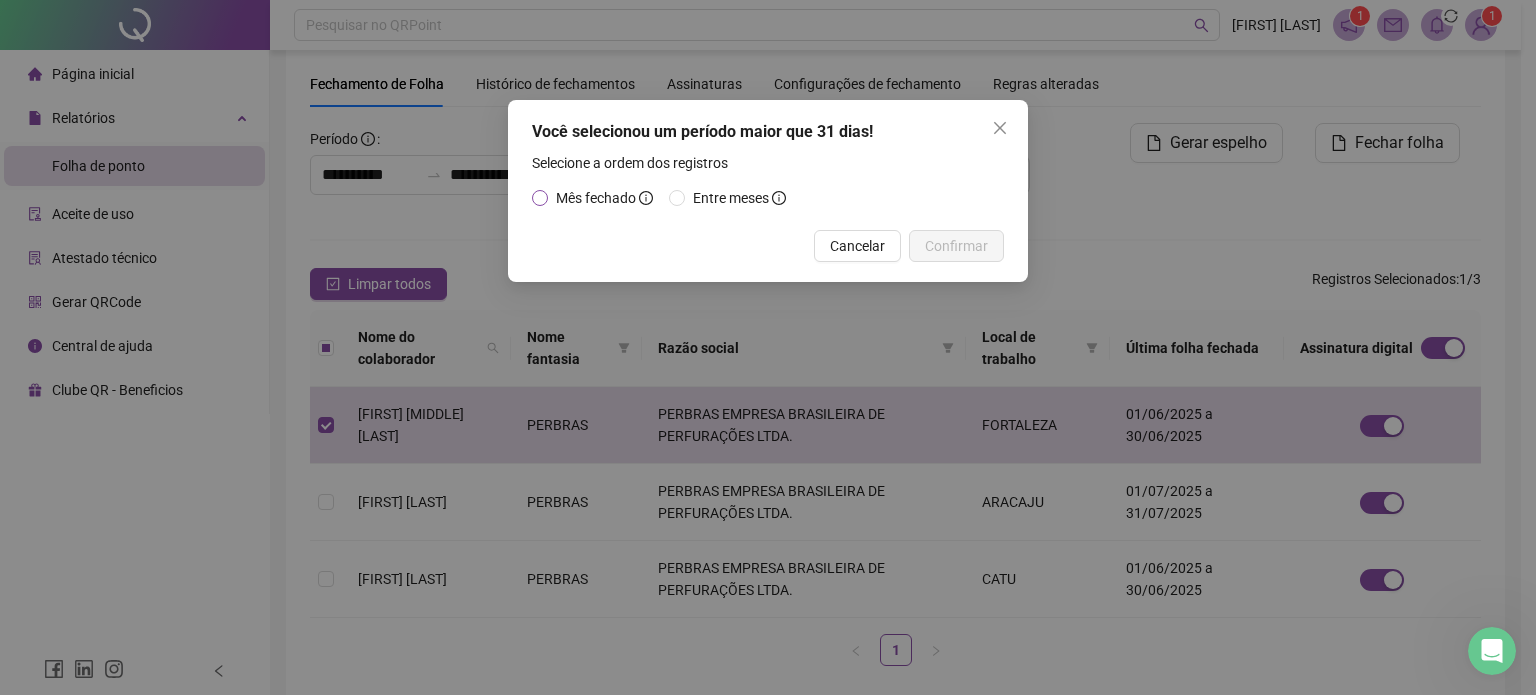 click on "Mês fechado" at bounding box center [596, 198] 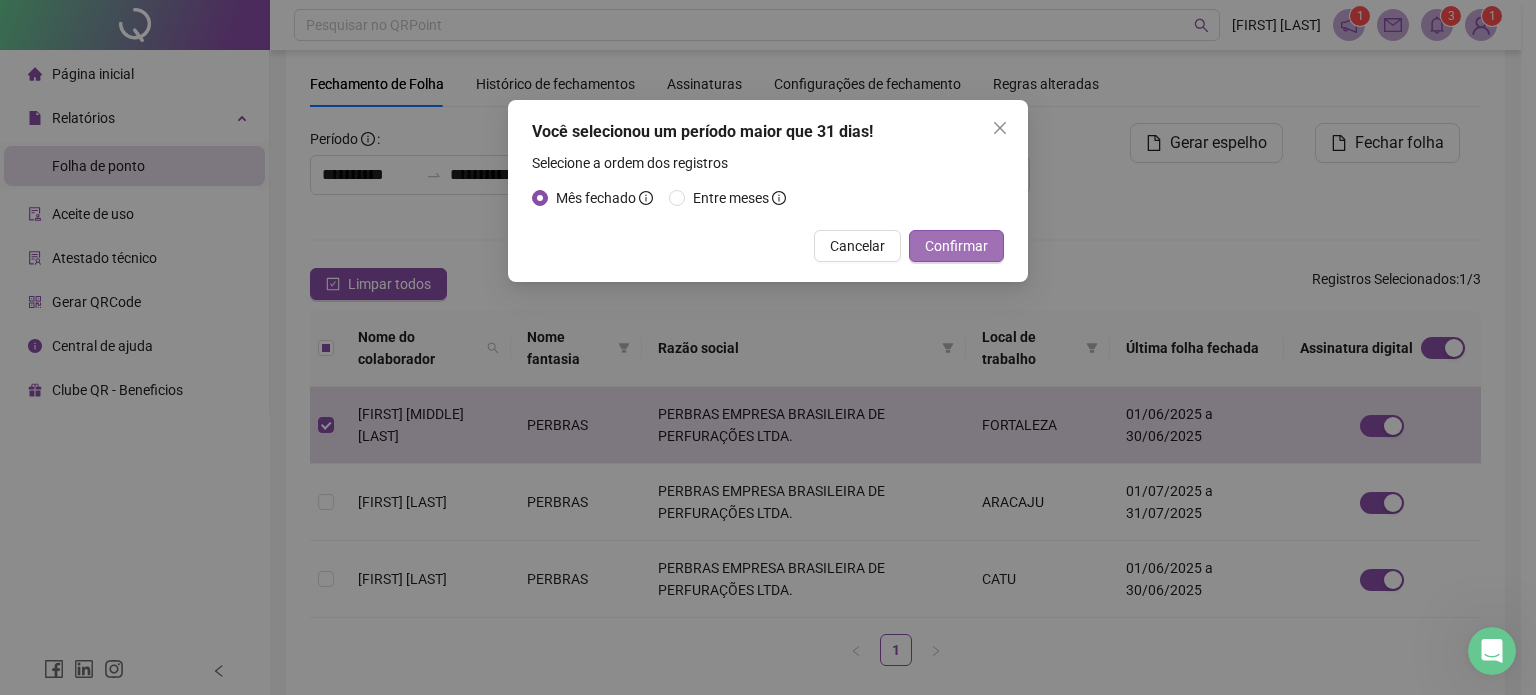 click on "Confirmar" at bounding box center (956, 246) 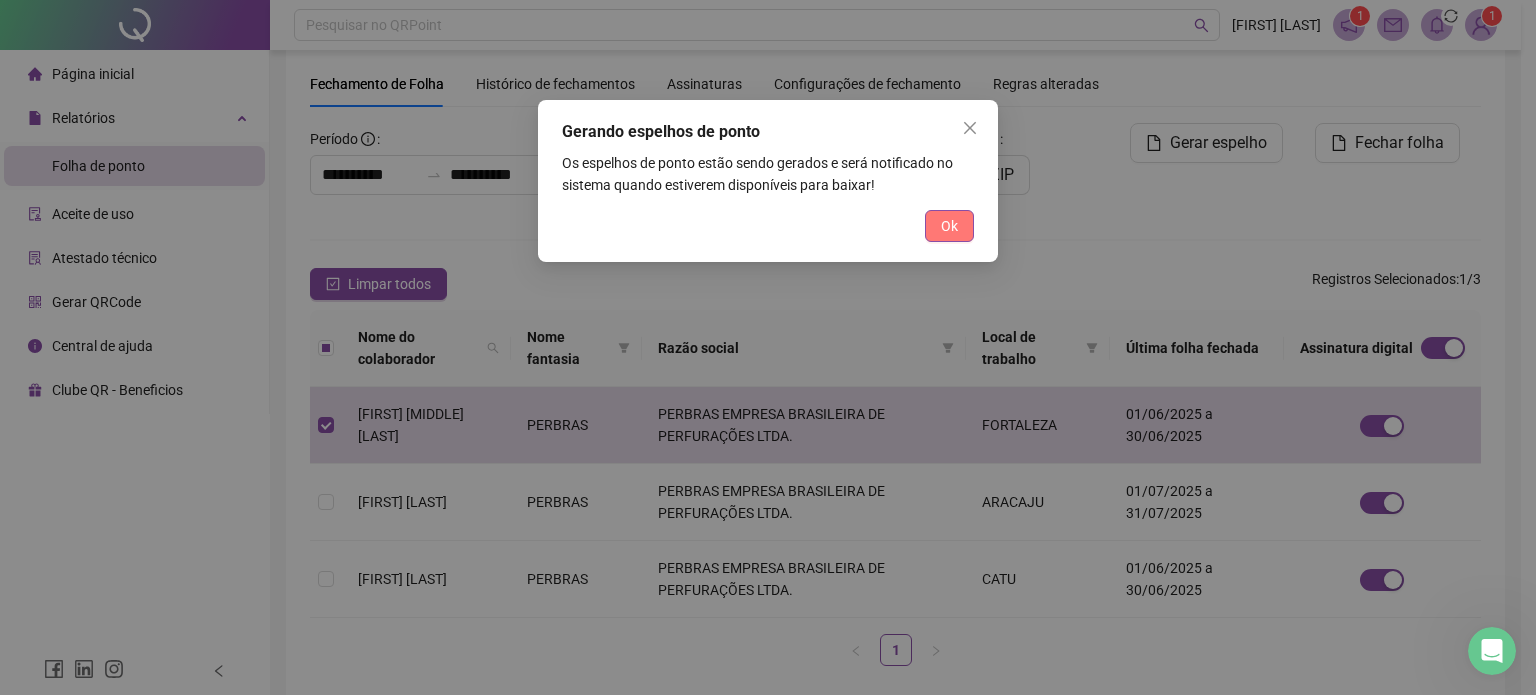 click on "Ok" at bounding box center [949, 226] 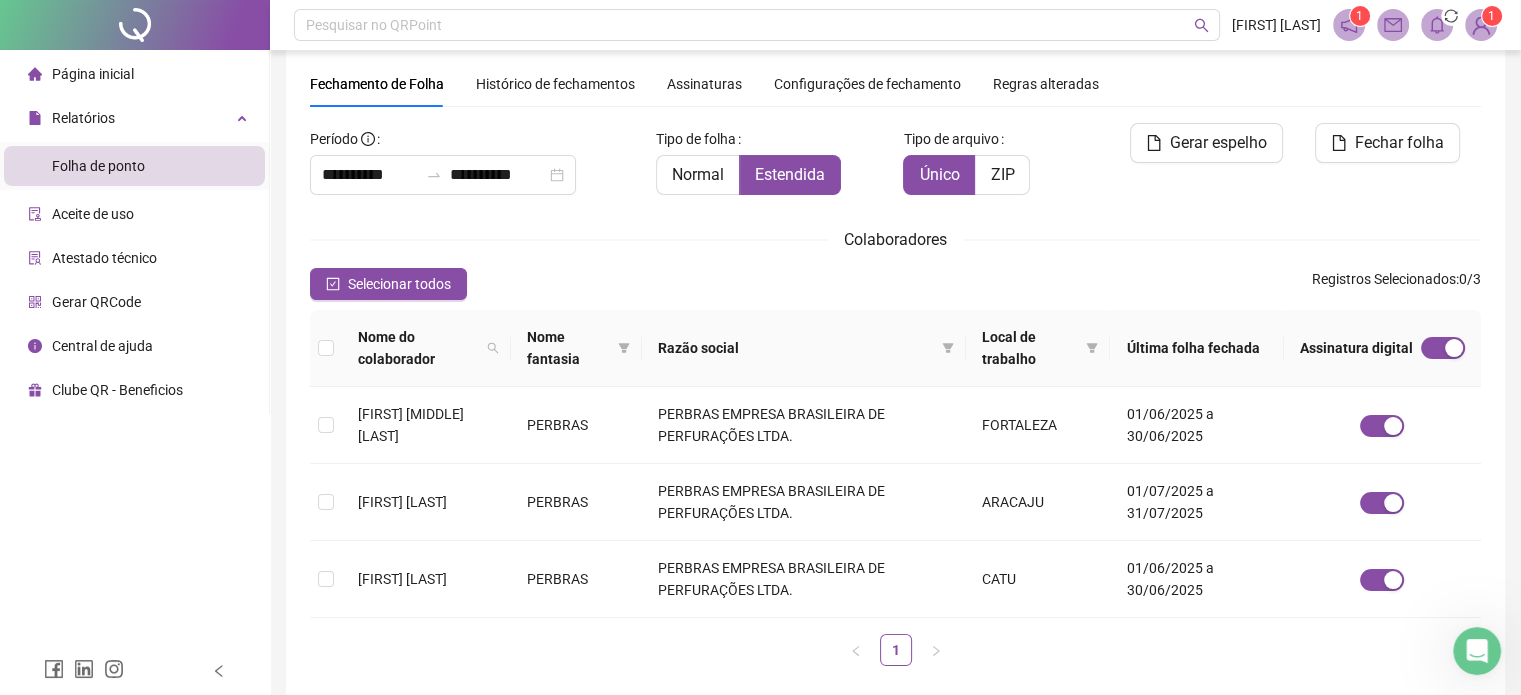 click 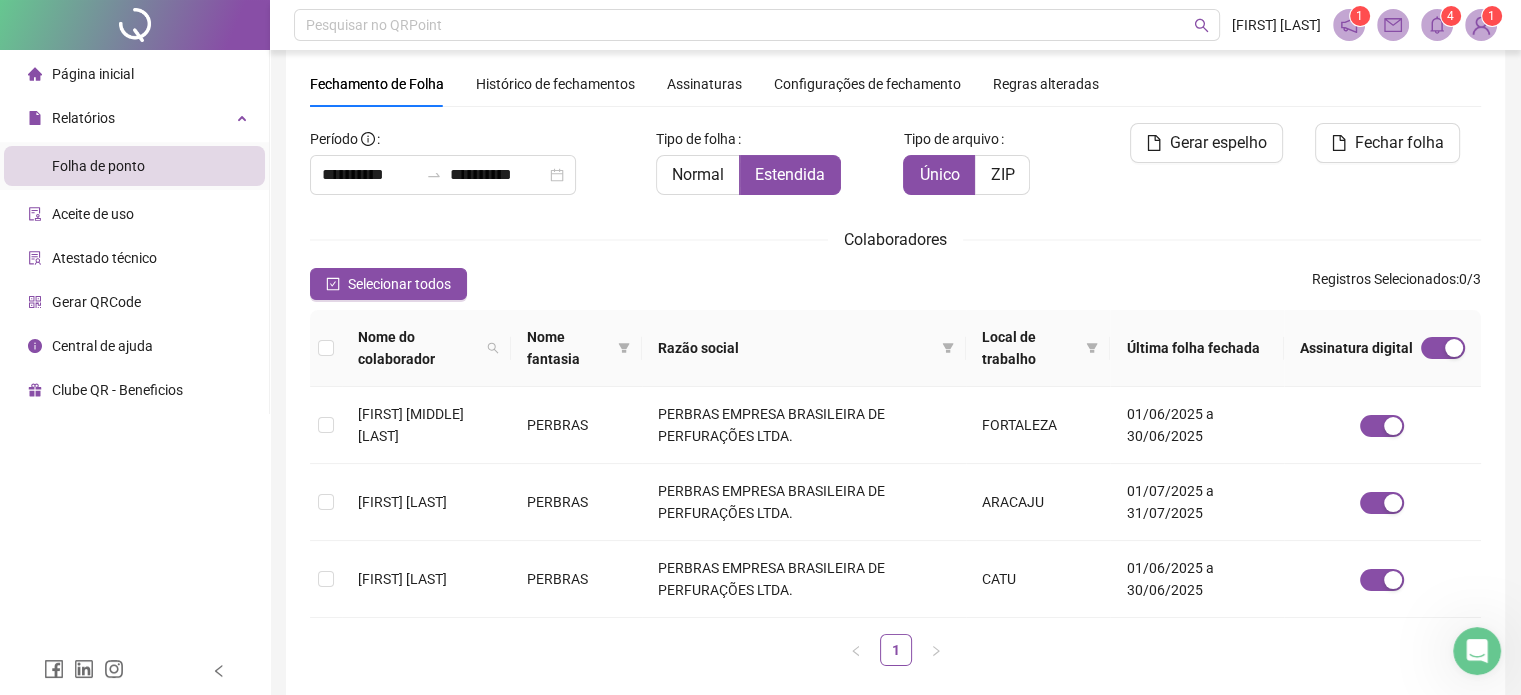 click 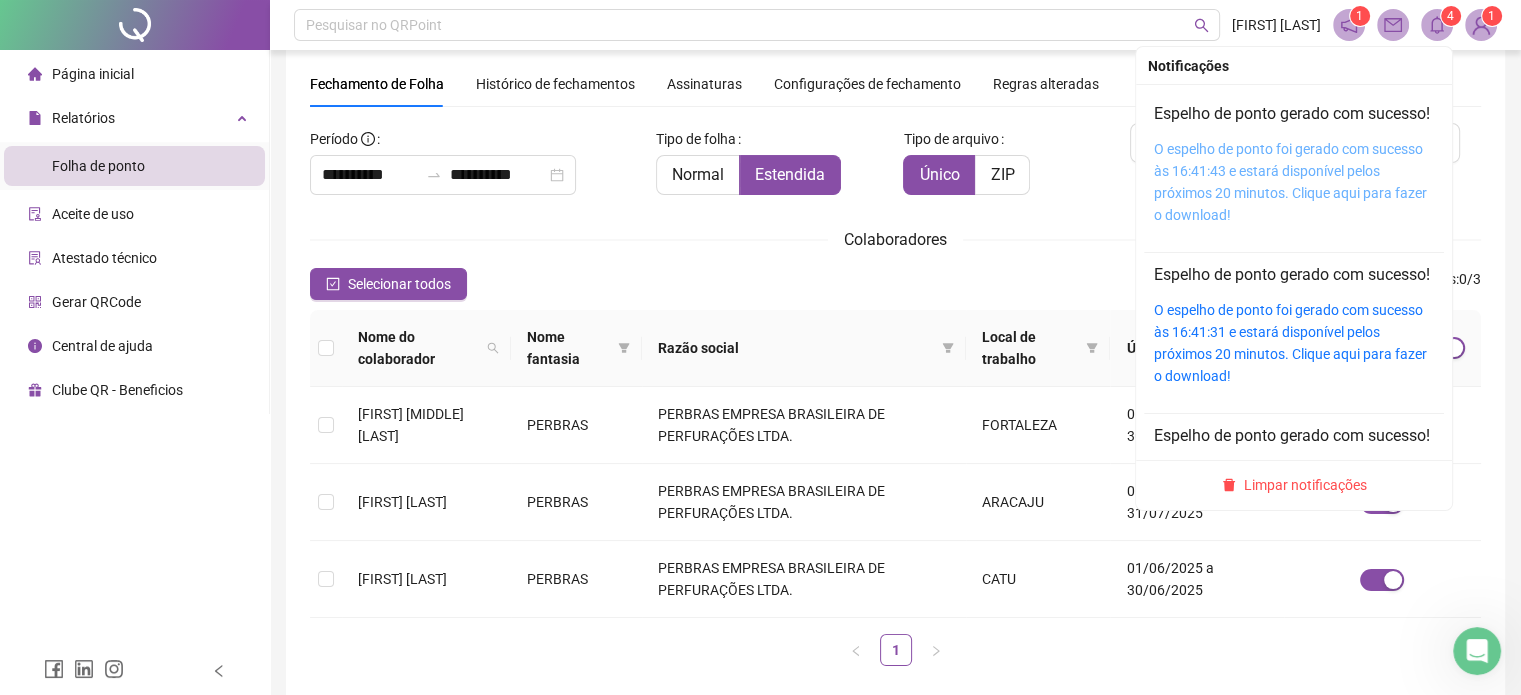 click on "O espelho de ponto foi gerado com sucesso às 16:41:43 e estará disponível pelos próximos 20 minutos.
Clique aqui para fazer o download!" at bounding box center [1290, 182] 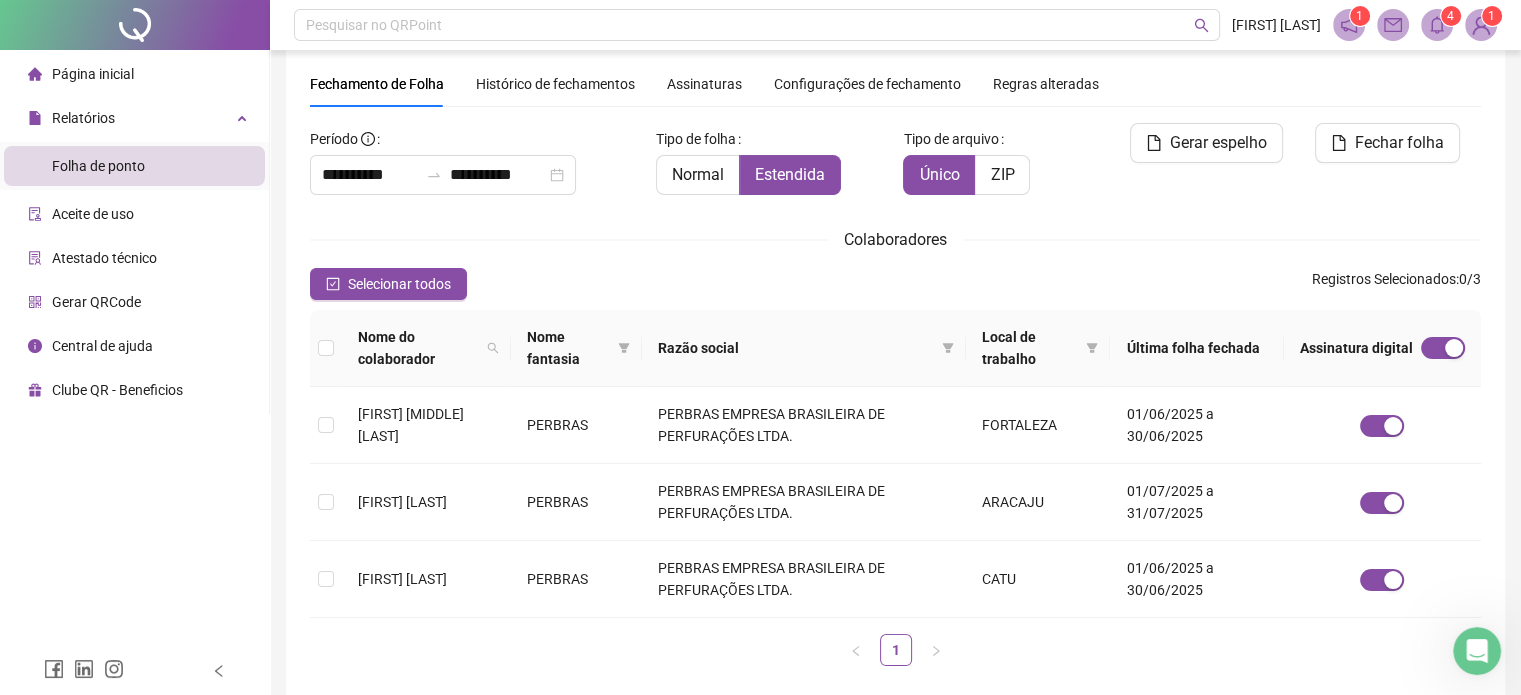 click 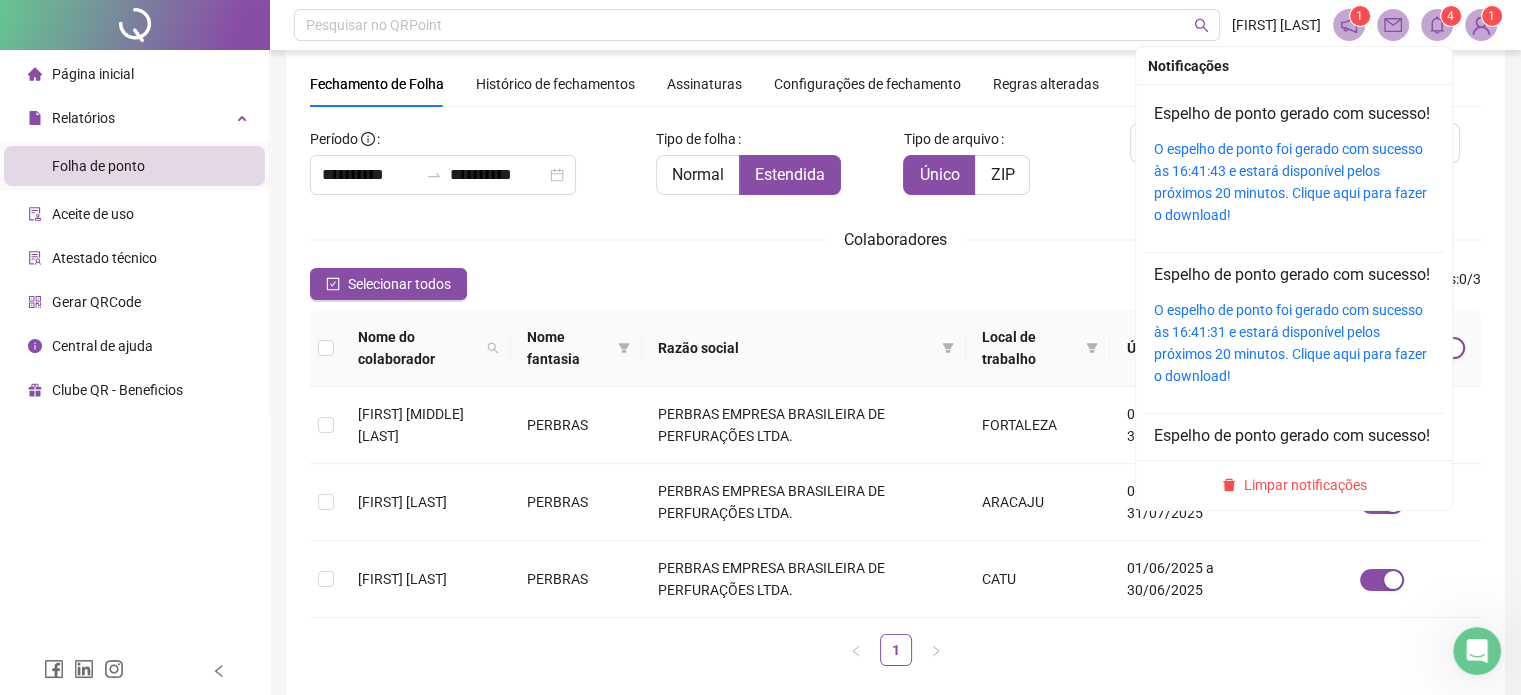click on "O espelho de ponto foi gerado com sucesso às 16:41:31 e estará disponível pelos próximos 20 minutos.
Clique aqui para fazer o download!" at bounding box center [1294, 343] 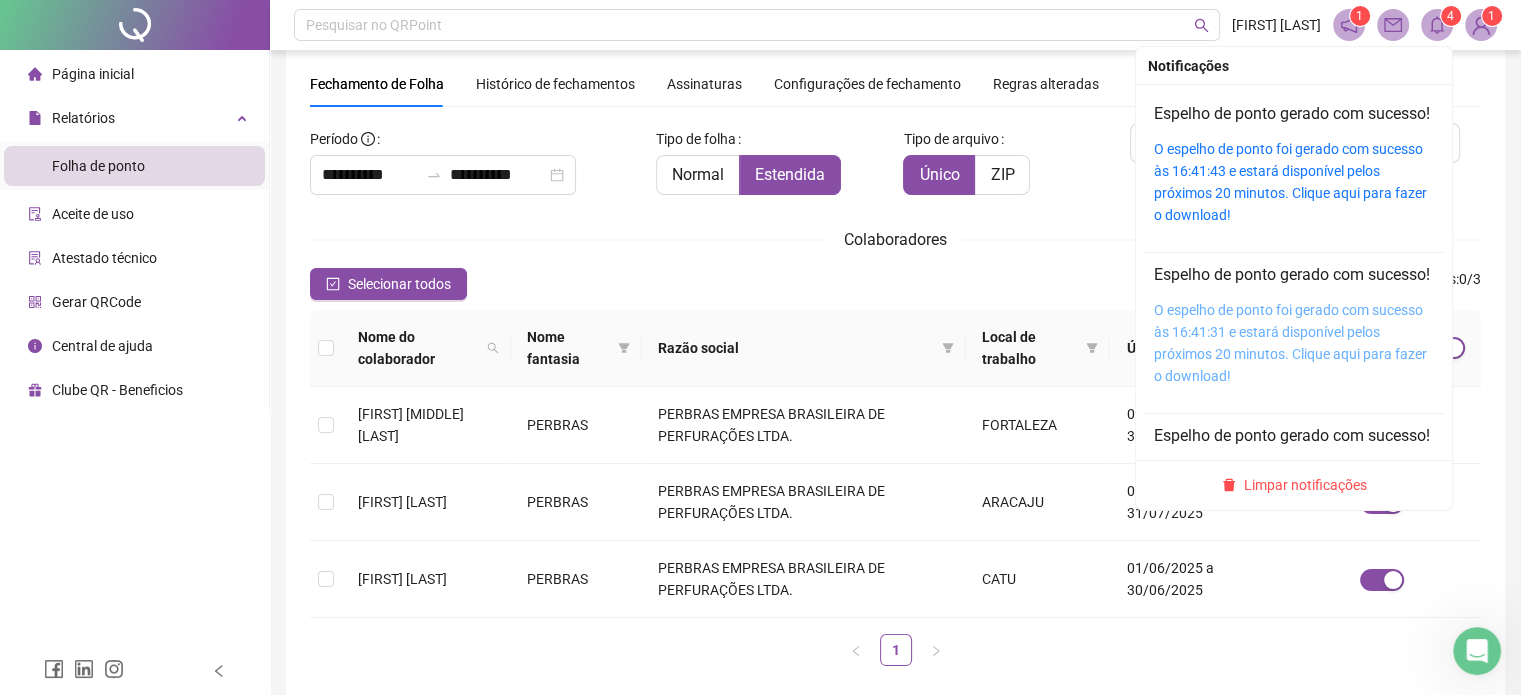 click on "O espelho de ponto foi gerado com sucesso às 16:41:31 e estará disponível pelos próximos 20 minutos.
Clique aqui para fazer o download!" at bounding box center (1290, 343) 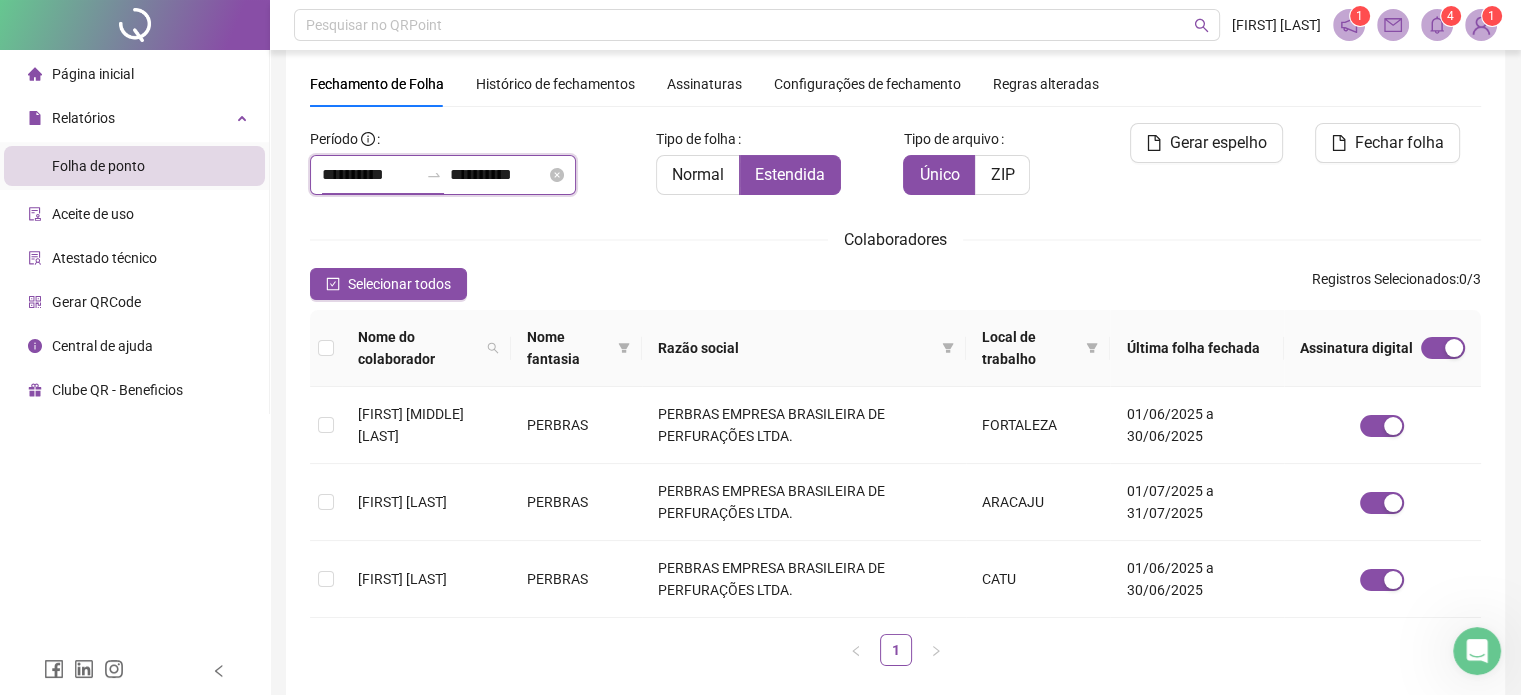 click on "**********" at bounding box center [370, 175] 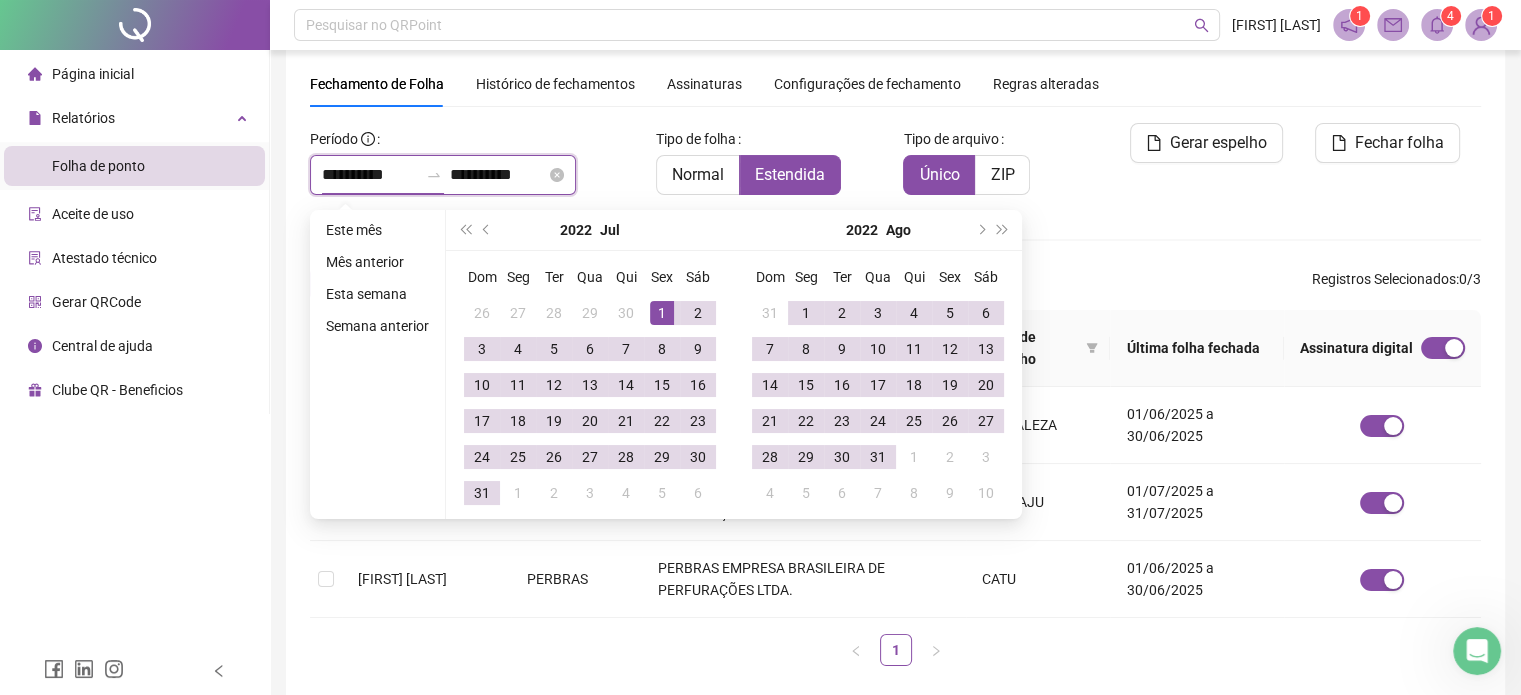 type on "**********" 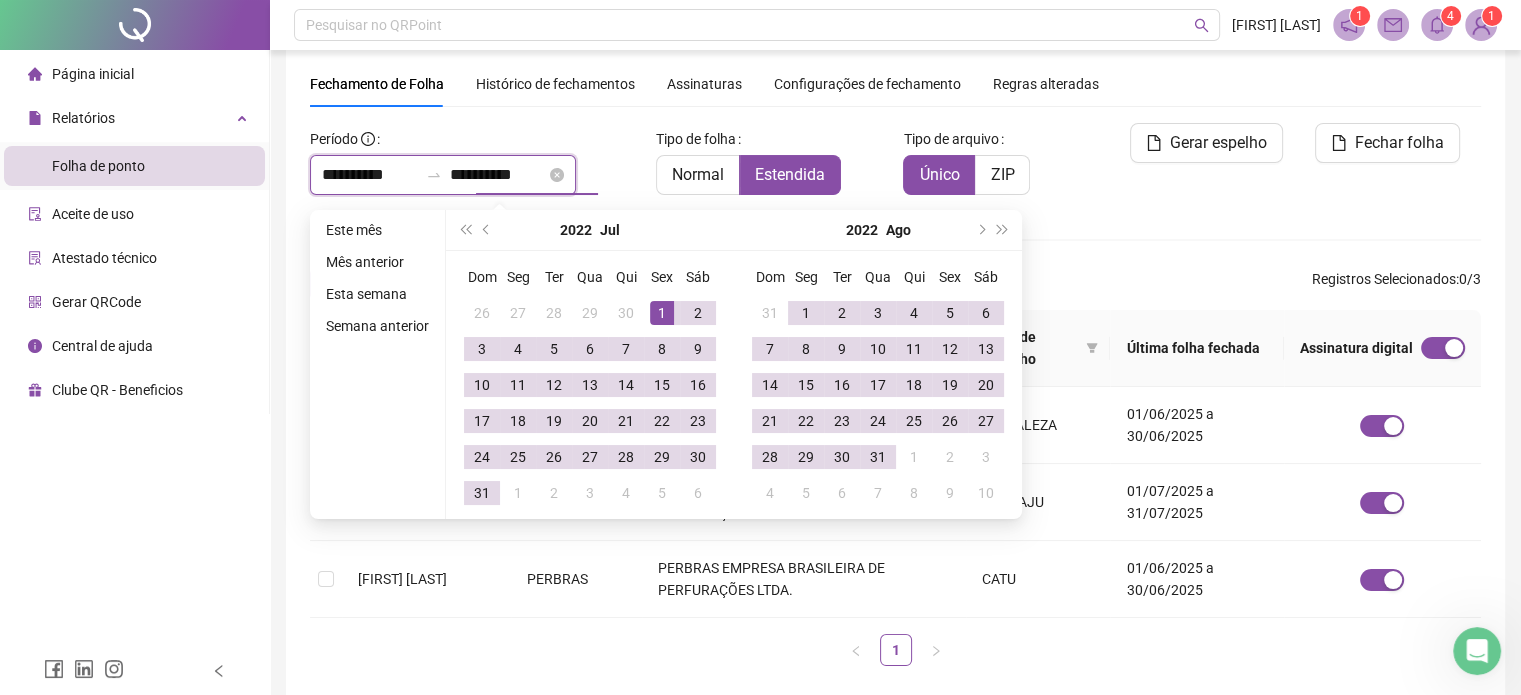 click on "**********" at bounding box center [498, 175] 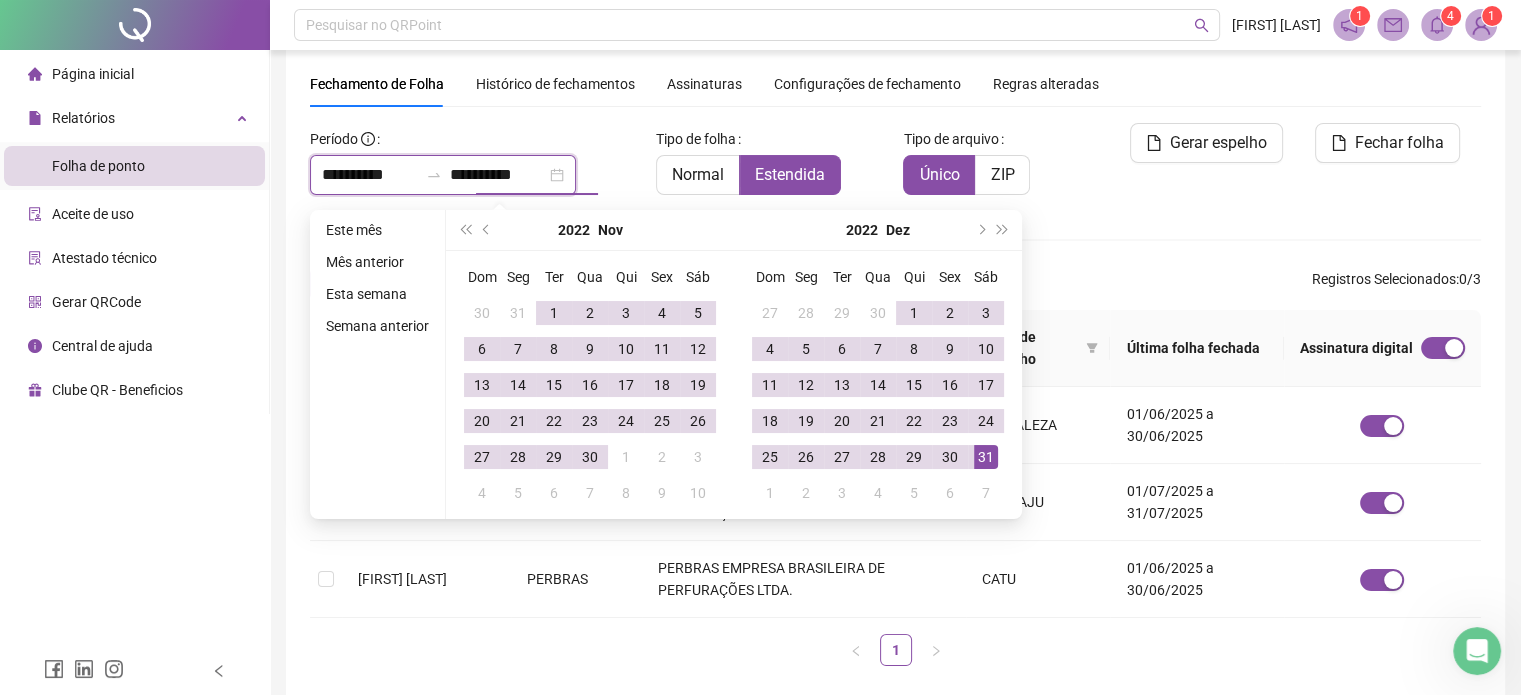 type on "**********" 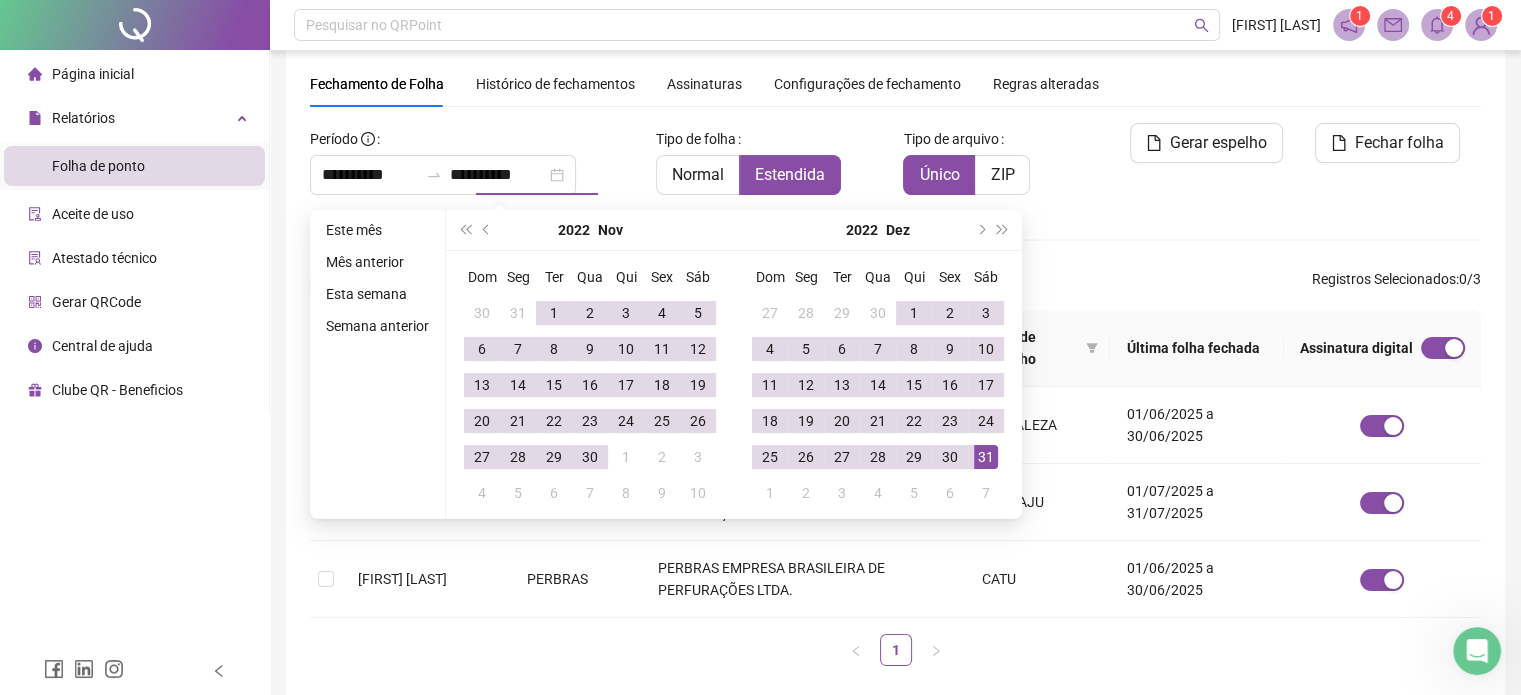click on "**********" at bounding box center (895, 402) 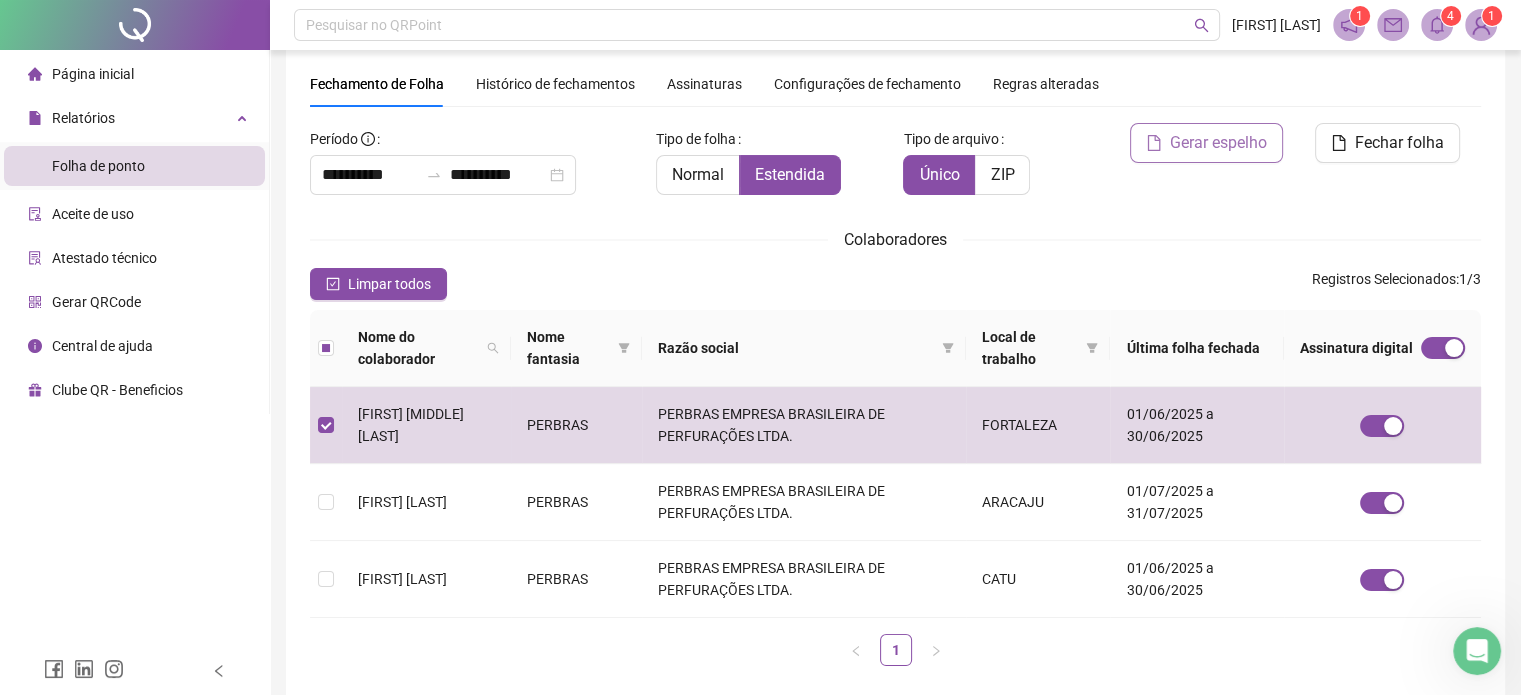 click on "Gerar espelho" at bounding box center [1218, 143] 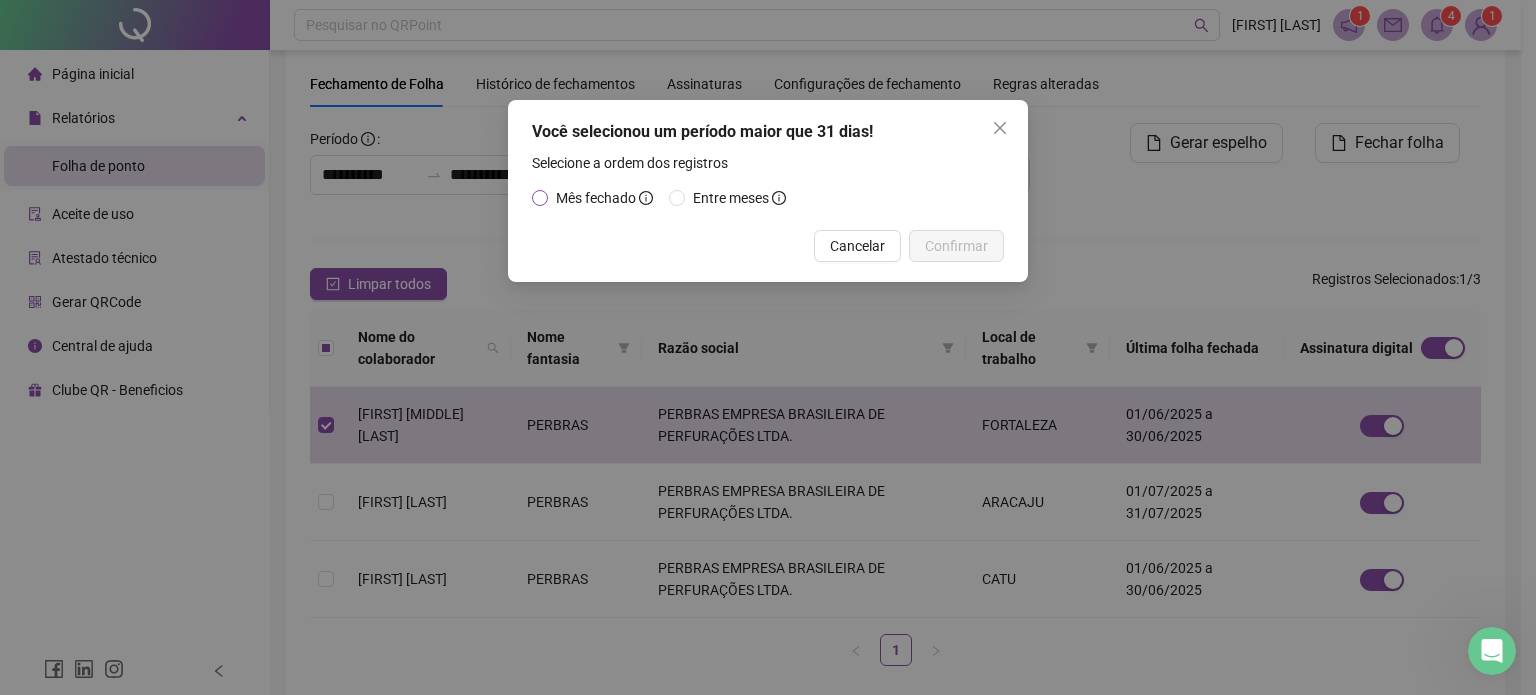 click on "Mês fechado" at bounding box center [596, 198] 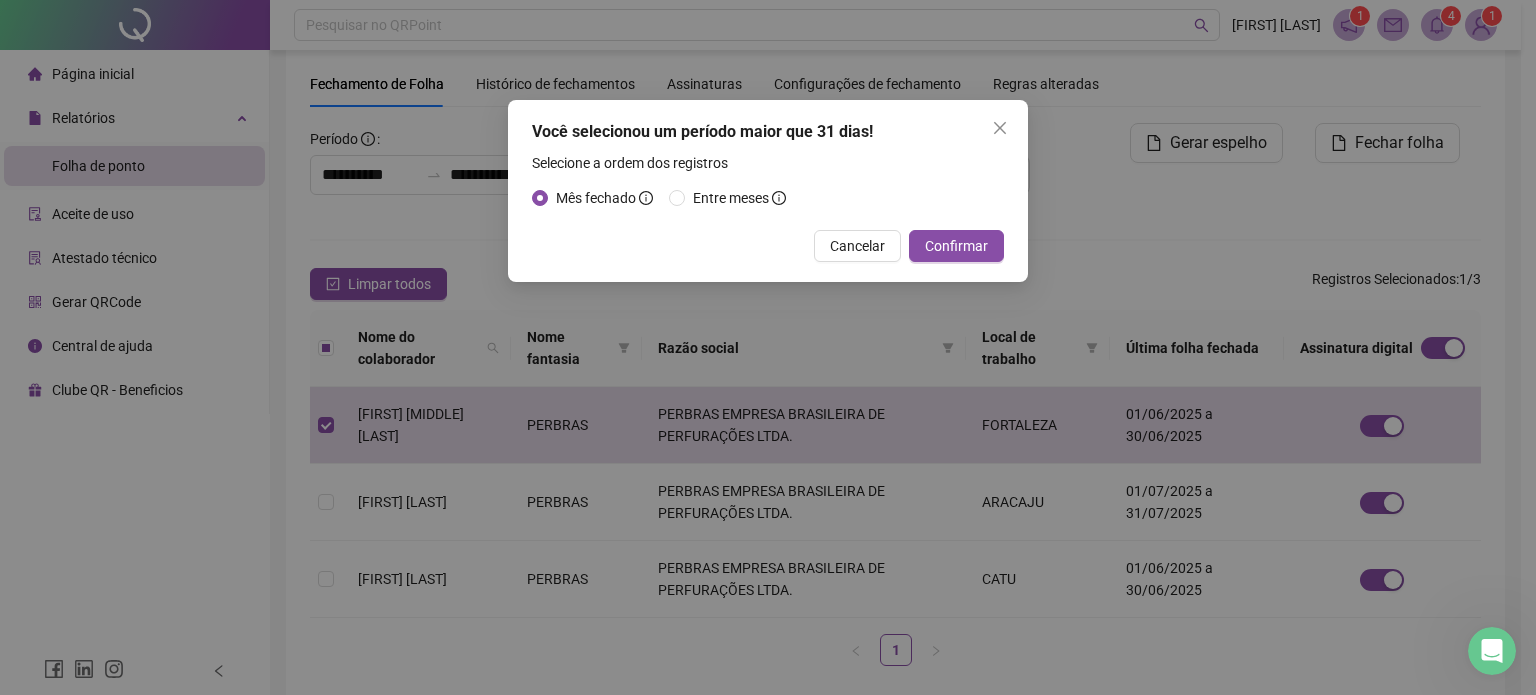 click on "Confirmar" at bounding box center [956, 246] 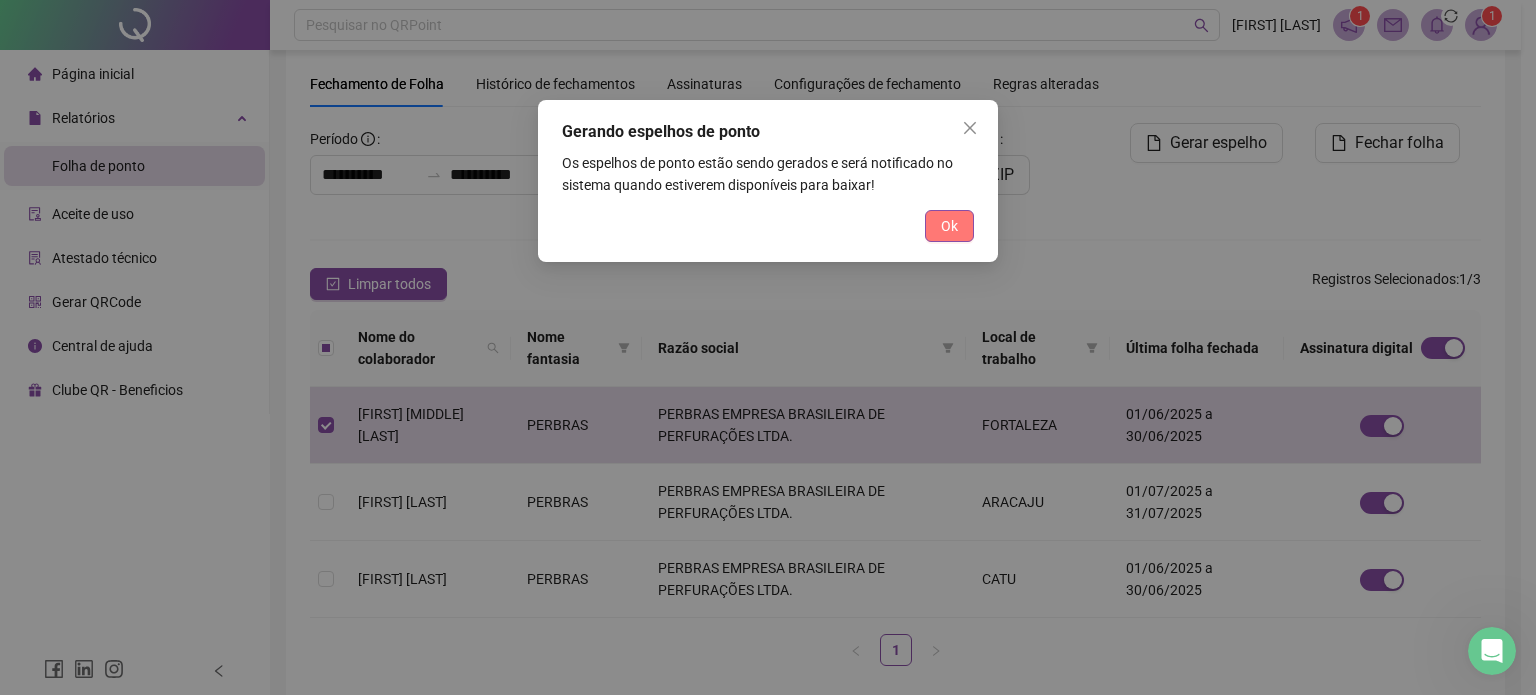 click on "Ok" at bounding box center [949, 226] 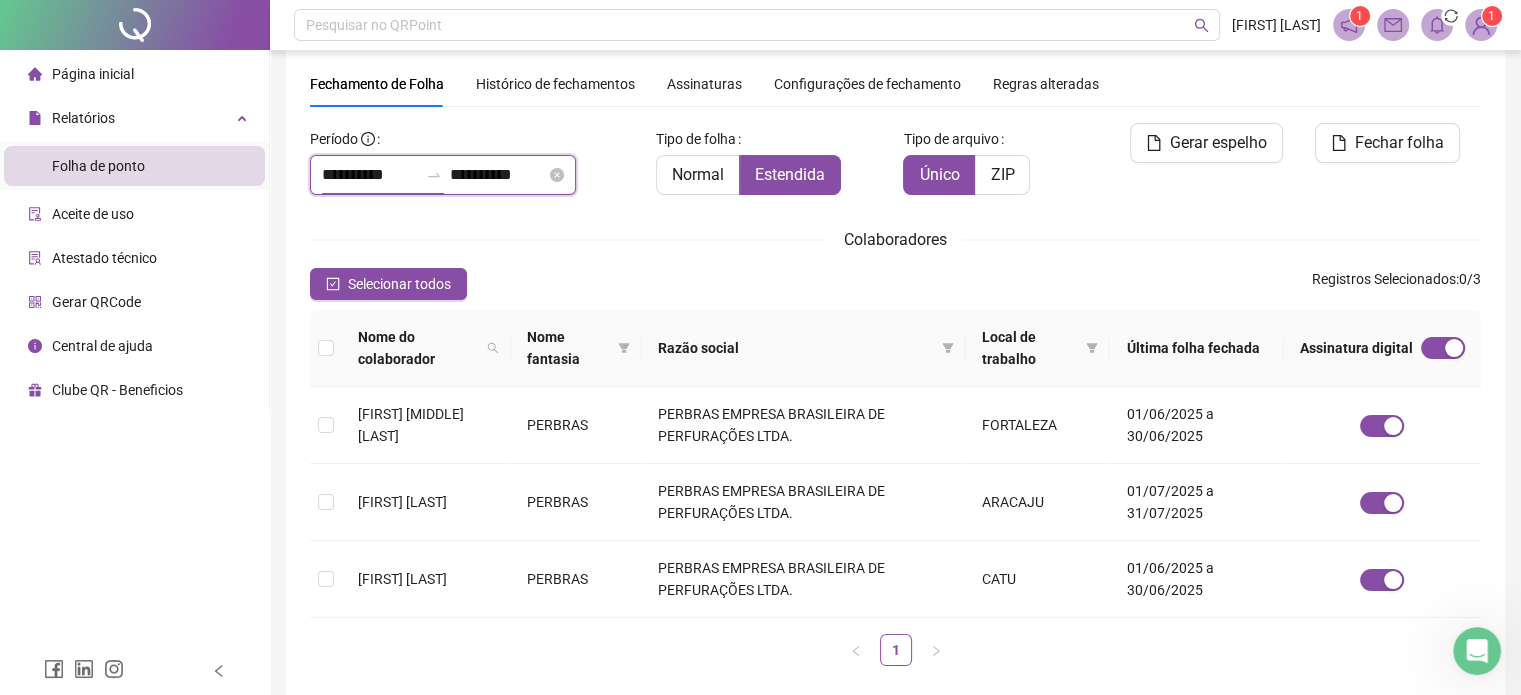 click on "**********" at bounding box center (370, 175) 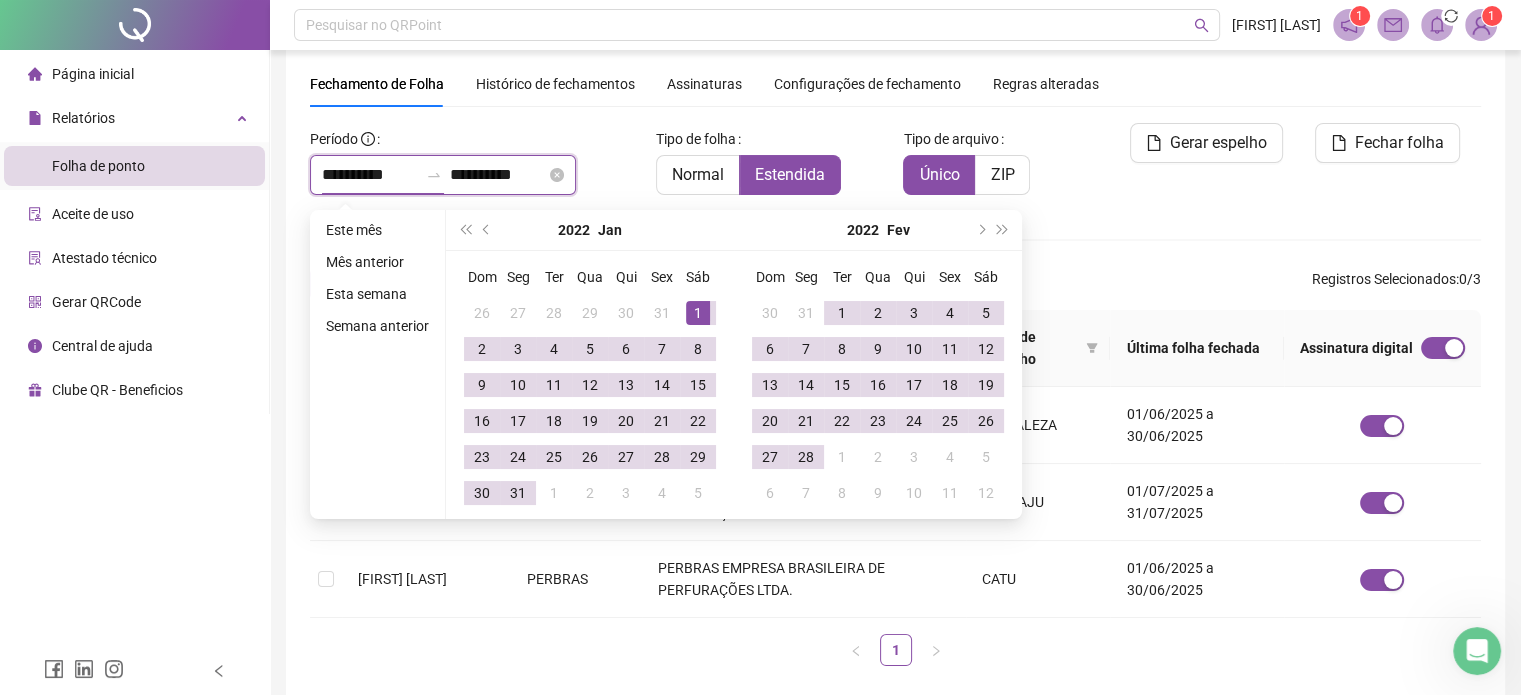 type on "**********" 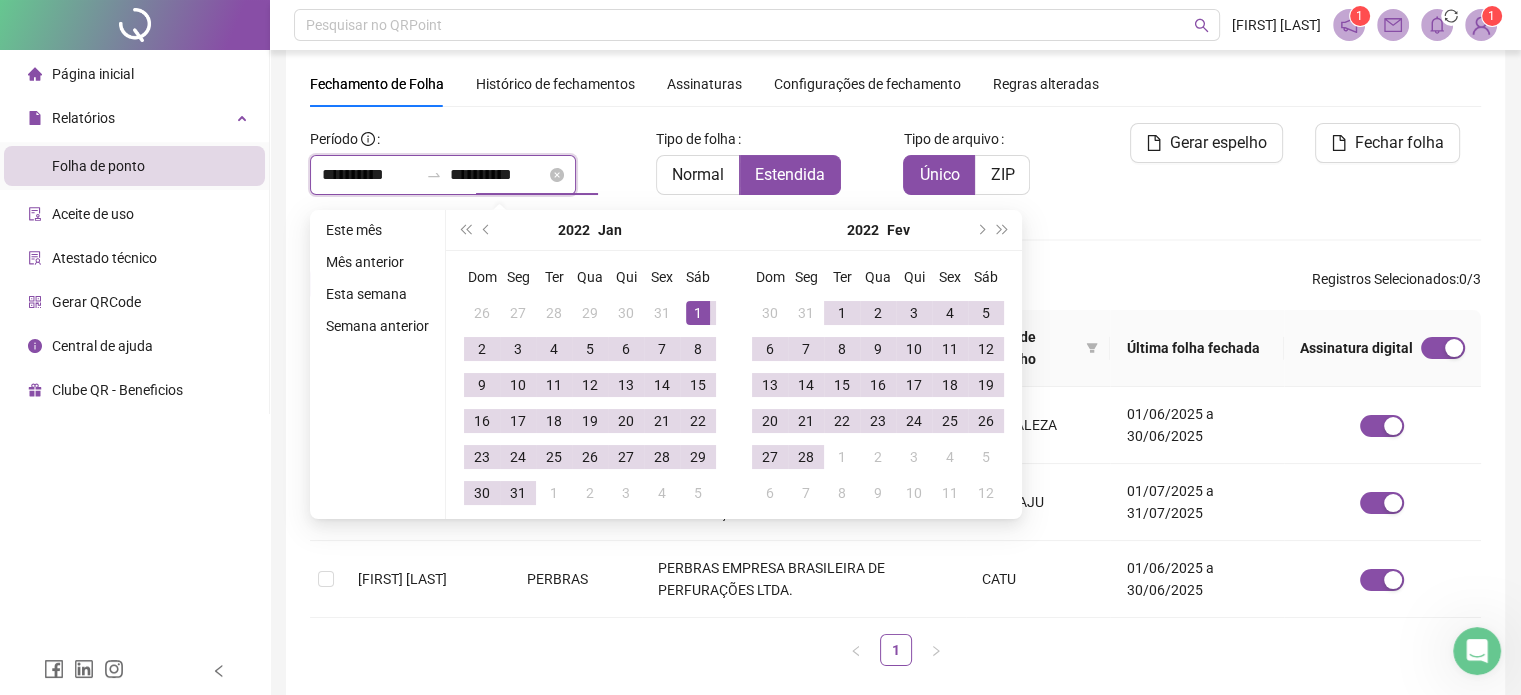 drag, startPoint x: 516, startPoint y: 172, endPoint x: 500, endPoint y: 169, distance: 16.27882 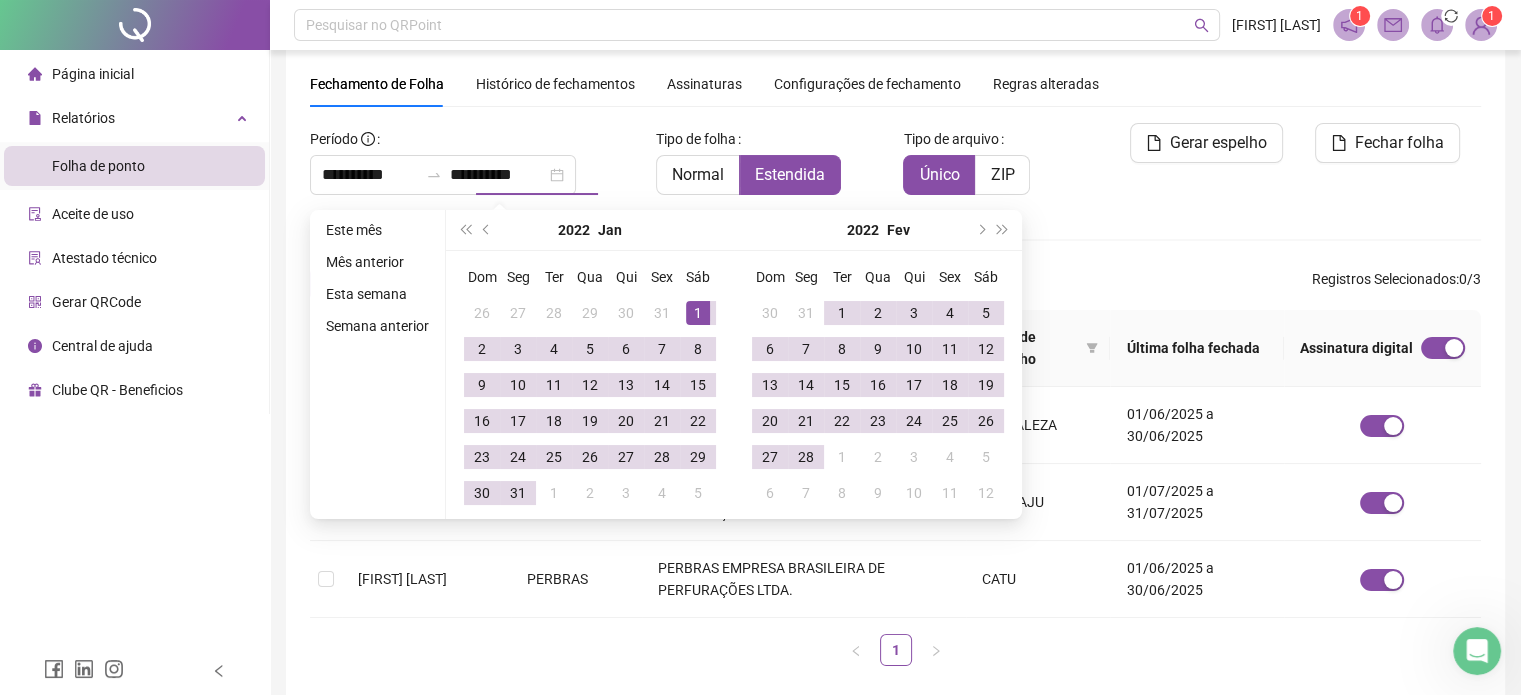 type on "**********" 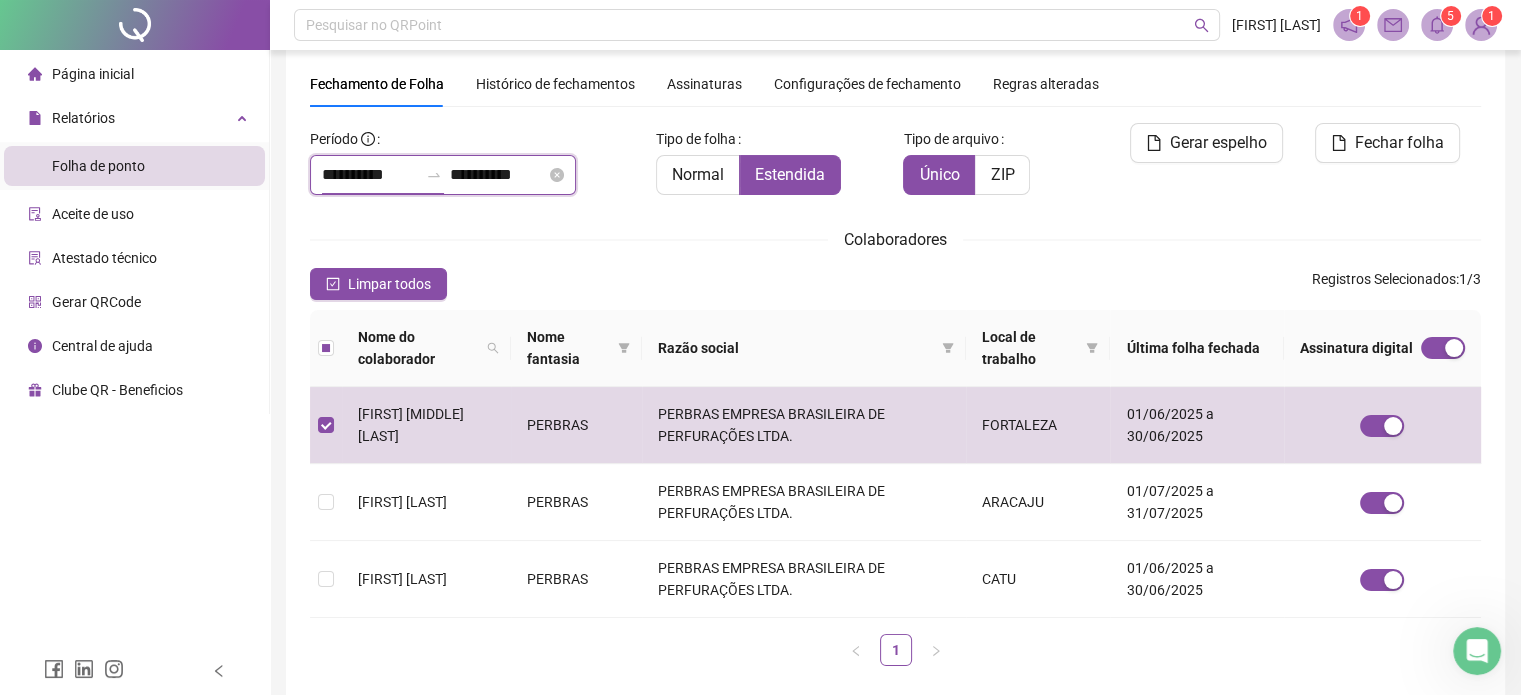 click on "**********" at bounding box center (370, 175) 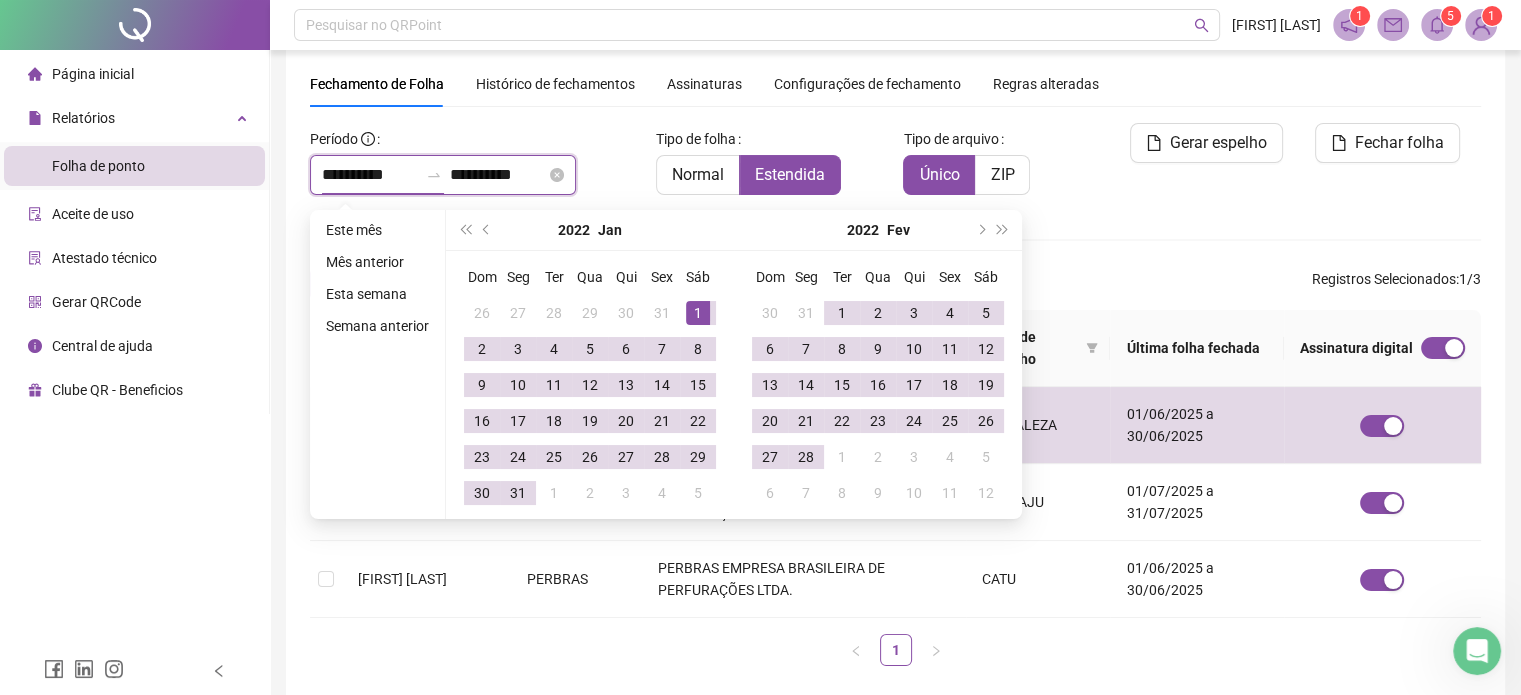 type on "**********" 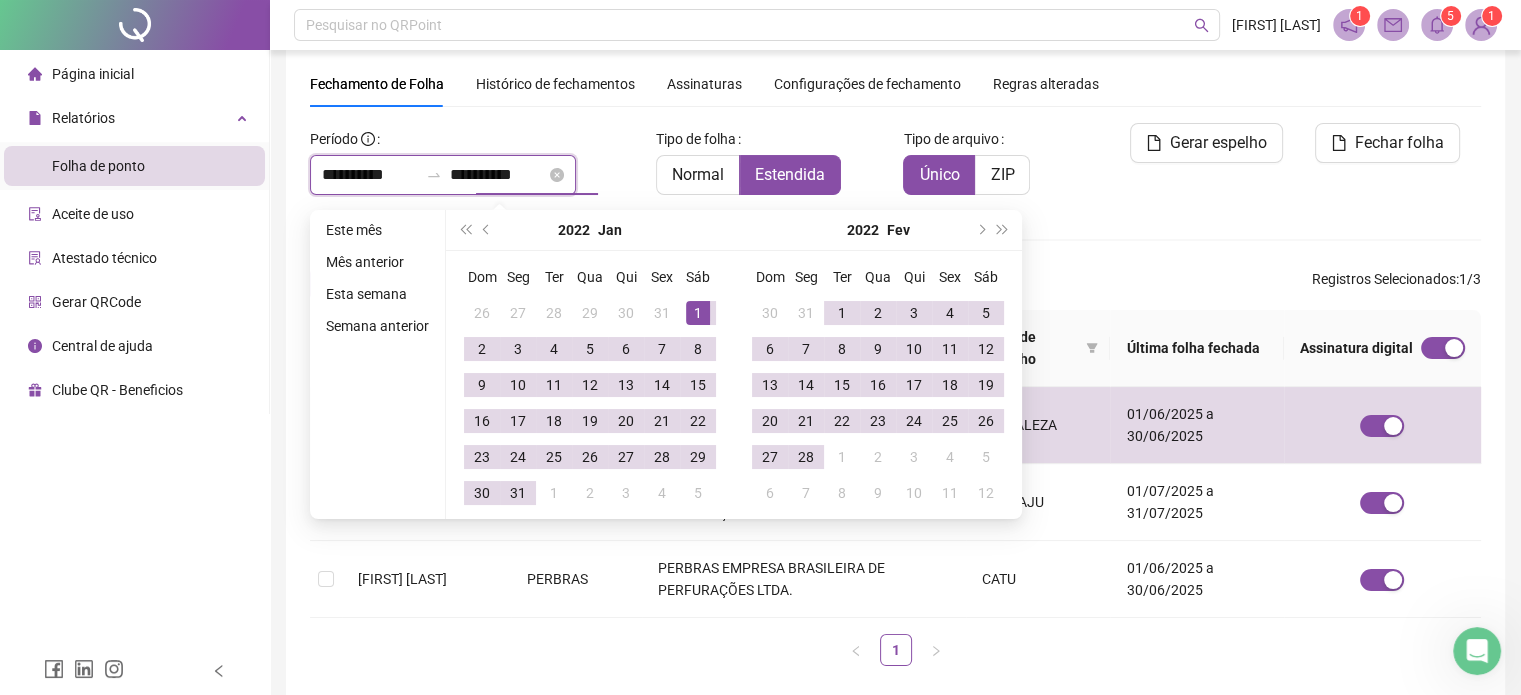 drag, startPoint x: 516, startPoint y: 173, endPoint x: 501, endPoint y: 170, distance: 15.297058 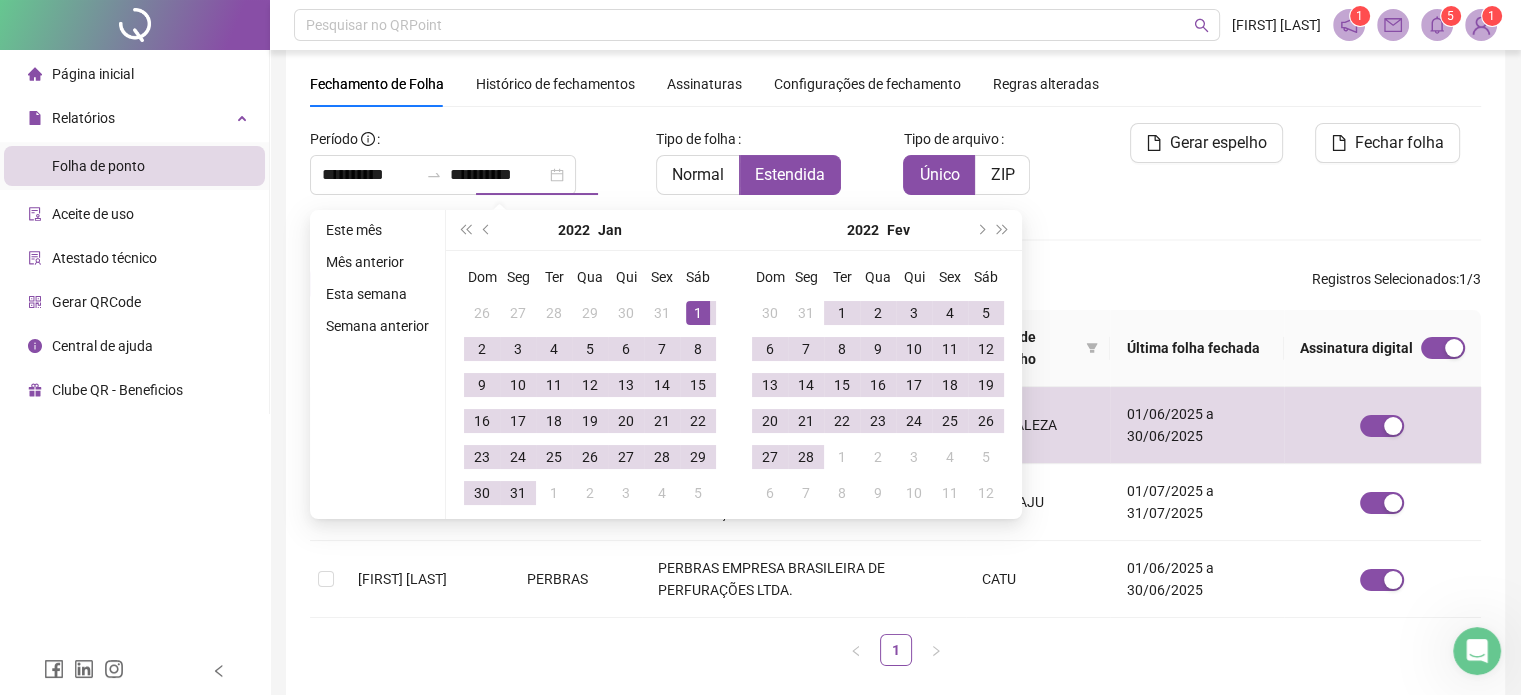 type on "**********" 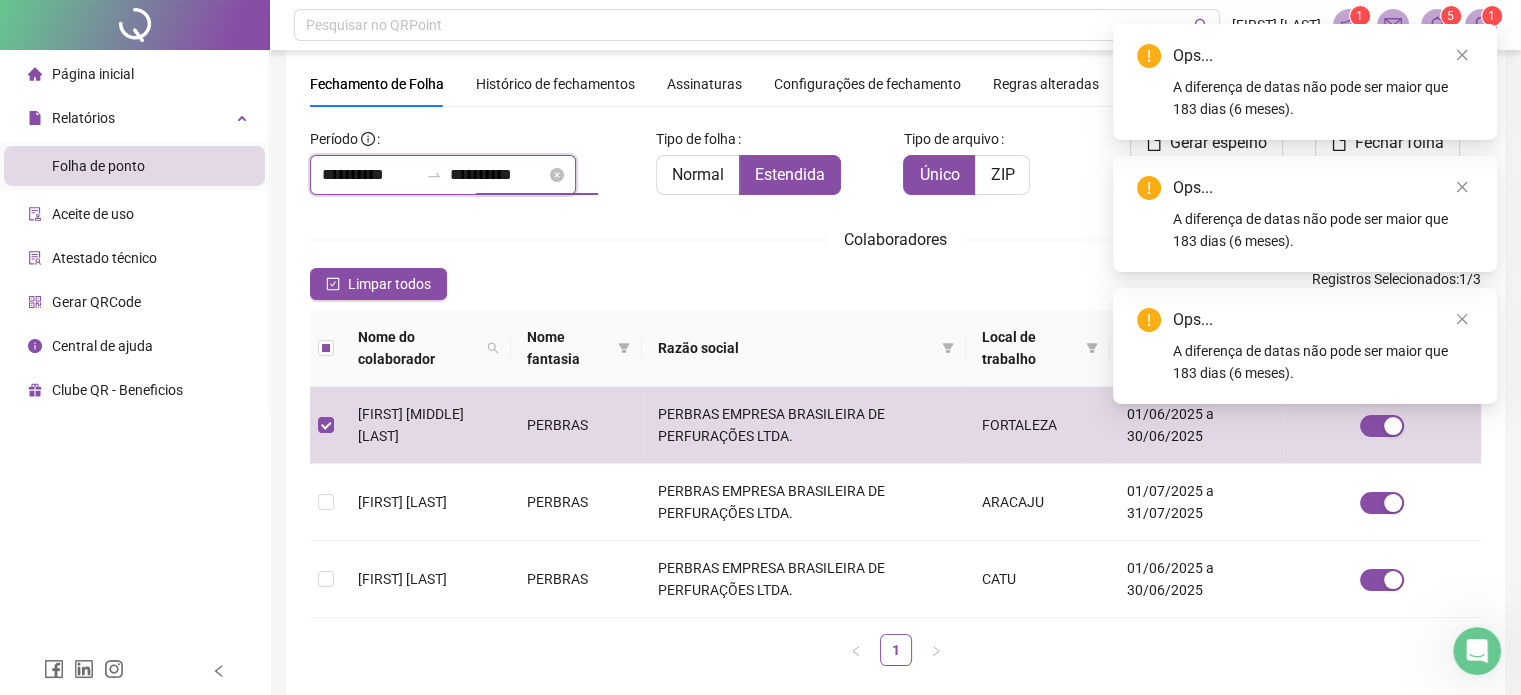 click on "**********" at bounding box center (498, 175) 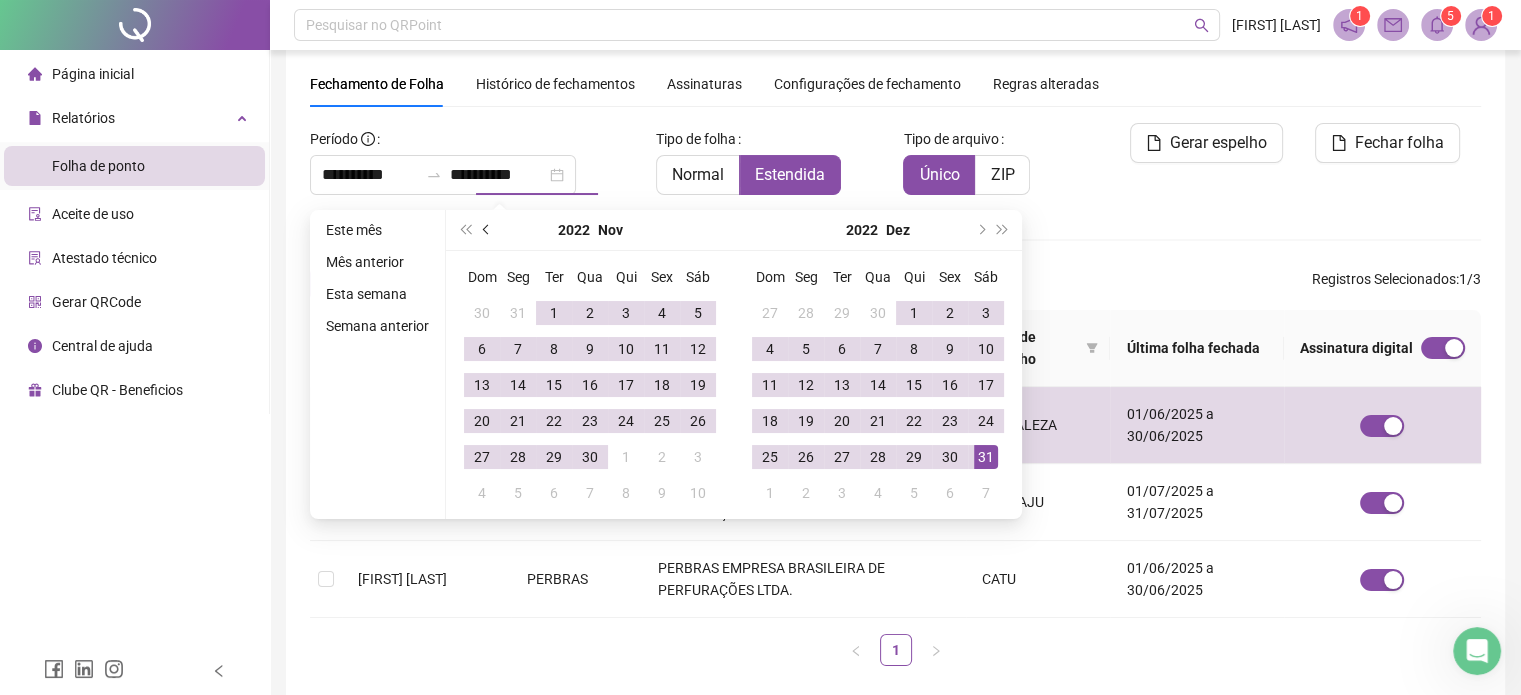 click at bounding box center [488, 230] 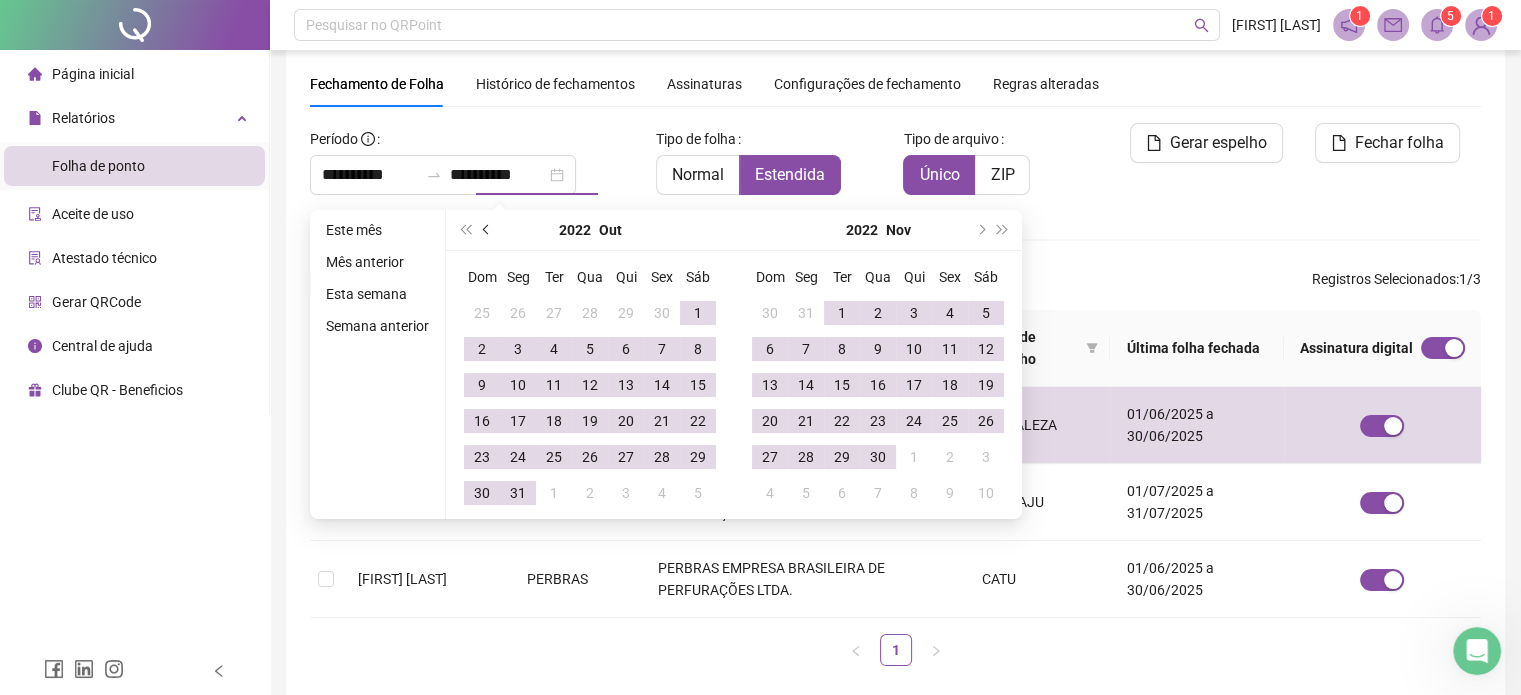 click at bounding box center [488, 230] 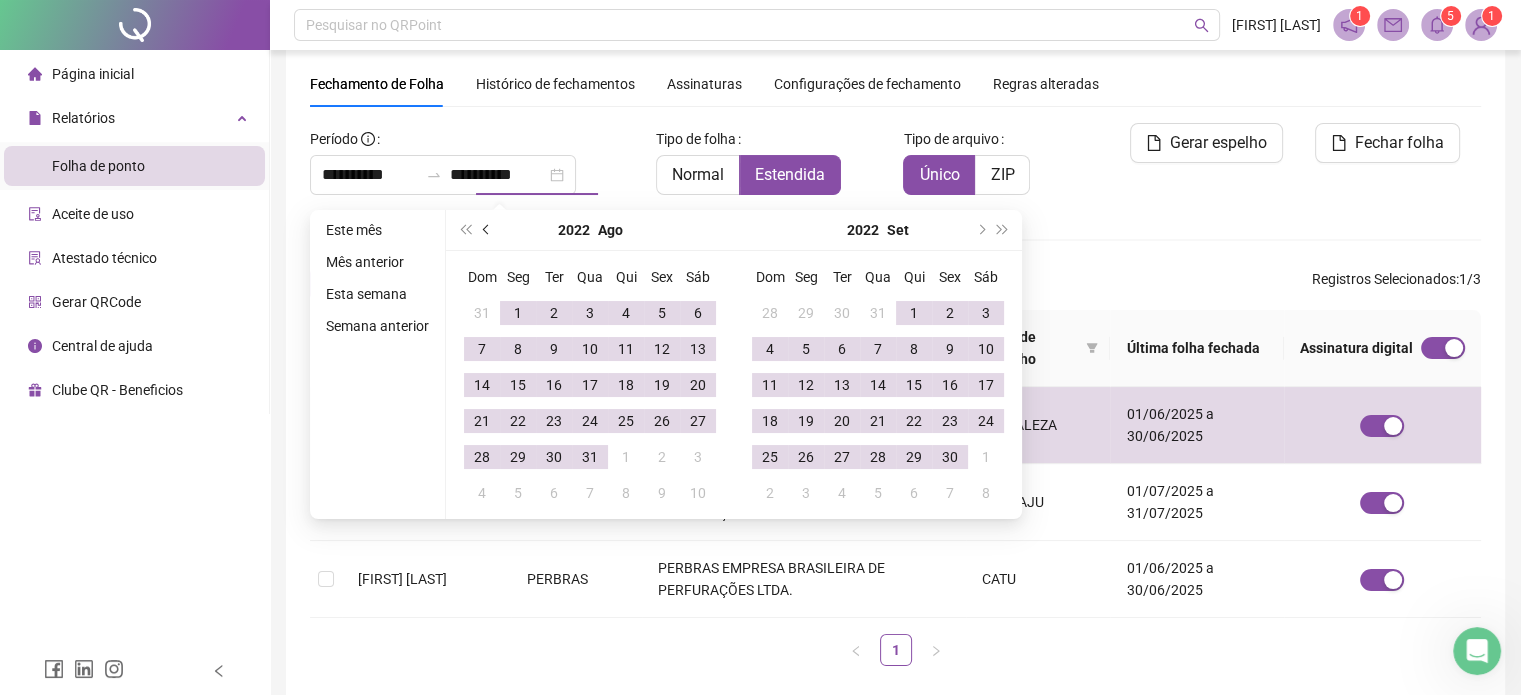 click at bounding box center [488, 230] 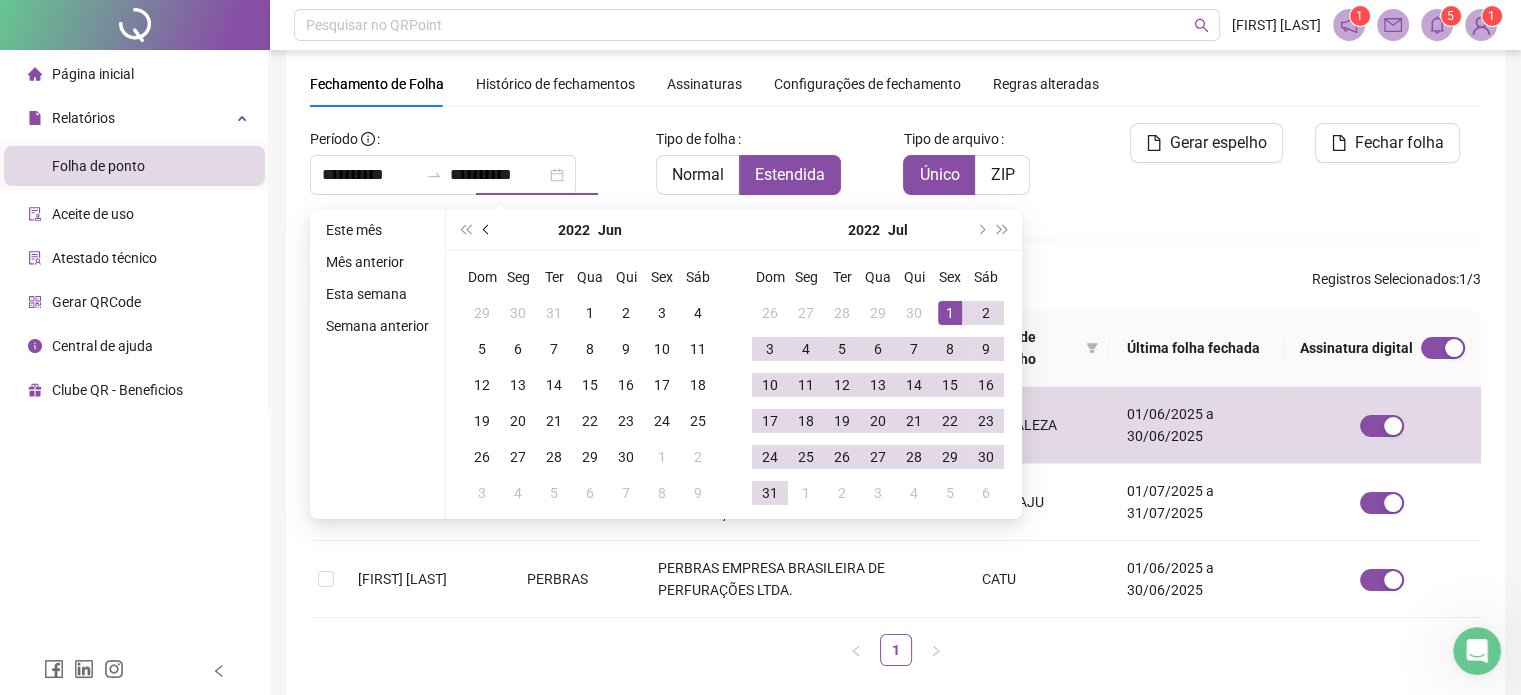 click at bounding box center (488, 230) 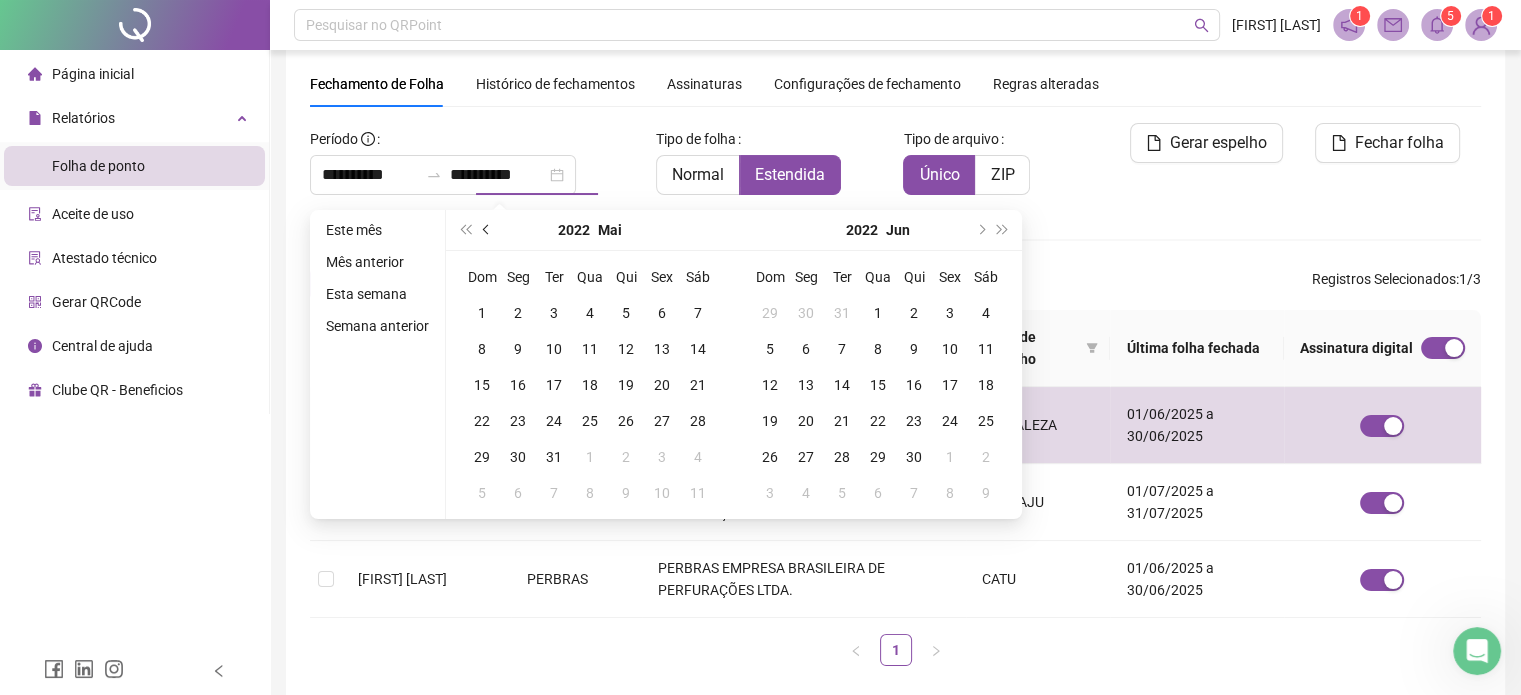 click at bounding box center [488, 230] 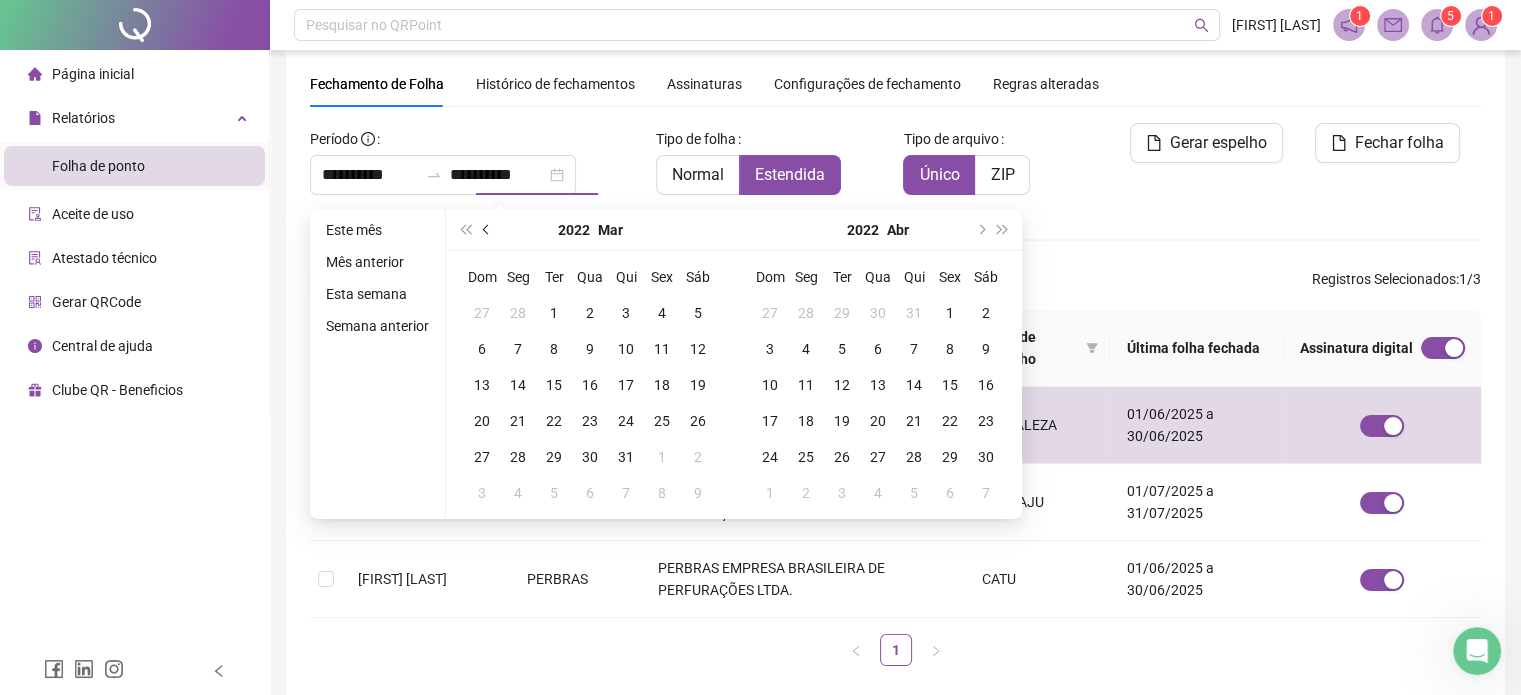 click at bounding box center (488, 230) 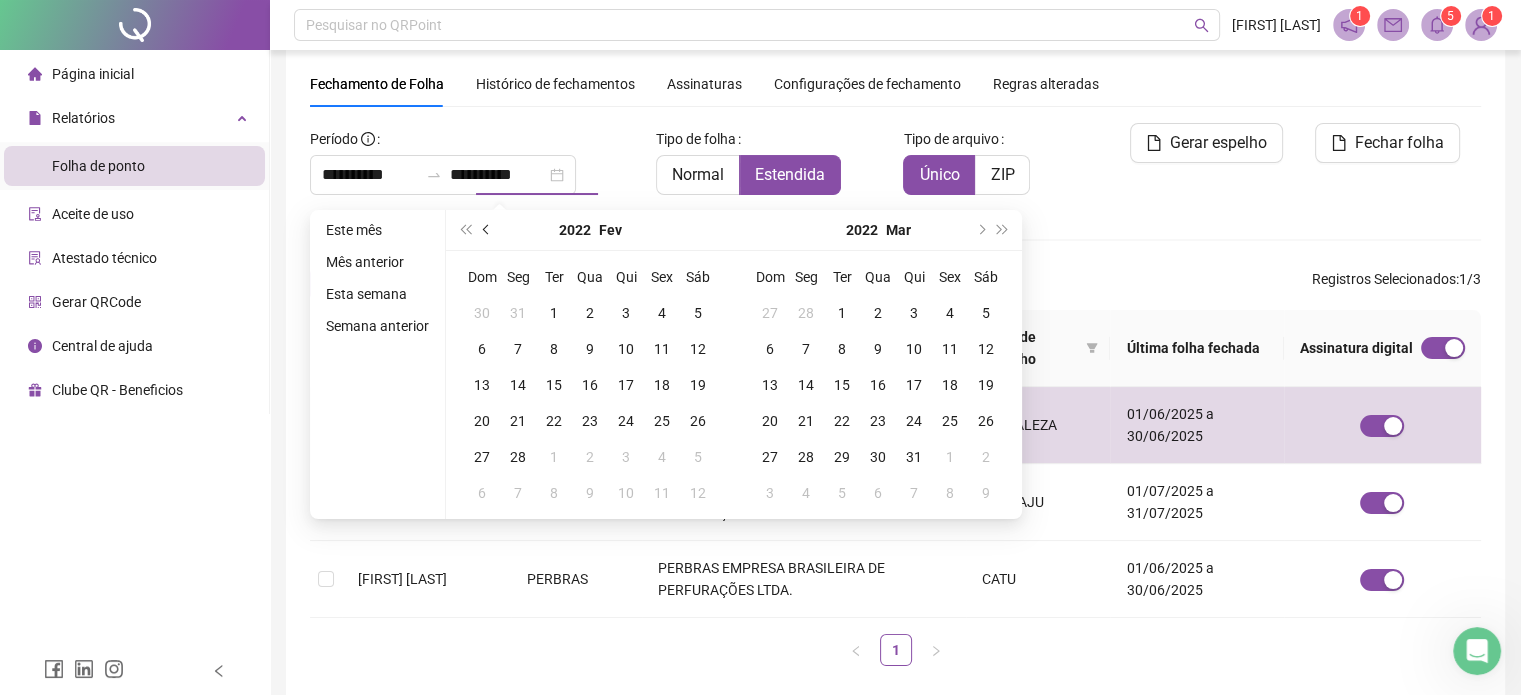 click at bounding box center [488, 230] 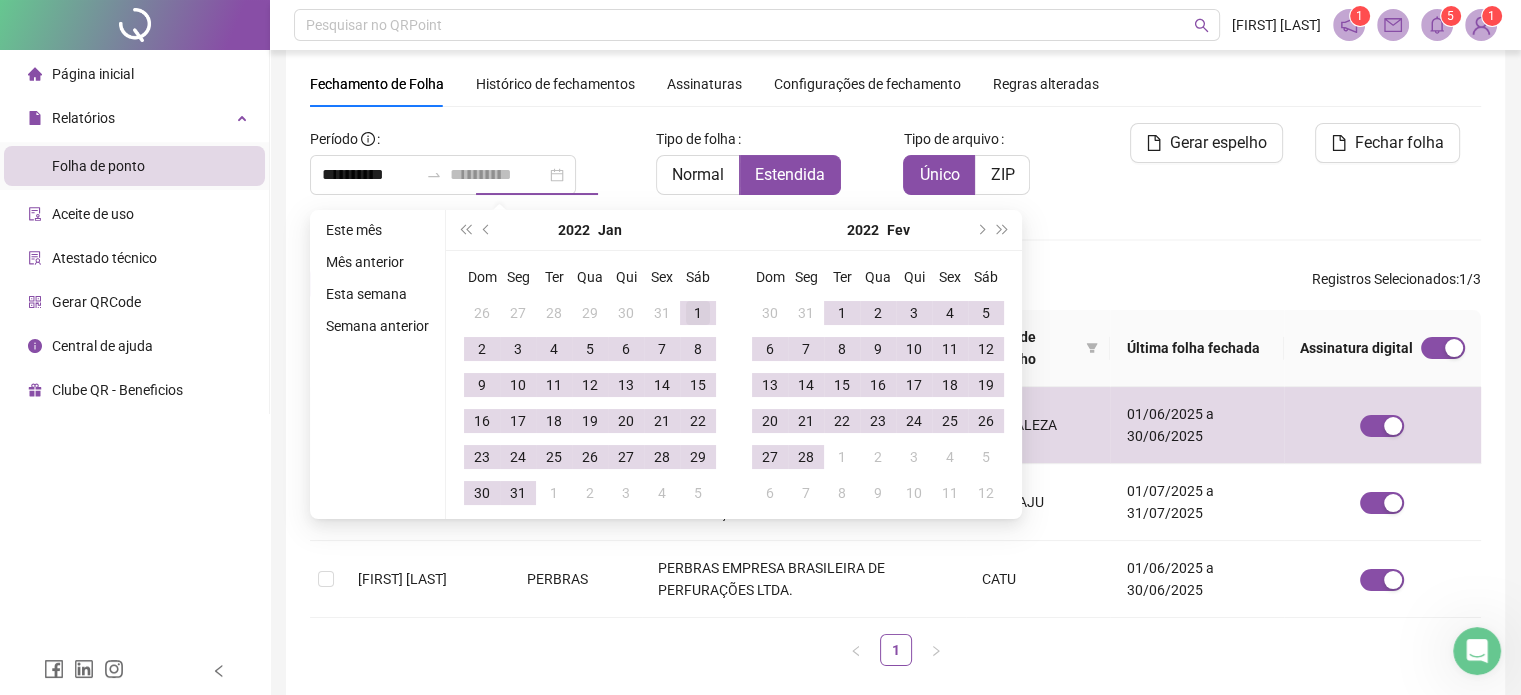 type on "**********" 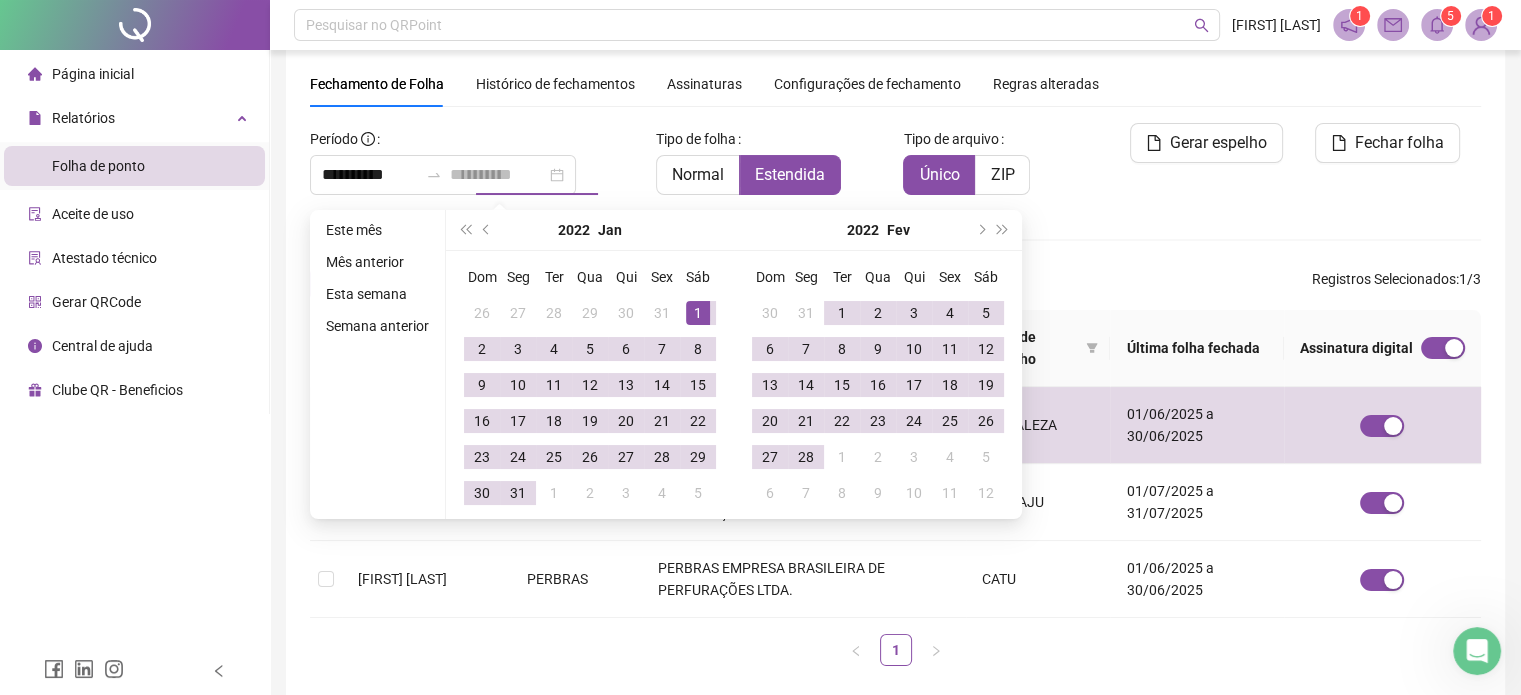 click on "1" at bounding box center [698, 313] 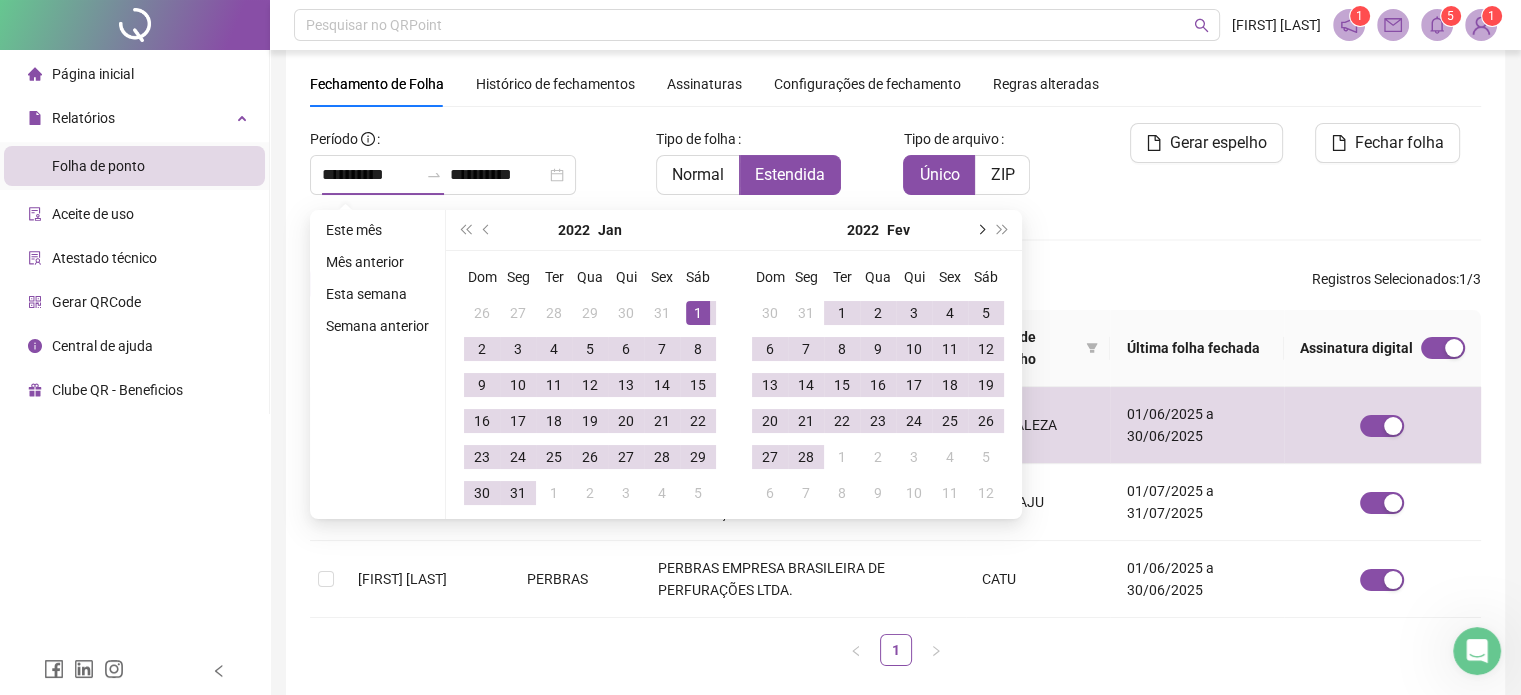 click at bounding box center [980, 230] 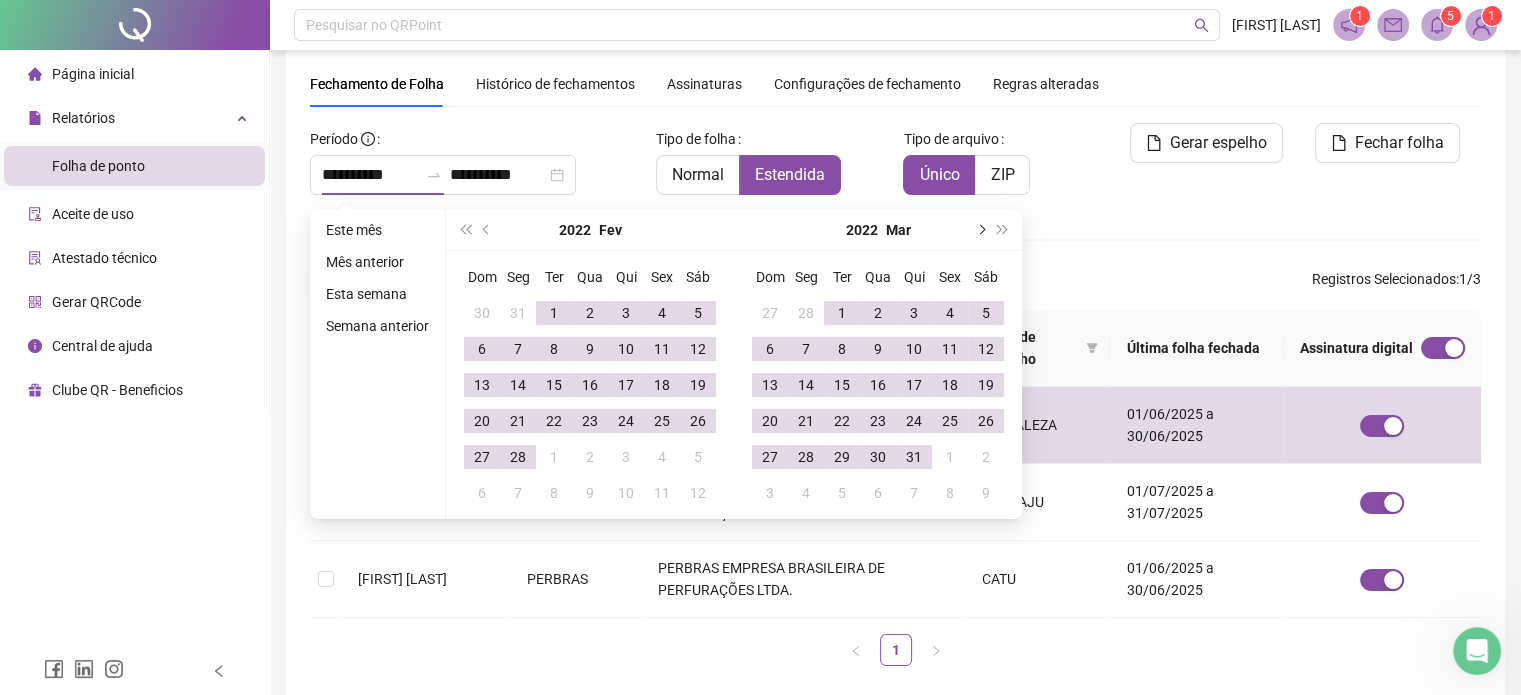 click at bounding box center [980, 230] 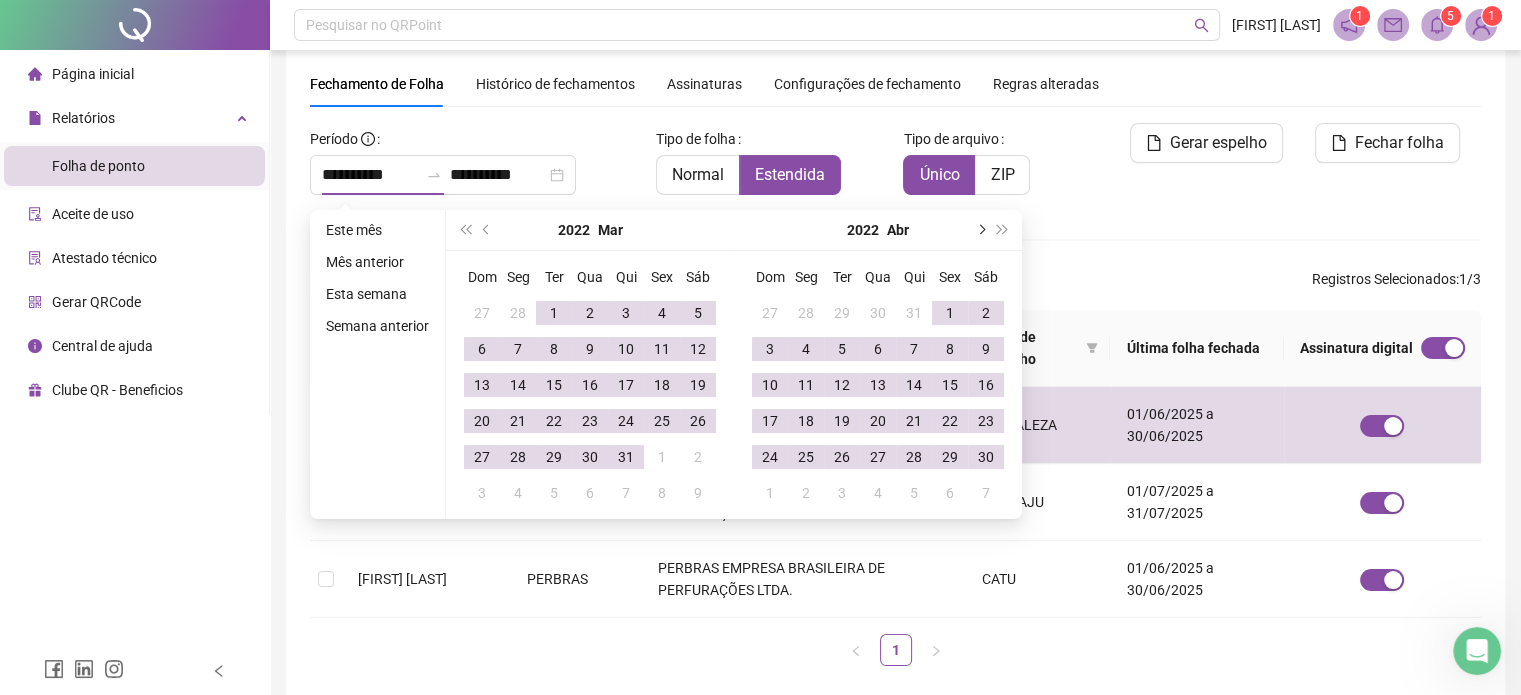 click at bounding box center (980, 230) 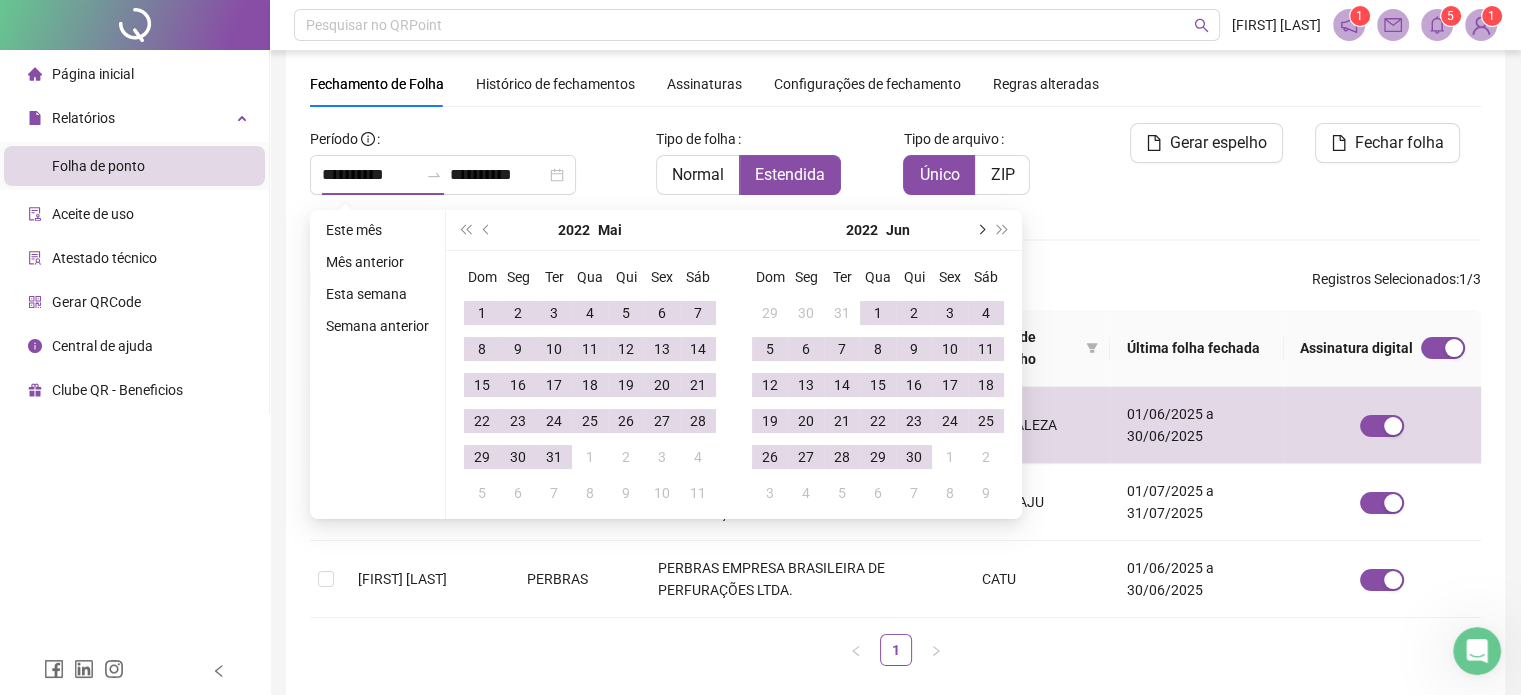 click at bounding box center (980, 230) 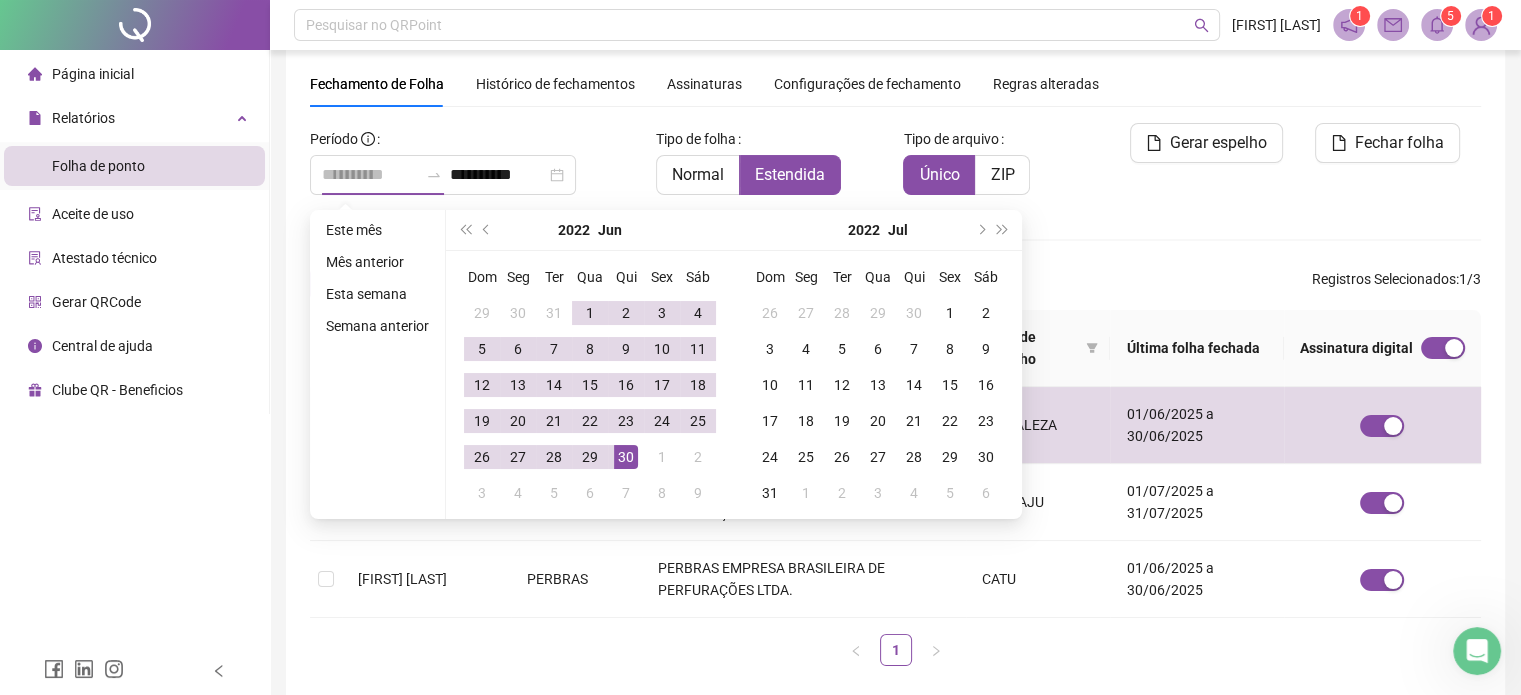 click on "30" at bounding box center [626, 457] 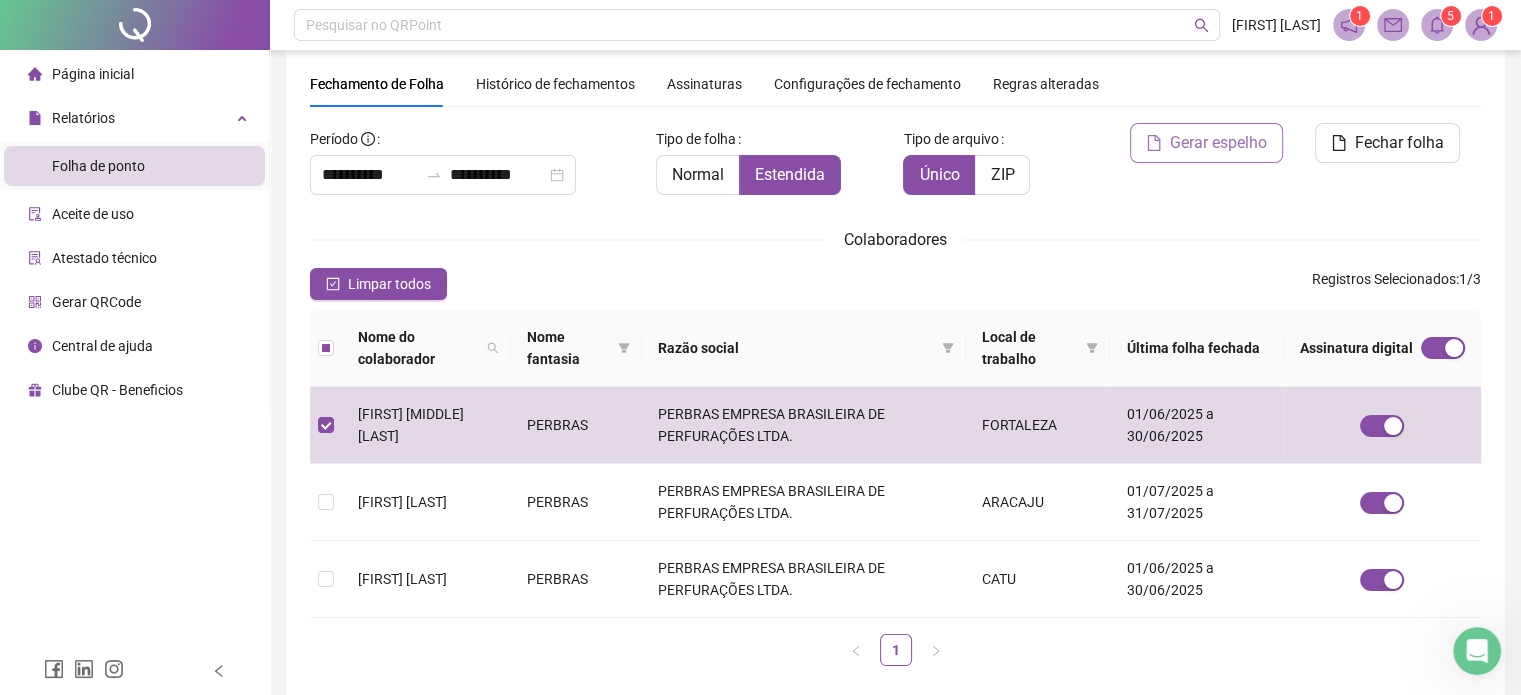 click on "Gerar espelho" at bounding box center [1218, 143] 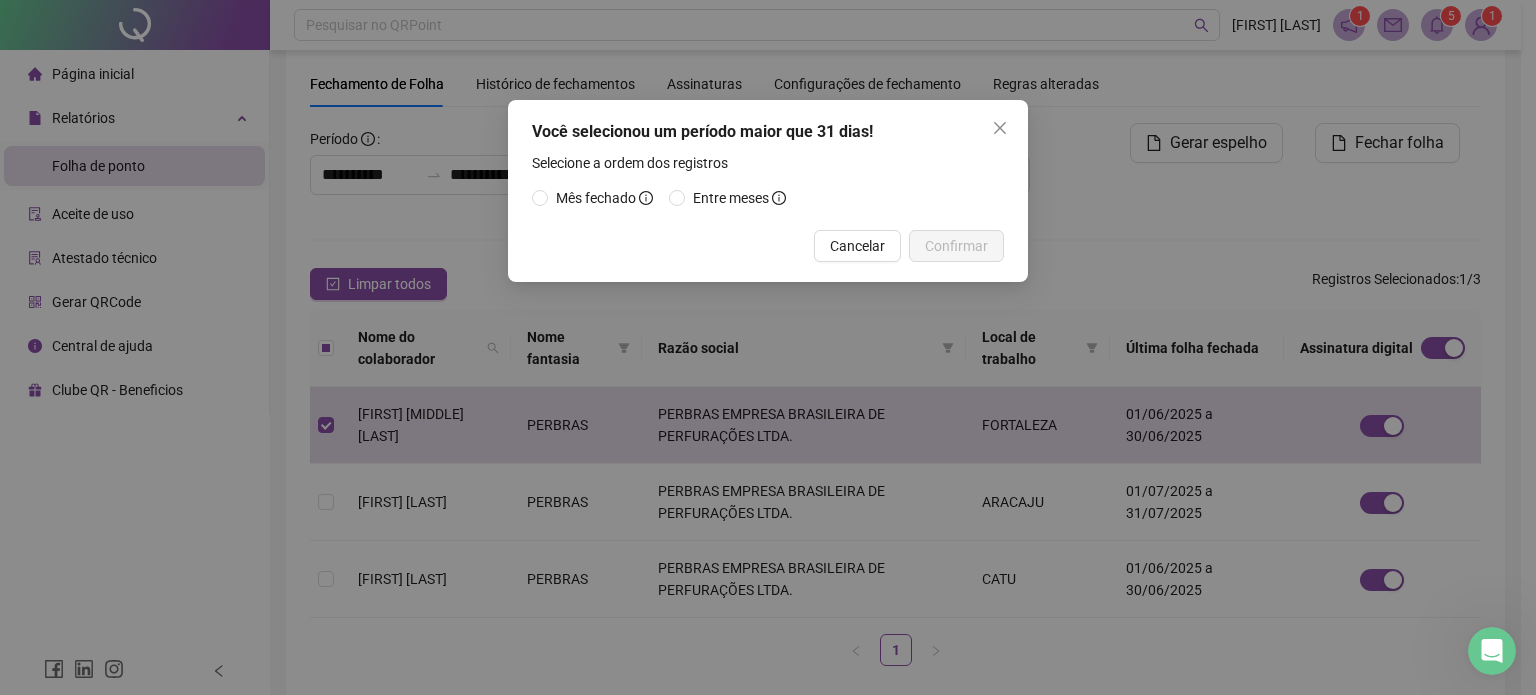 click on "Mês fechado" at bounding box center (596, 198) 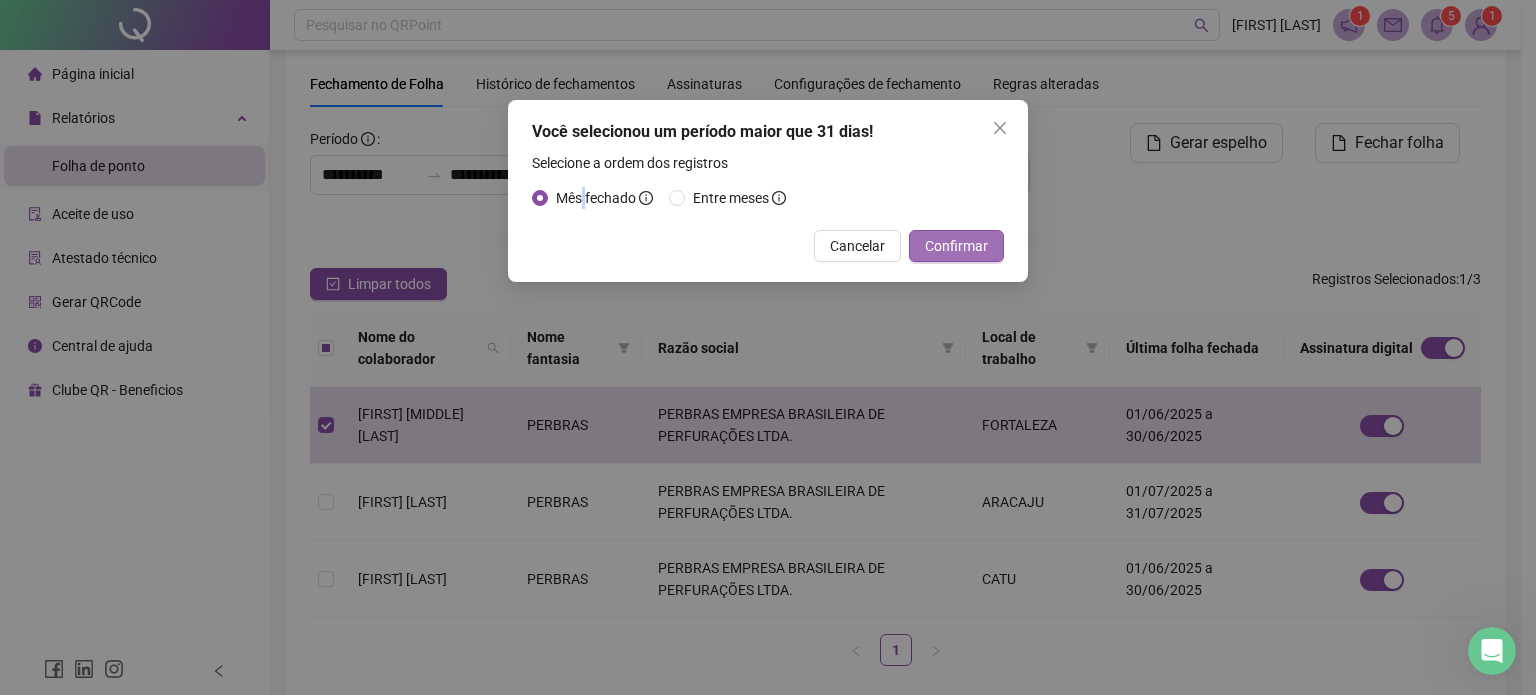 click on "Confirmar" at bounding box center [956, 246] 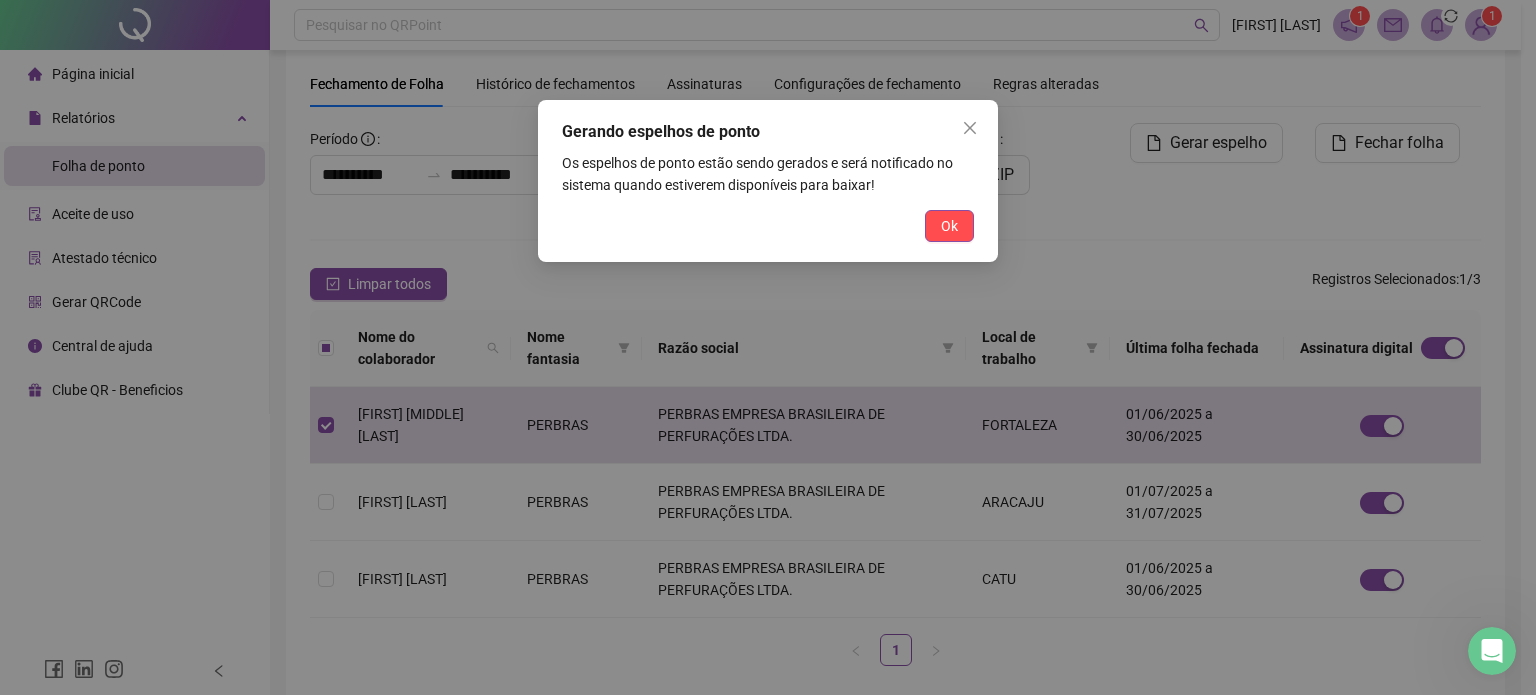click on "Ok" at bounding box center [949, 226] 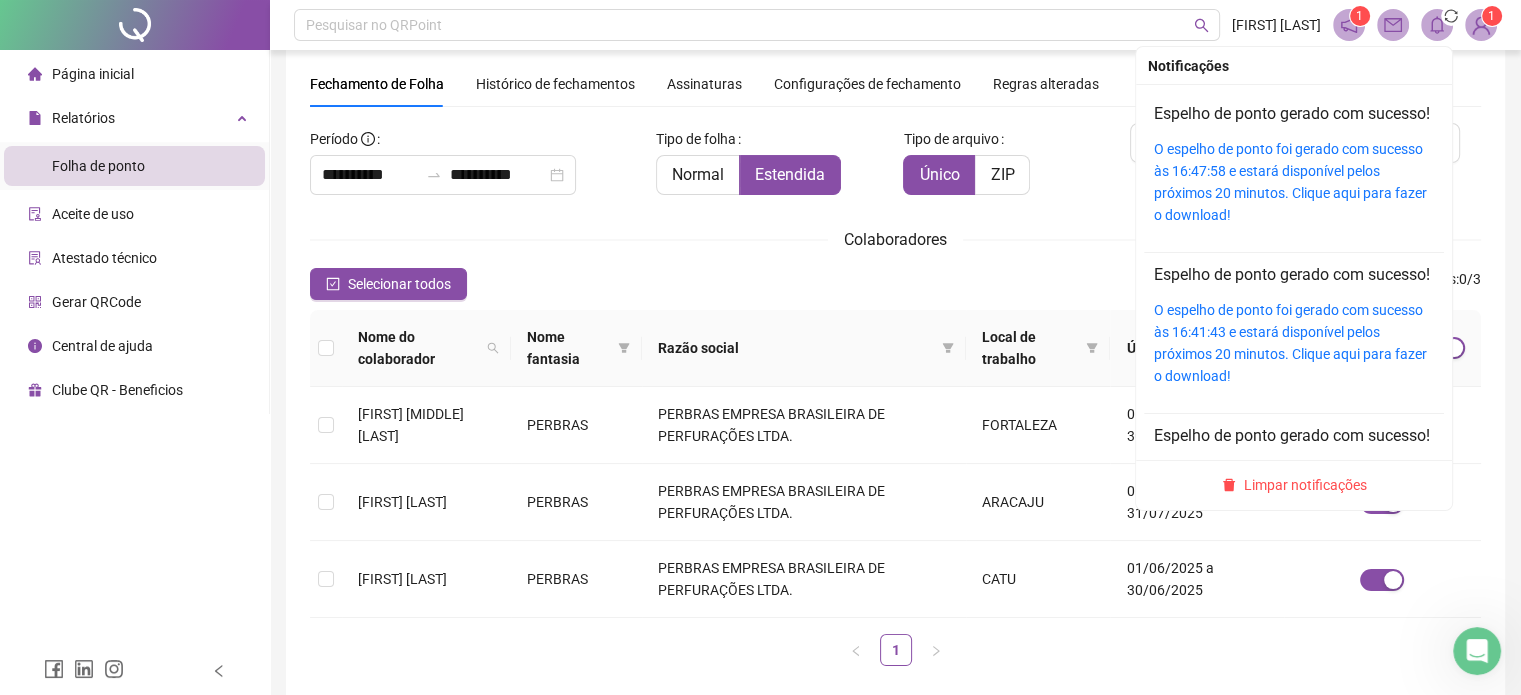 click 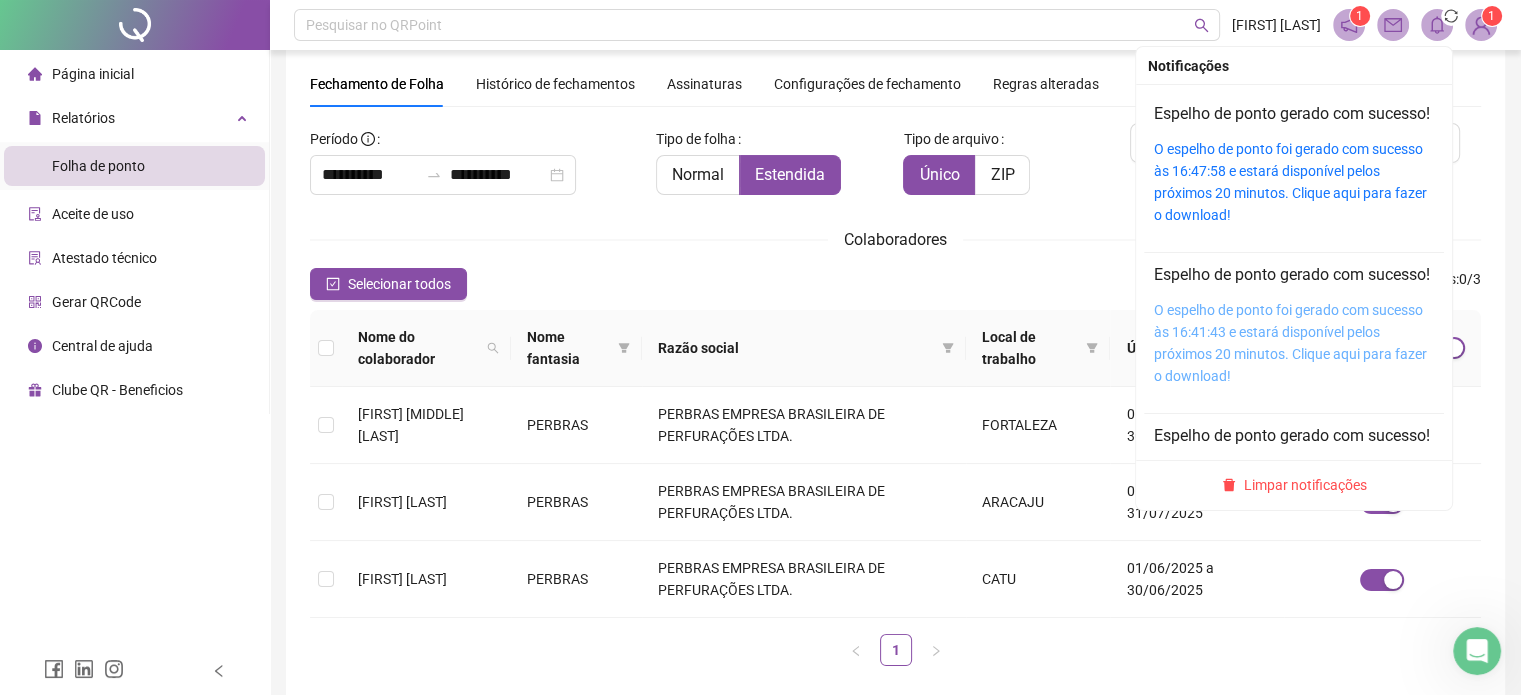 click on "O espelho de ponto foi gerado com sucesso às 16:41:43 e estará disponível pelos próximos 20 minutos.
Clique aqui para fazer o download!" at bounding box center [1290, 343] 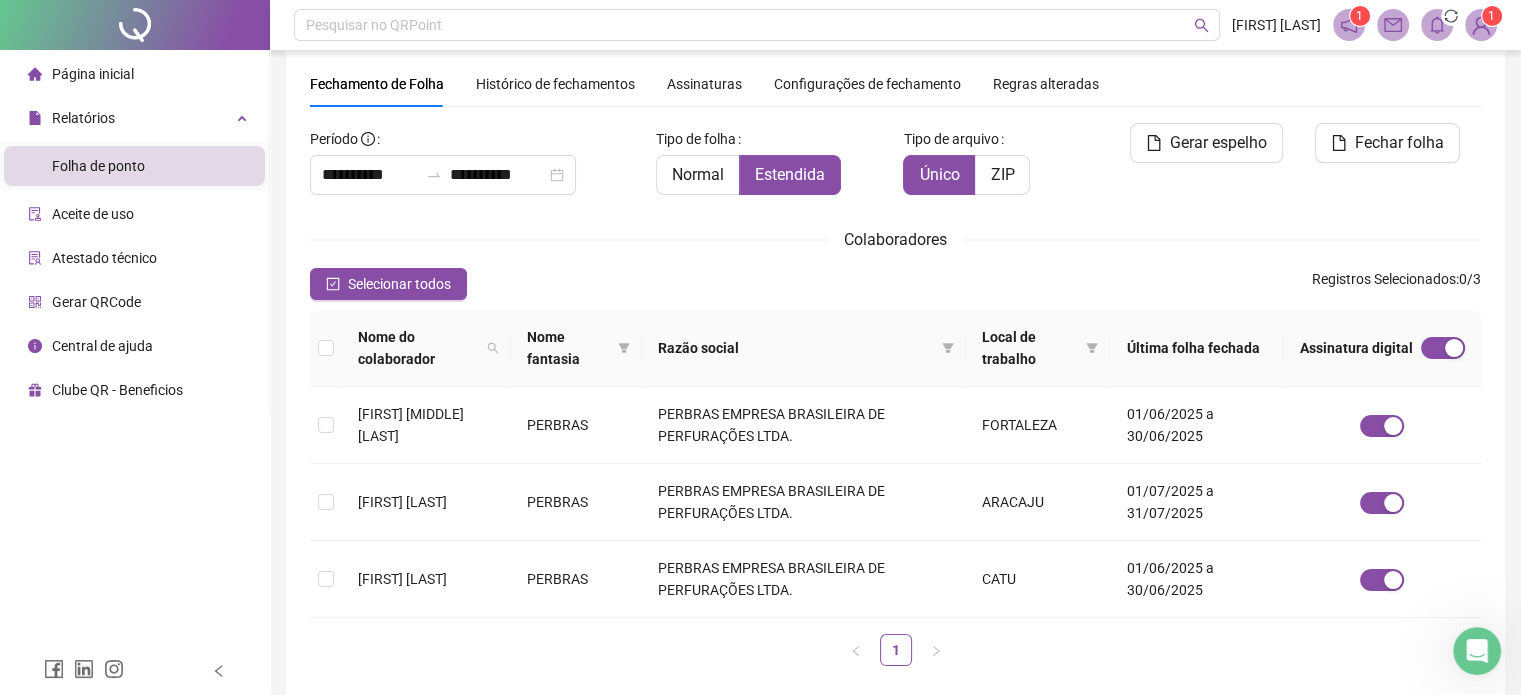 click on "**********" at bounding box center [895, 365] 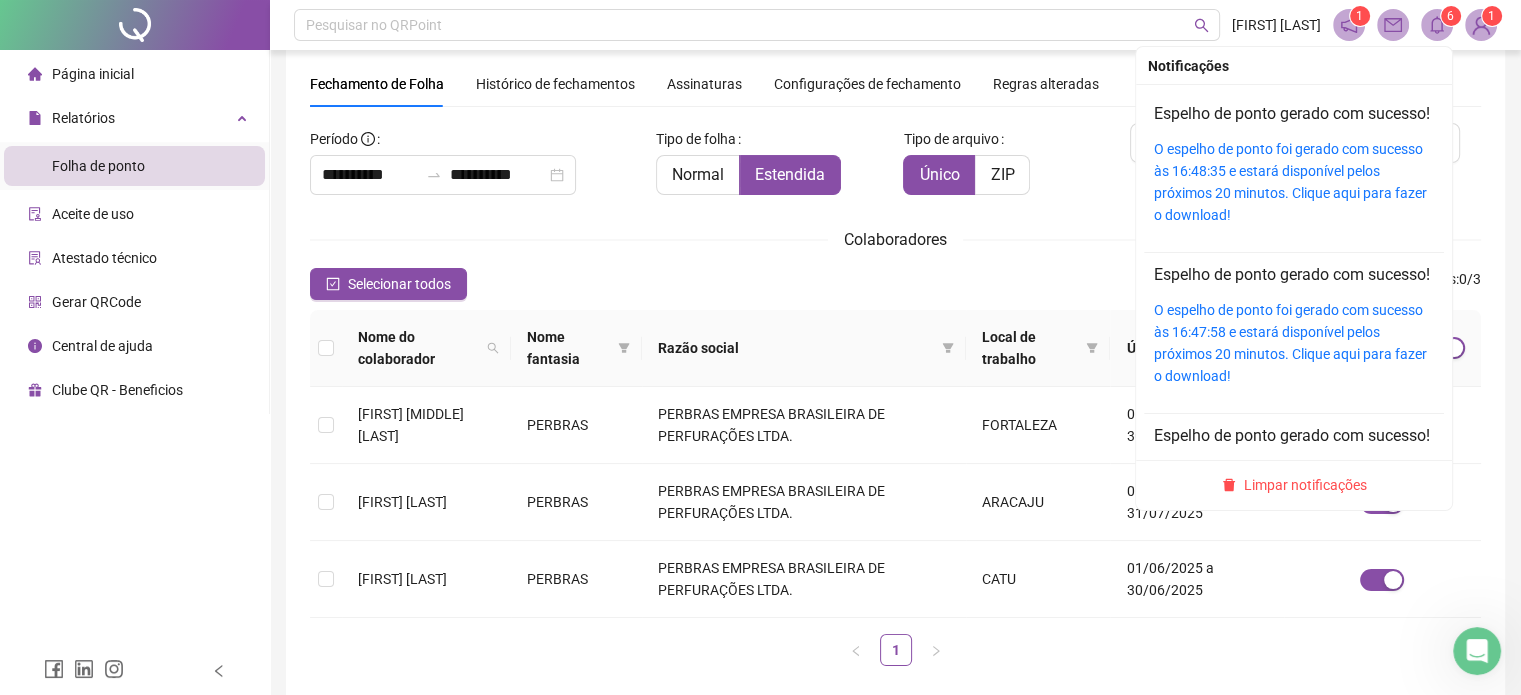 click 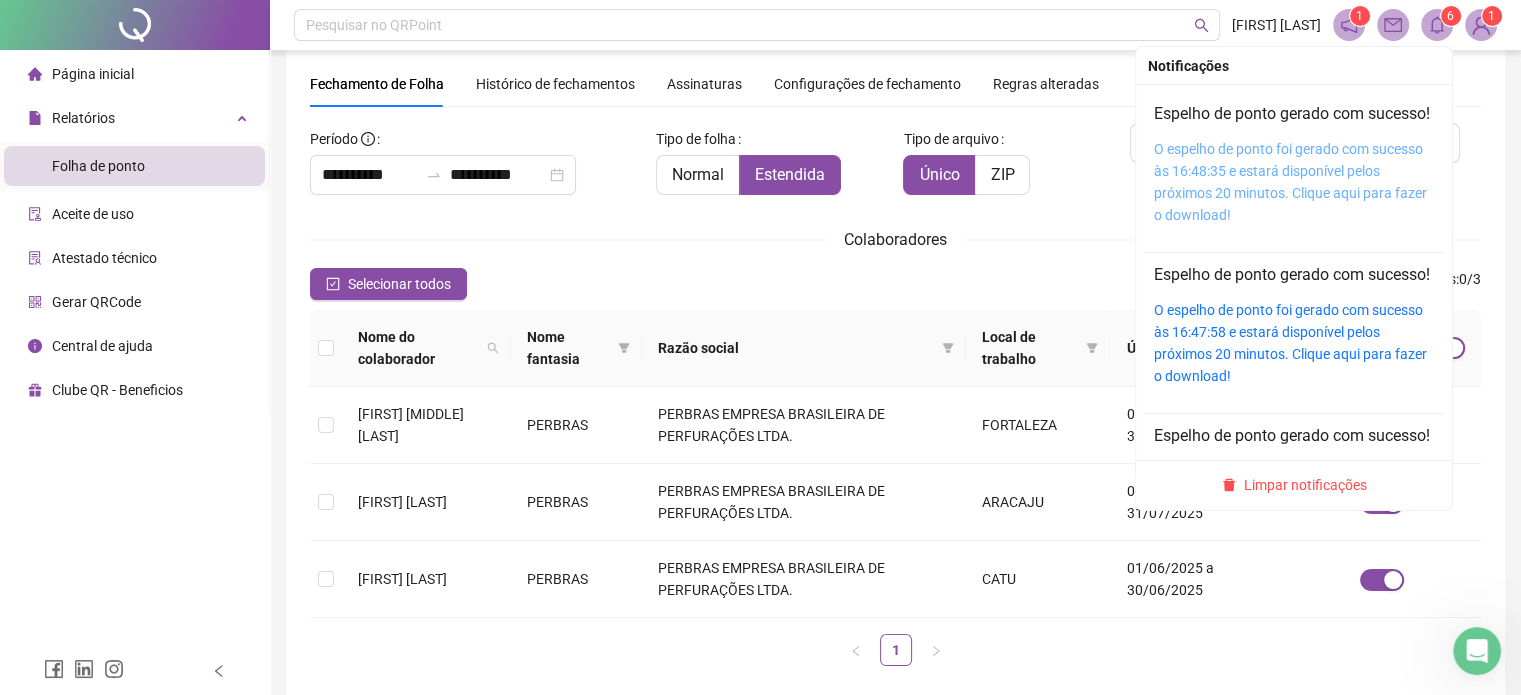 click on "O espelho de ponto foi gerado com sucesso às 16:48:35 e estará disponível pelos próximos 20 minutos.
Clique aqui para fazer o download!" at bounding box center [1290, 182] 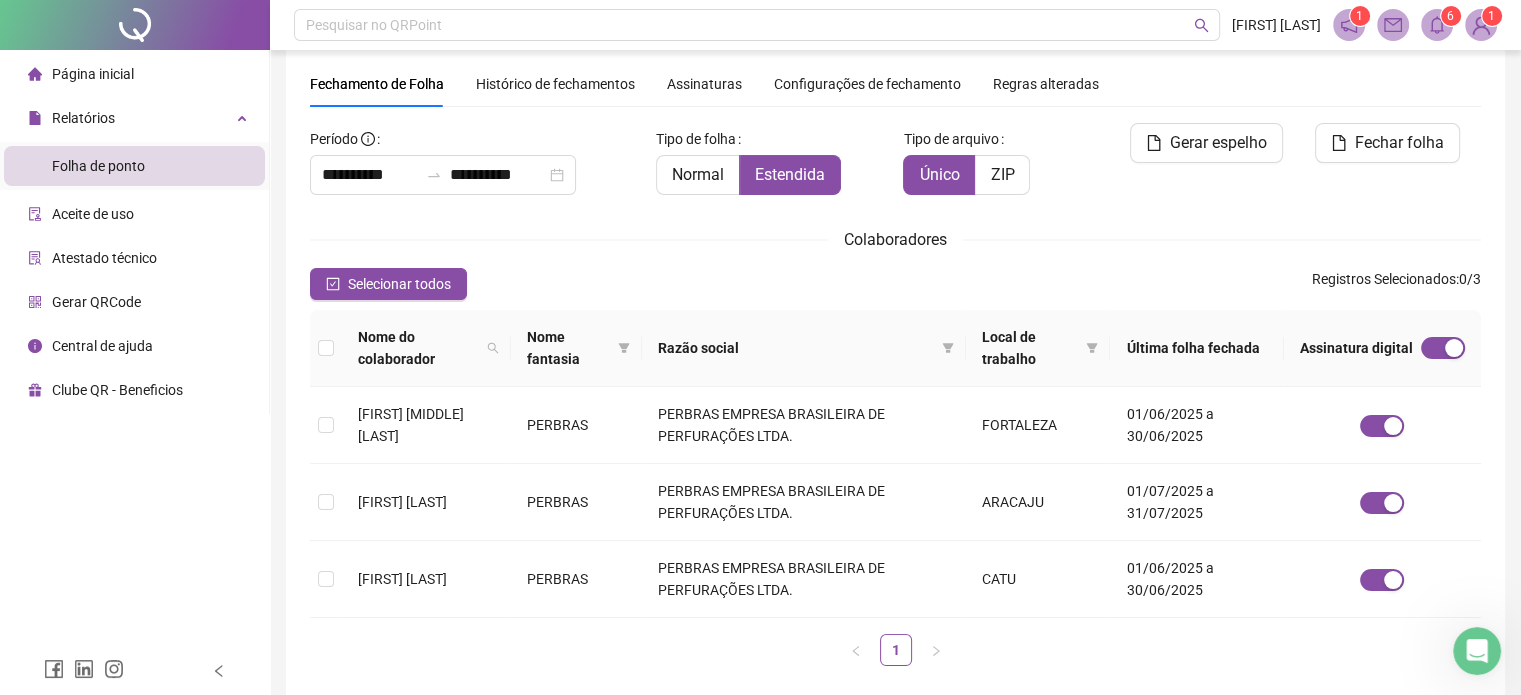click at bounding box center (1437, 25) 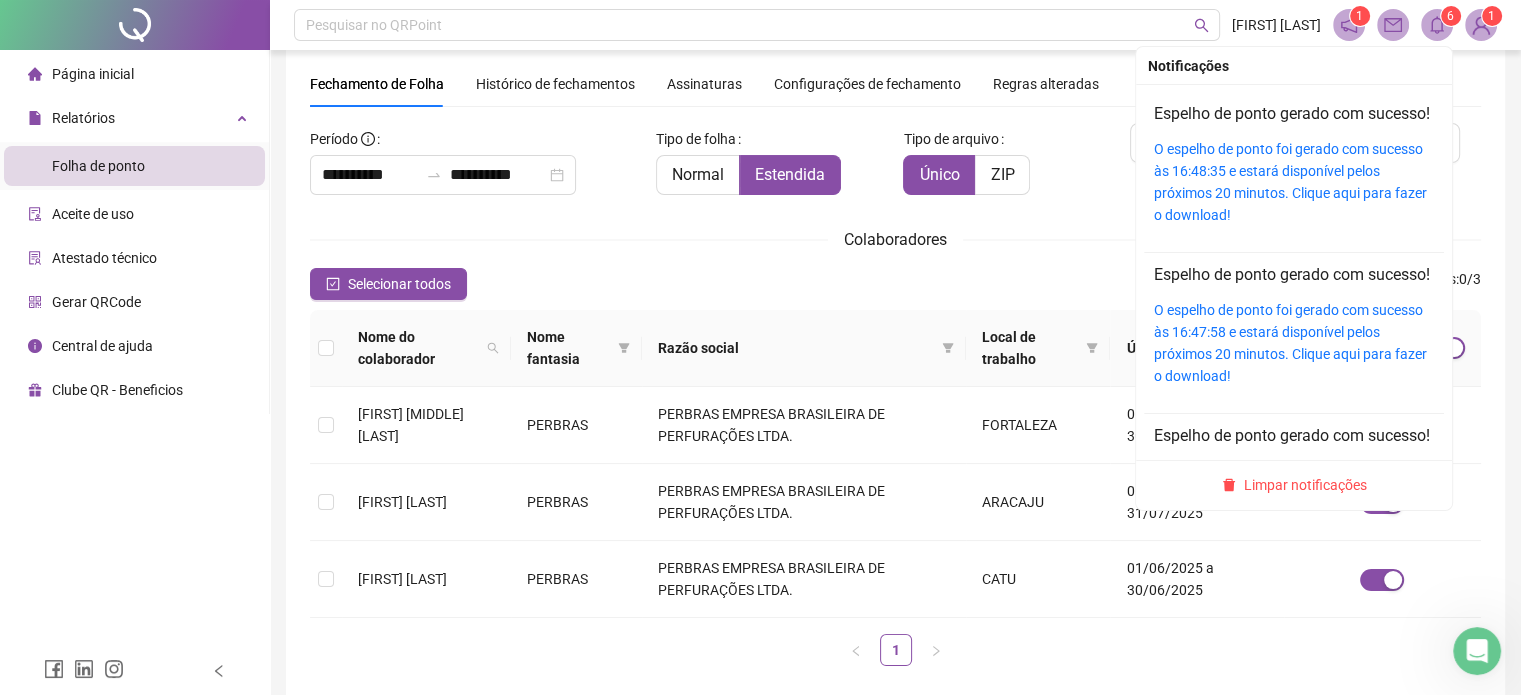 click 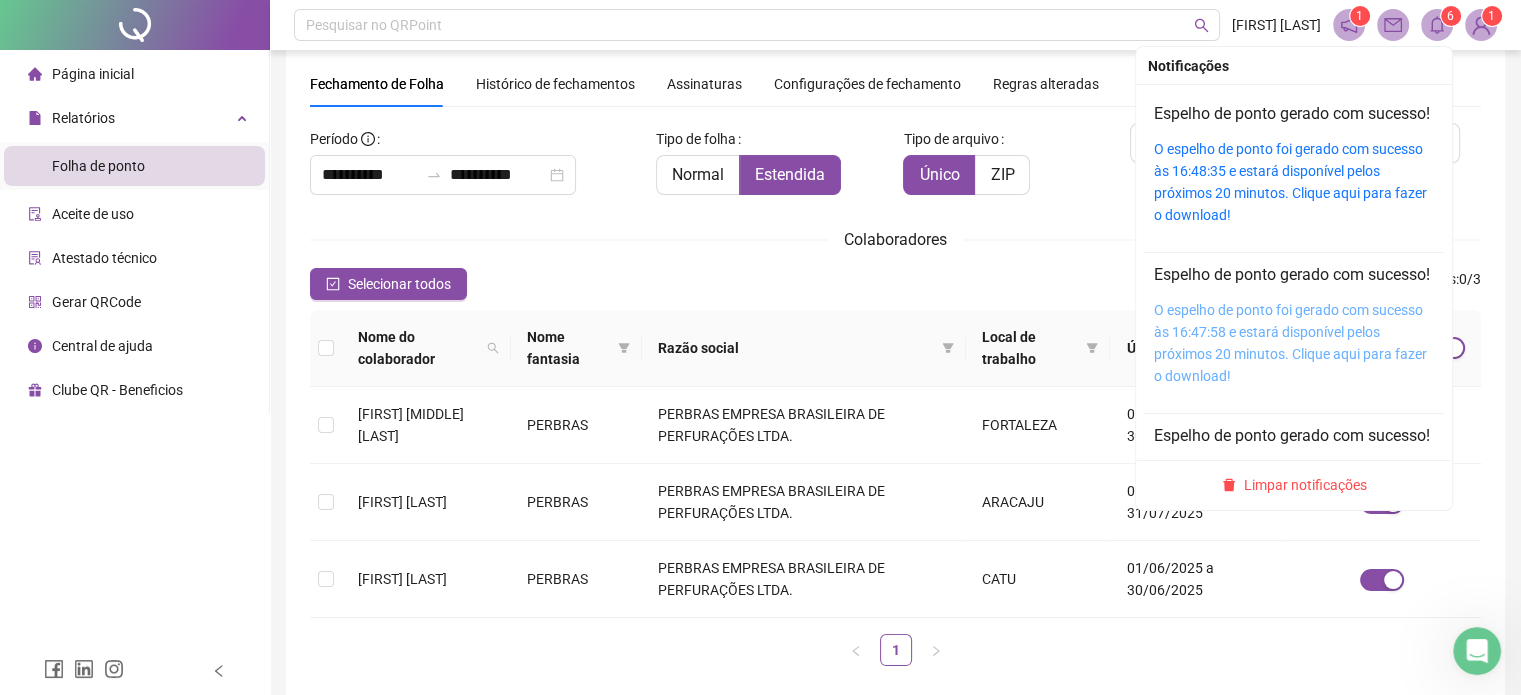 click on "O espelho de ponto foi gerado com sucesso às 16:47:58 e estará disponível pelos próximos 20 minutos.
Clique aqui para fazer o download!" at bounding box center (1290, 343) 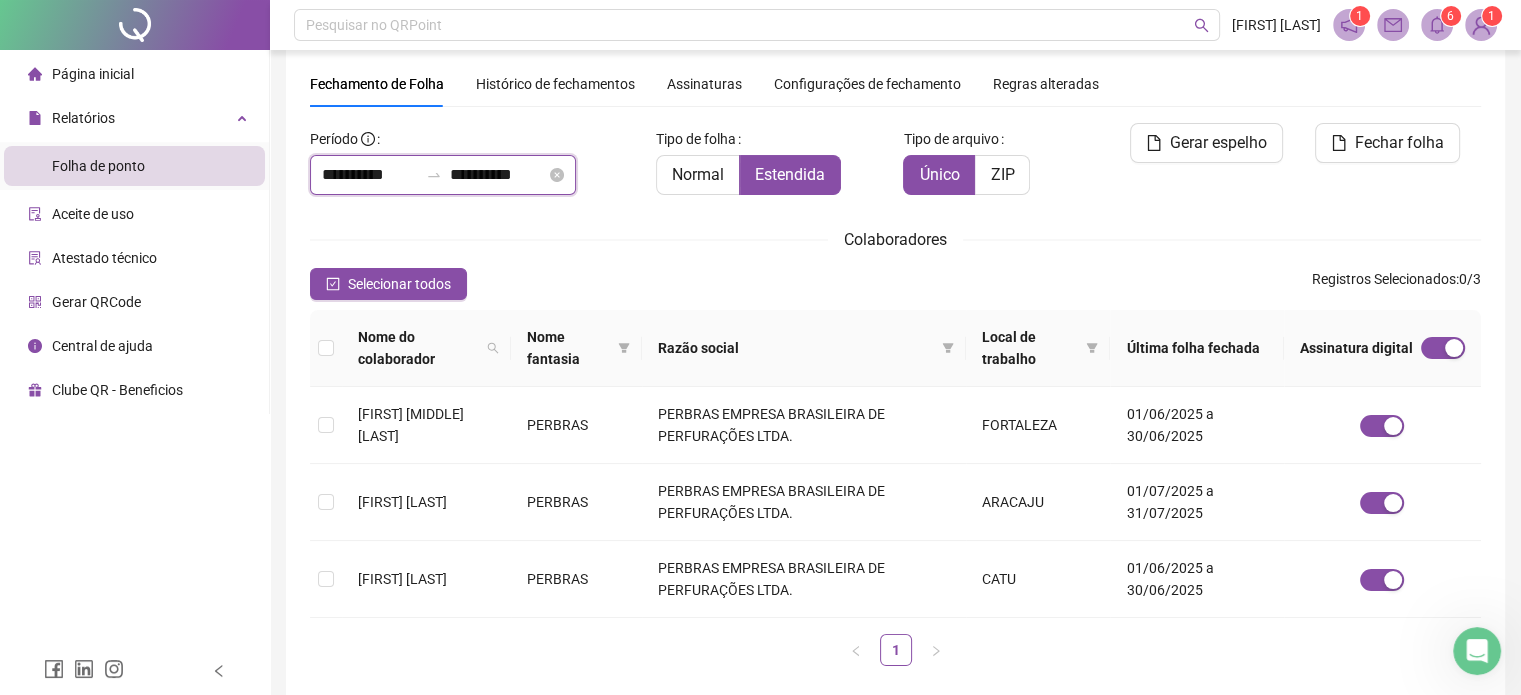 click on "**********" at bounding box center (370, 175) 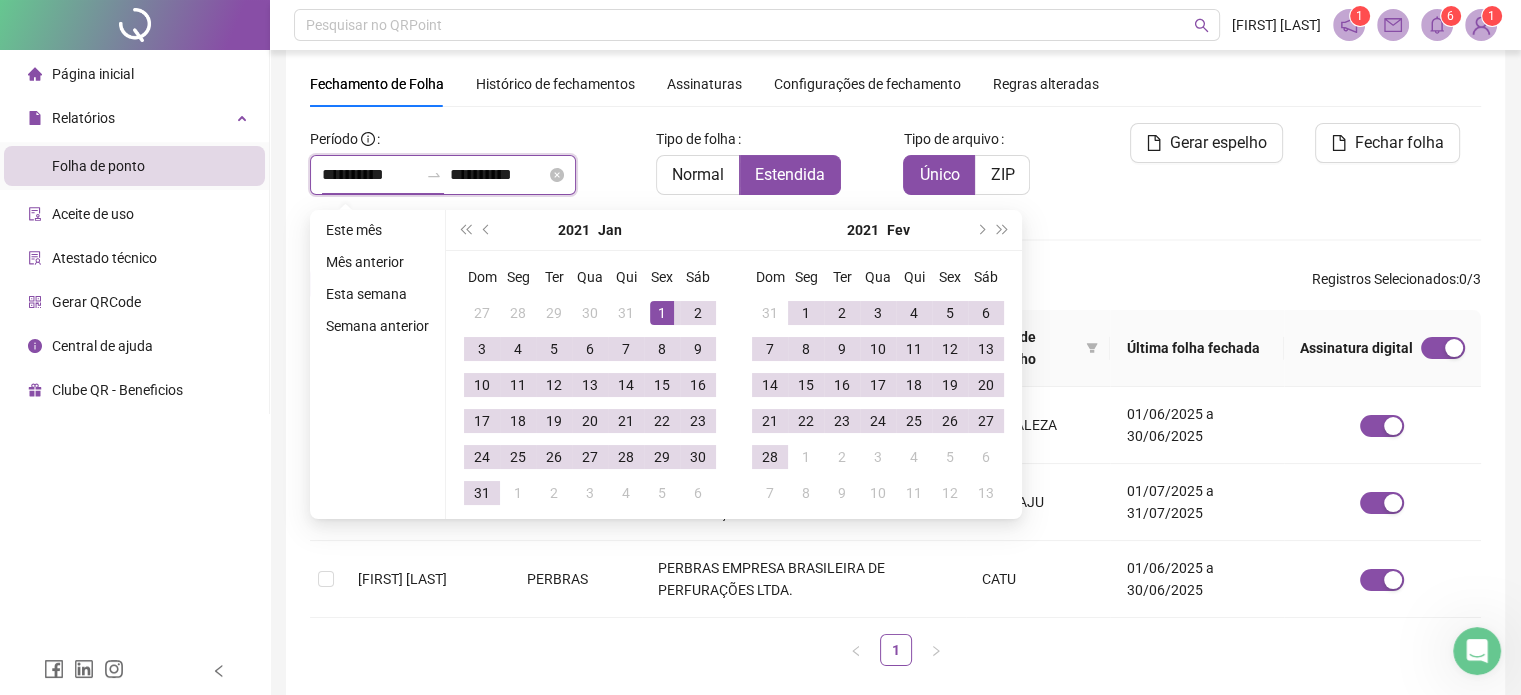 type on "**********" 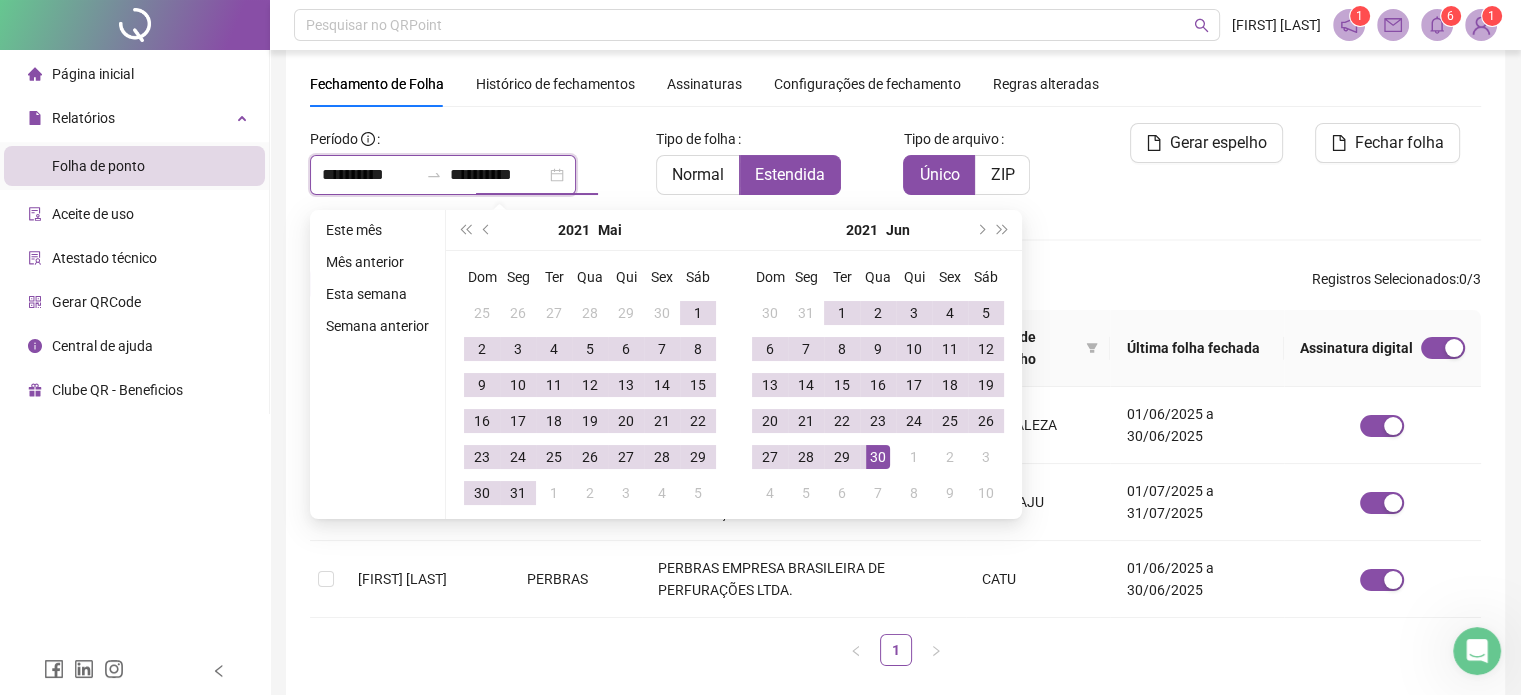 type on "**********" 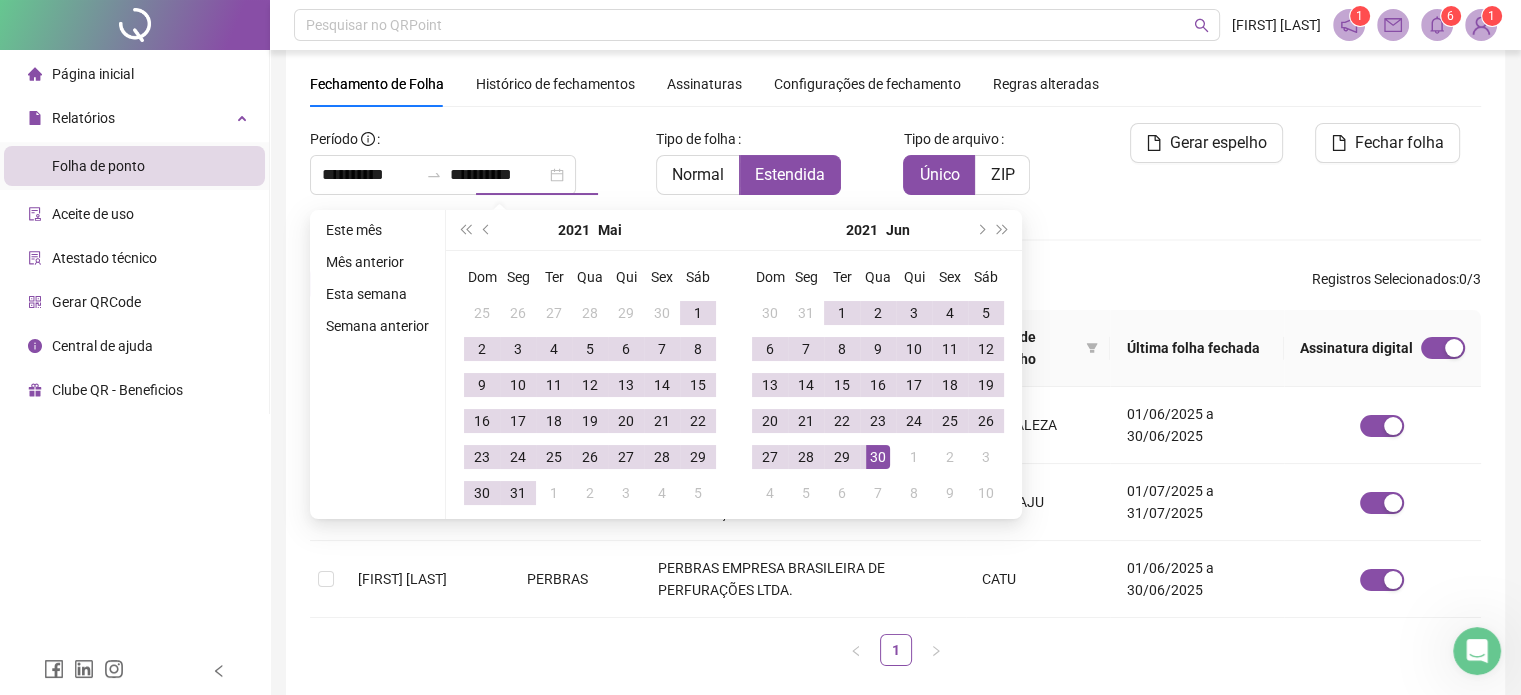 click on "Gerar espelho" at bounding box center (1192, 167) 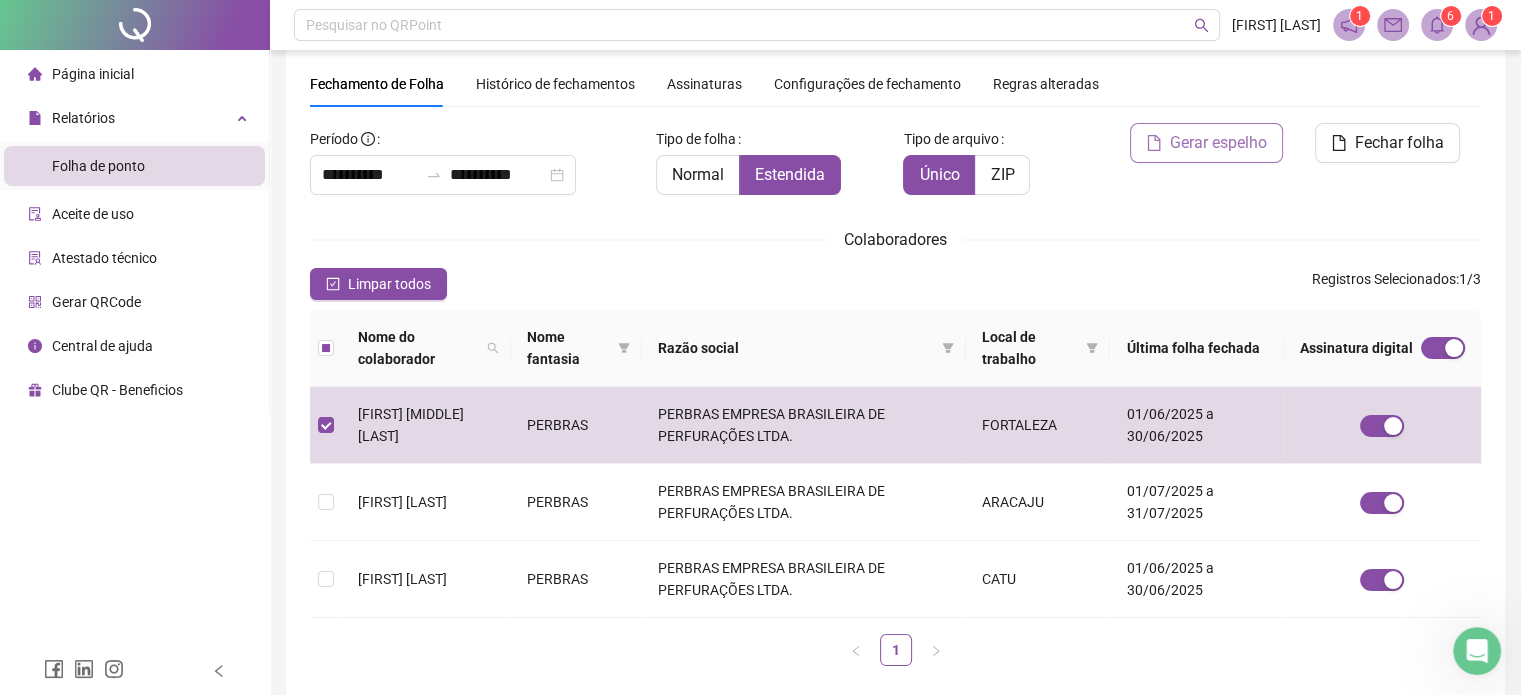click on "Gerar espelho" at bounding box center (1218, 143) 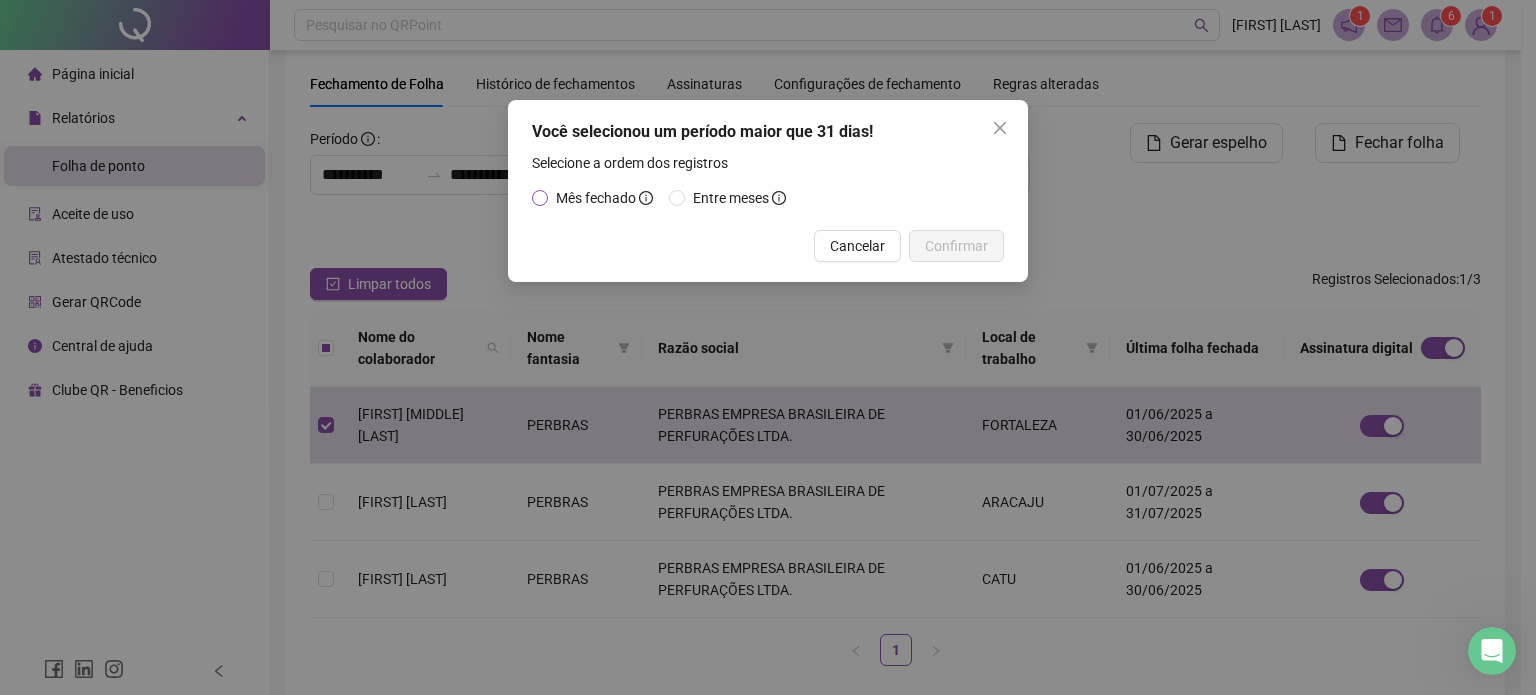 click on "Mês fechado" at bounding box center (596, 198) 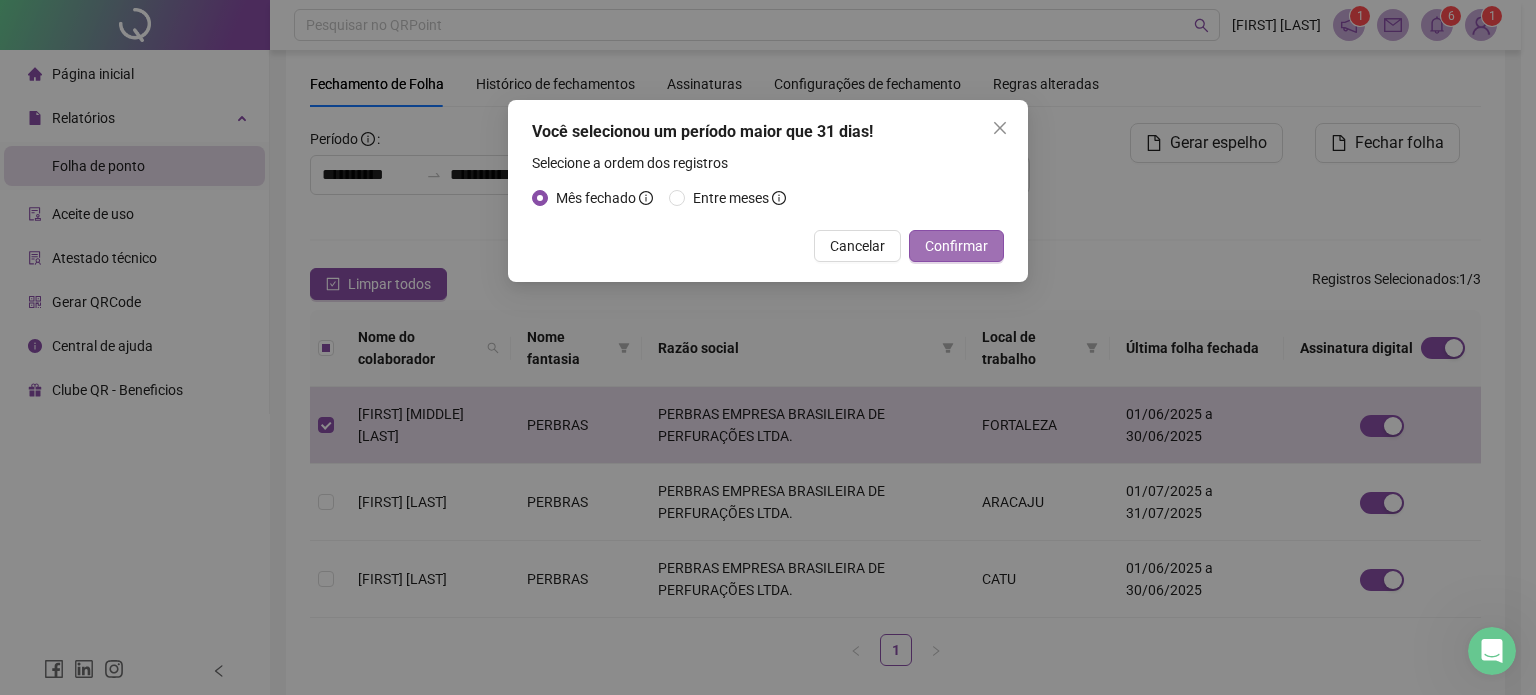 click on "Confirmar" at bounding box center (956, 246) 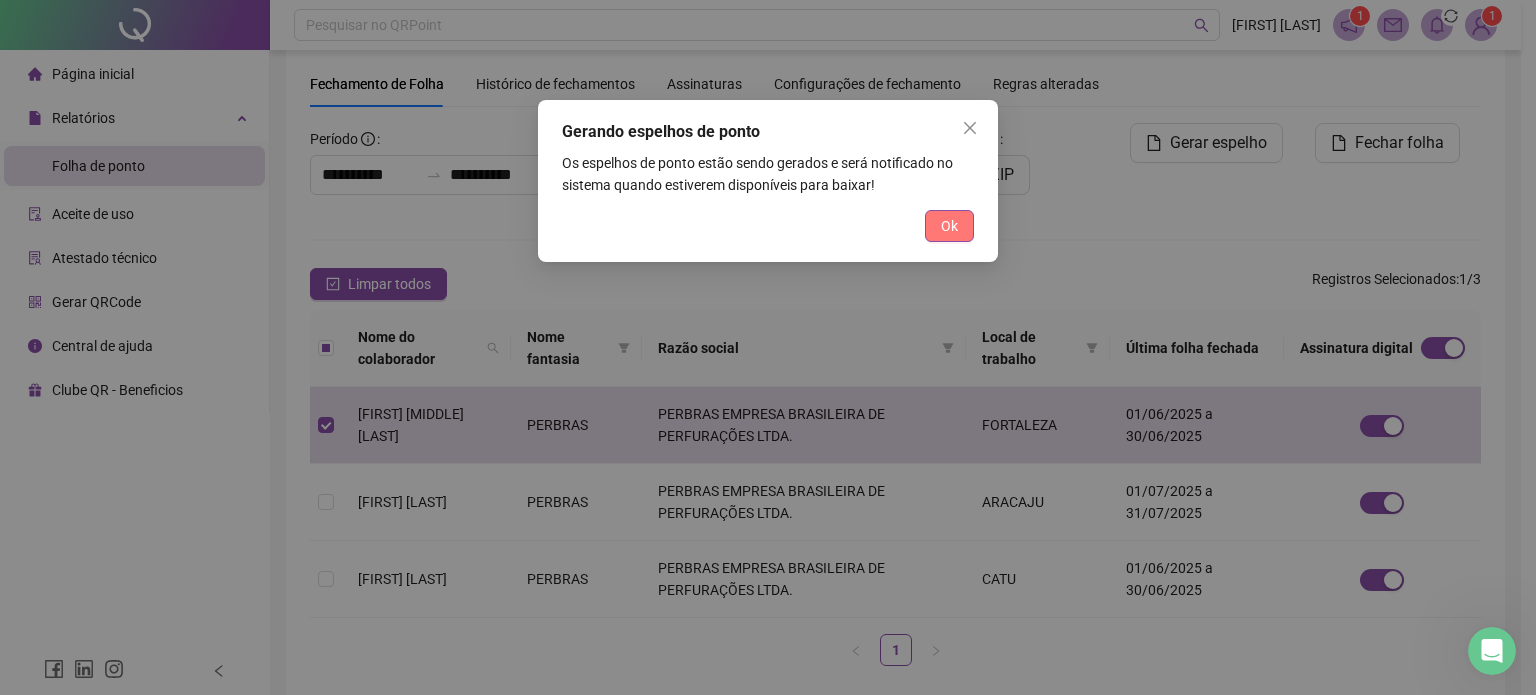 click on "Ok" at bounding box center (949, 226) 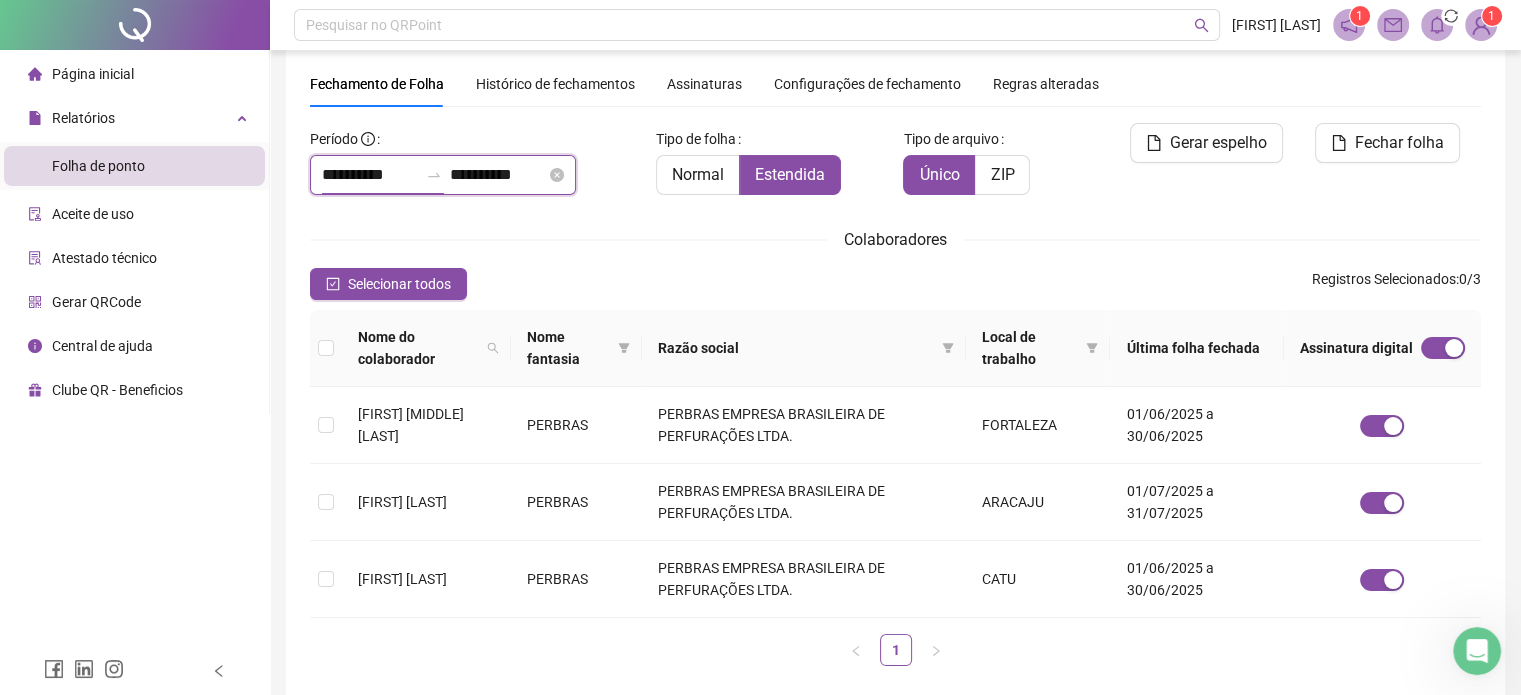 click on "**********" at bounding box center [370, 175] 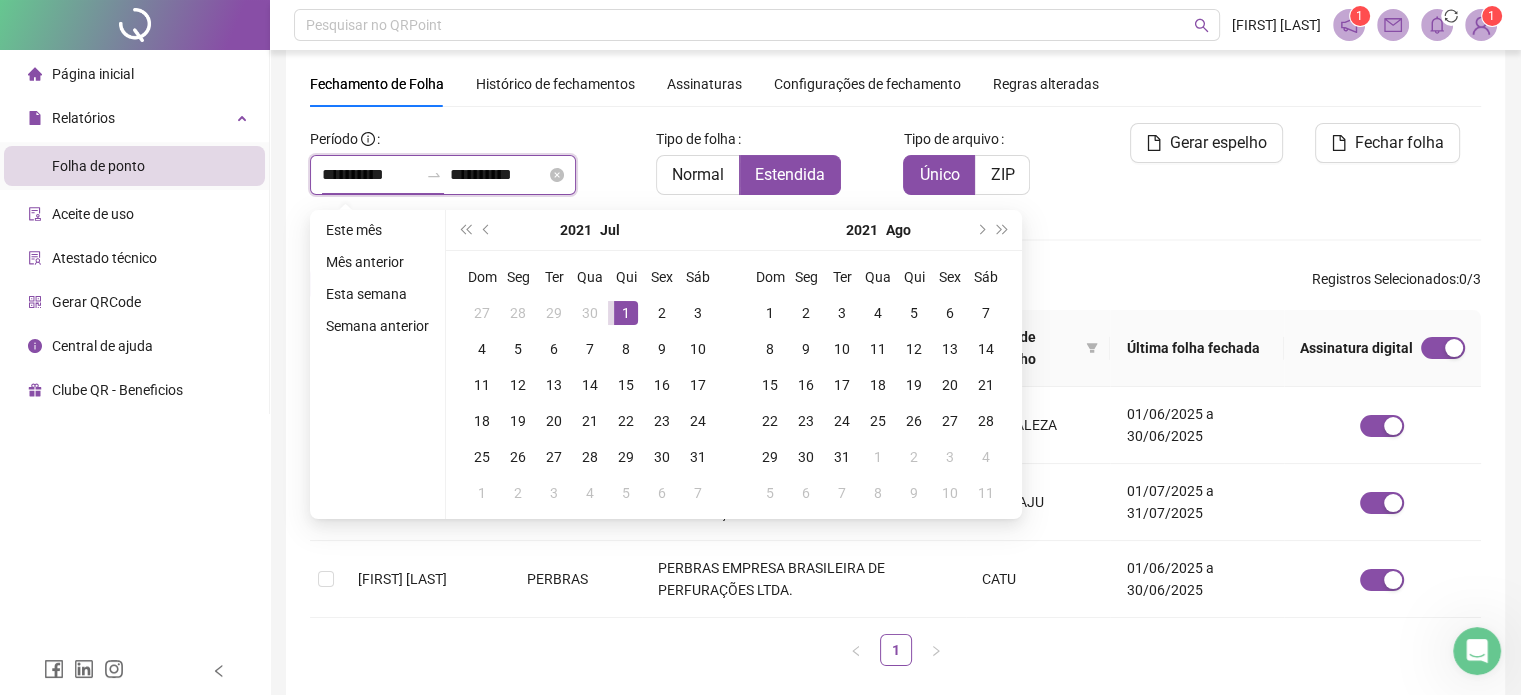 type on "**********" 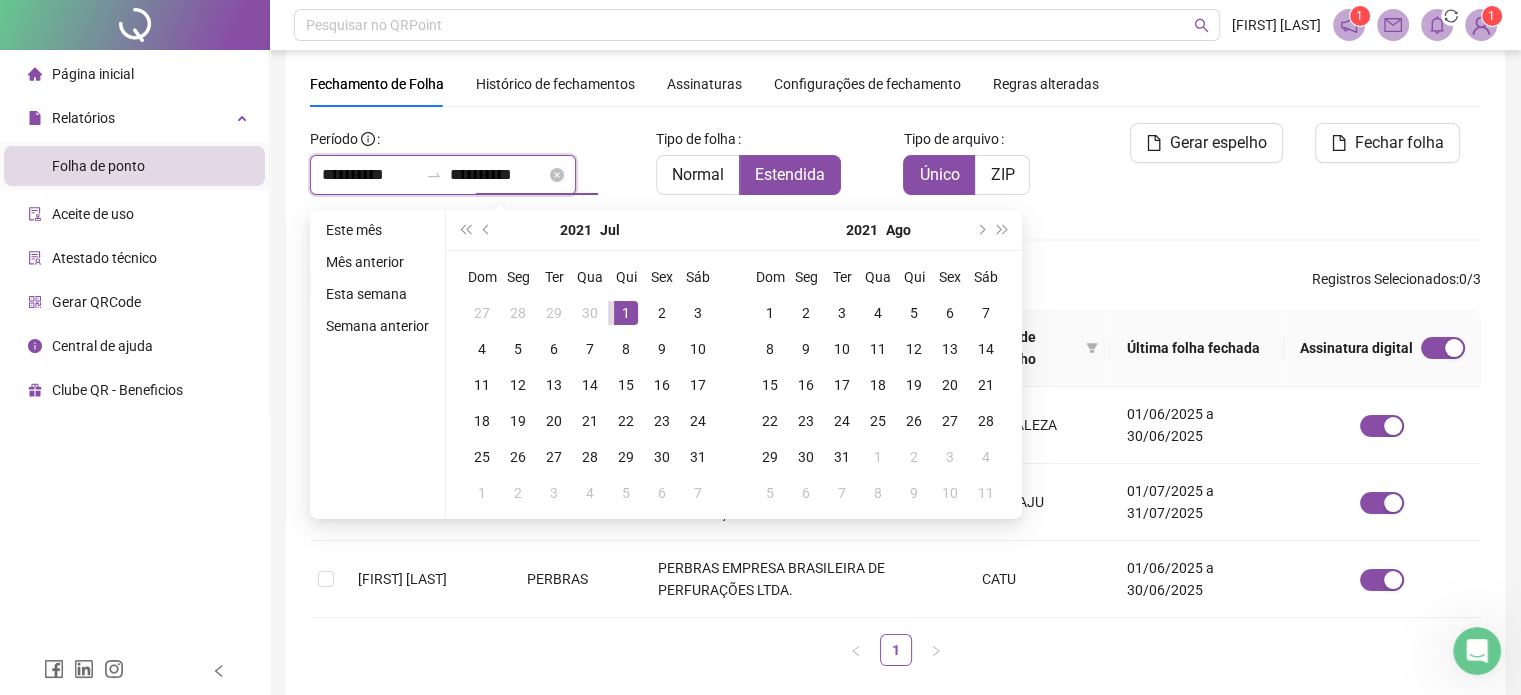 click on "**********" at bounding box center [498, 175] 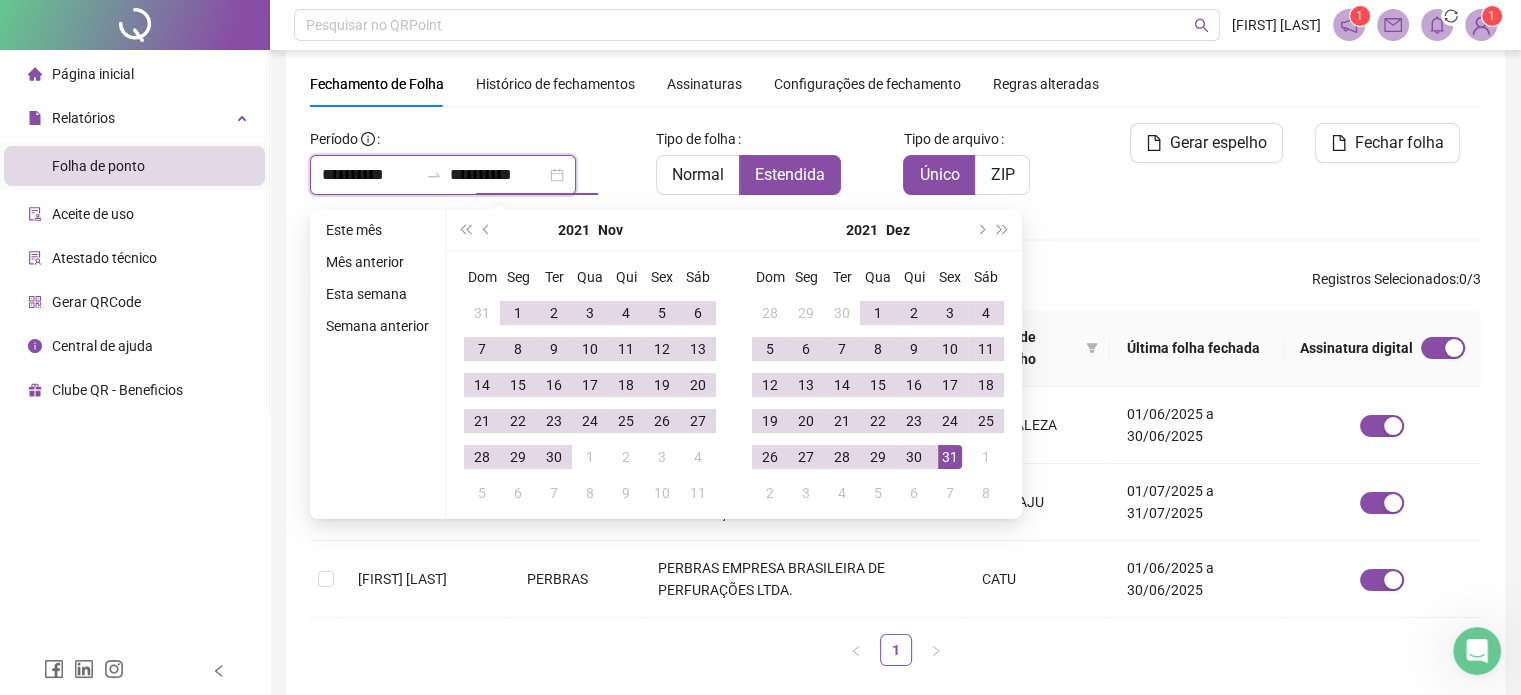 type on "**********" 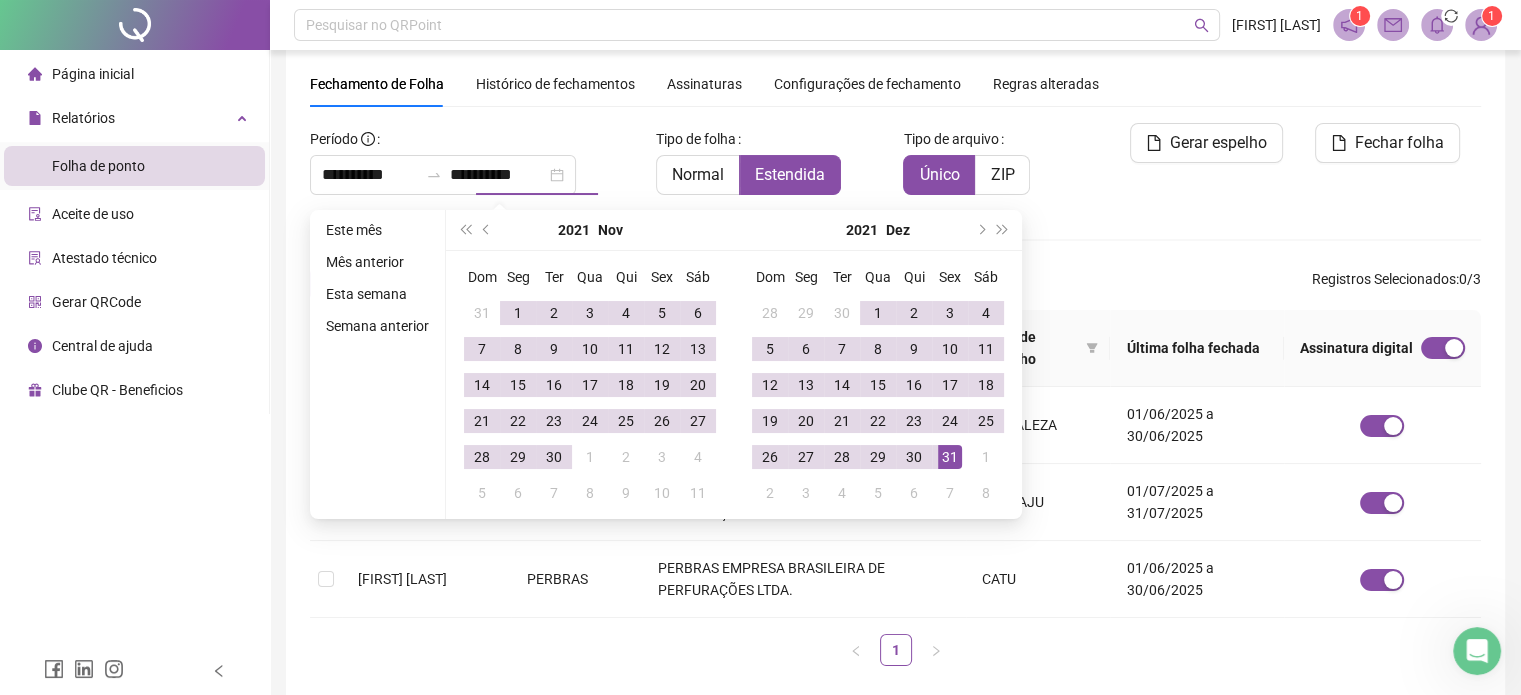 click on "Colaboradores" at bounding box center (895, 239) 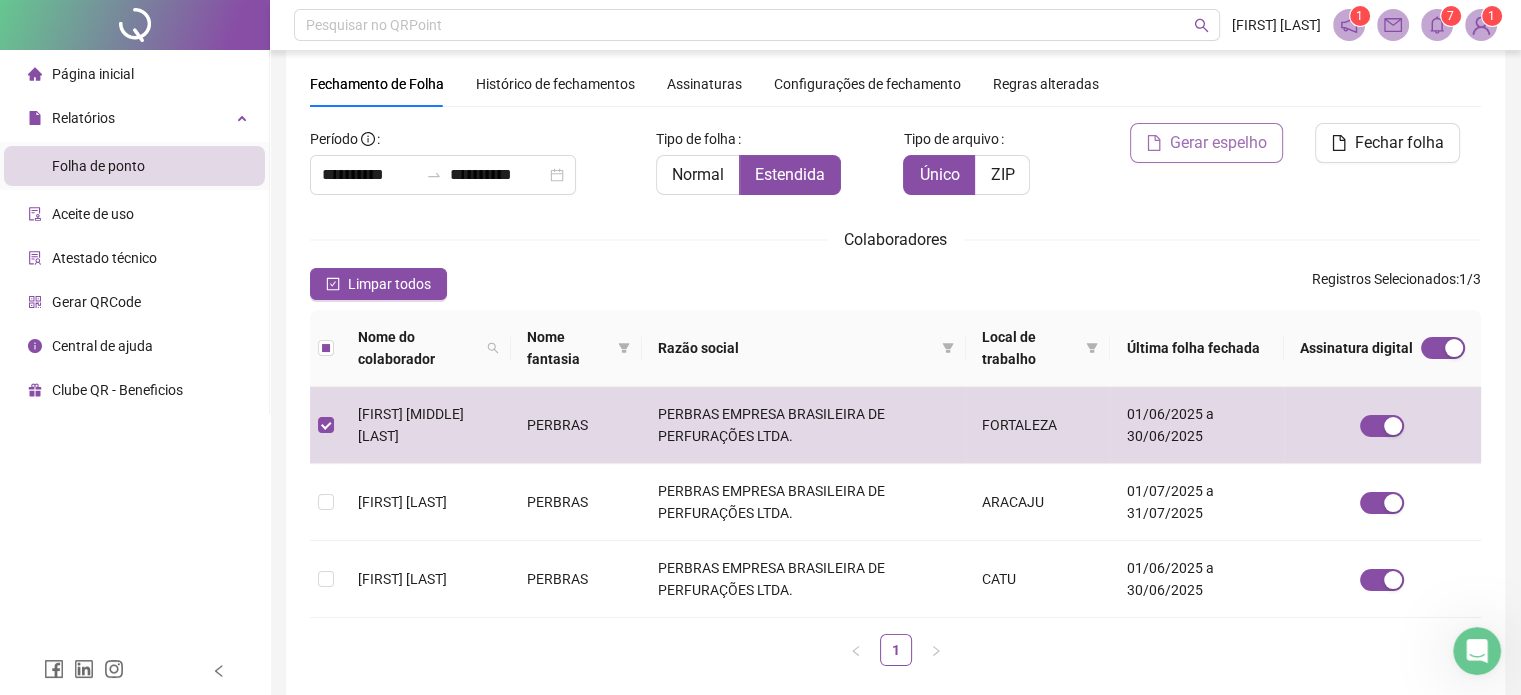 click on "Gerar espelho" at bounding box center (1218, 143) 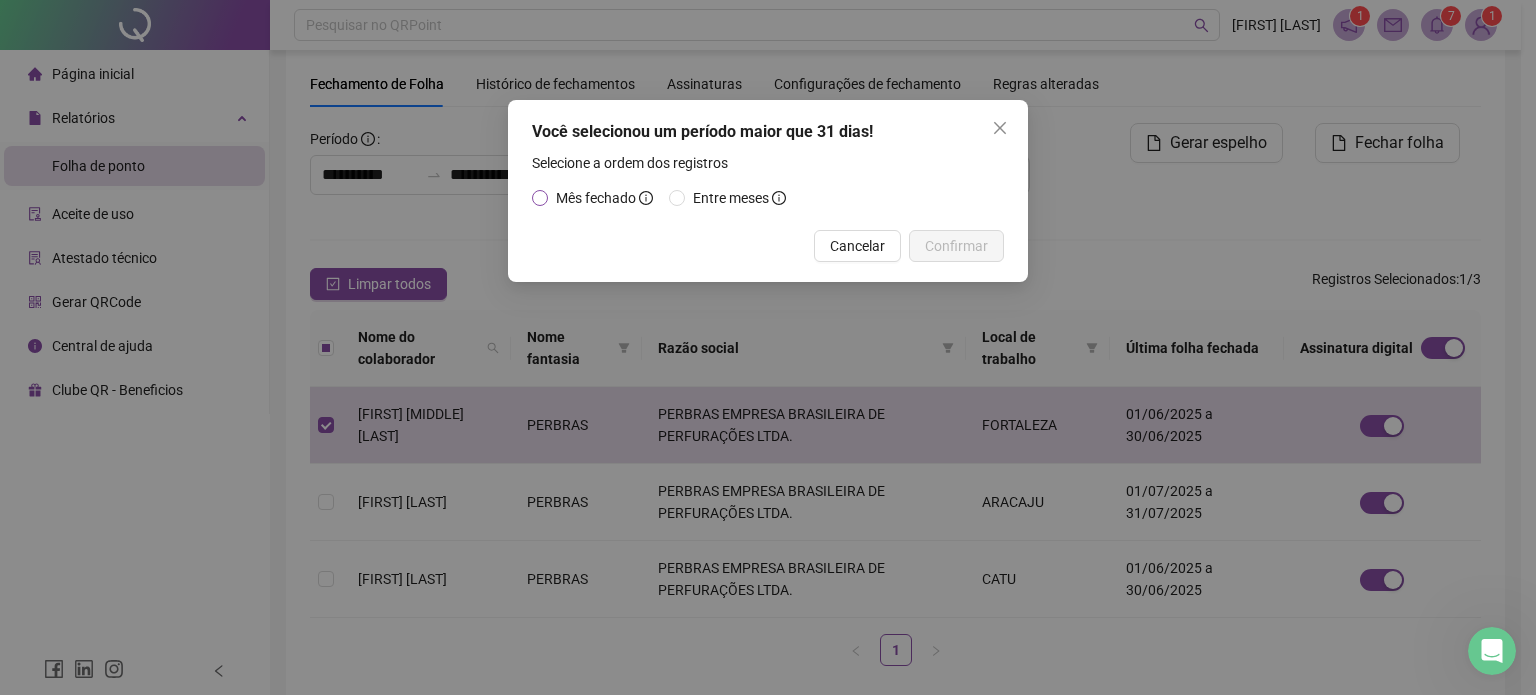 click on "Mês fechado" at bounding box center (596, 198) 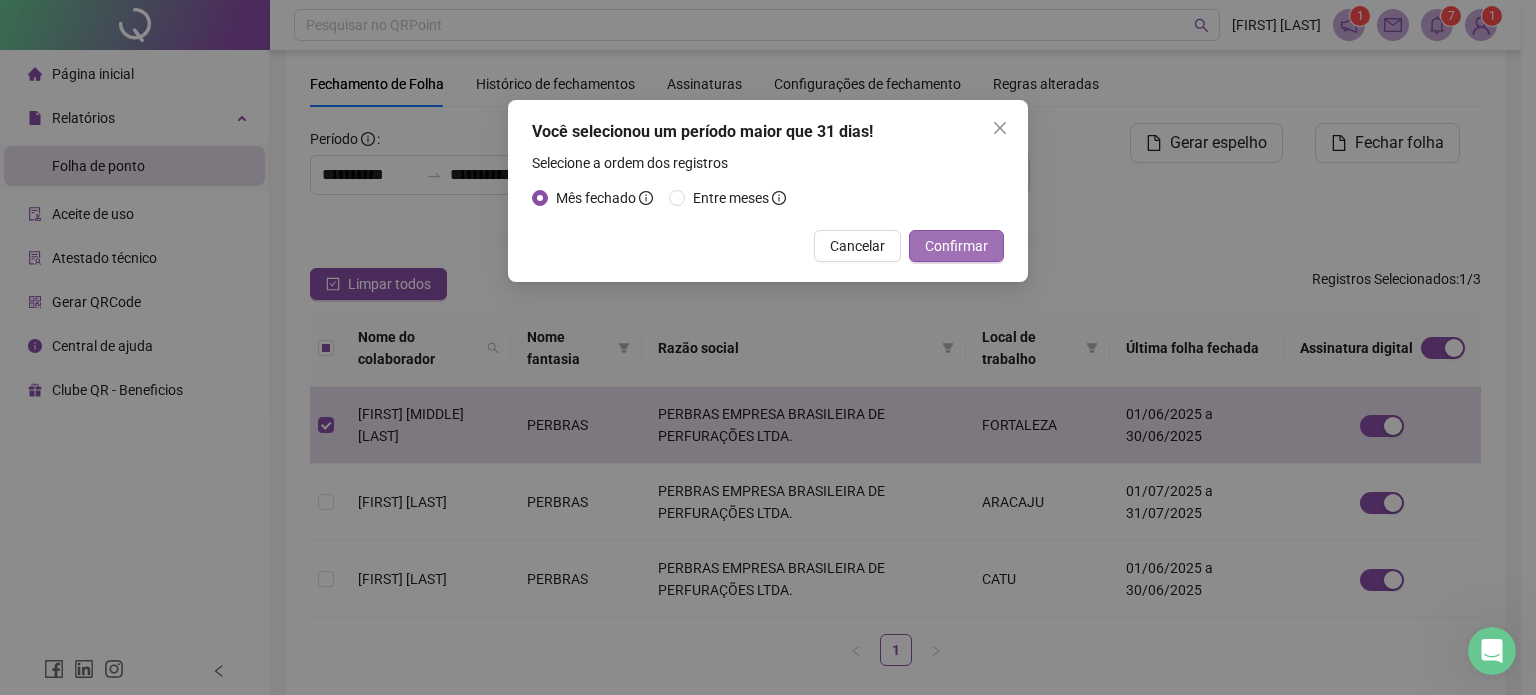 click on "Confirmar" at bounding box center [956, 246] 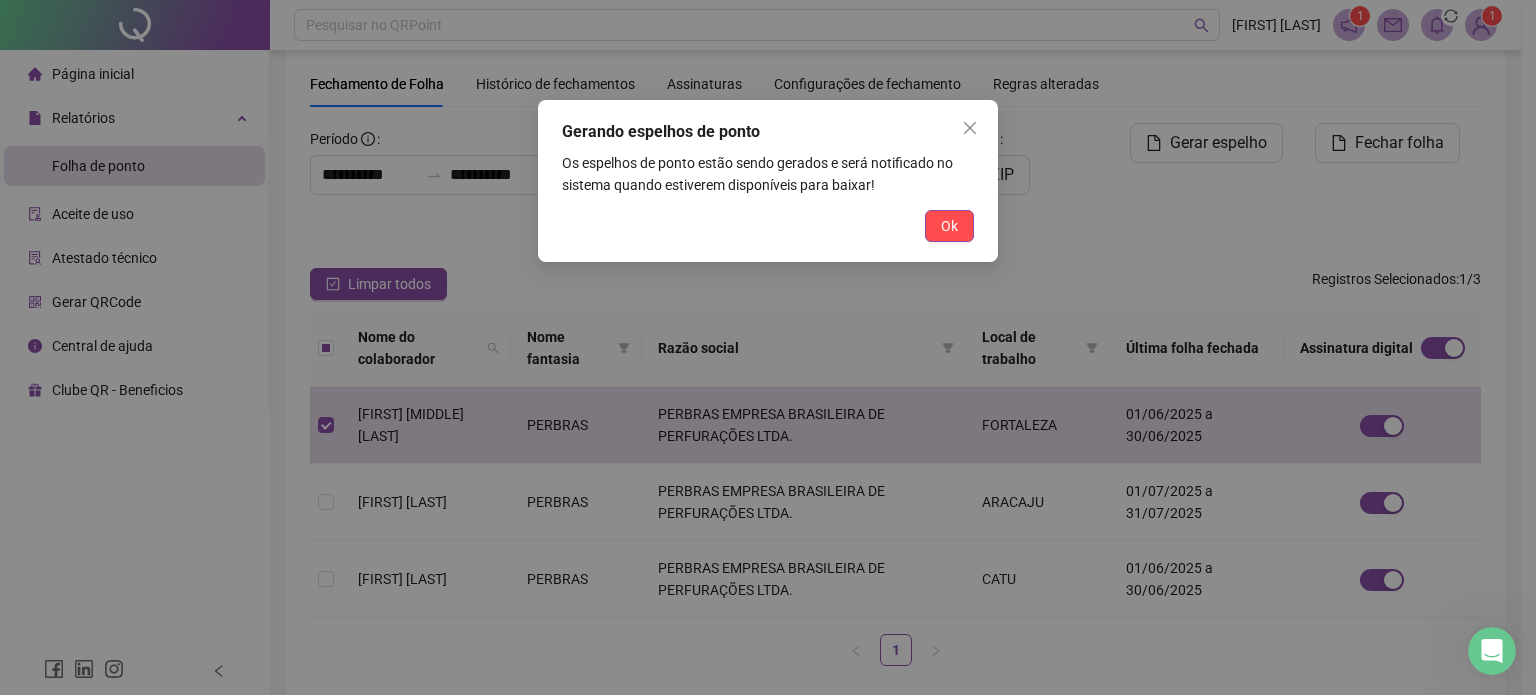click on "Ok" at bounding box center [949, 226] 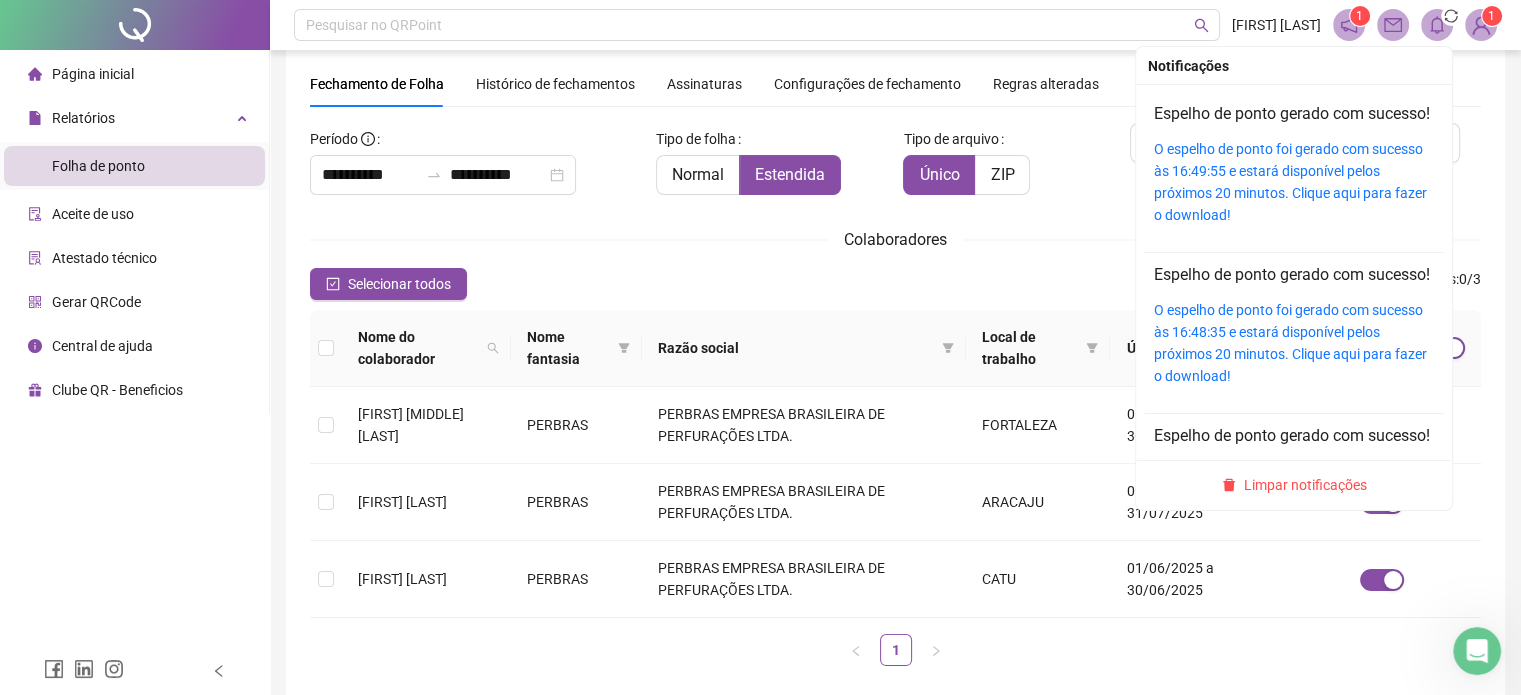 click at bounding box center (1437, 25) 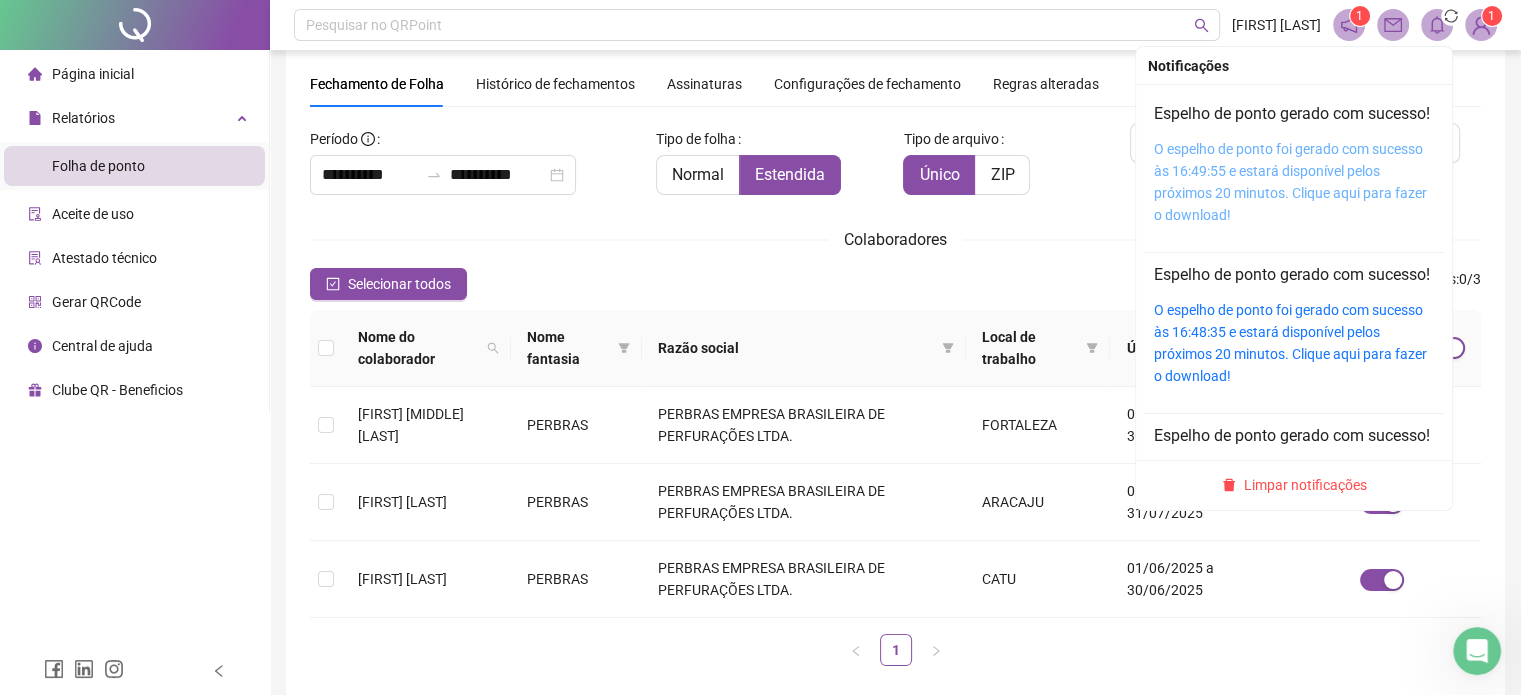 click on "O espelho de ponto foi gerado com sucesso às 16:49:55 e estará disponível pelos próximos 20 minutos.
Clique aqui para fazer o download!" at bounding box center [1290, 182] 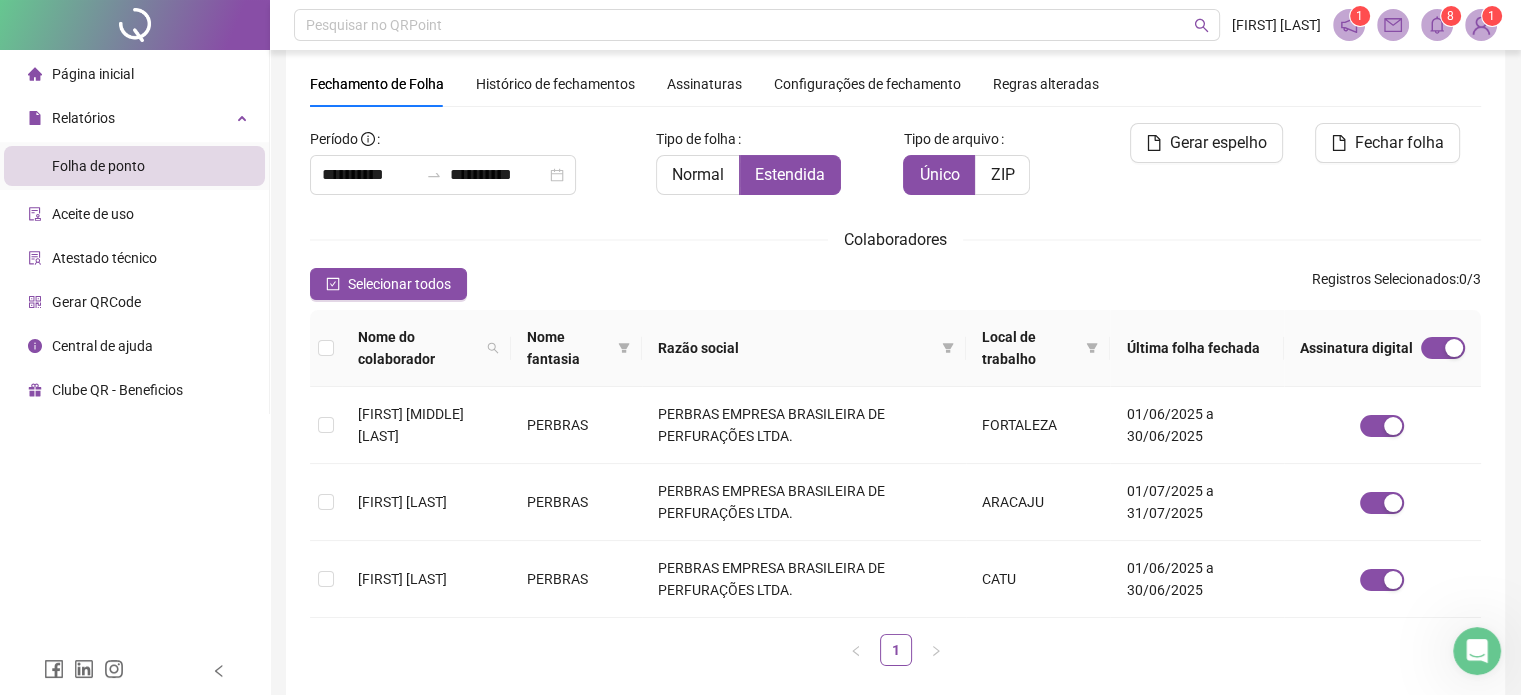 click at bounding box center [1437, 25] 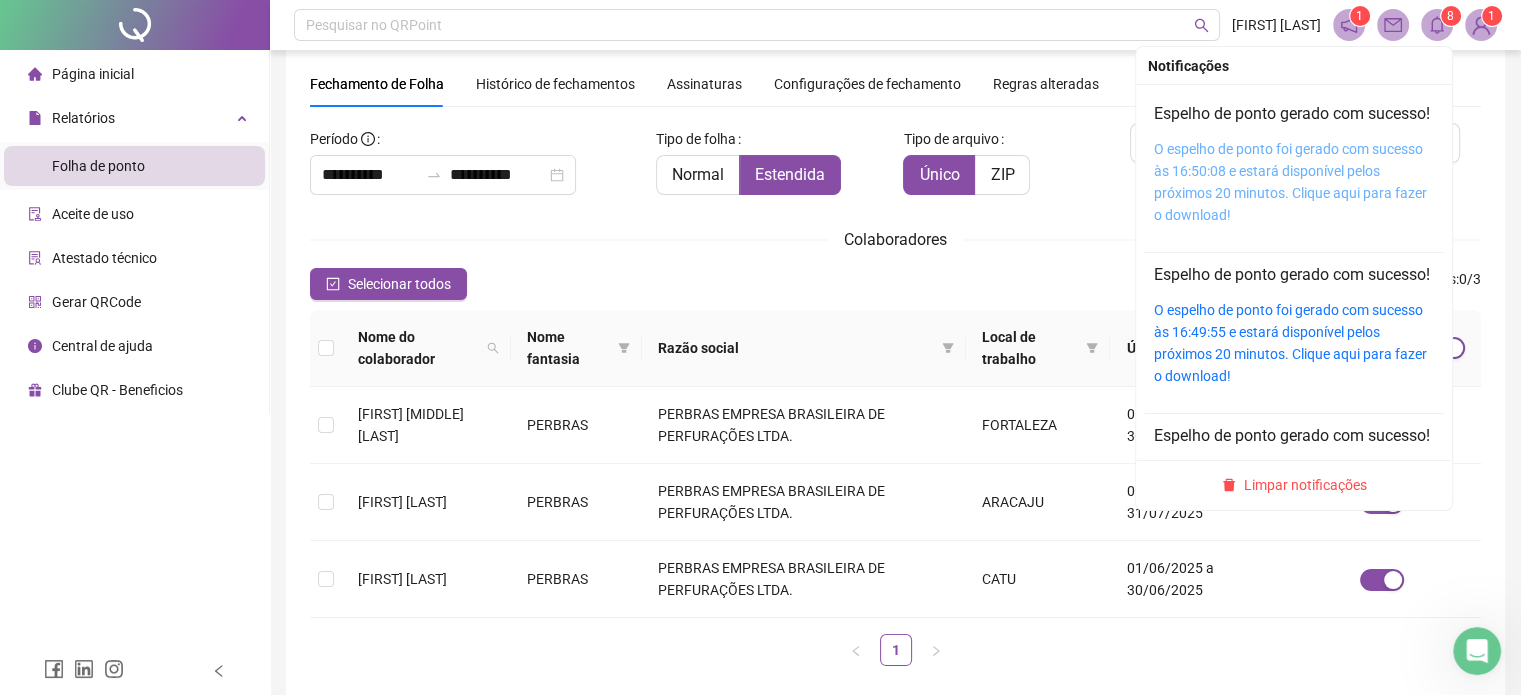 click on "O espelho de ponto foi gerado com sucesso às 16:50:08 e estará disponível pelos próximos 20 minutos.
Clique aqui para fazer o download!" at bounding box center (1290, 182) 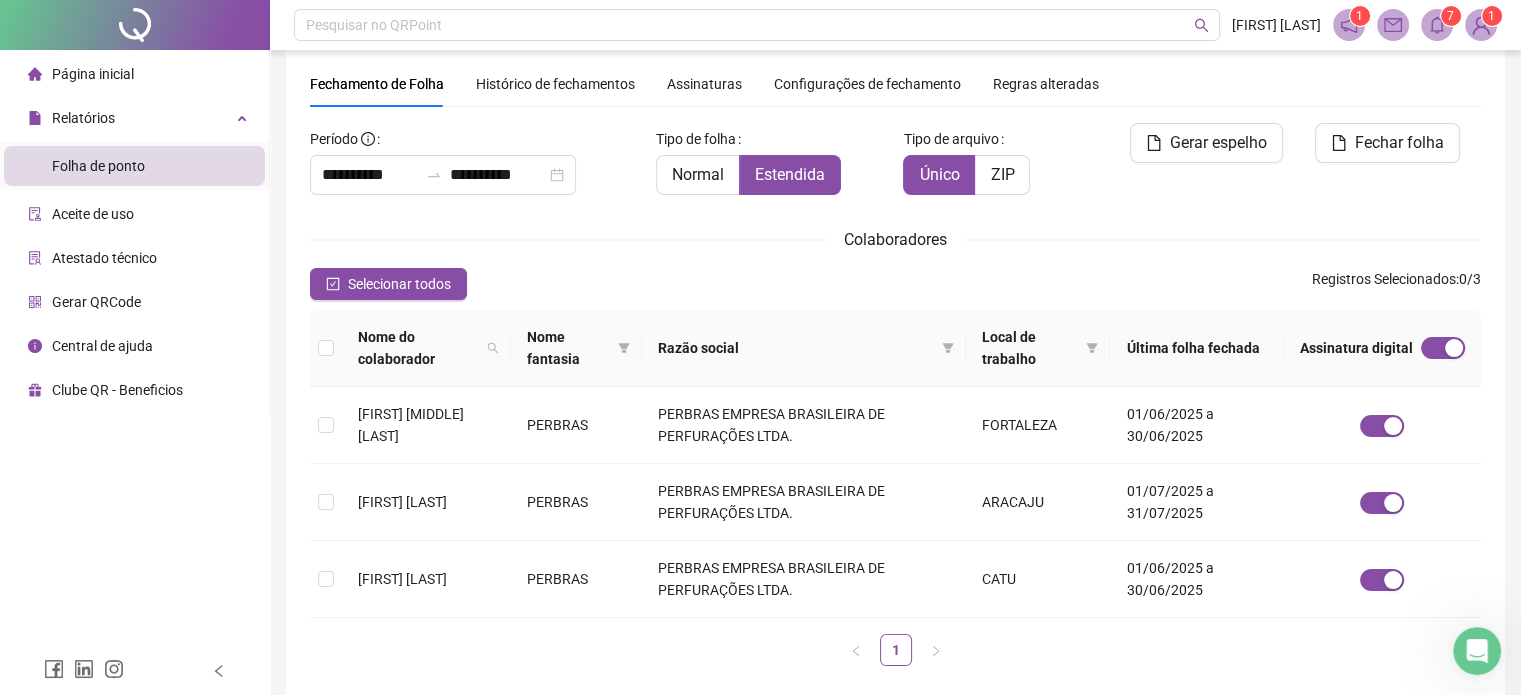 click on "Selecionar todos Registros Selecionados :  0 / 3" at bounding box center (895, 284) 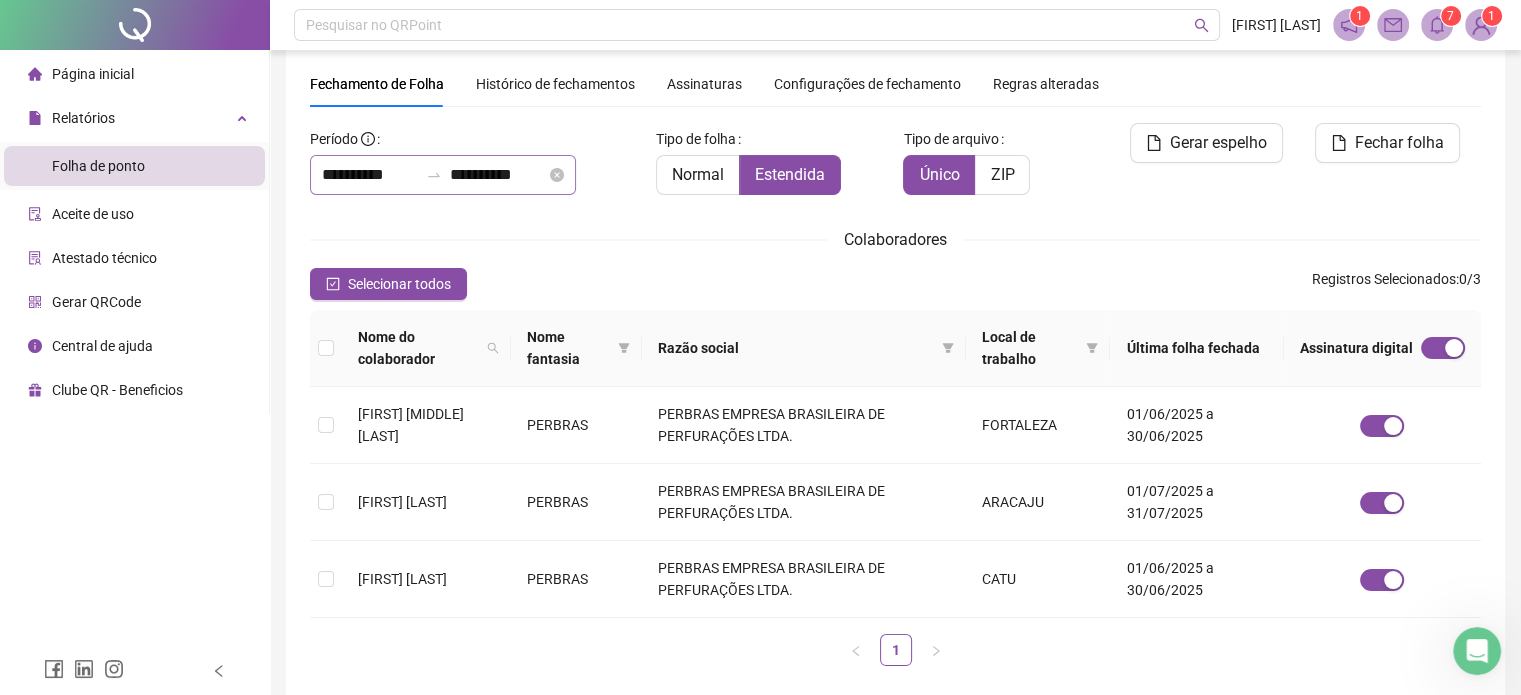 click at bounding box center [434, 175] 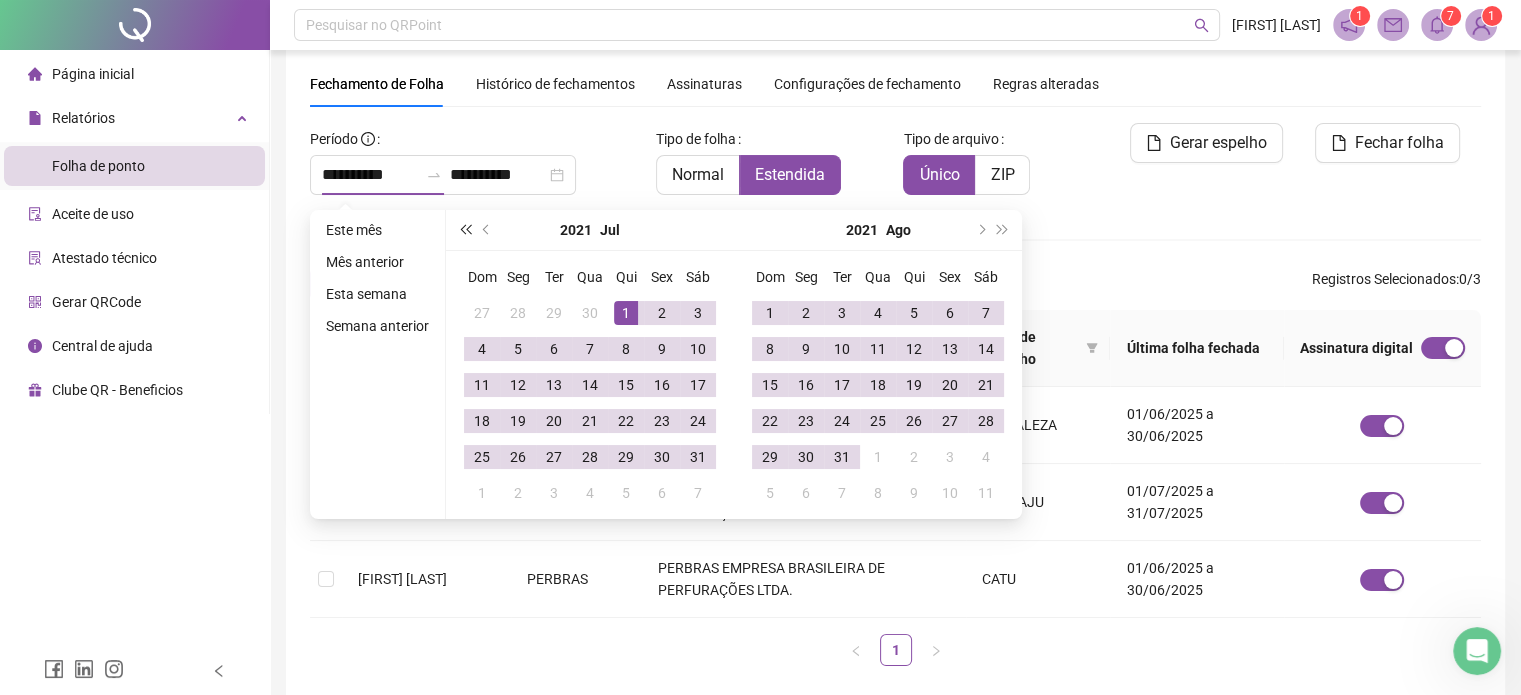 click at bounding box center [465, 230] 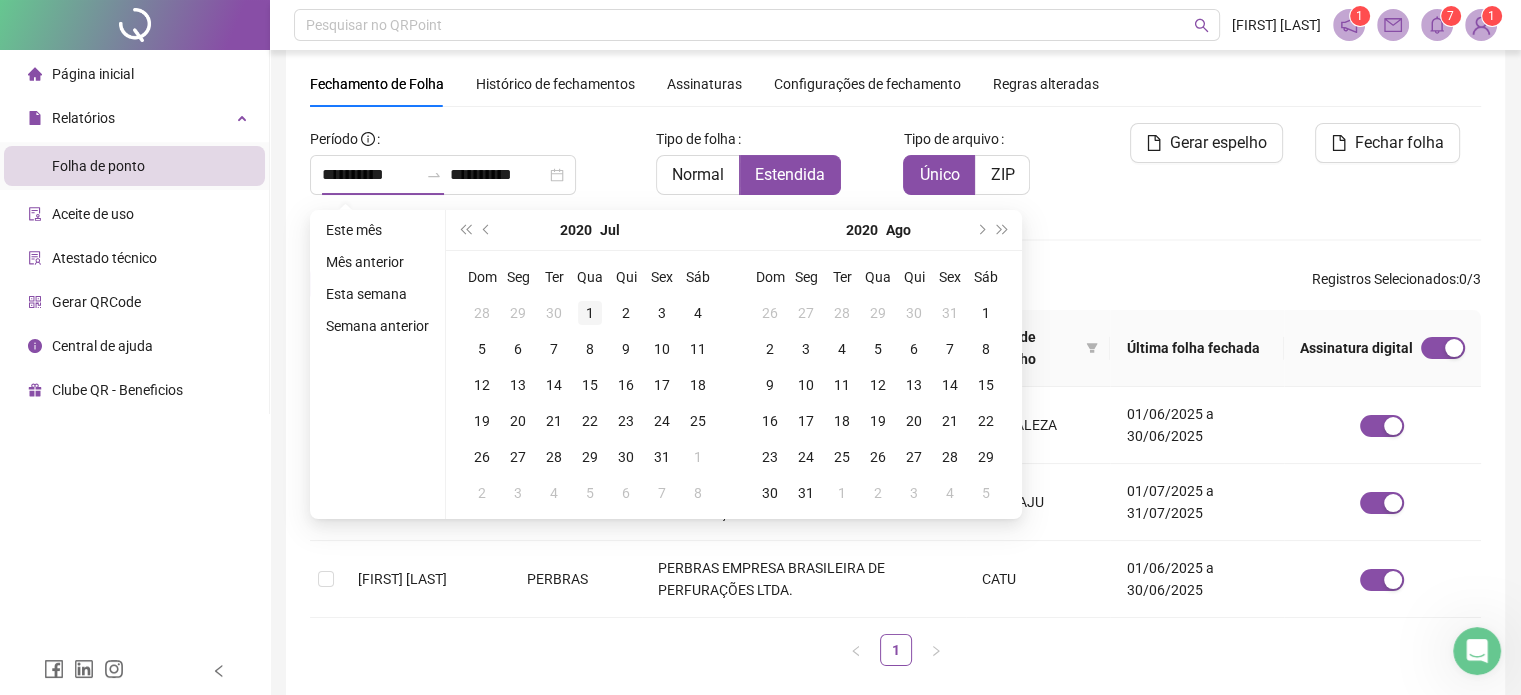 type on "**********" 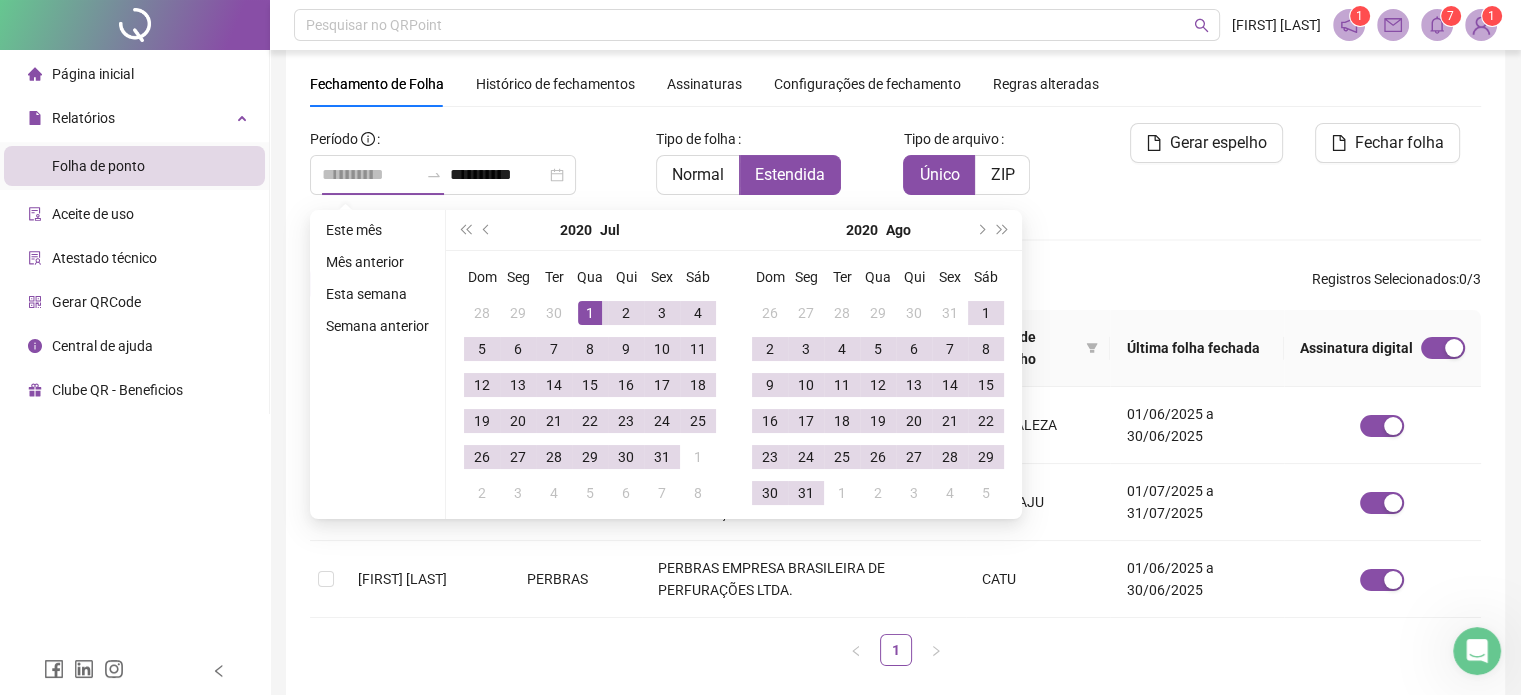 click on "1" at bounding box center (590, 313) 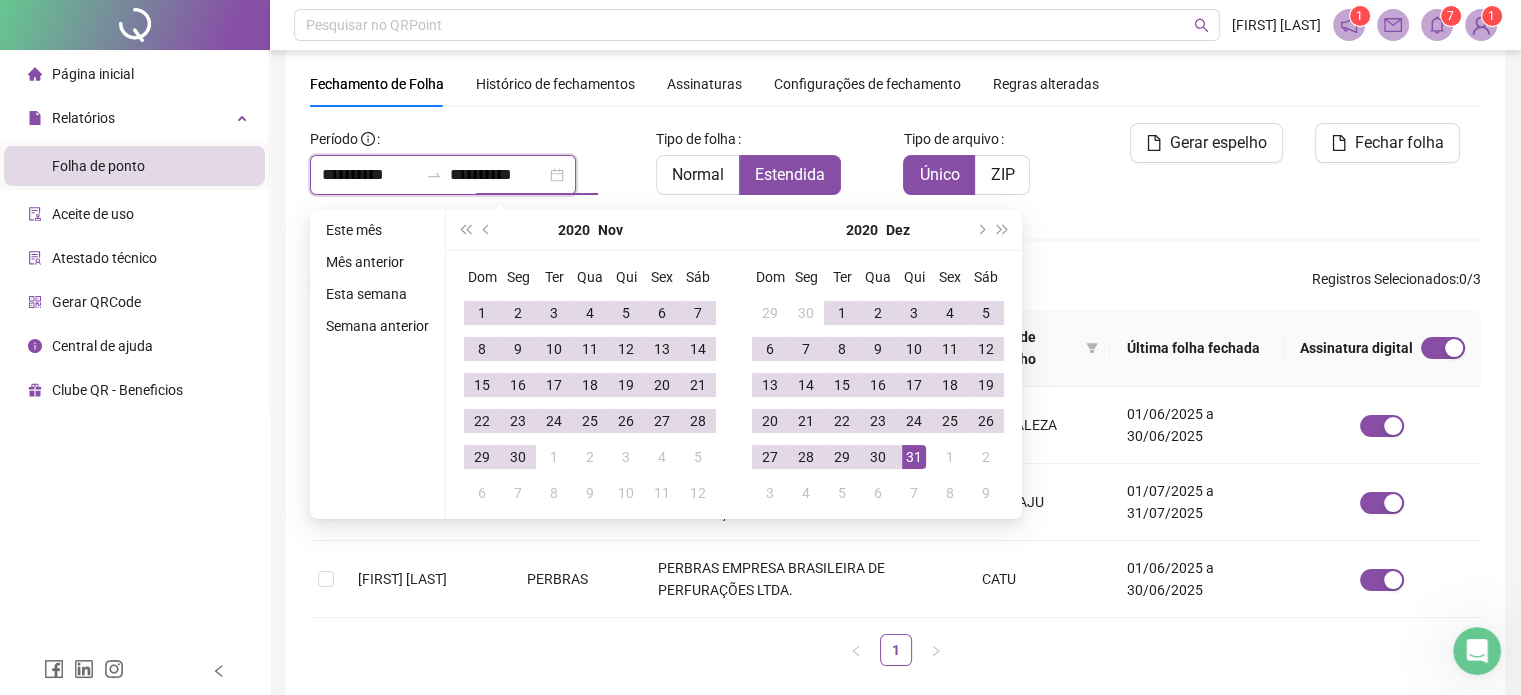 type on "**********" 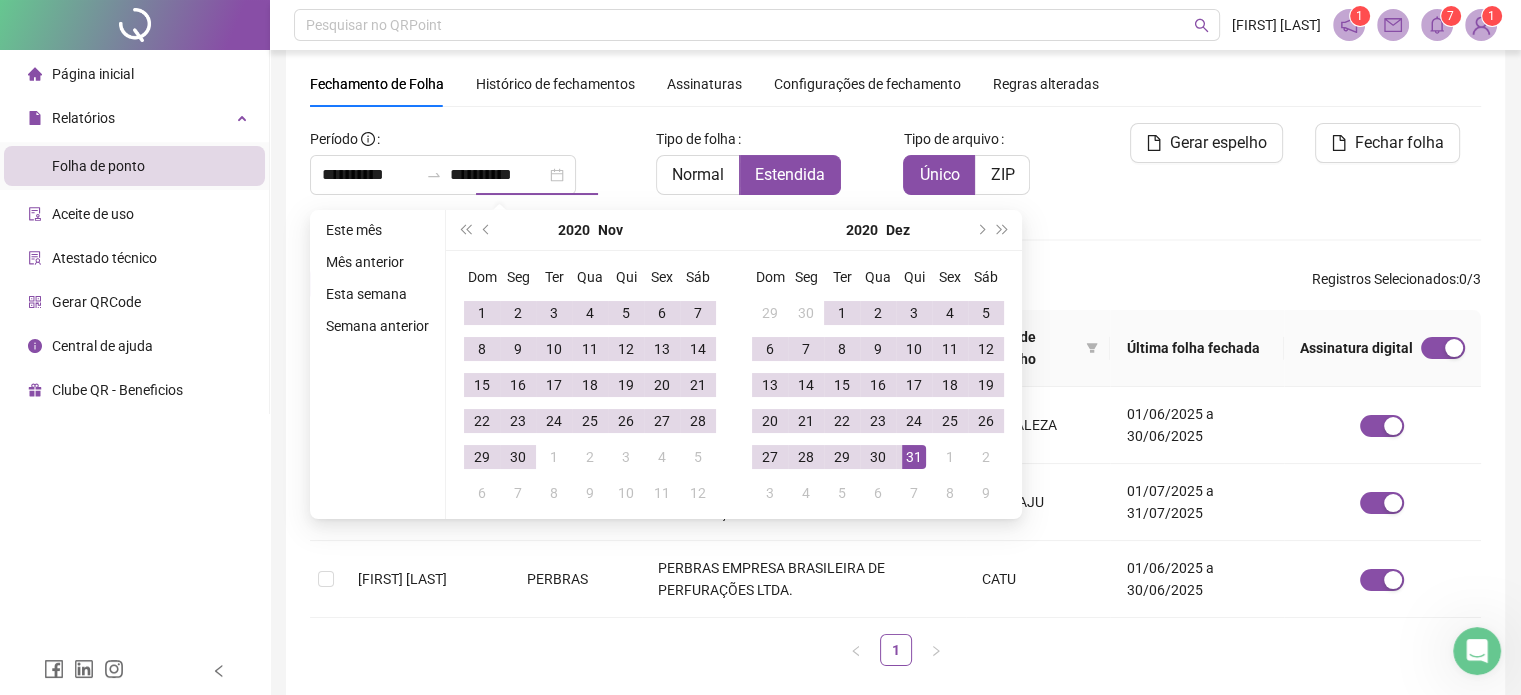 click on "Colaboradores" at bounding box center (895, 239) 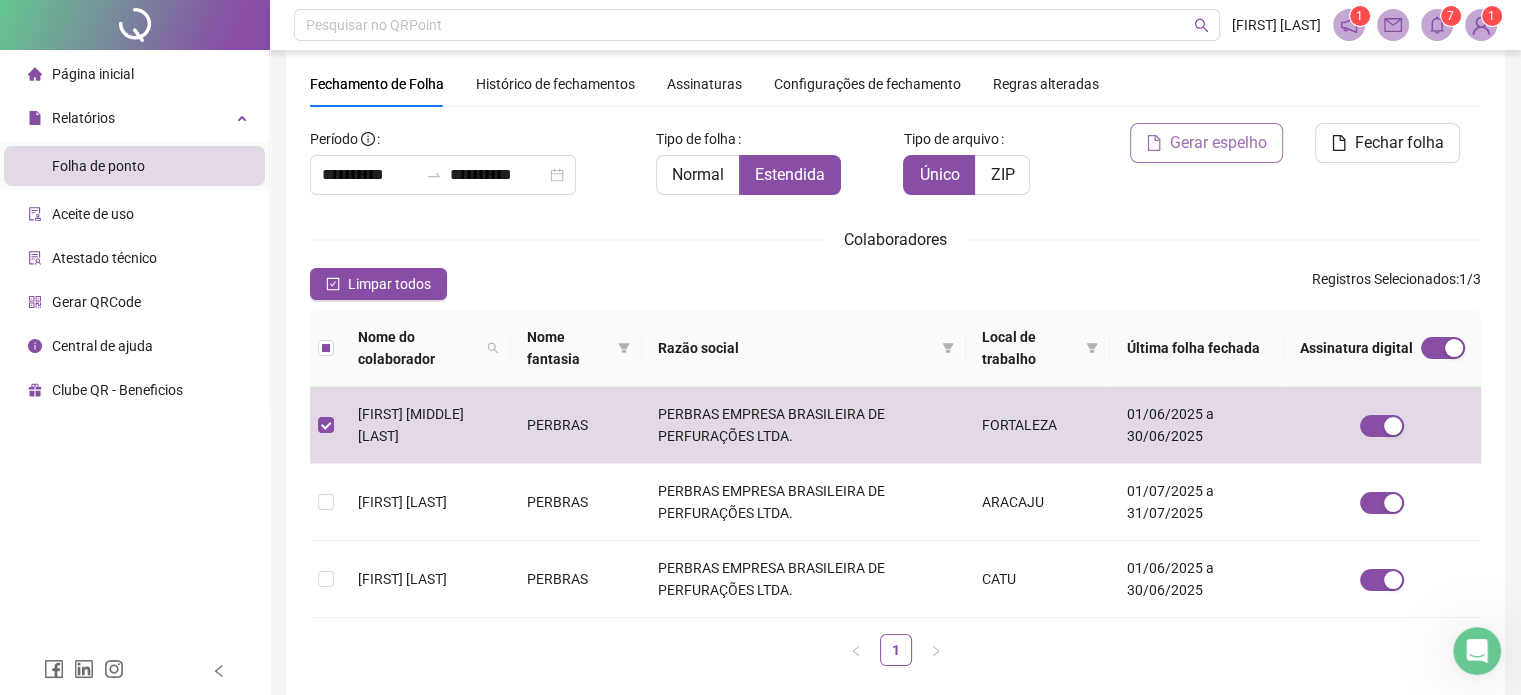 click on "Gerar espelho" at bounding box center (1218, 143) 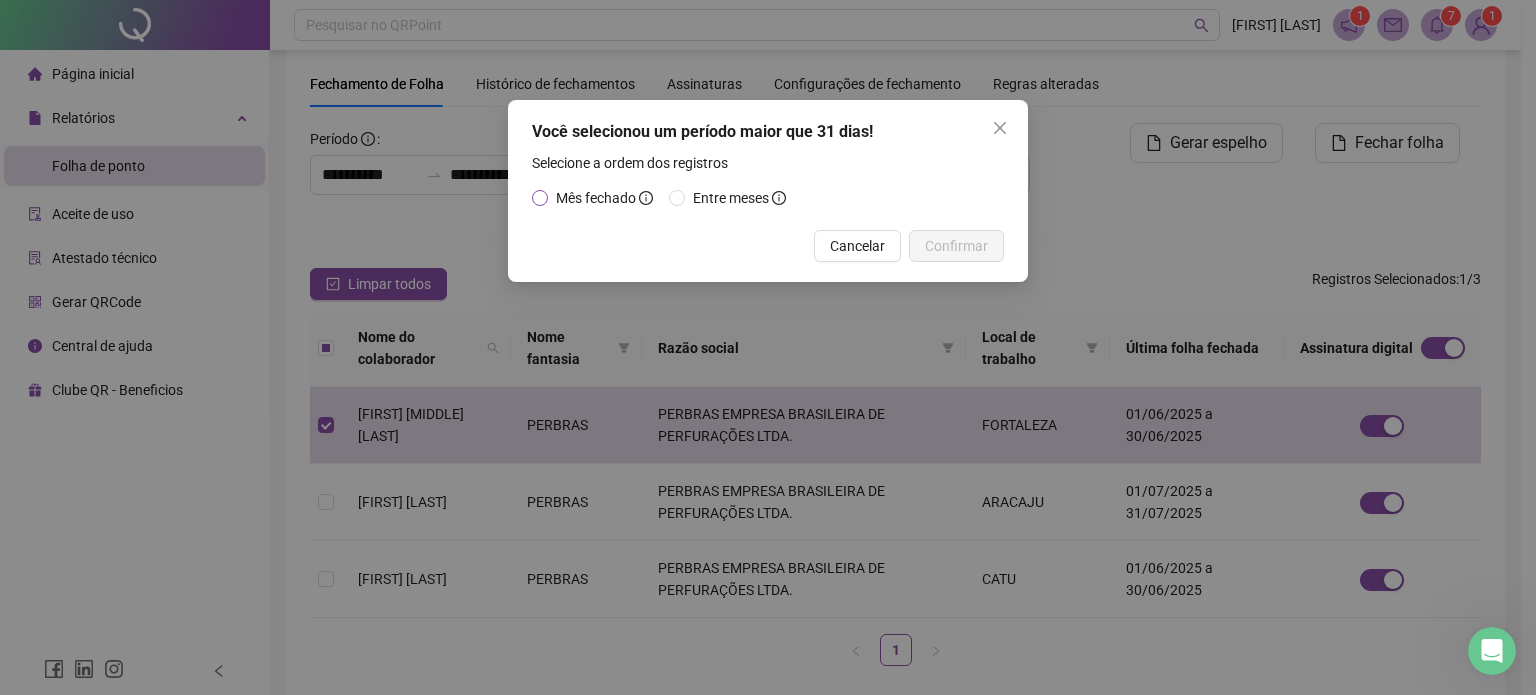 click on "Mês fechado" at bounding box center (596, 198) 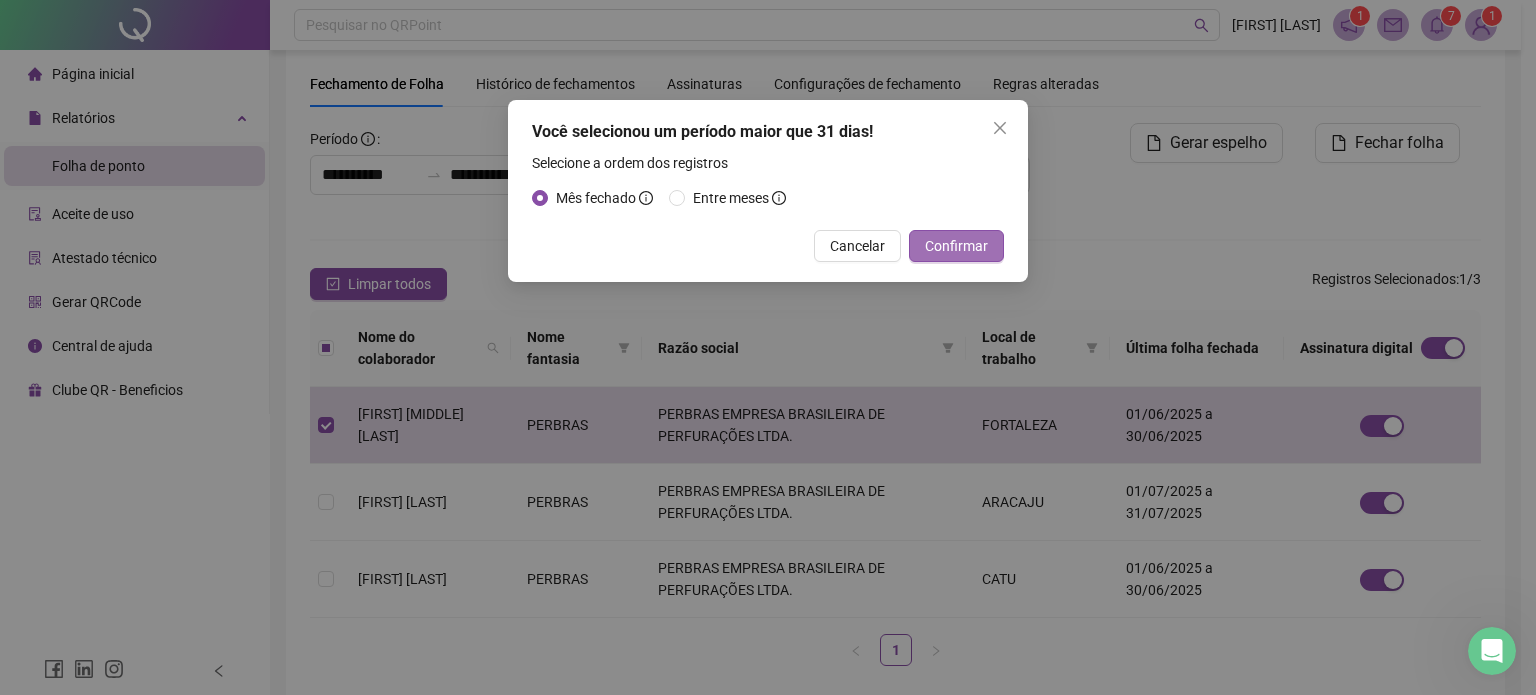 click on "Confirmar" at bounding box center [956, 246] 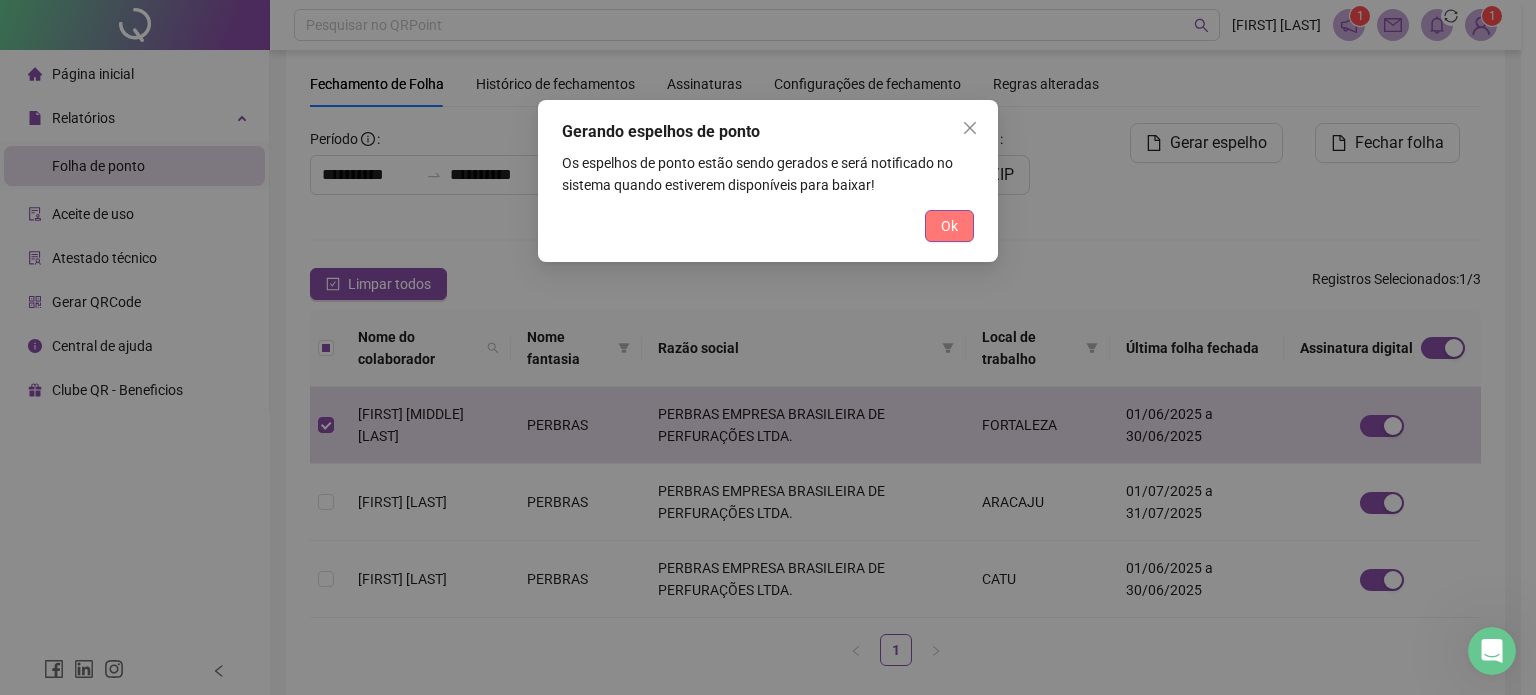 click on "Ok" at bounding box center (949, 226) 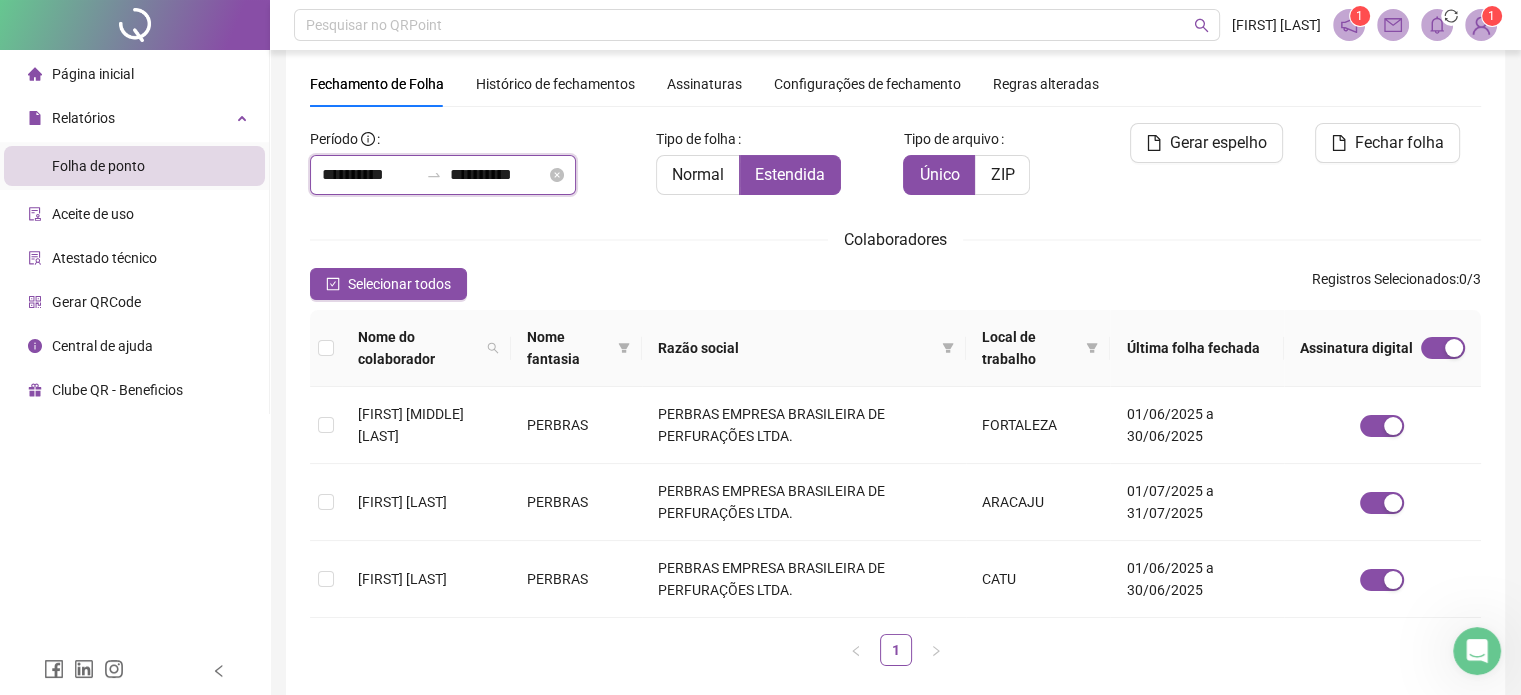 click on "**********" at bounding box center [370, 175] 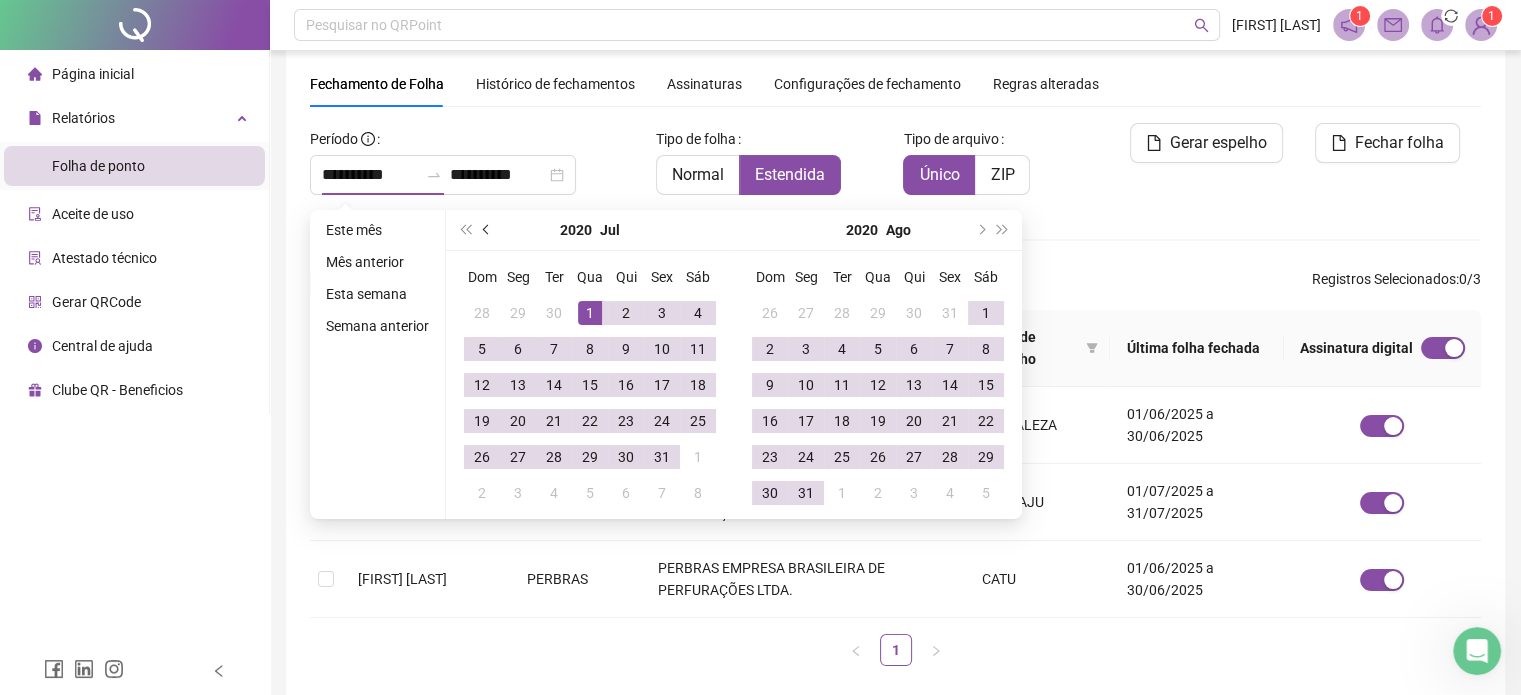 click at bounding box center [488, 230] 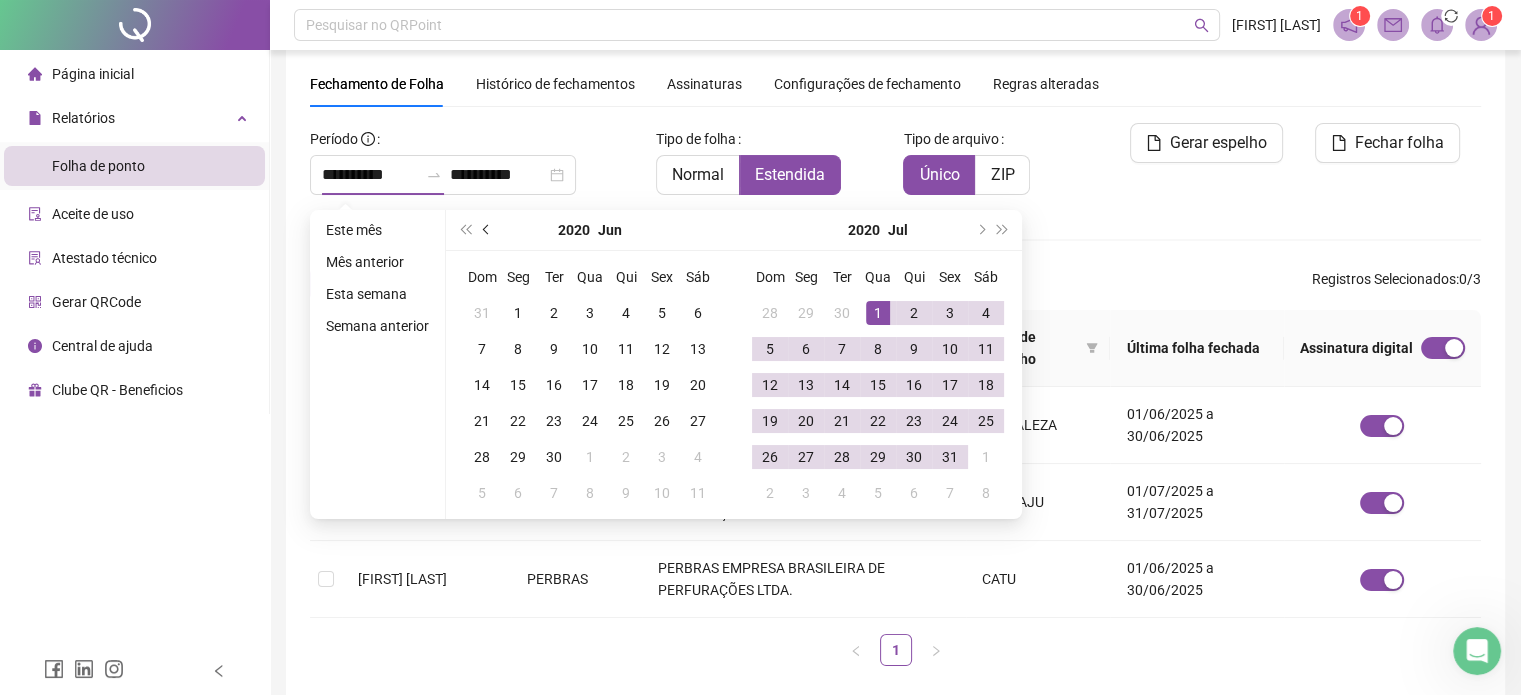 click at bounding box center [488, 230] 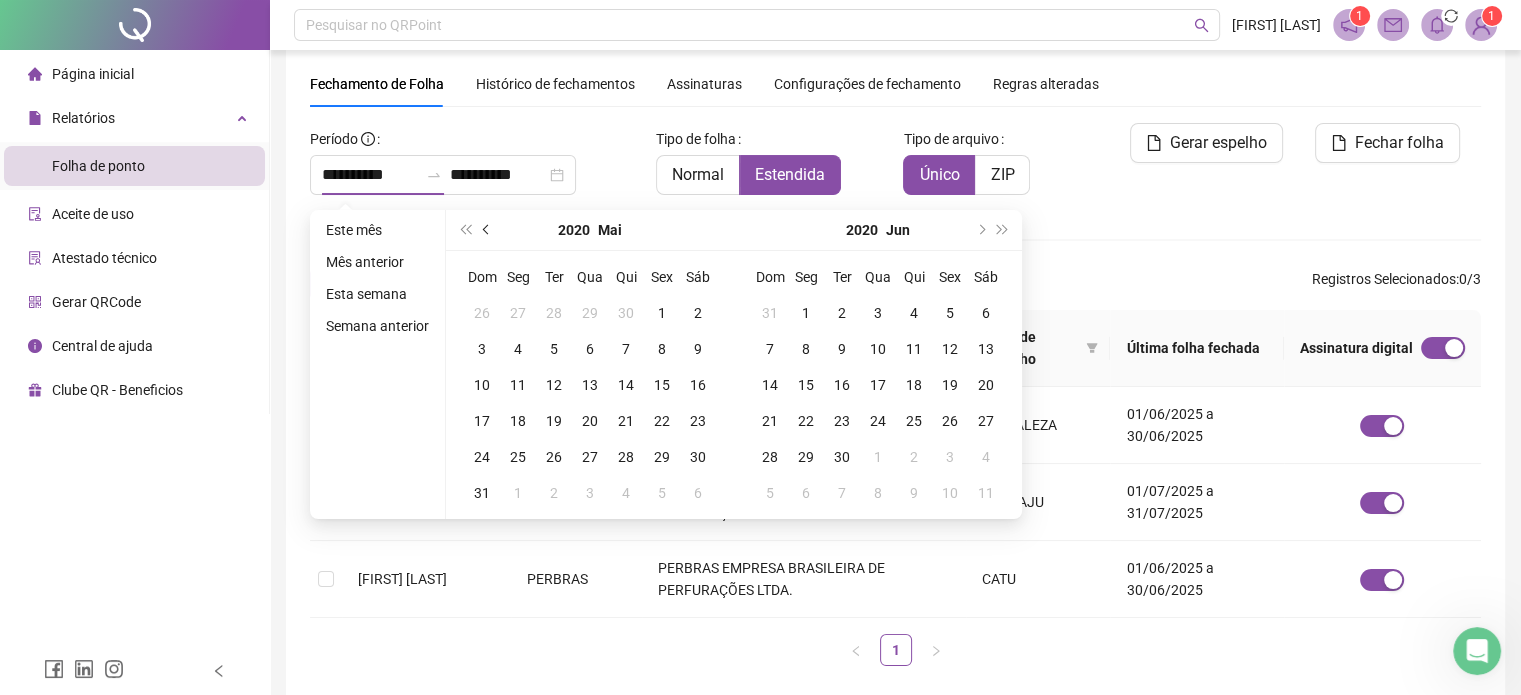 click at bounding box center (488, 230) 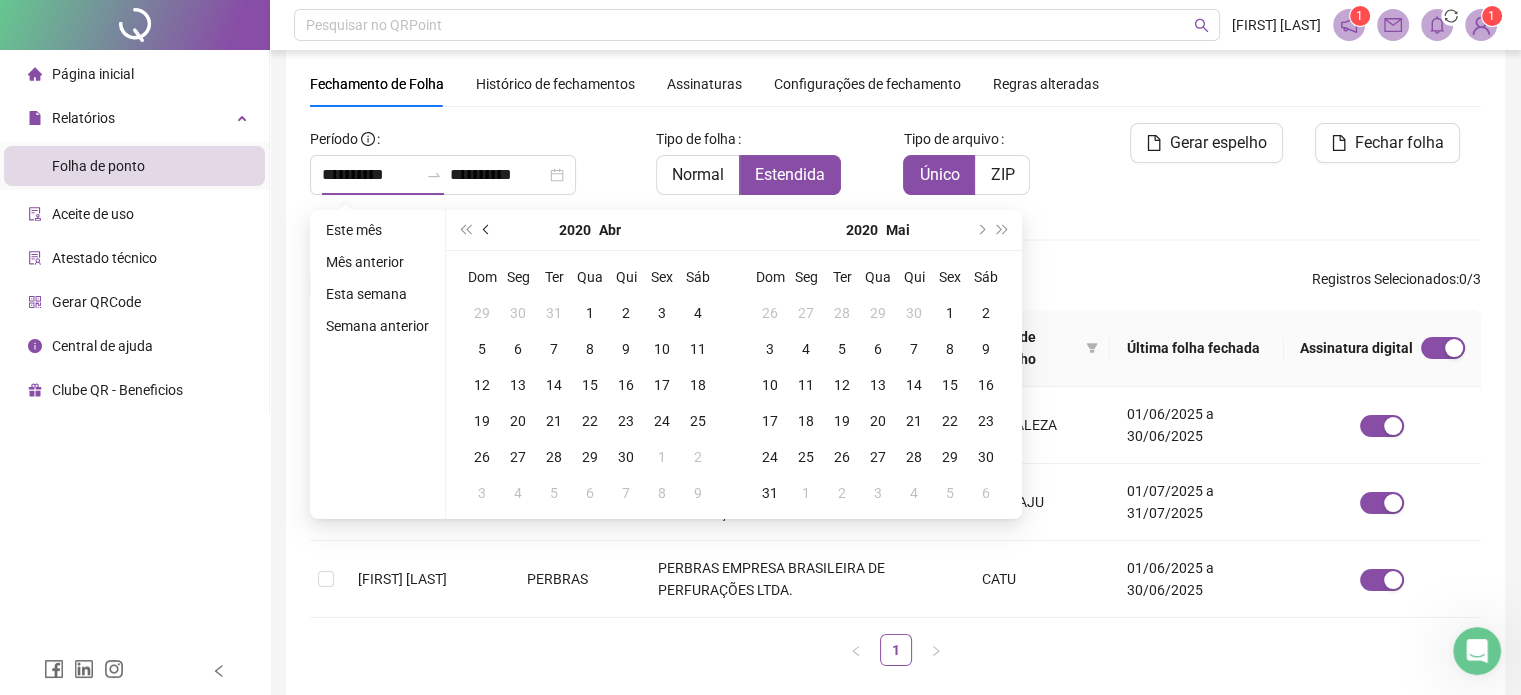 click at bounding box center (488, 230) 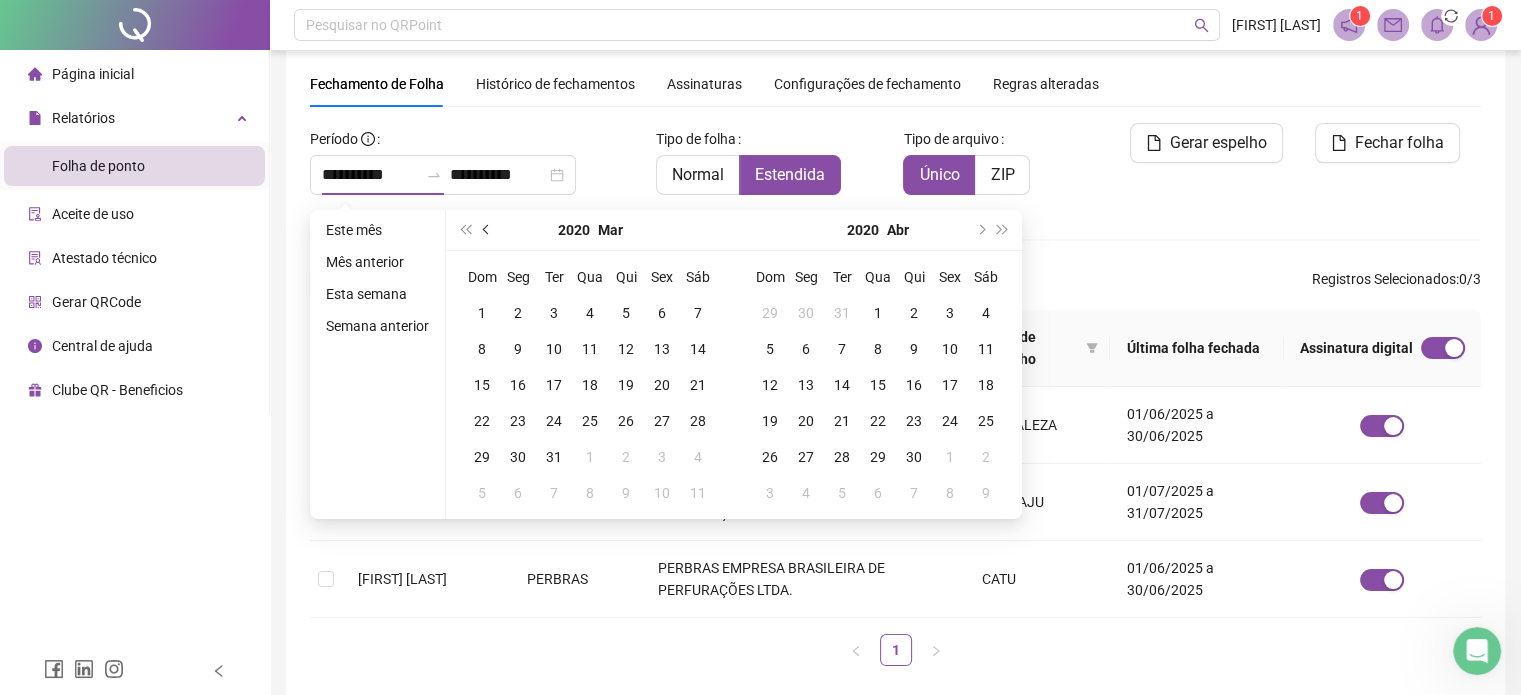click at bounding box center (488, 230) 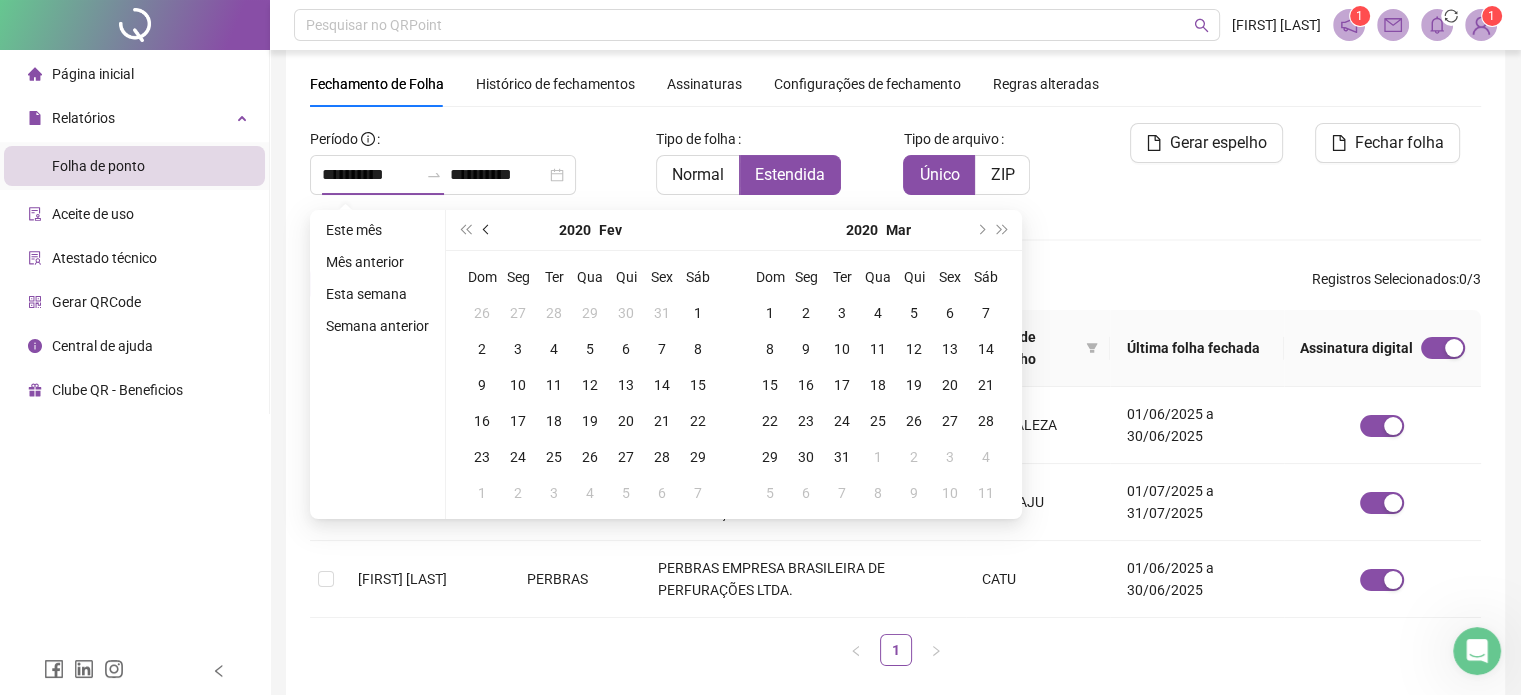 click at bounding box center [488, 230] 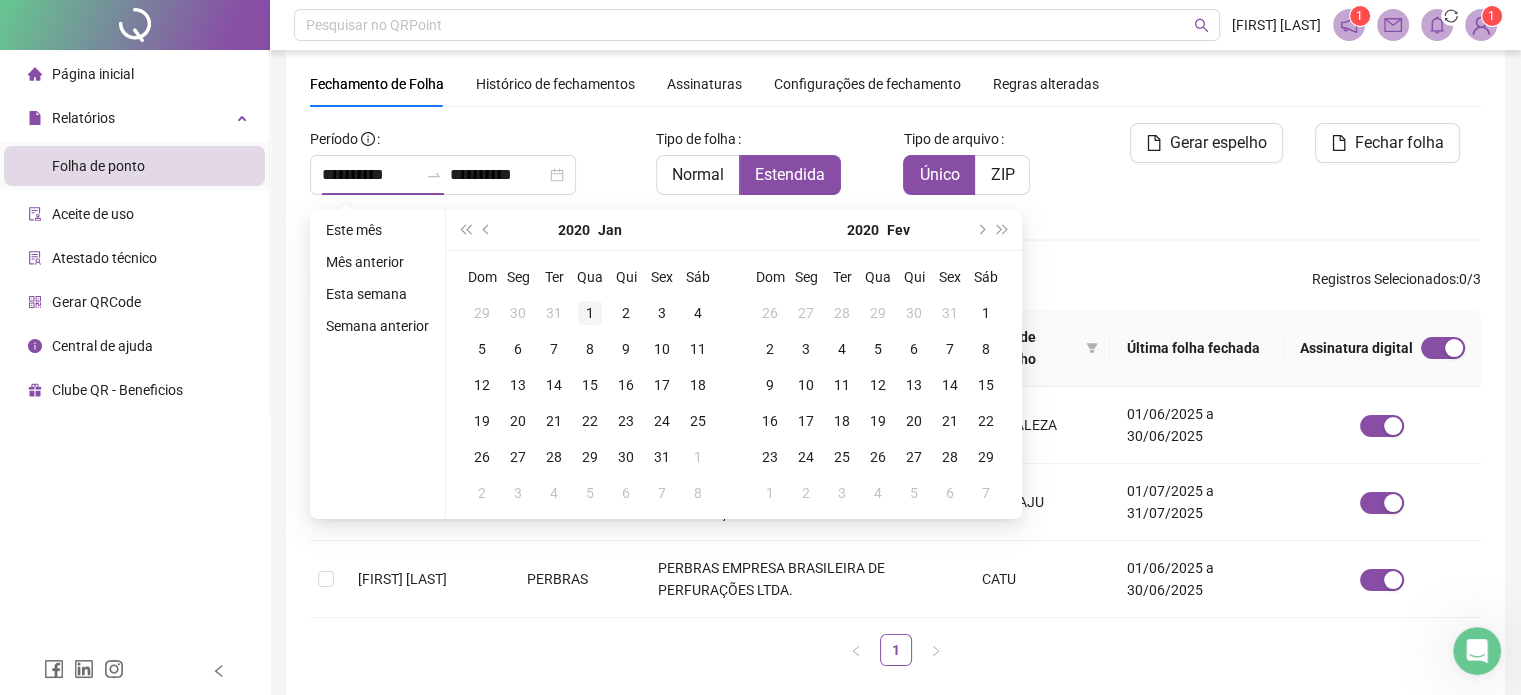 type on "**********" 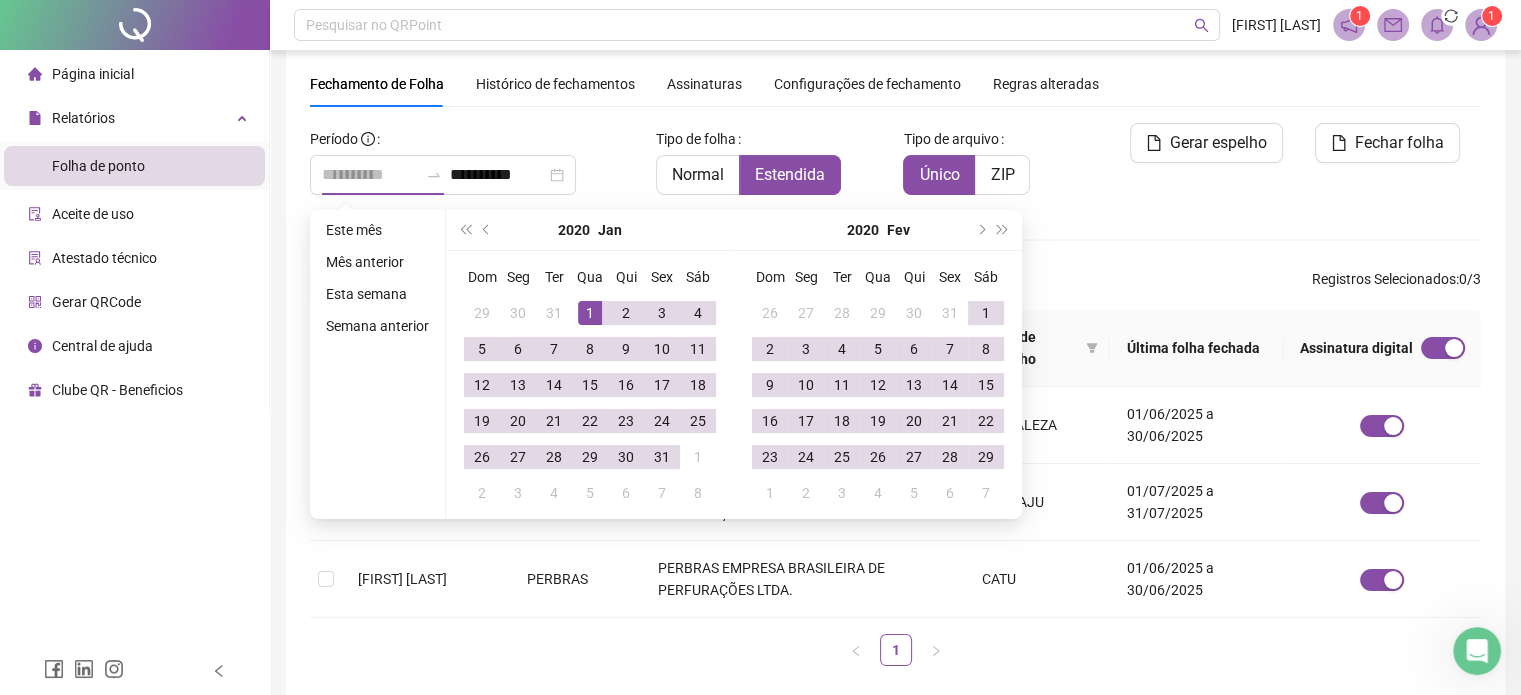click on "1" at bounding box center [590, 313] 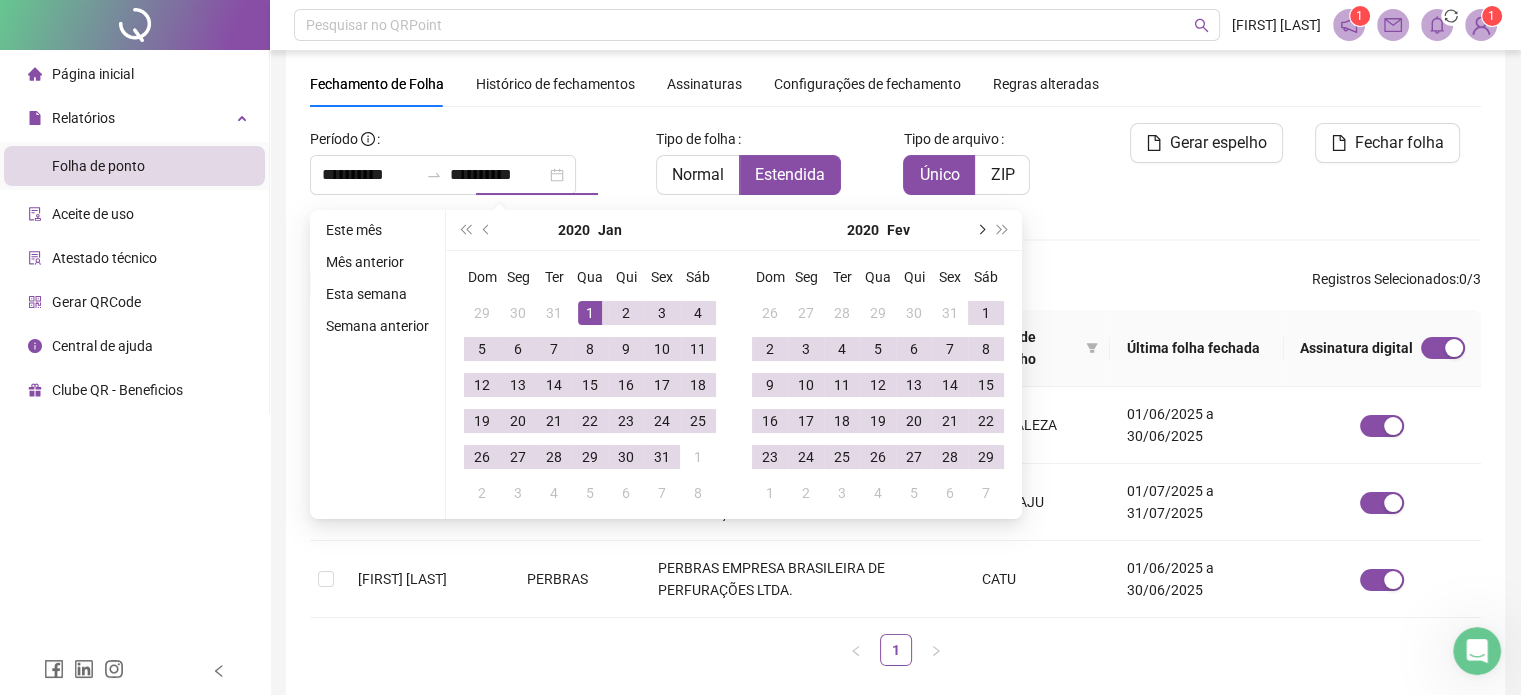 click at bounding box center (980, 230) 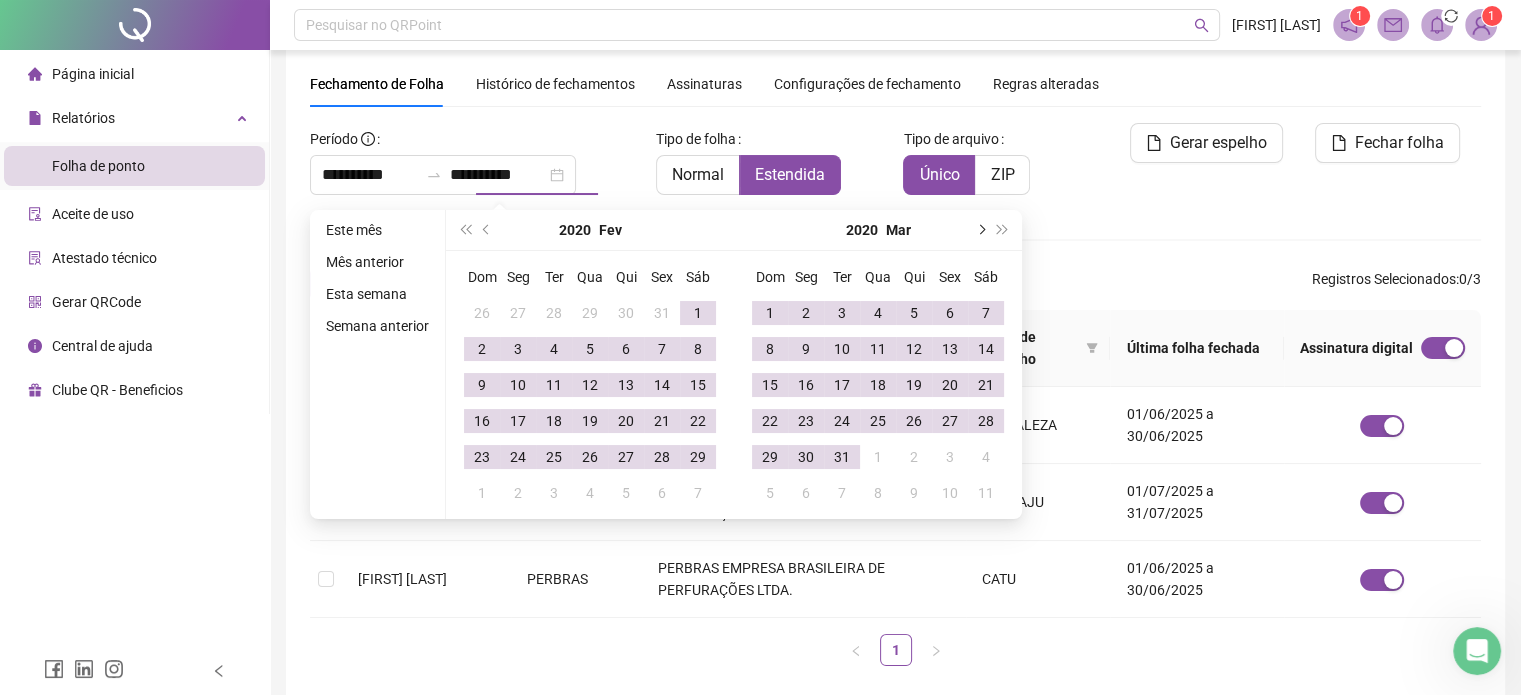 click at bounding box center (980, 230) 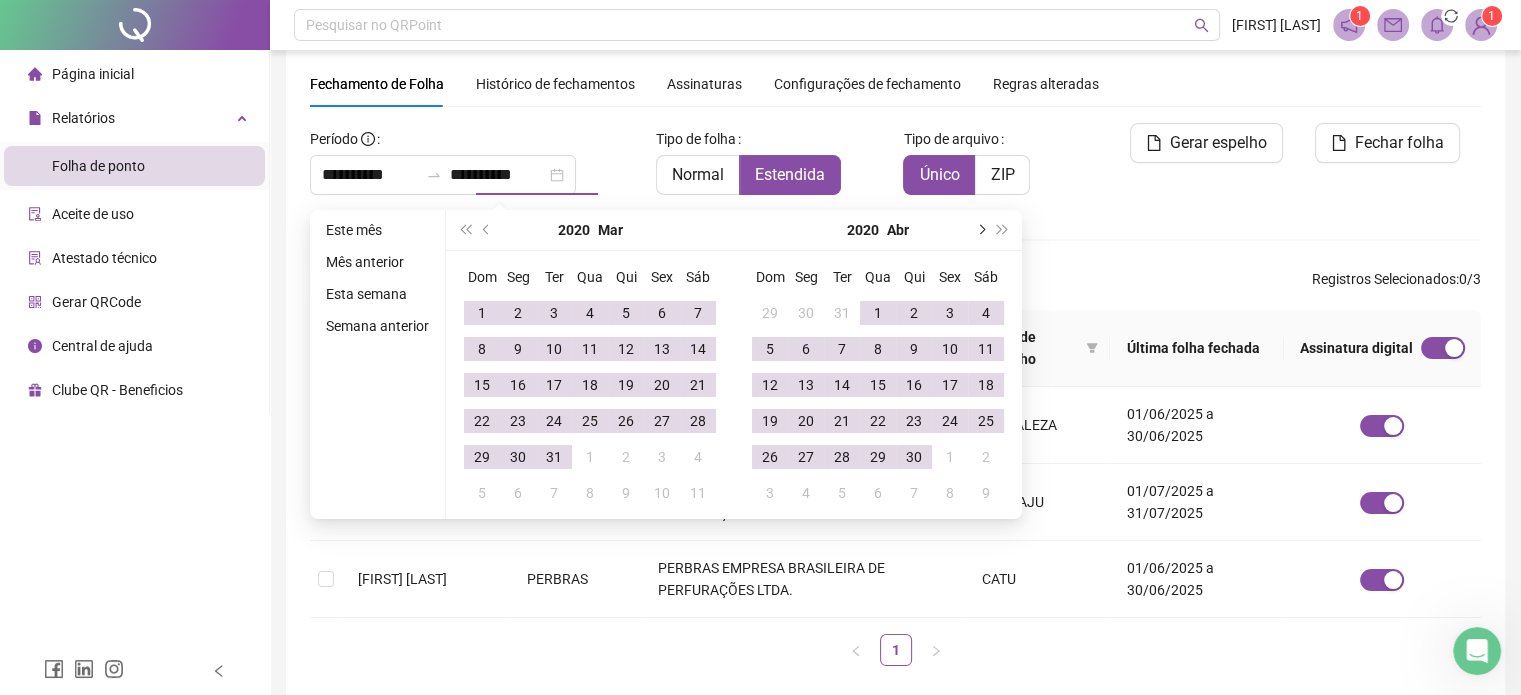 click at bounding box center [980, 230] 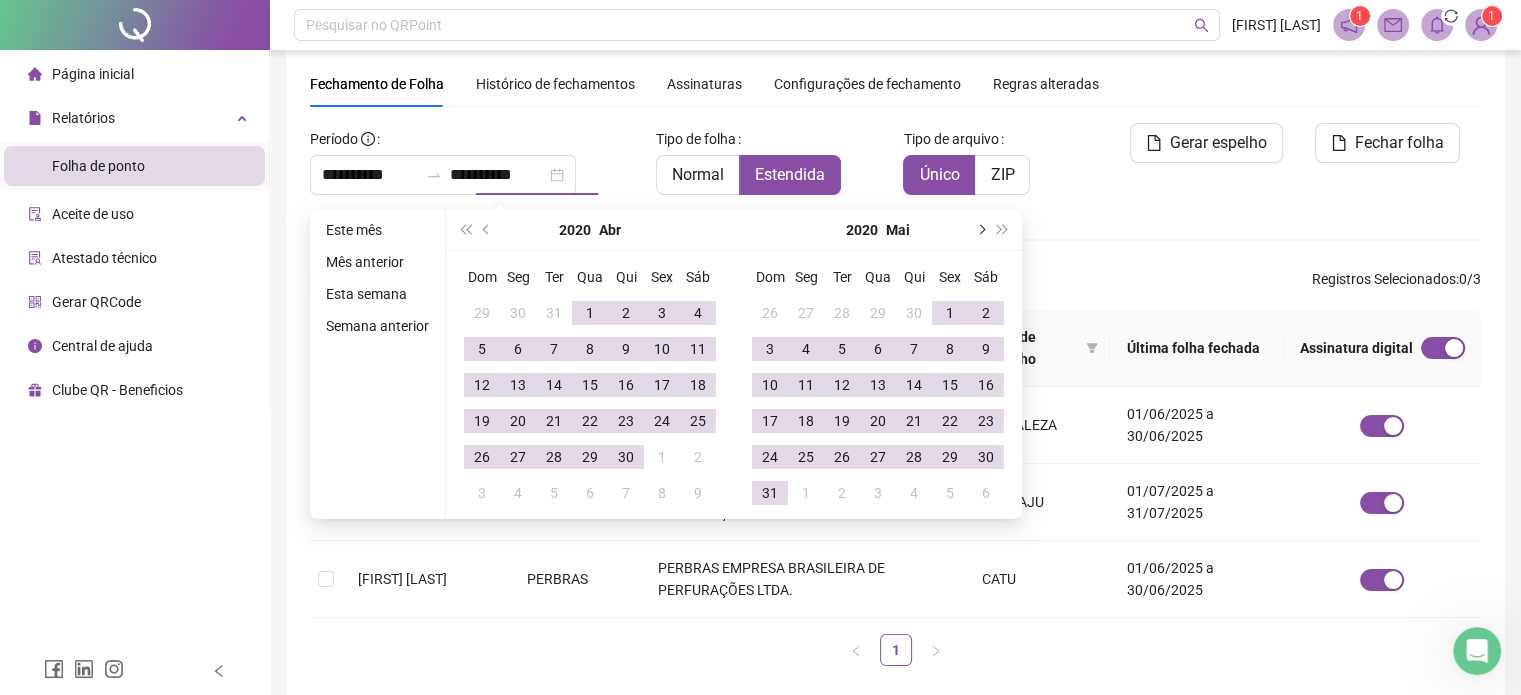 click at bounding box center (980, 230) 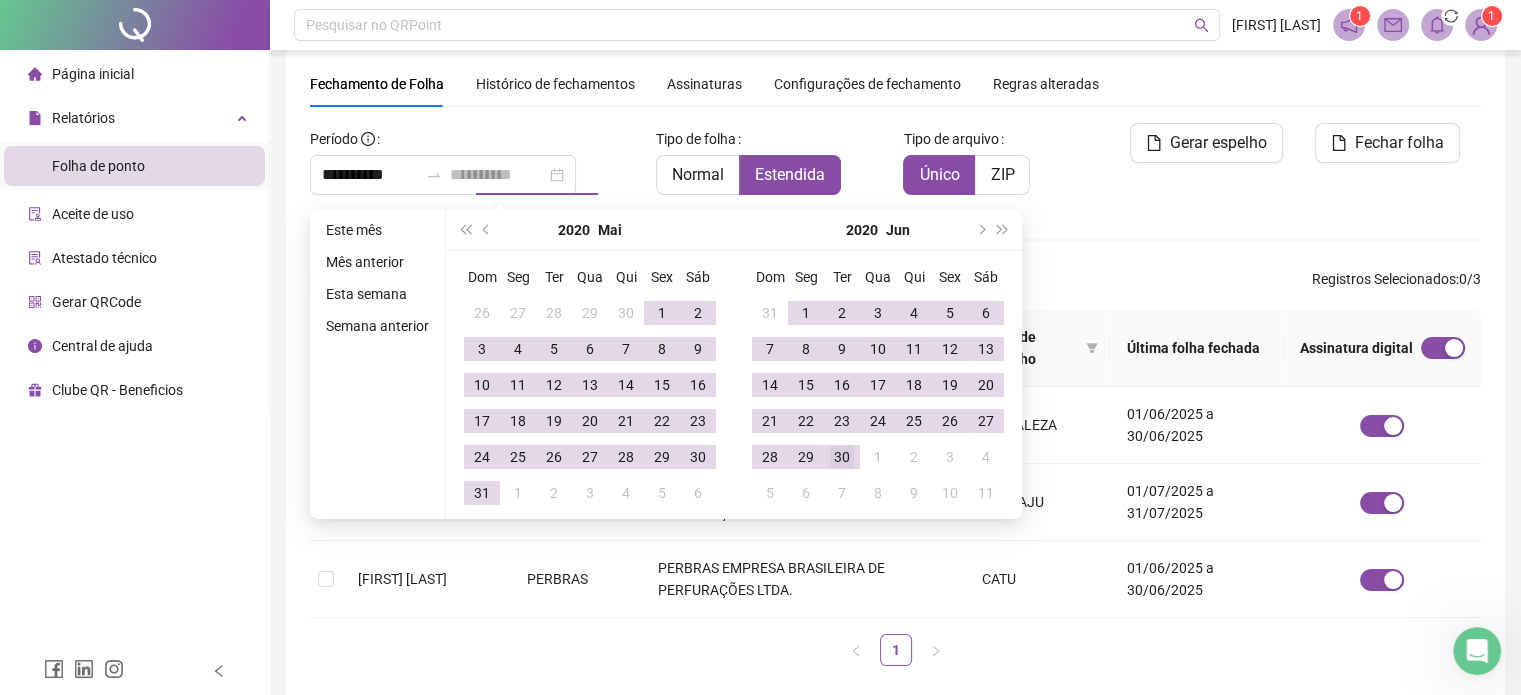 type on "**********" 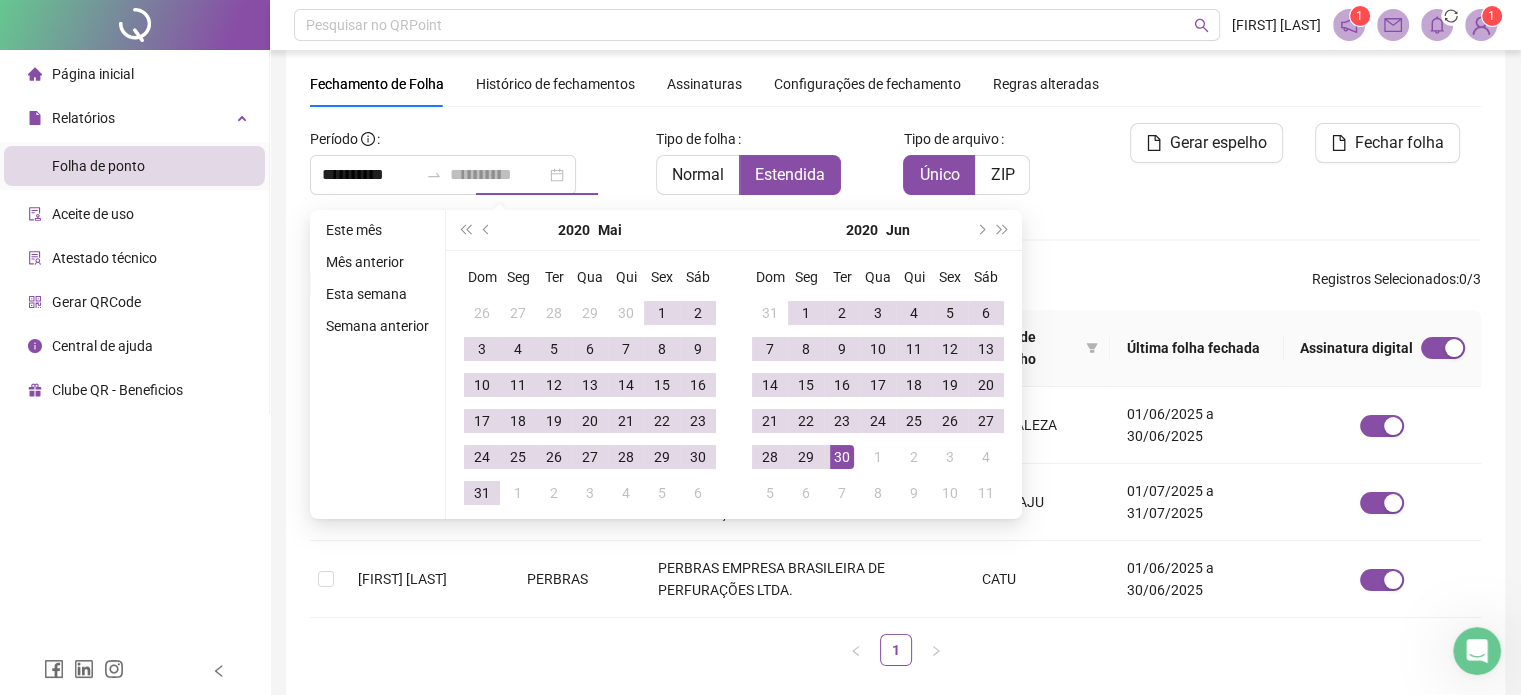 click on "30" at bounding box center [842, 457] 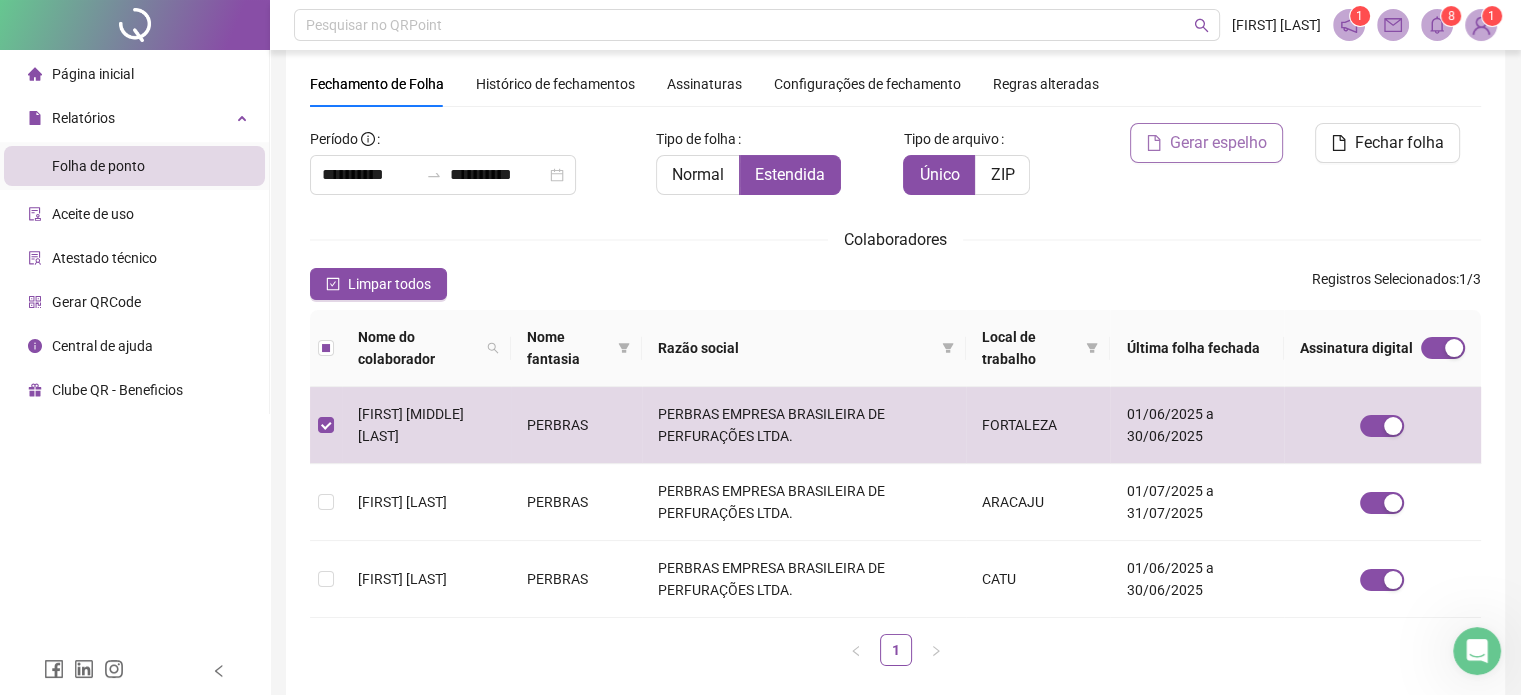 click on "Gerar espelho" at bounding box center [1218, 143] 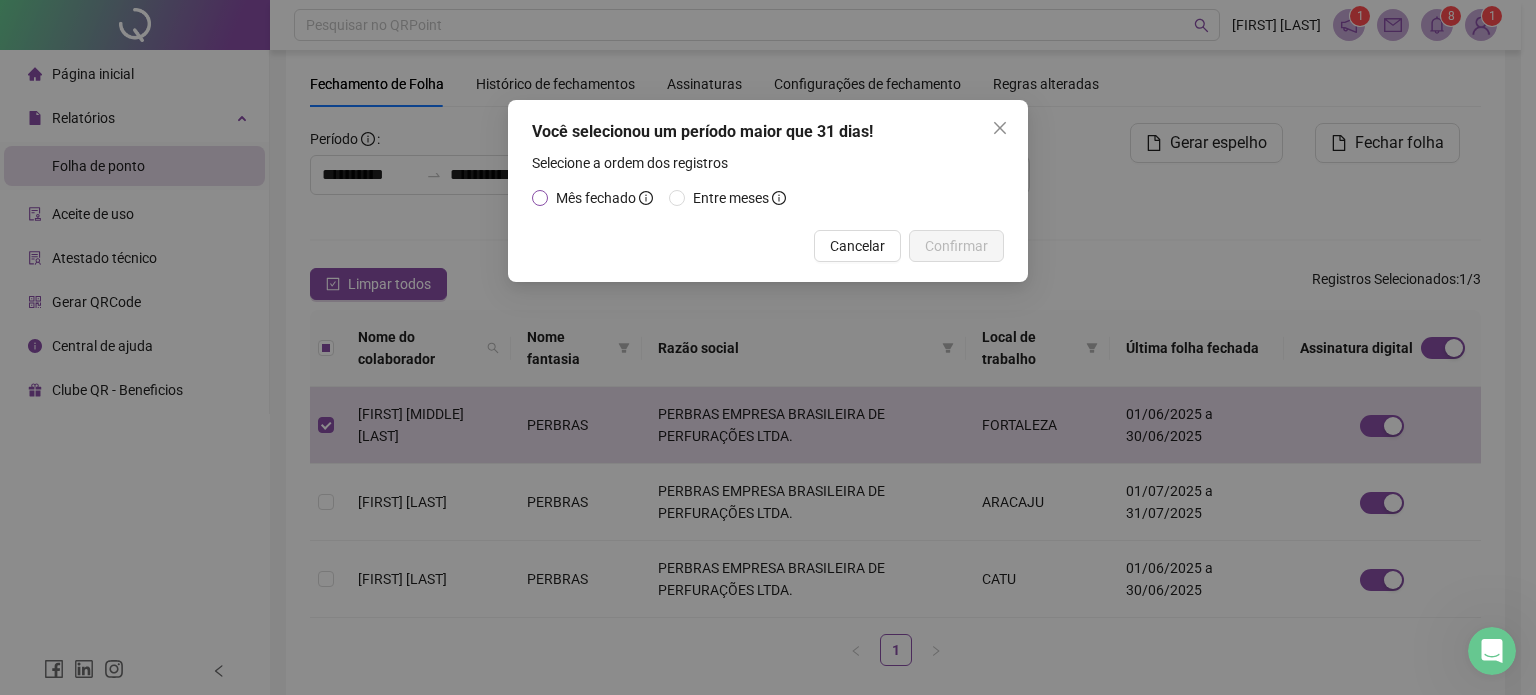 click on "Mês fechado" at bounding box center (596, 198) 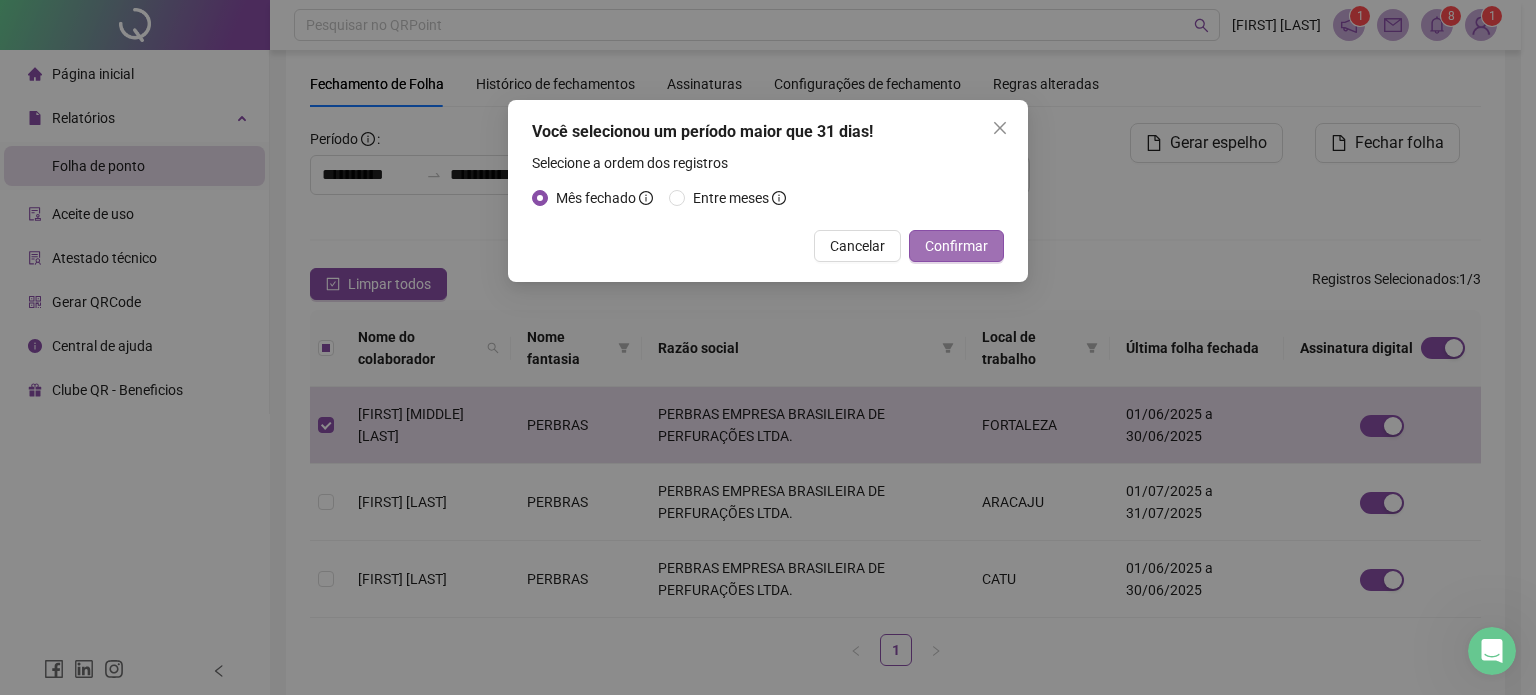 click on "Confirmar" at bounding box center [956, 246] 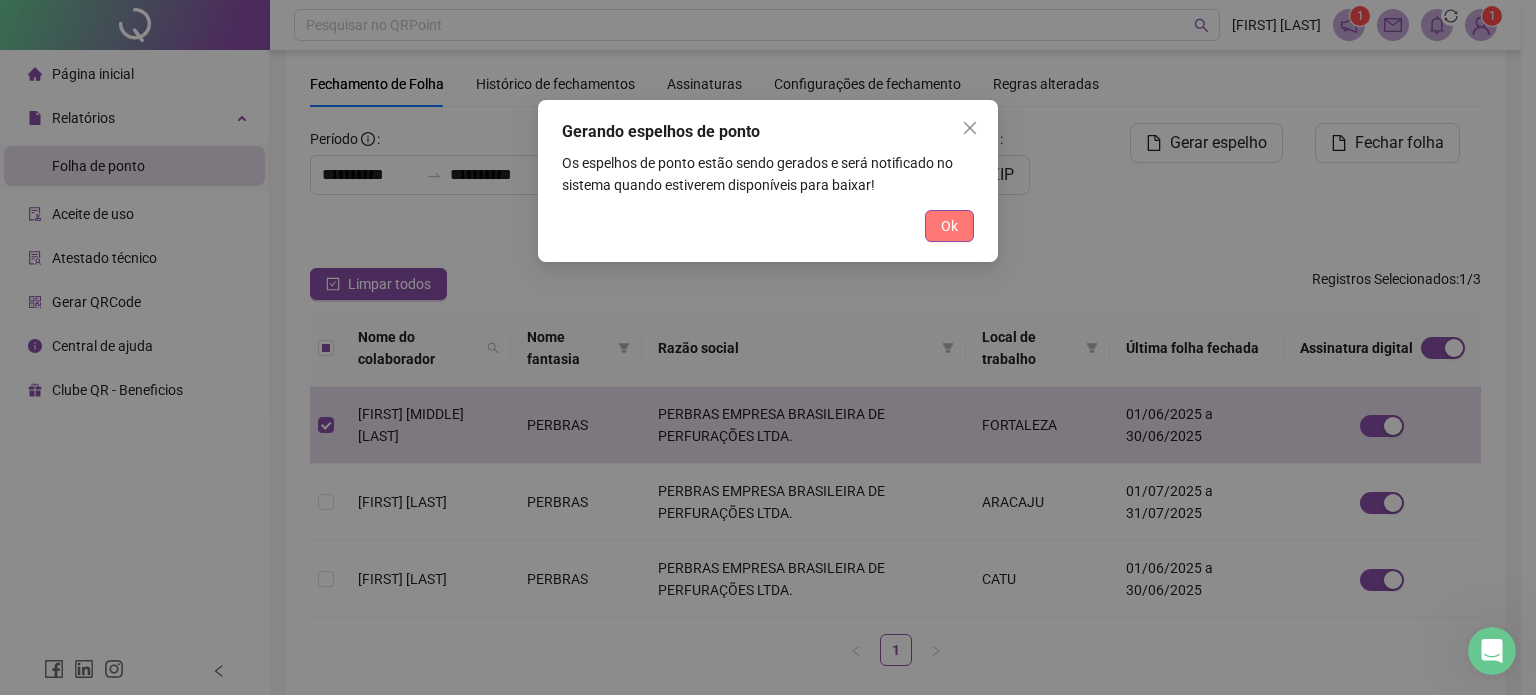 click on "Ok" at bounding box center (949, 226) 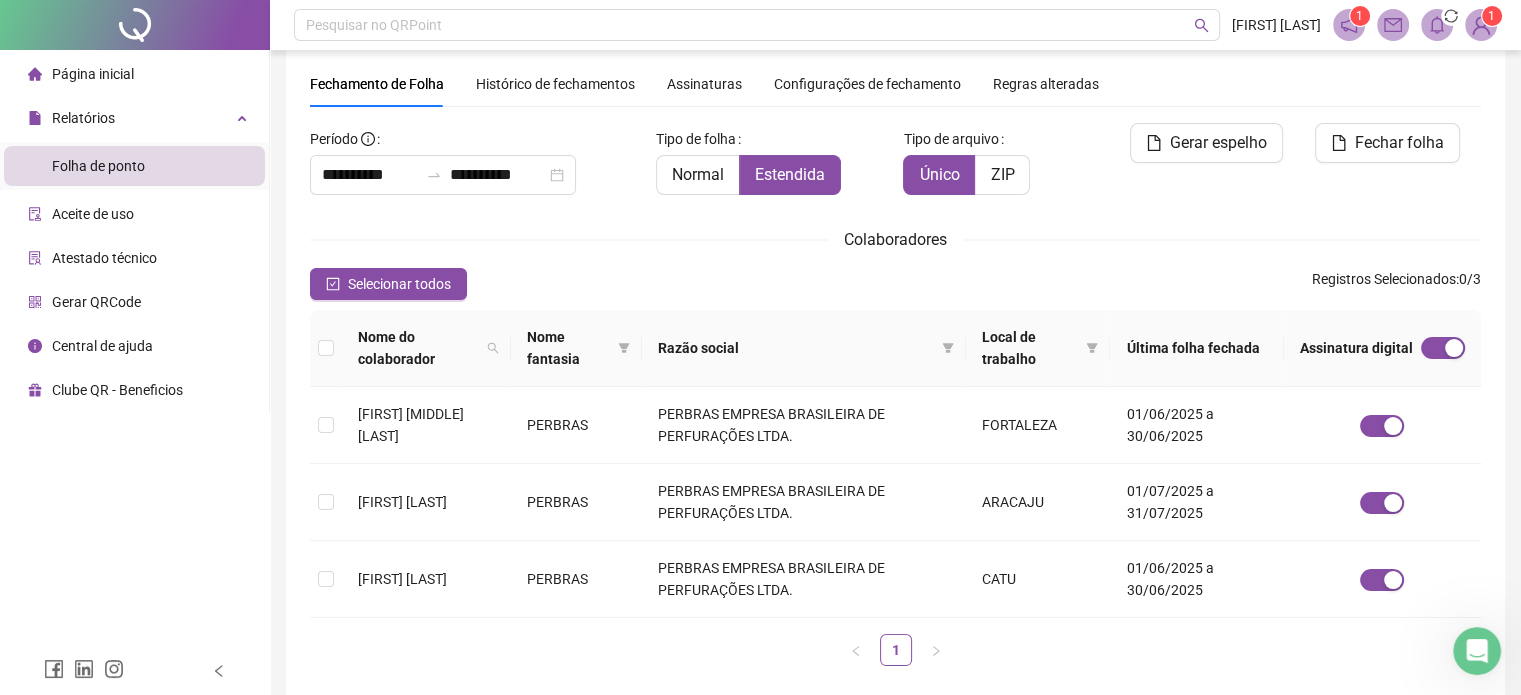 click 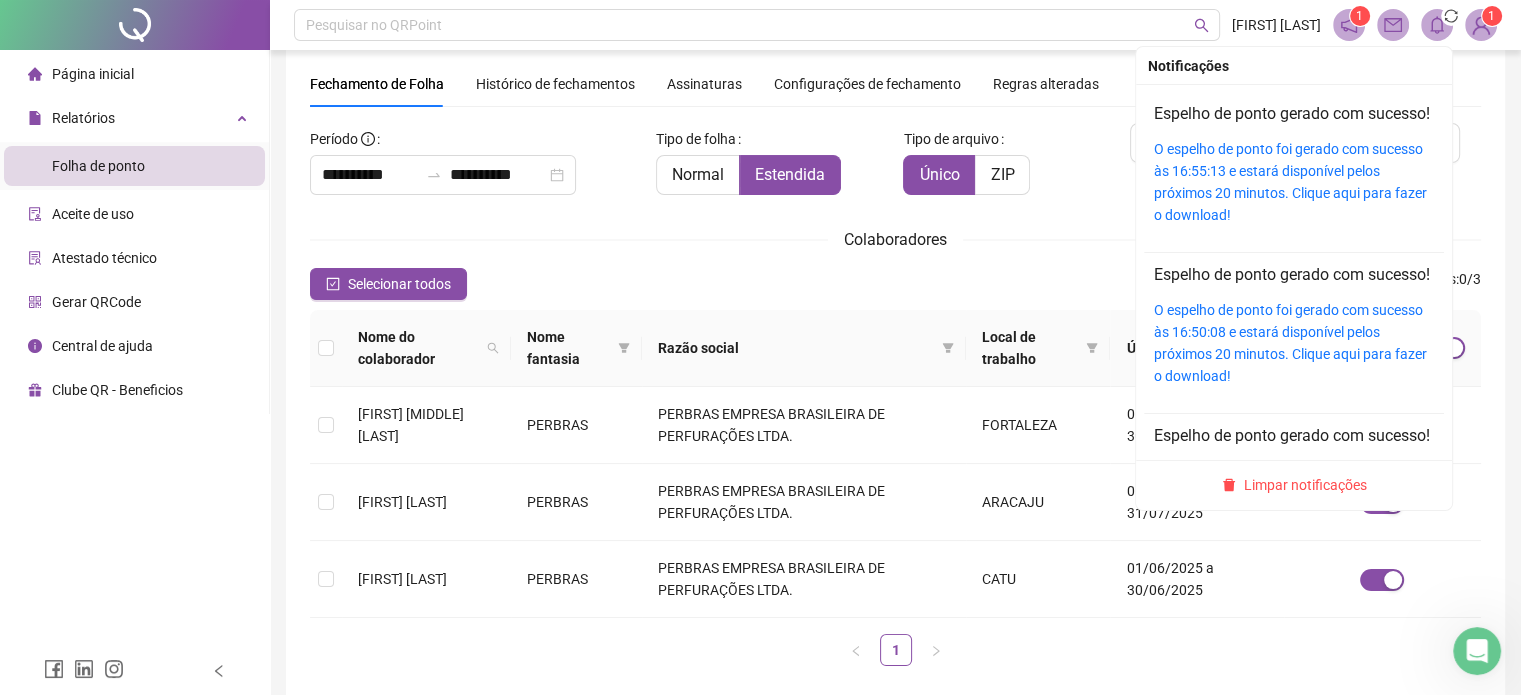 click on "Colaboradores" at bounding box center [895, 239] 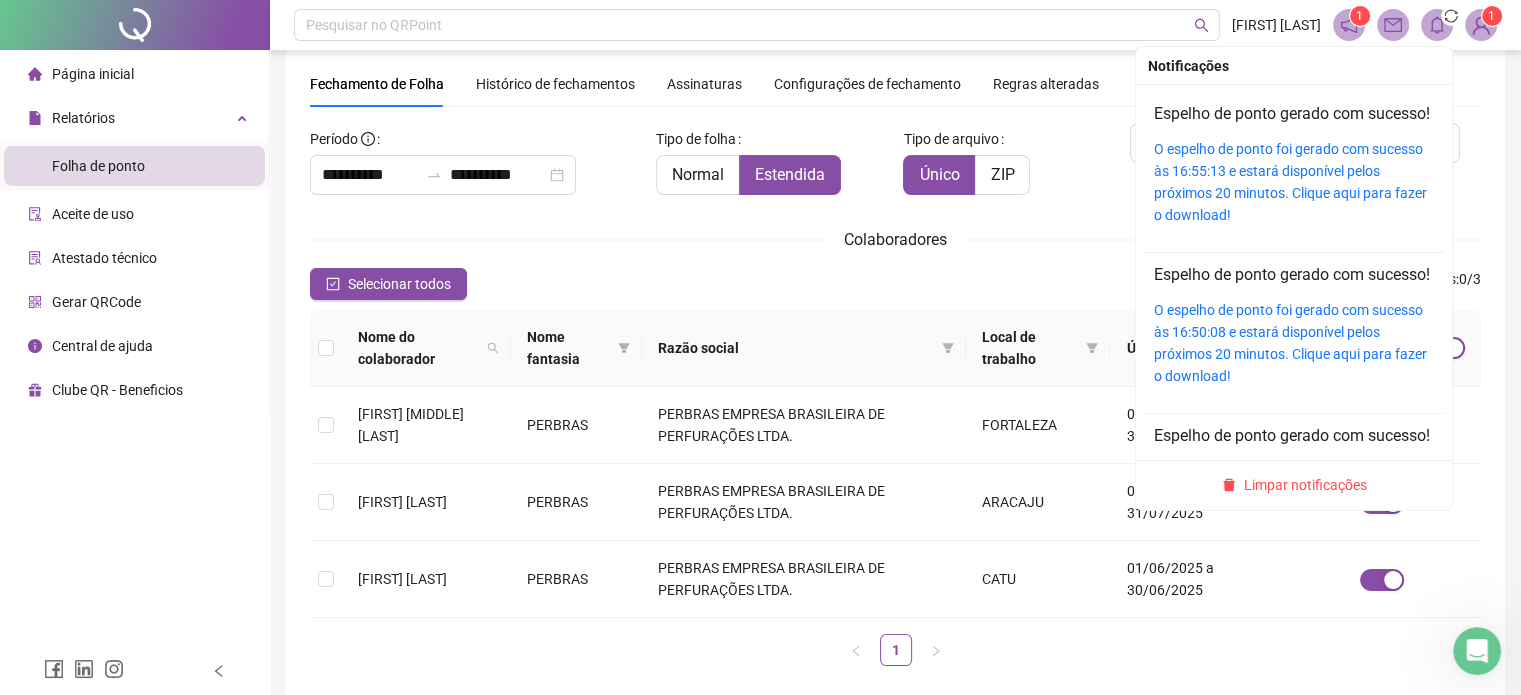 click on "O espelho de ponto foi gerado com sucesso às 16:55:13 e estará disponível pelos próximos 20 minutos.
Clique aqui para fazer o download!" at bounding box center (1294, 182) 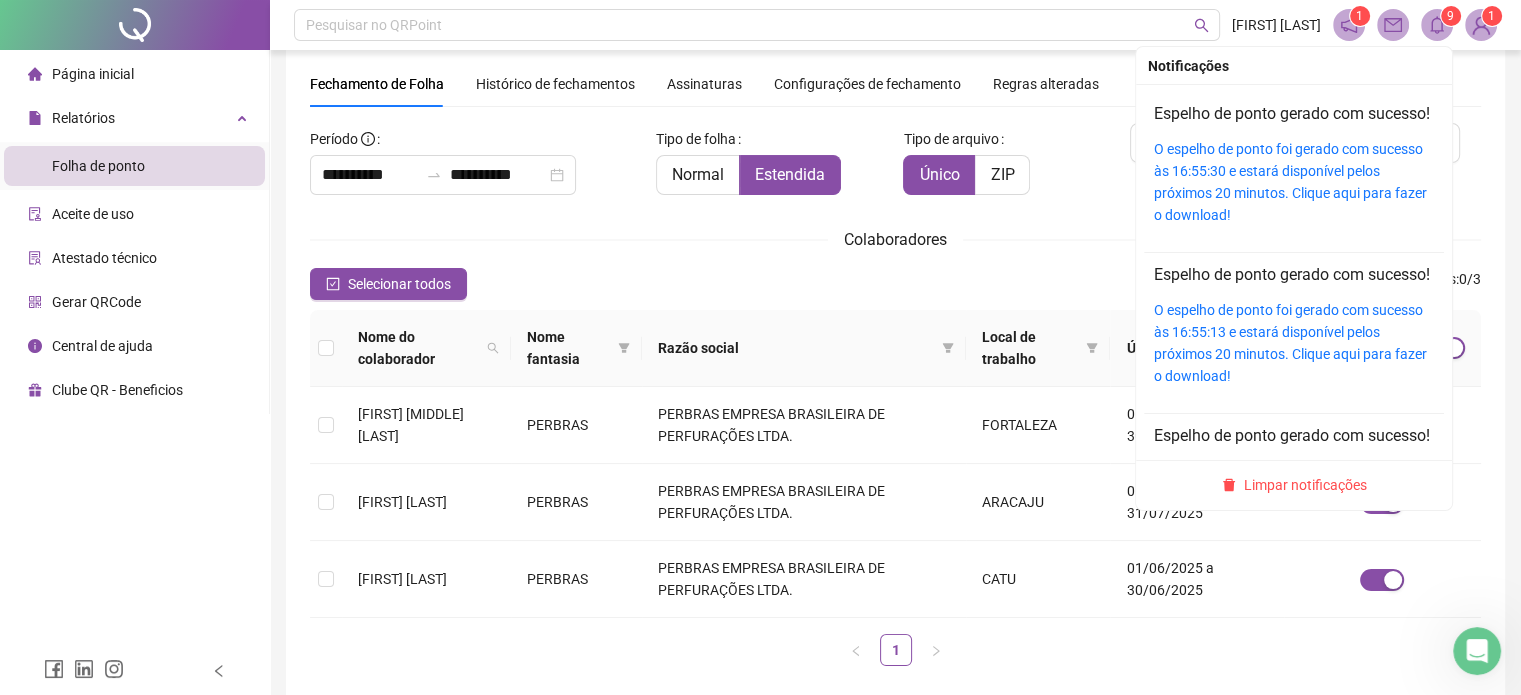click on "O espelho de ponto foi gerado com sucesso às 16:55:30 e estará disponível pelos próximos 20 minutos.
Clique aqui para fazer o download!" at bounding box center (1294, 182) 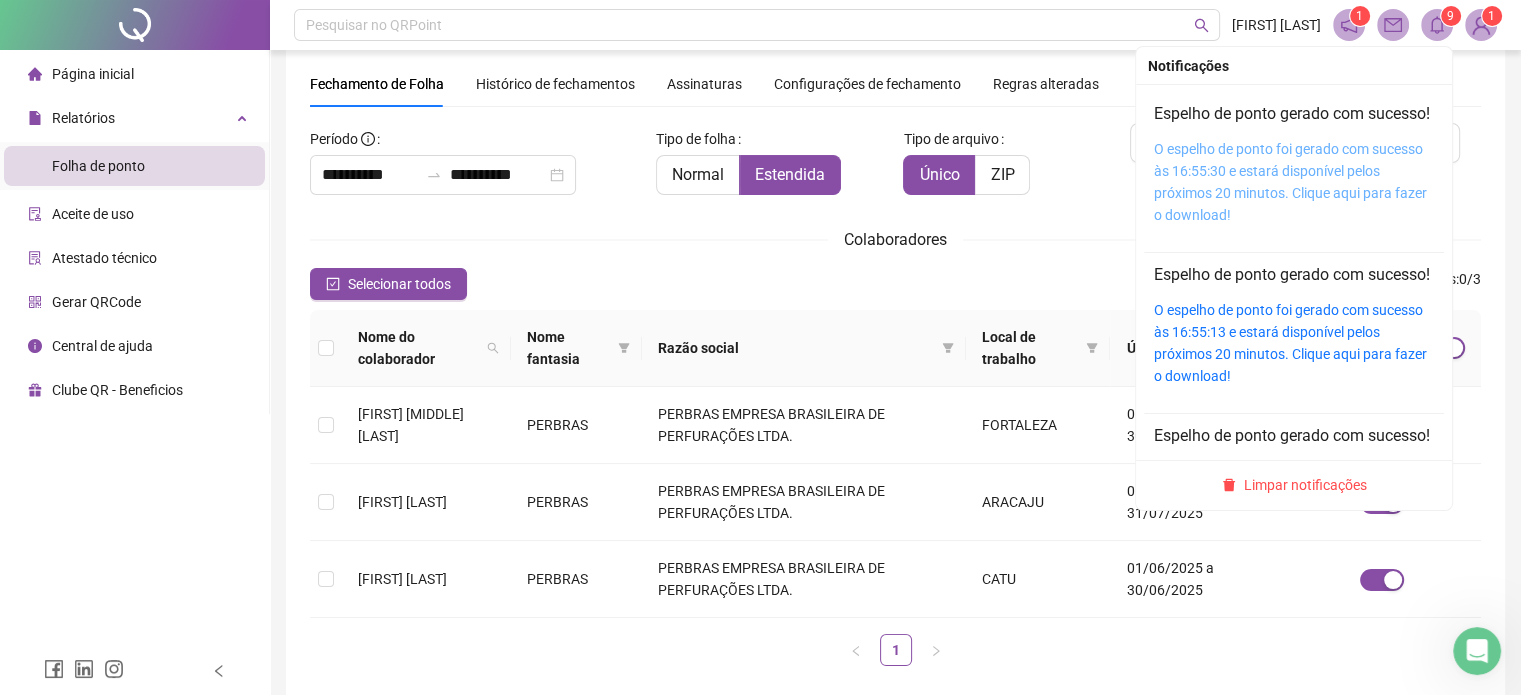click on "O espelho de ponto foi gerado com sucesso às 16:55:30 e estará disponível pelos próximos 20 minutos.
Clique aqui para fazer o download!" at bounding box center [1290, 182] 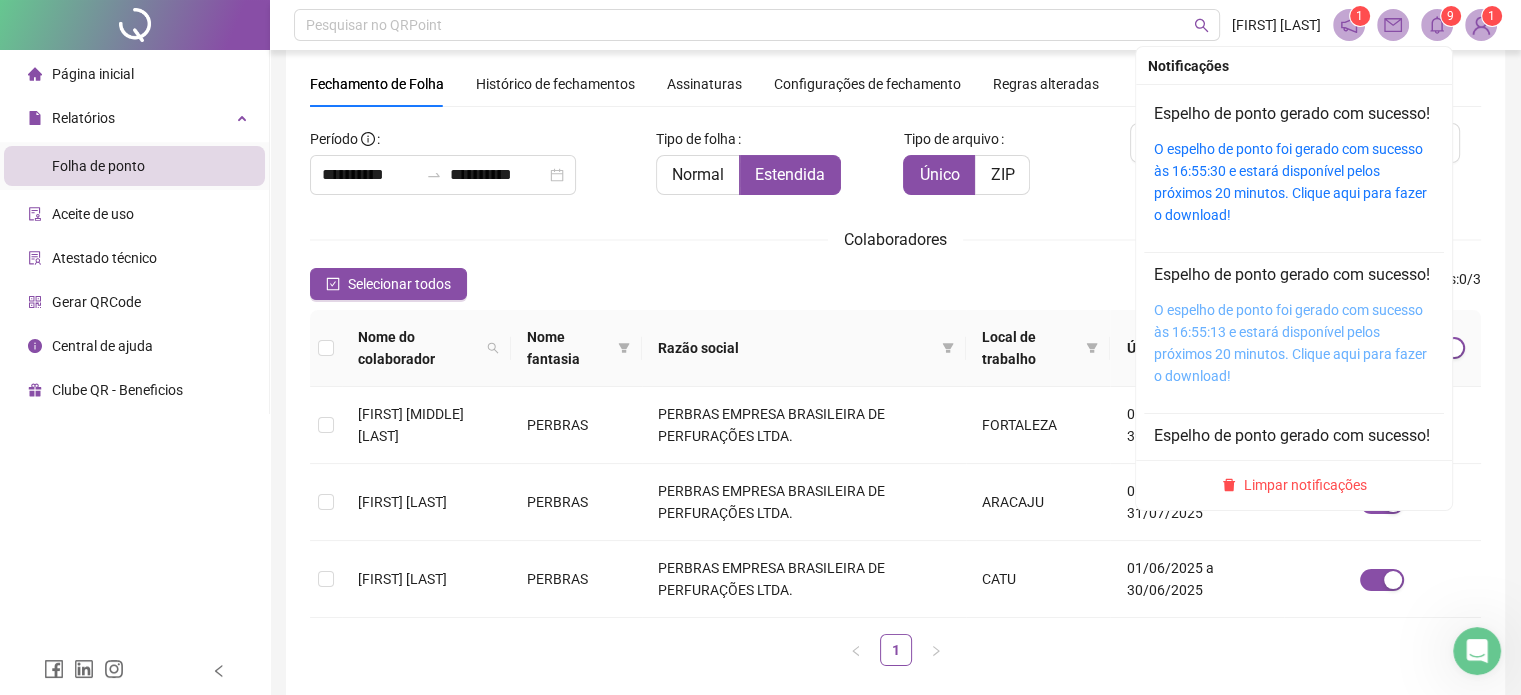 click on "O espelho de ponto foi gerado com sucesso às 16:55:13 e estará disponível pelos próximos 20 minutos.
Clique aqui para fazer o download!" at bounding box center [1290, 343] 